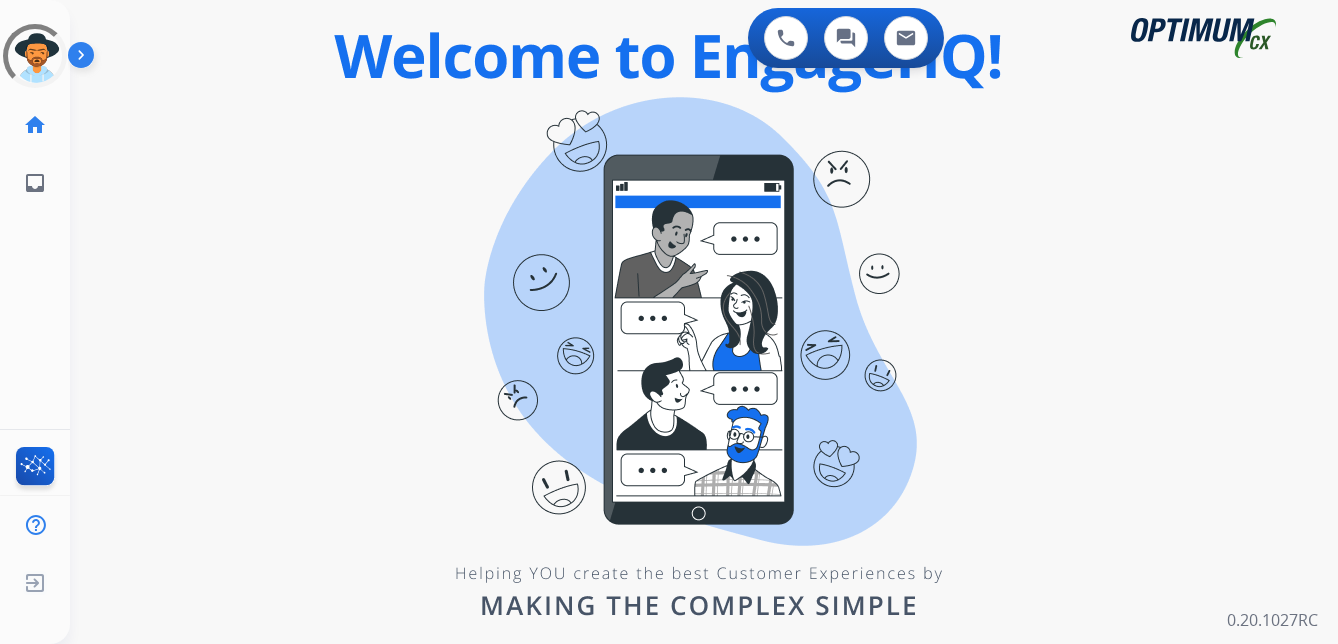 scroll, scrollTop: 0, scrollLeft: 0, axis: both 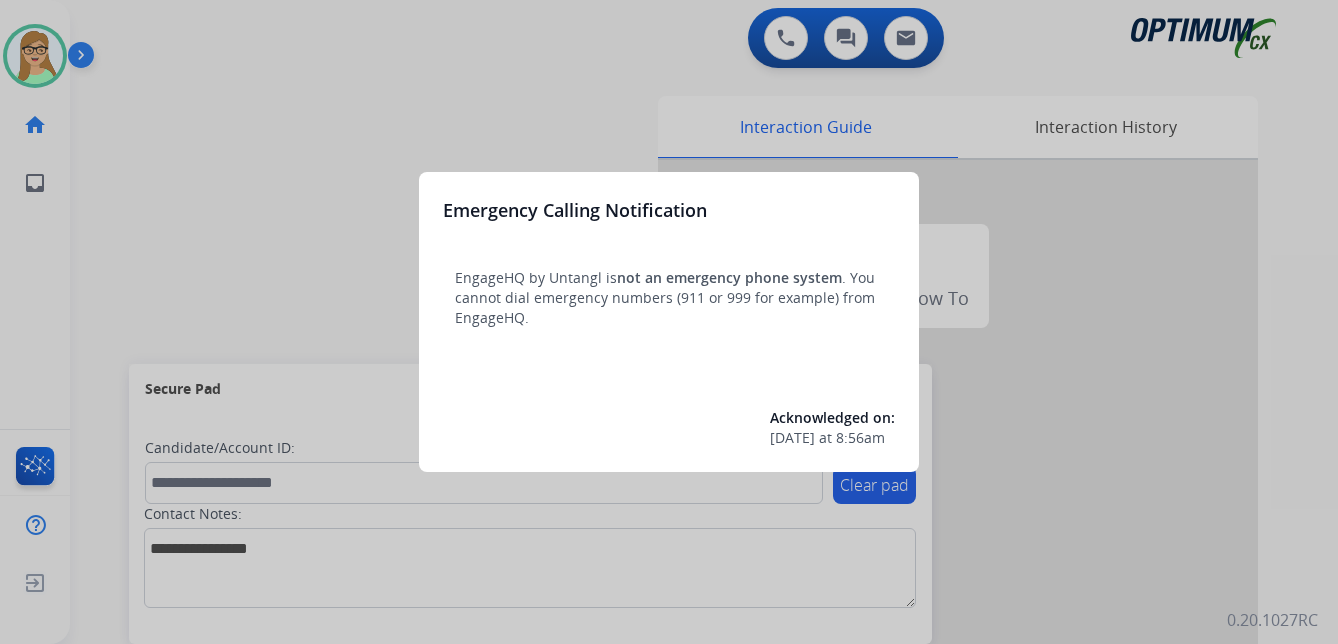click at bounding box center [669, 322] 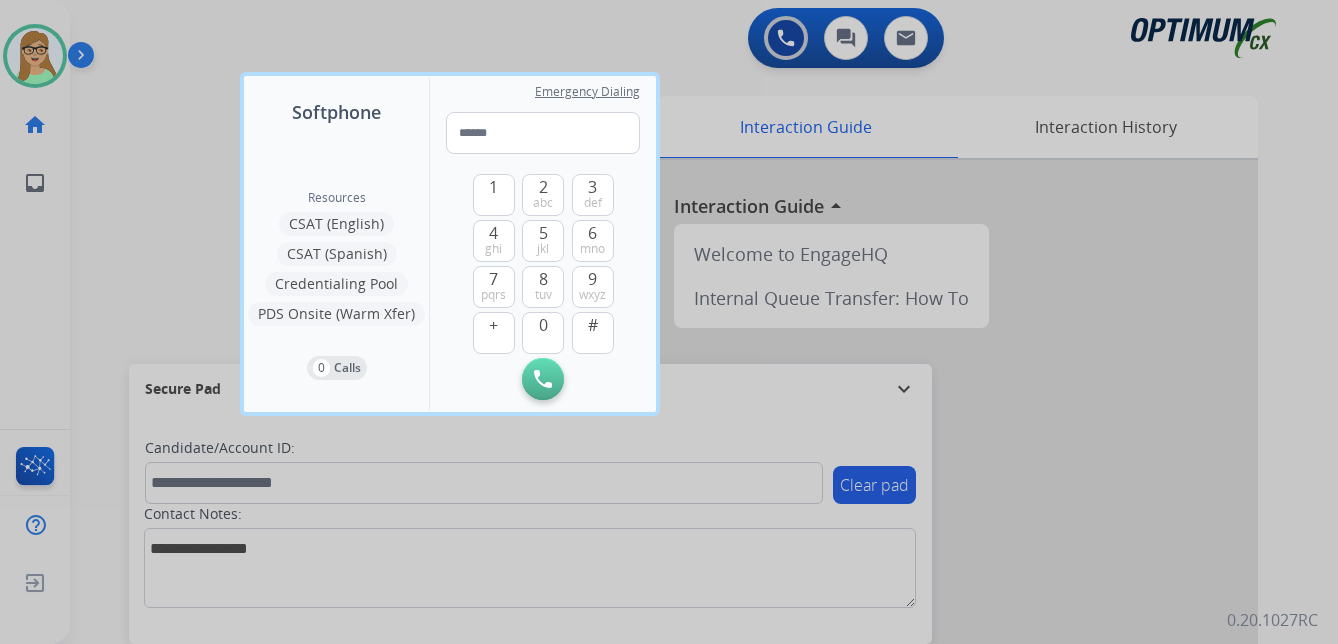 click at bounding box center [669, 322] 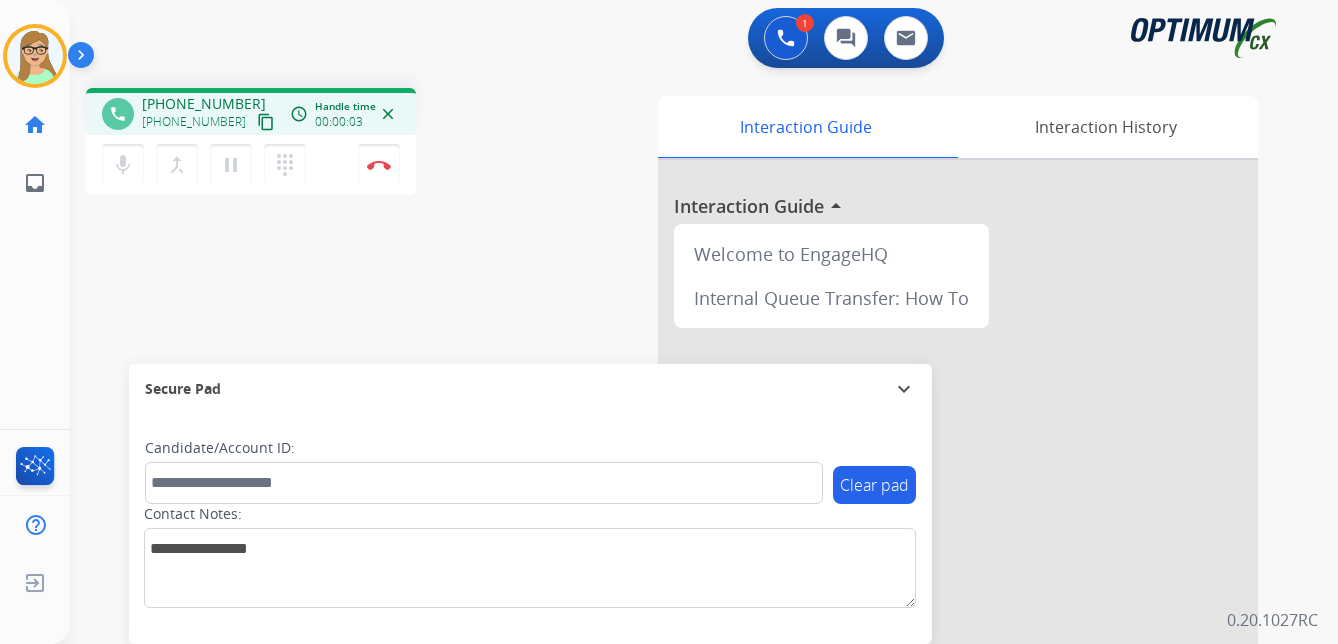 click on "content_copy" at bounding box center [266, 122] 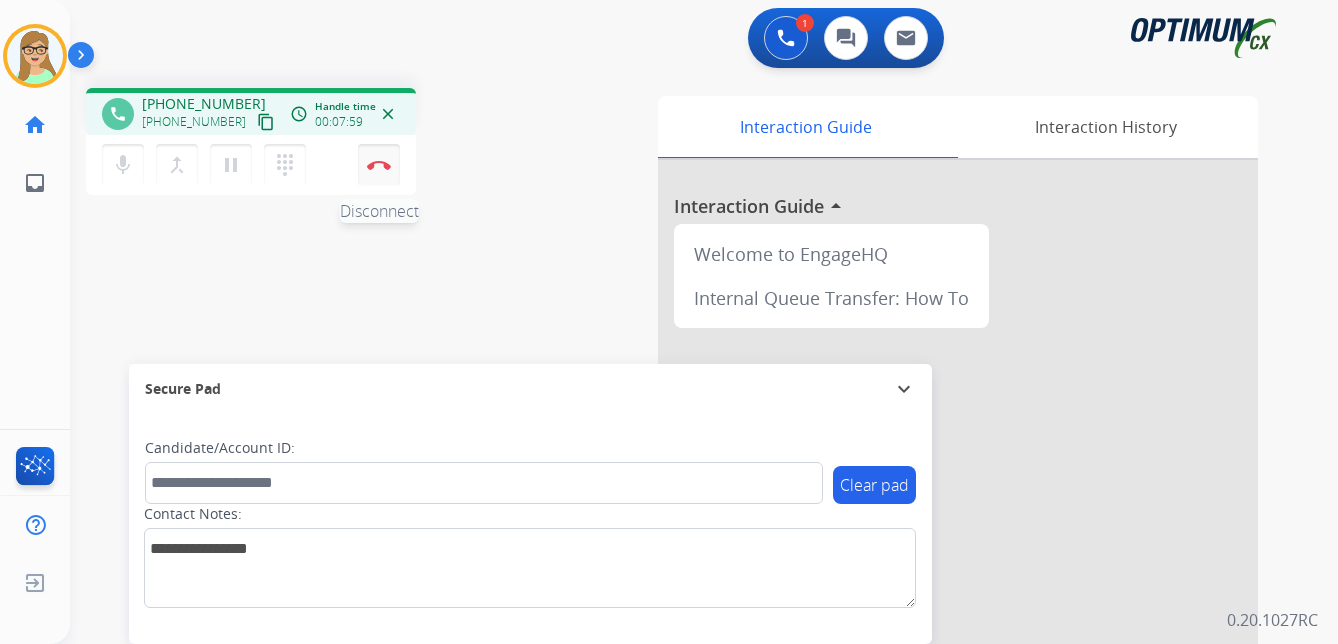 click at bounding box center (379, 165) 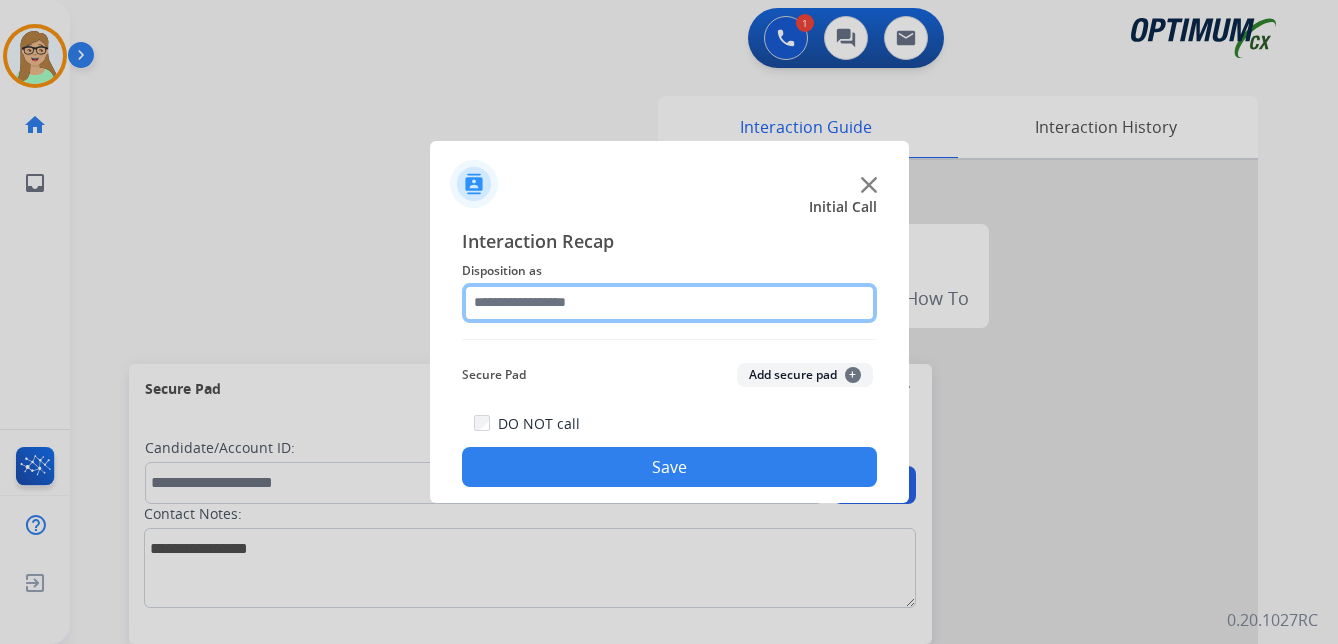 click 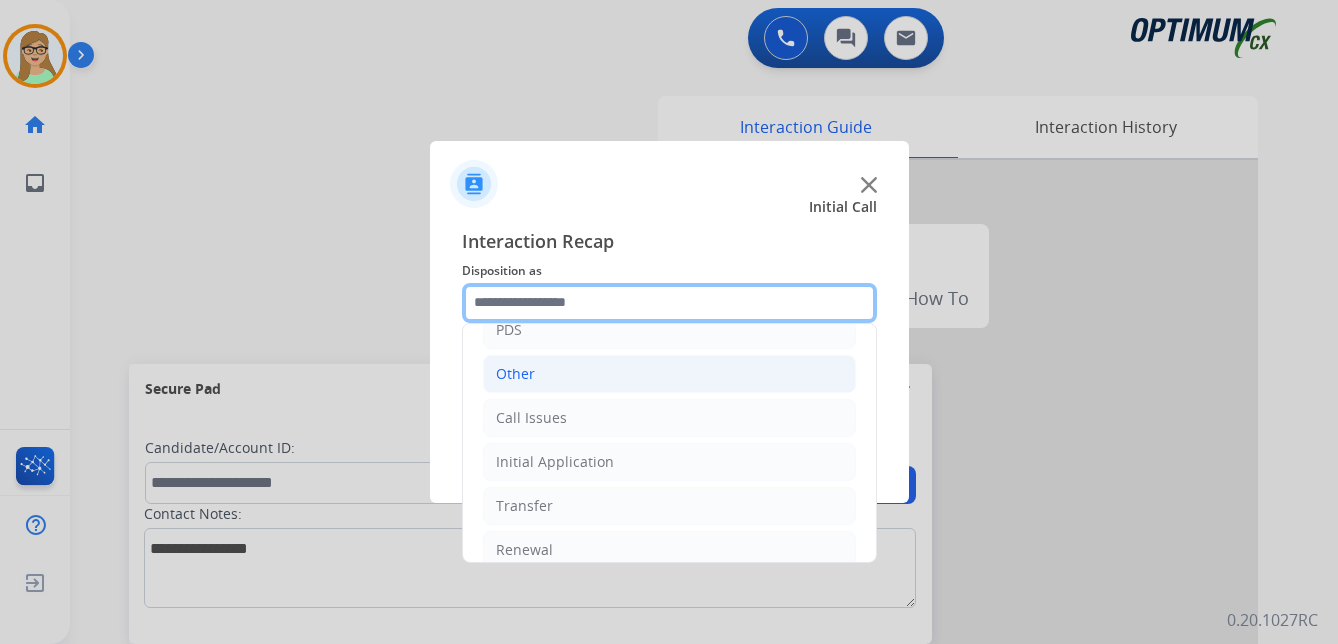 scroll, scrollTop: 136, scrollLeft: 0, axis: vertical 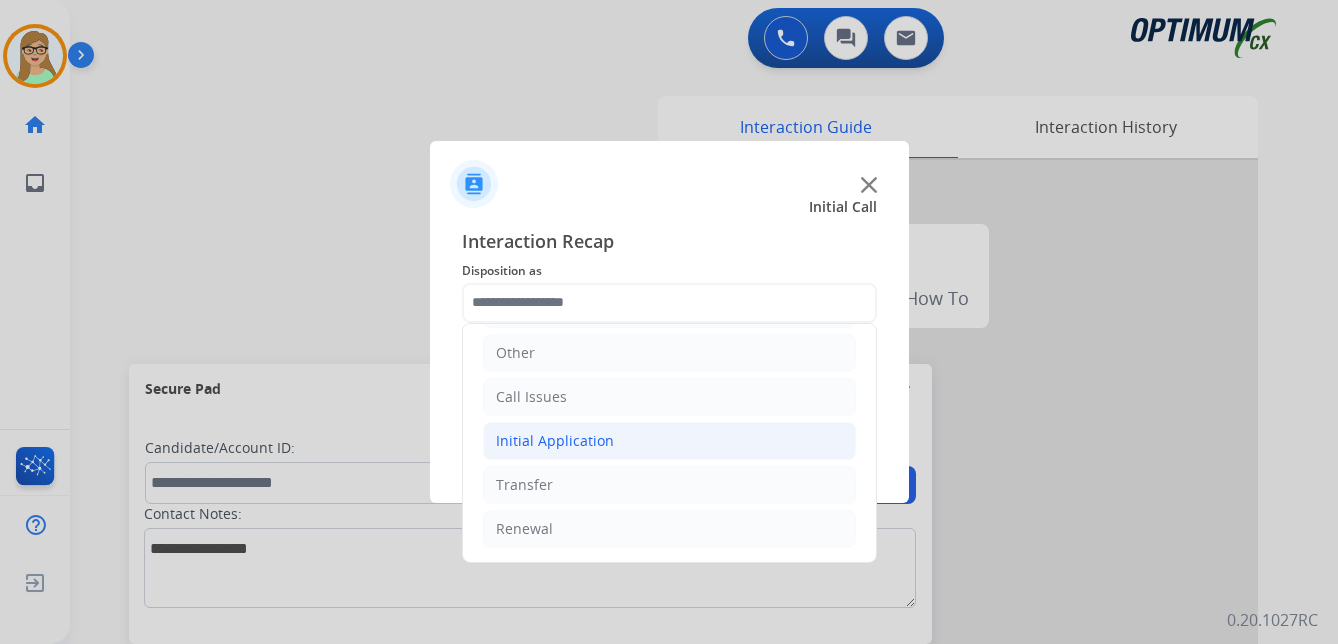 click on "Initial Application" 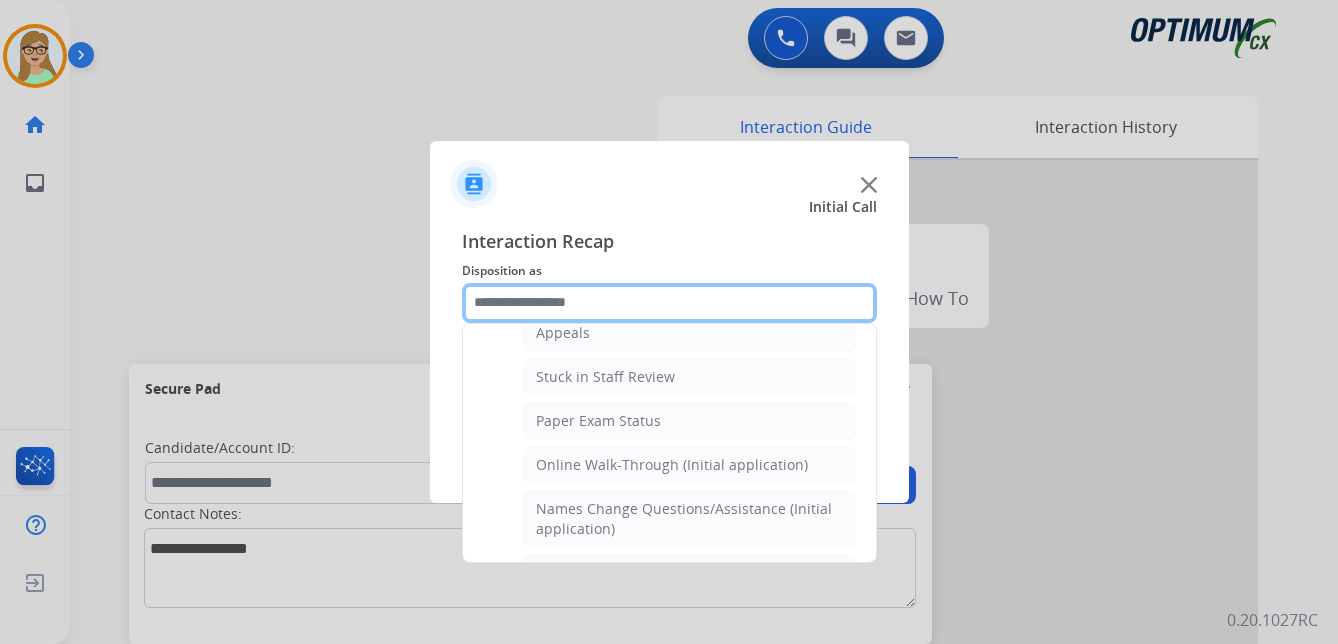 scroll, scrollTop: 336, scrollLeft: 0, axis: vertical 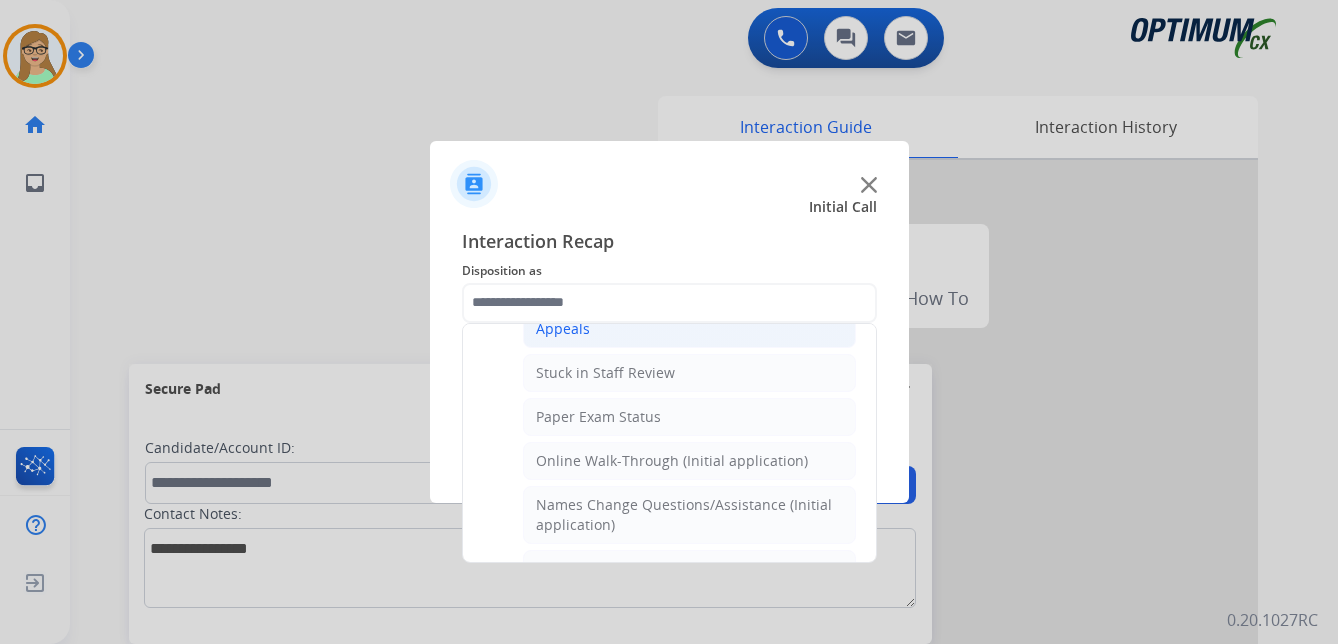 click on "Appeals" 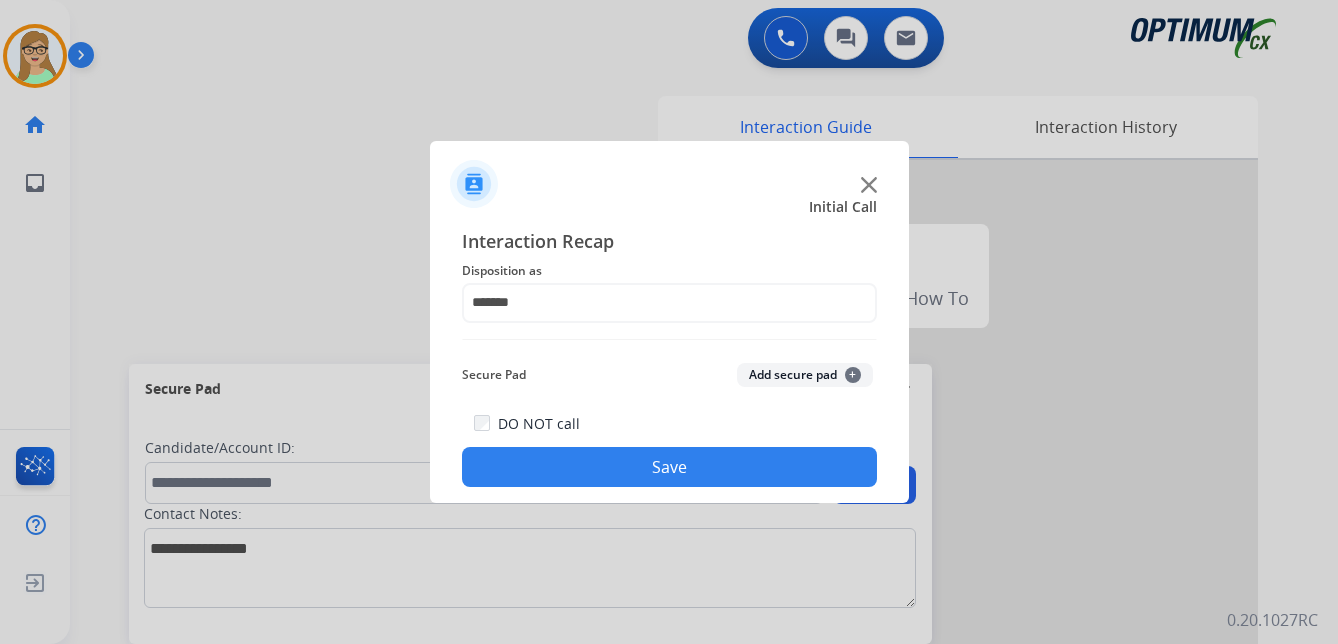 click on "Save" 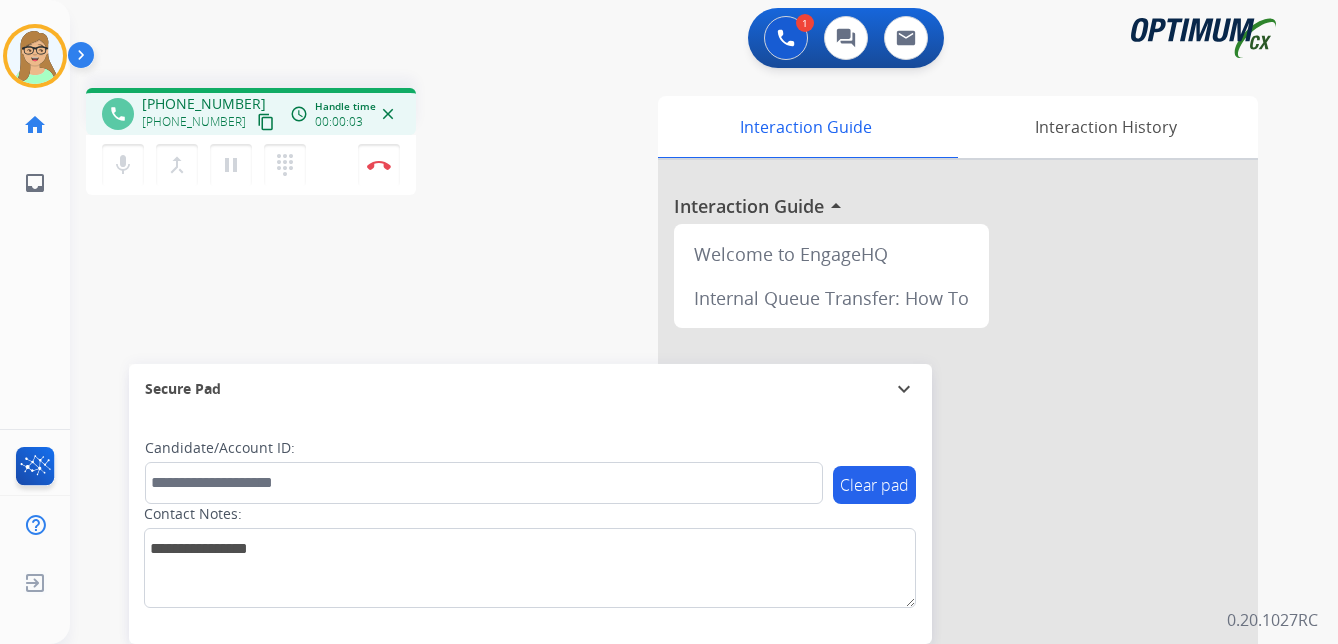 click on "content_copy" at bounding box center [266, 122] 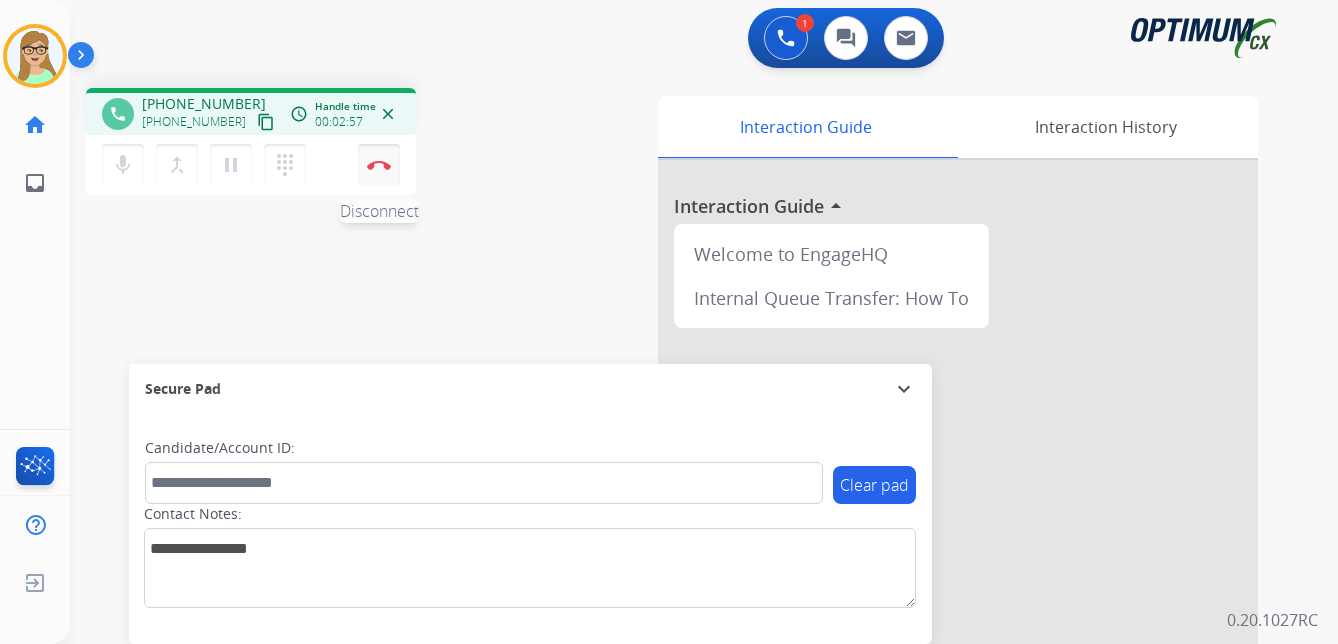 click at bounding box center (379, 165) 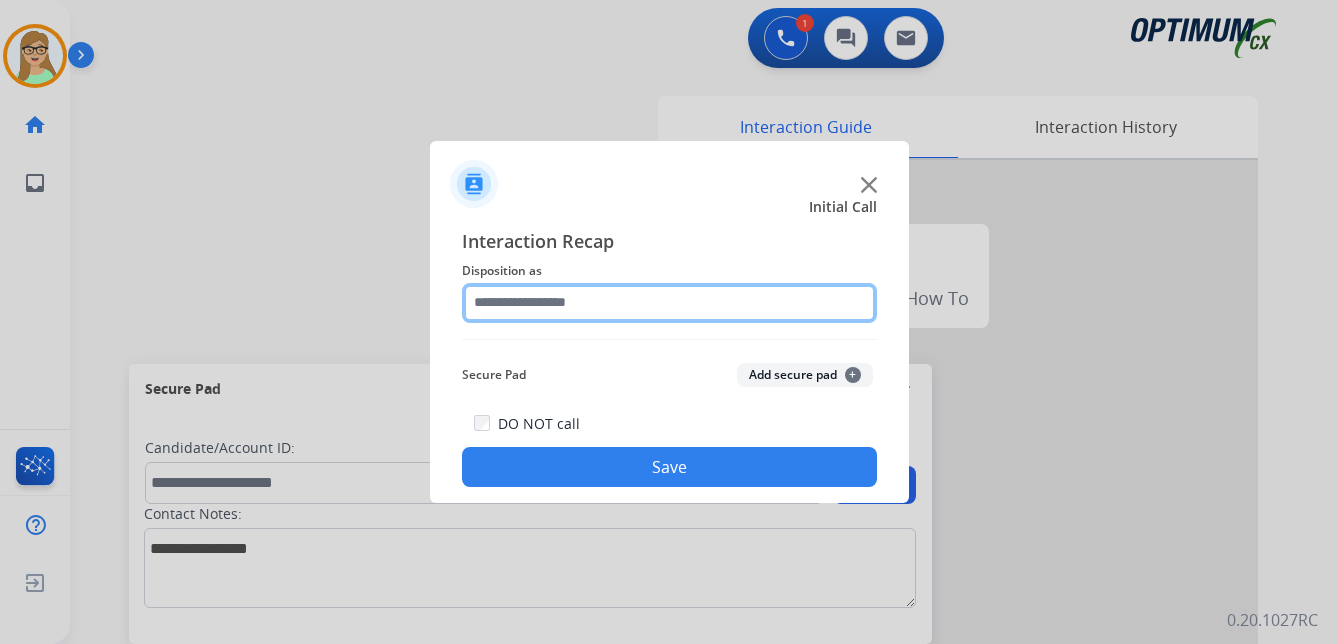 click 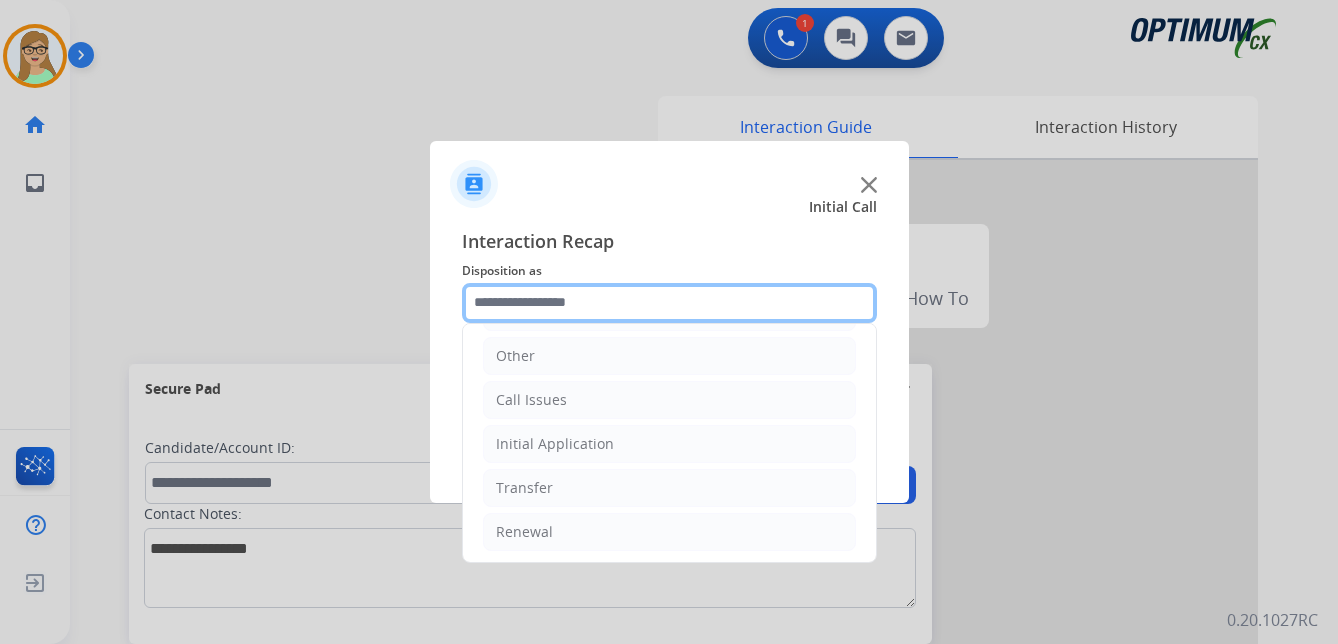 scroll, scrollTop: 136, scrollLeft: 0, axis: vertical 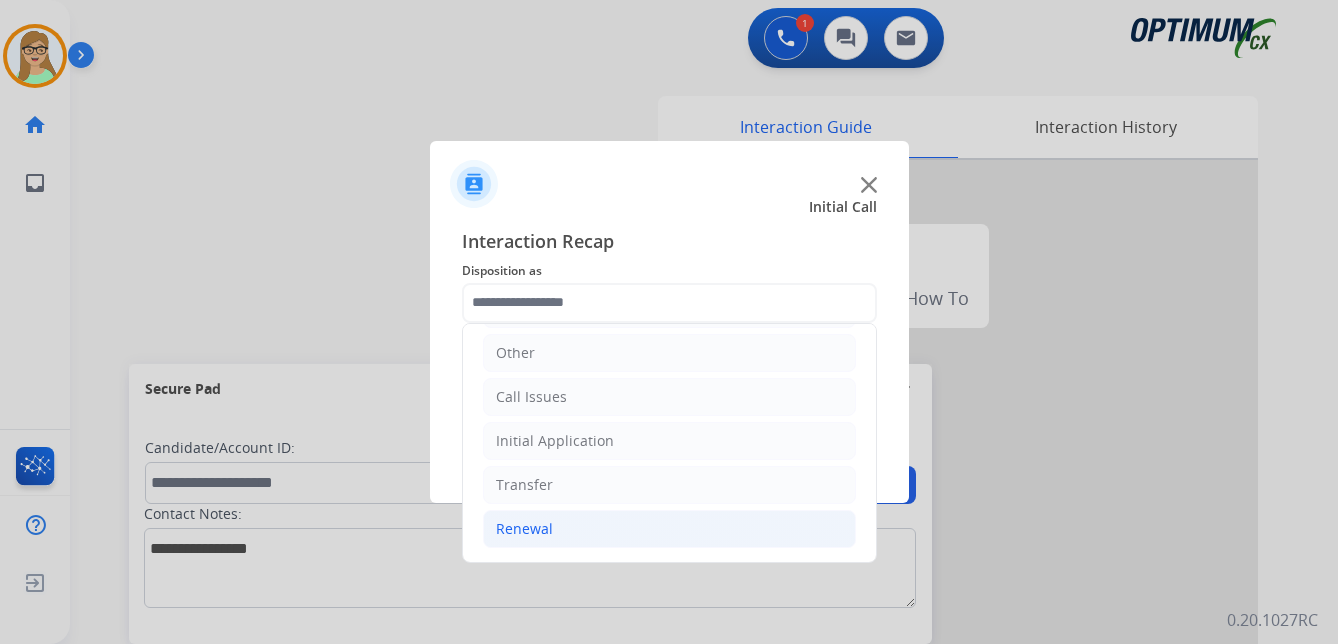 click on "Renewal" 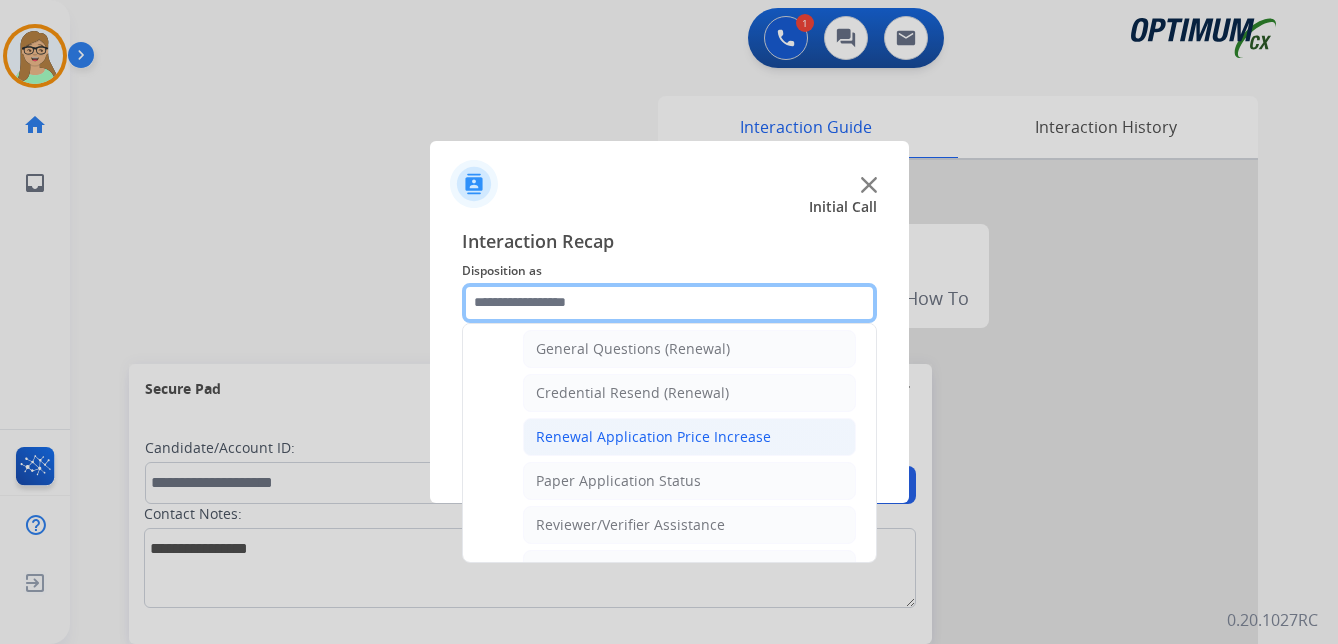scroll, scrollTop: 636, scrollLeft: 0, axis: vertical 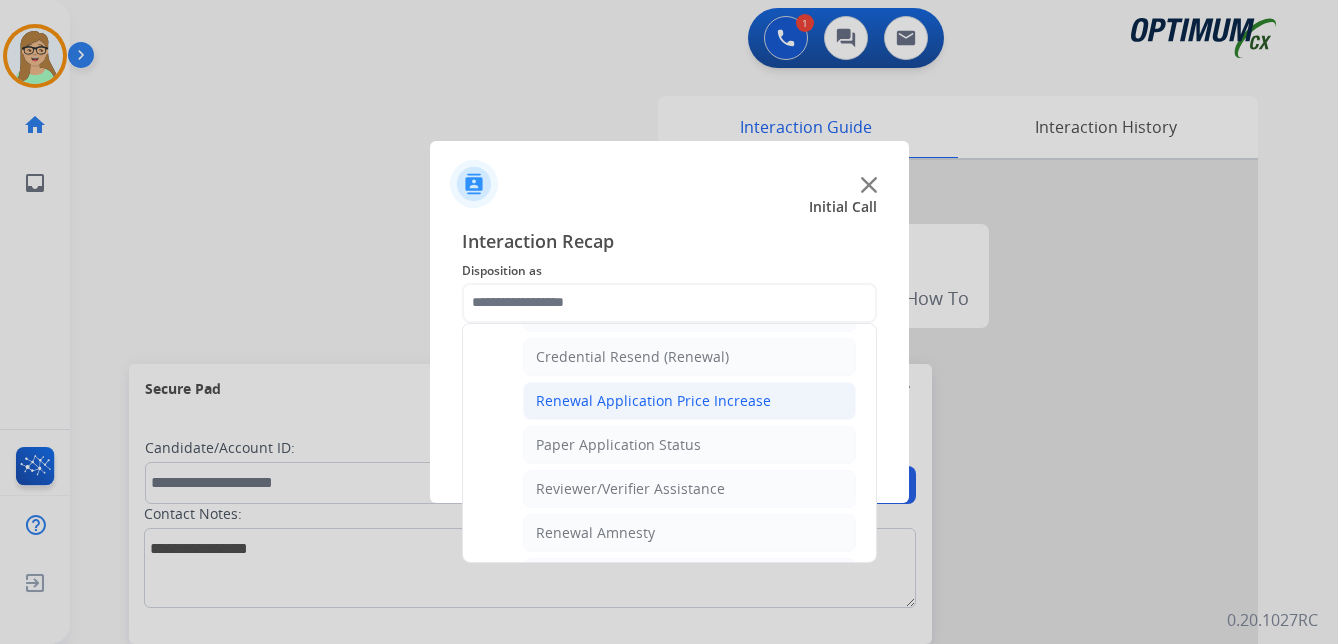 click on "Reviewer/Verifier Assistance" 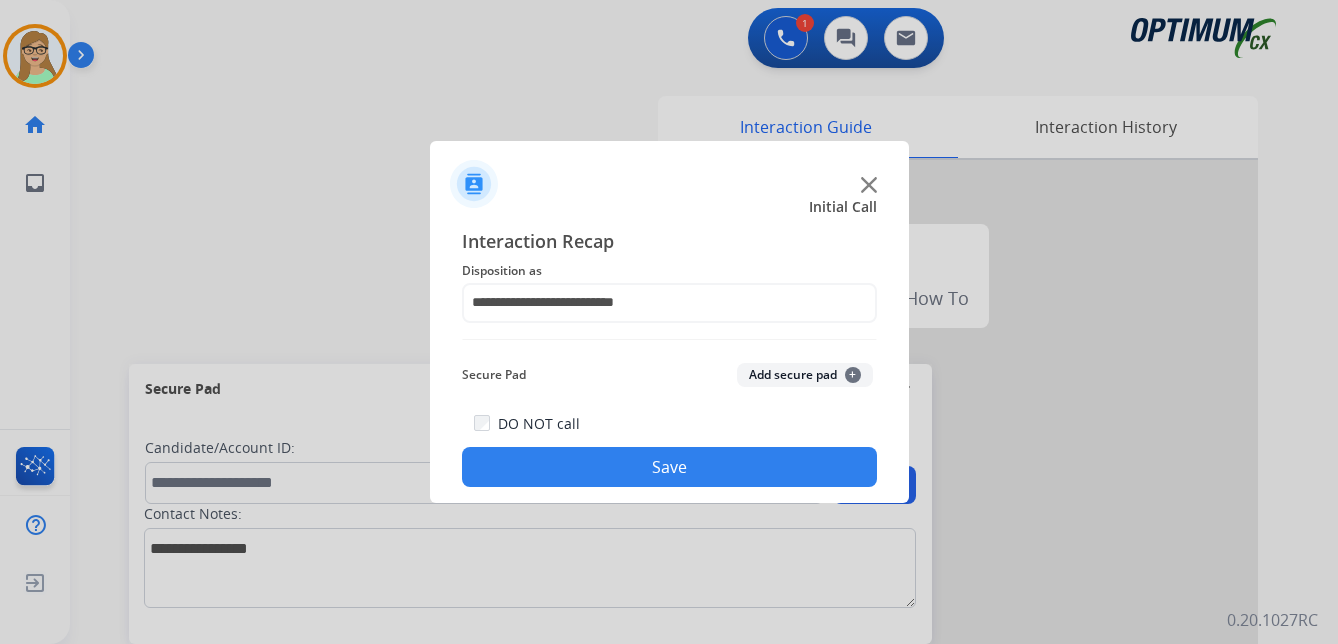 click on "**********" 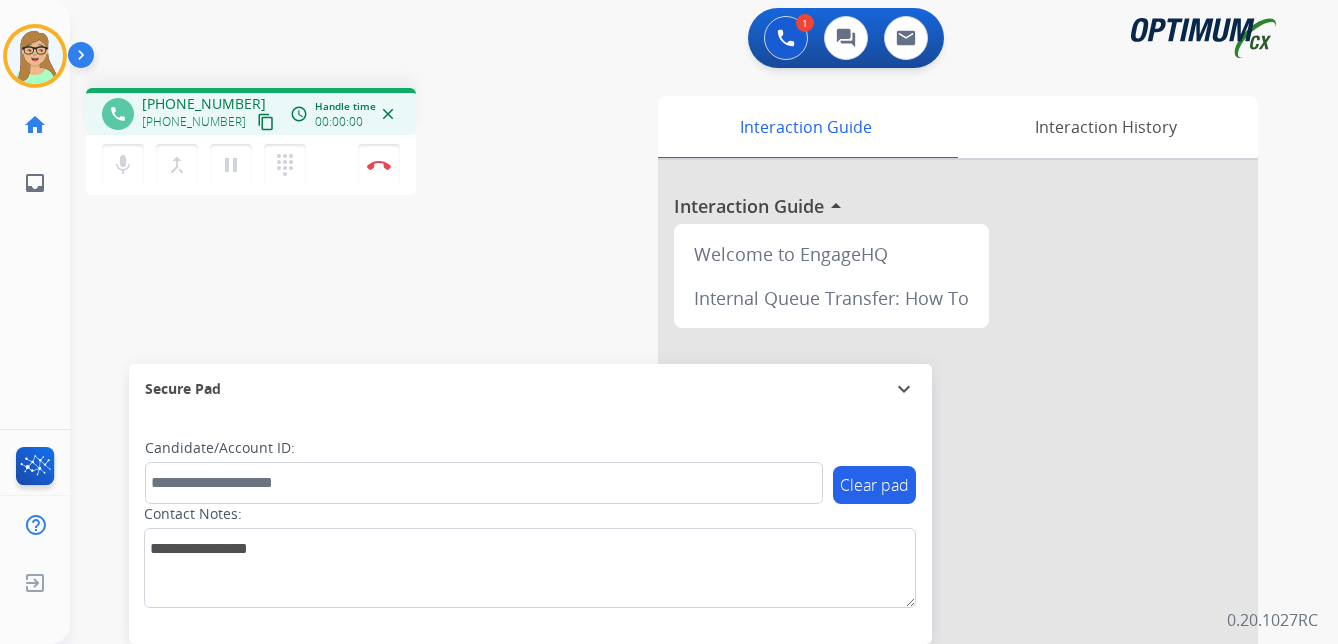 click on "content_copy" at bounding box center (266, 122) 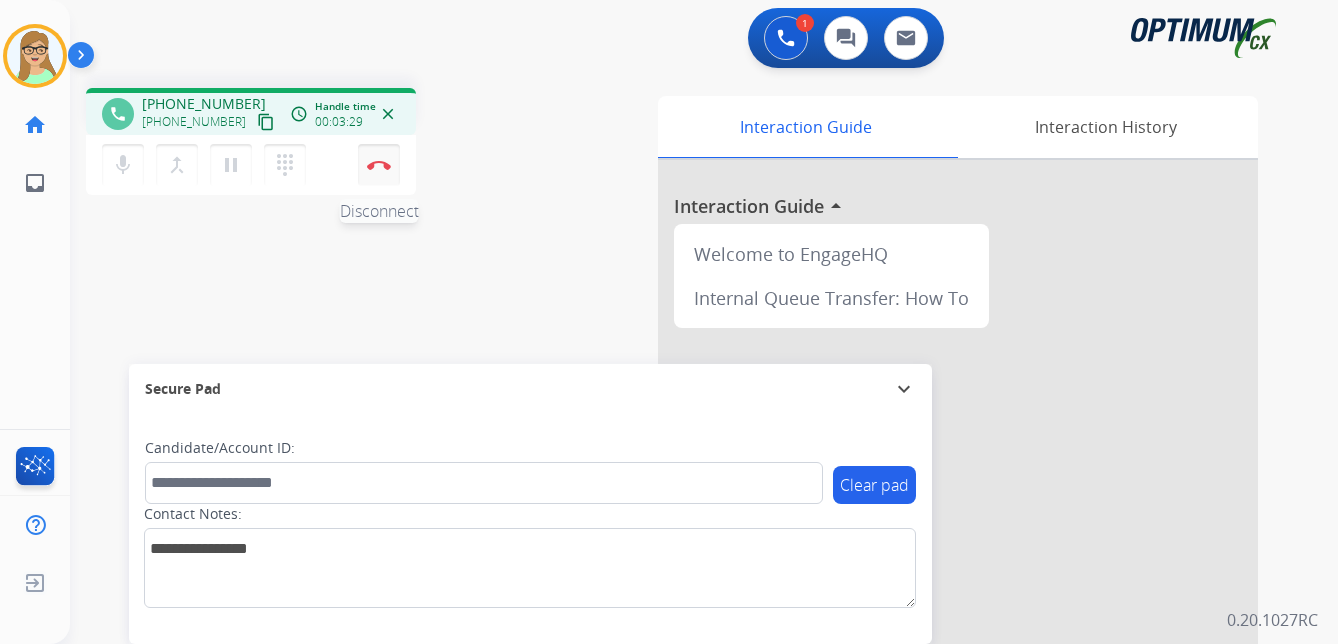 click at bounding box center [379, 165] 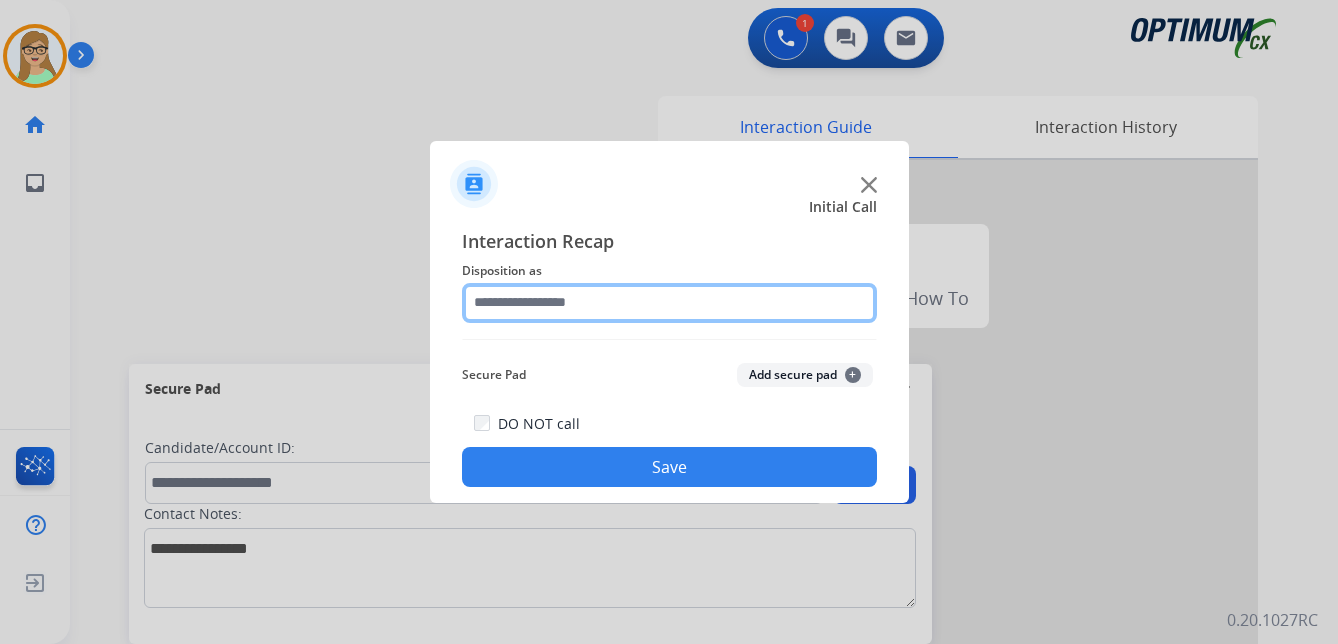 click 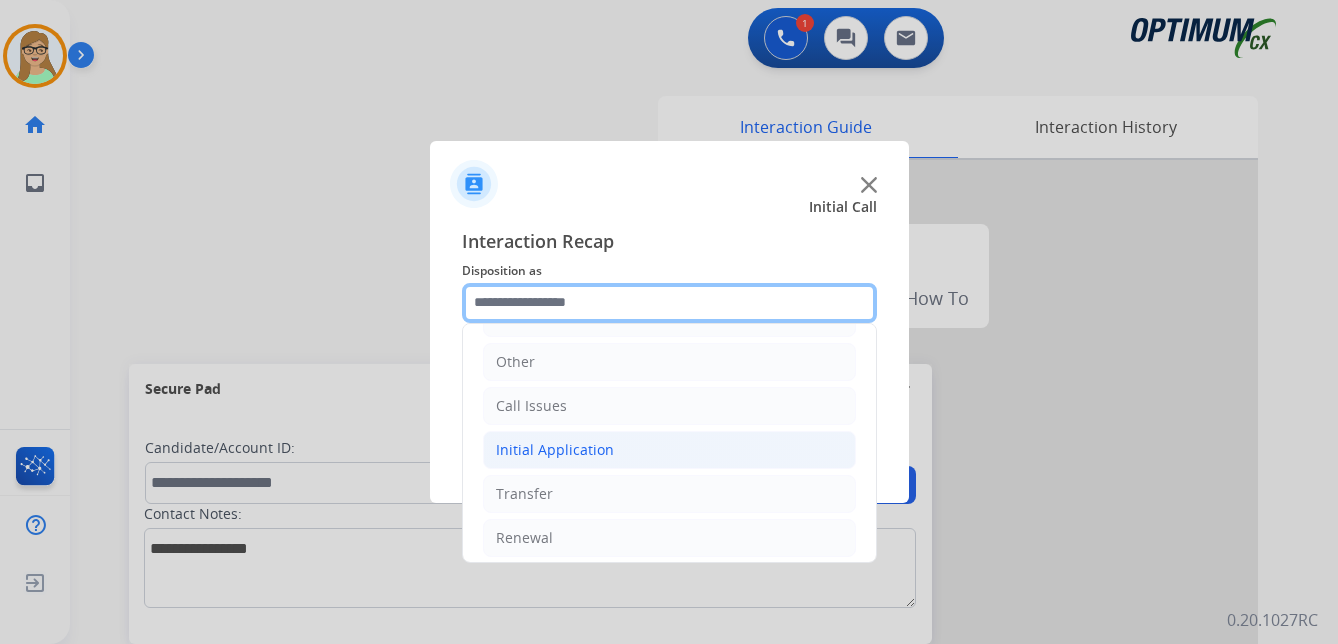 scroll, scrollTop: 136, scrollLeft: 0, axis: vertical 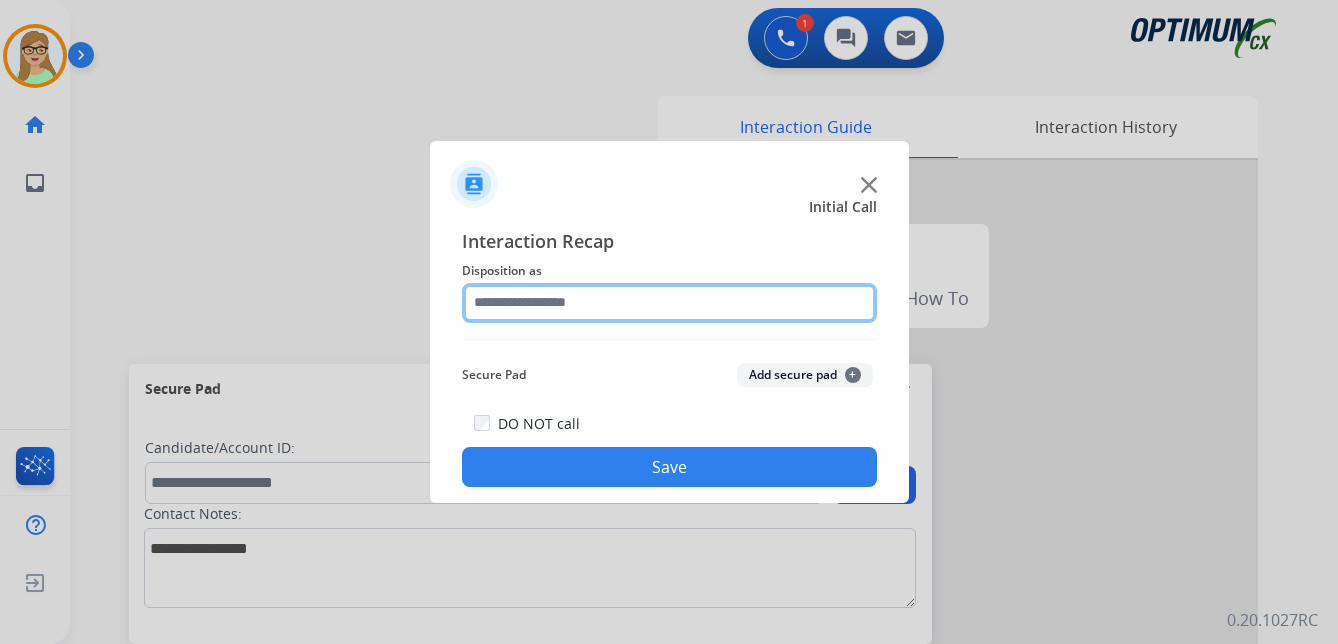 click 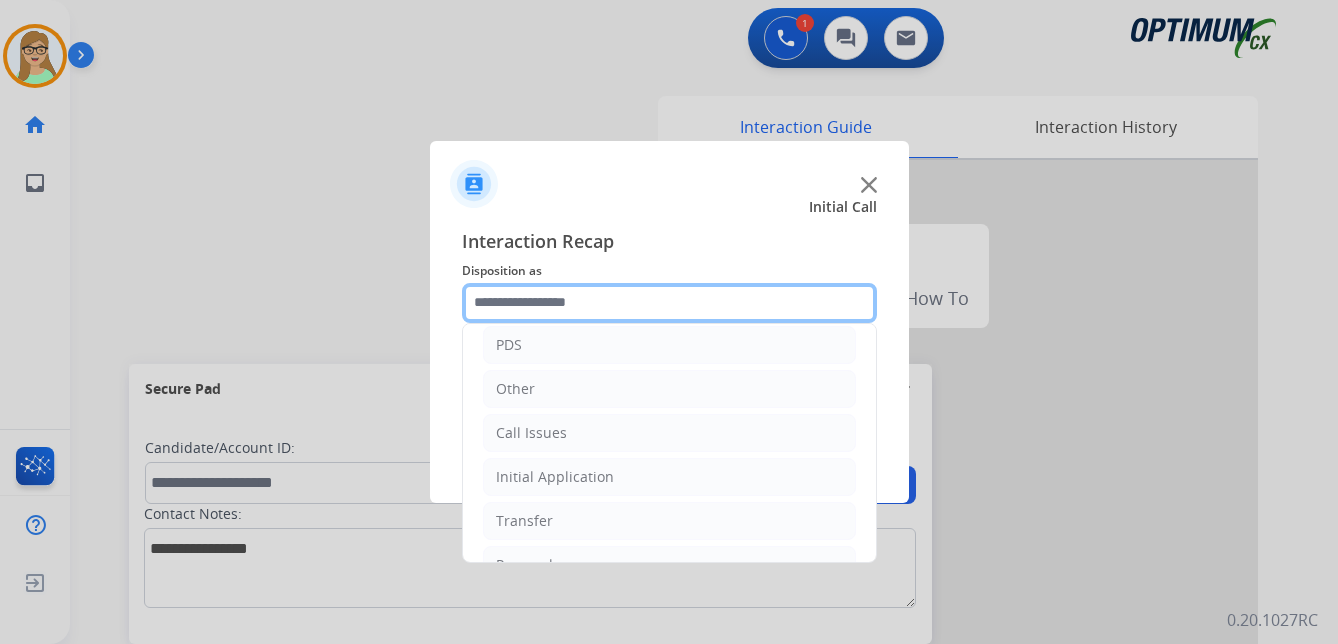 scroll, scrollTop: 136, scrollLeft: 0, axis: vertical 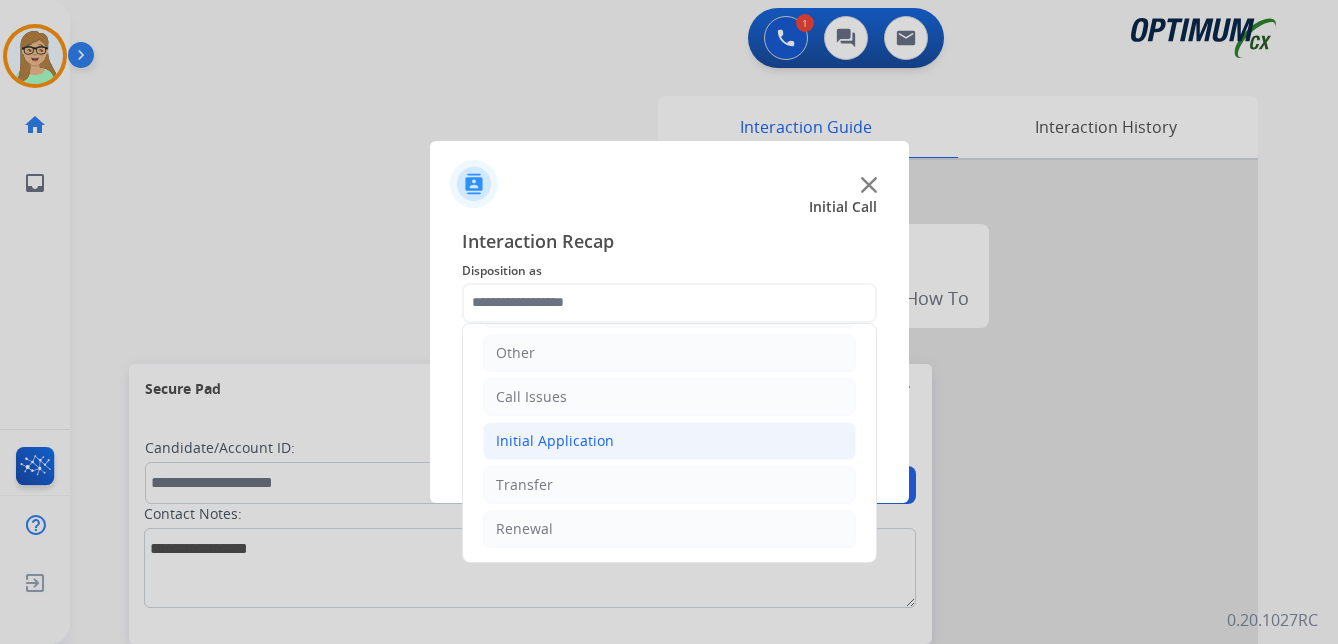 click on "Initial Application" 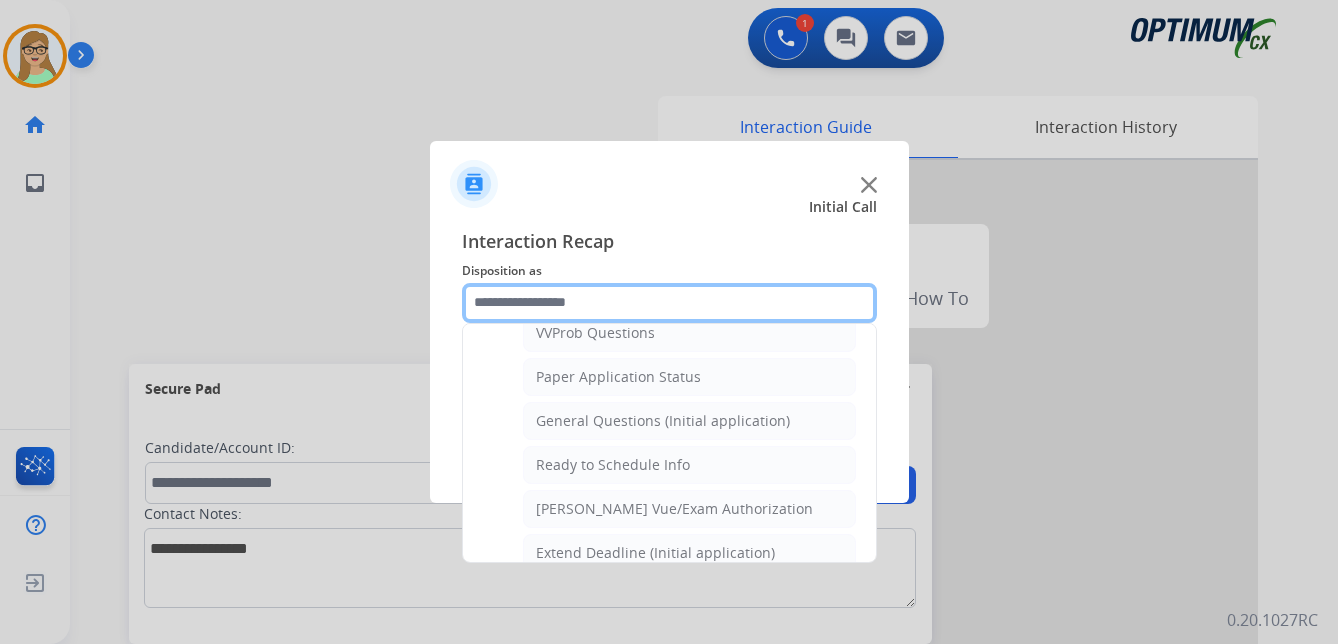 scroll, scrollTop: 1136, scrollLeft: 0, axis: vertical 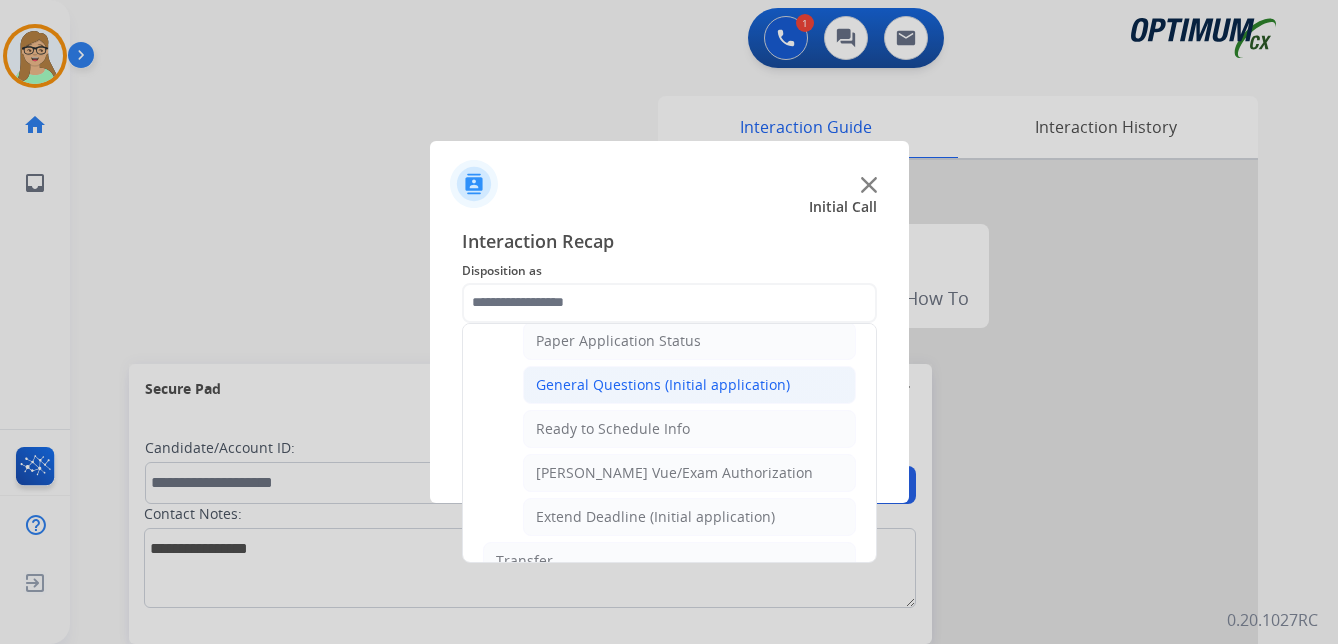 click on "General Questions (Initial application)" 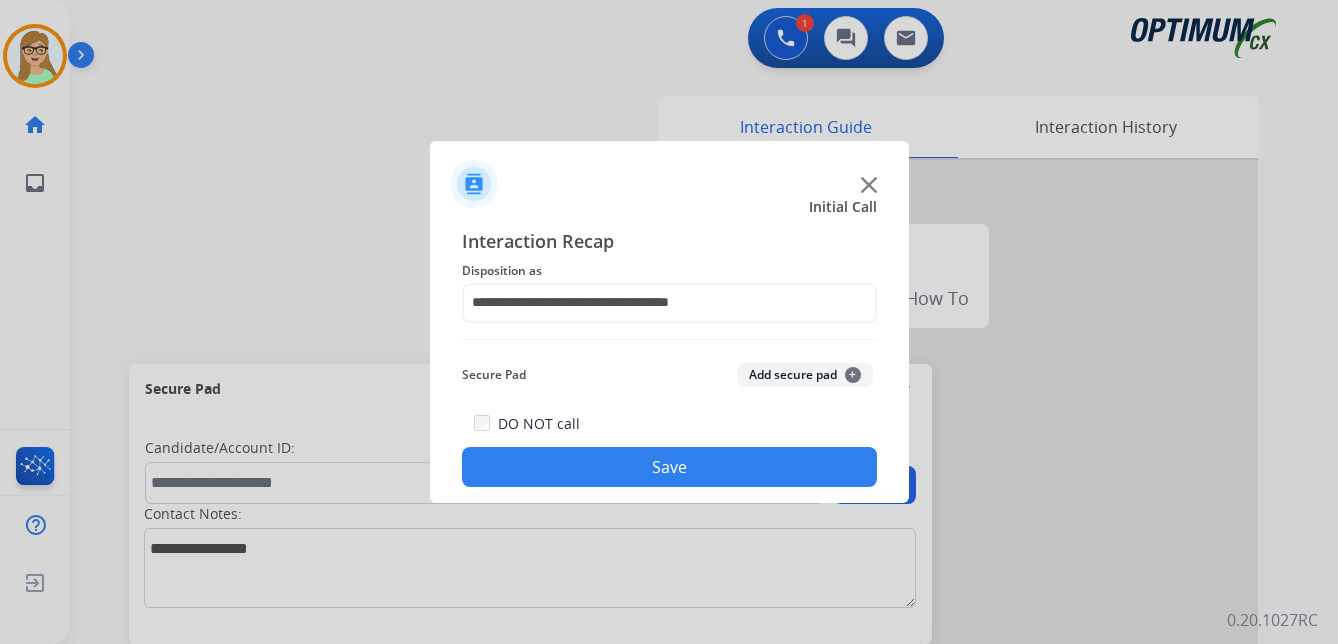 click on "Save" 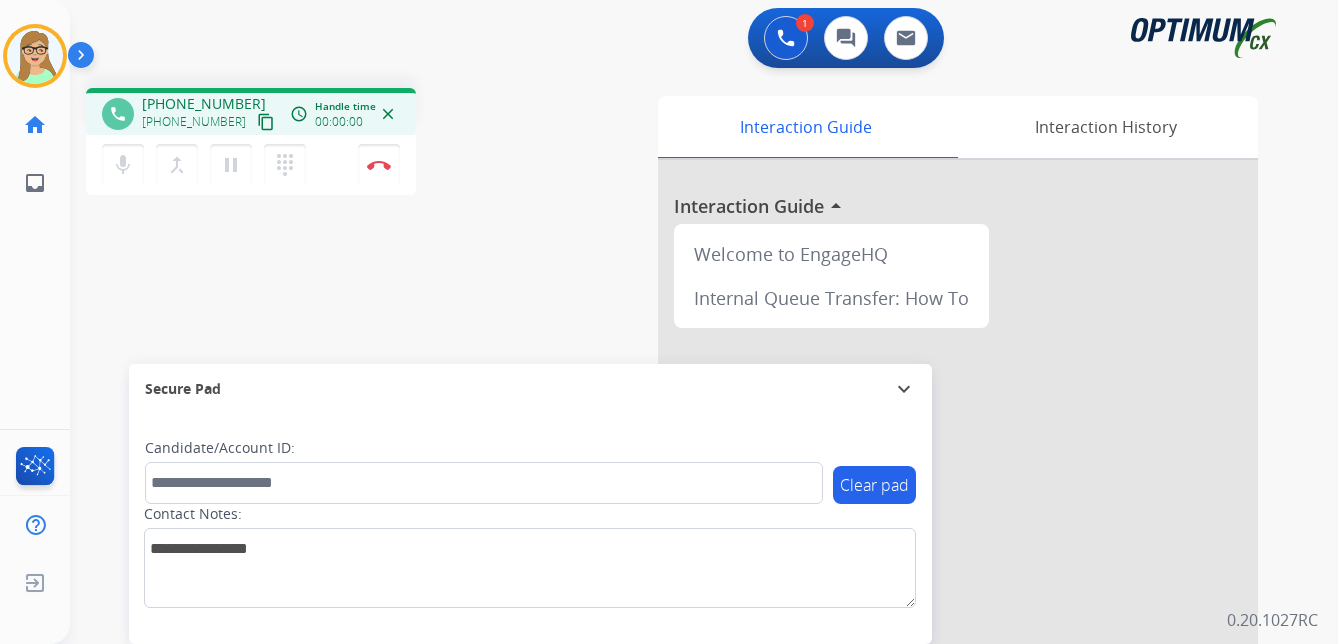 click on "content_copy" at bounding box center [266, 122] 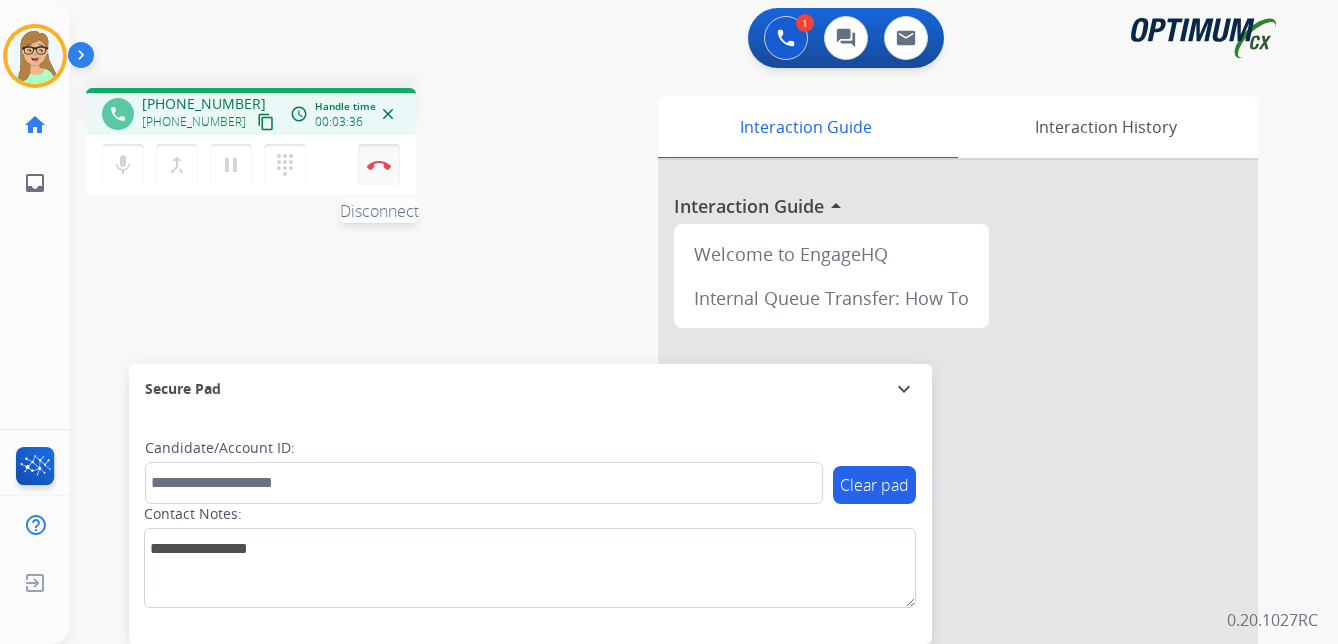 click at bounding box center [379, 165] 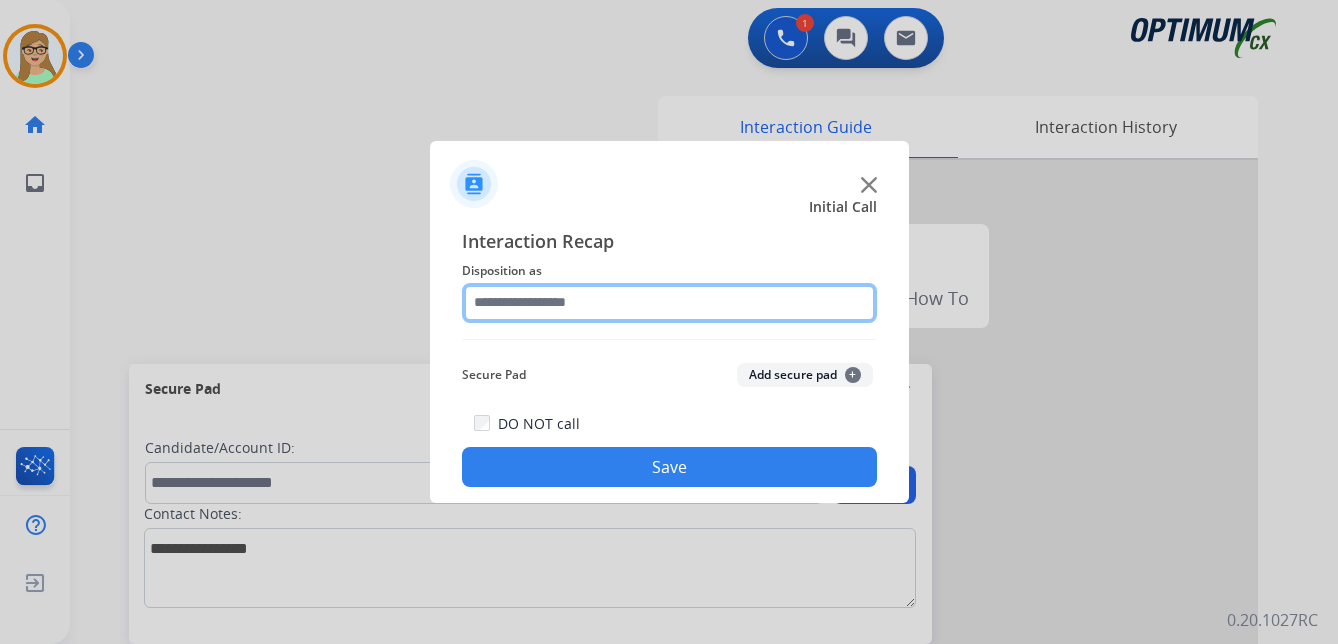 click 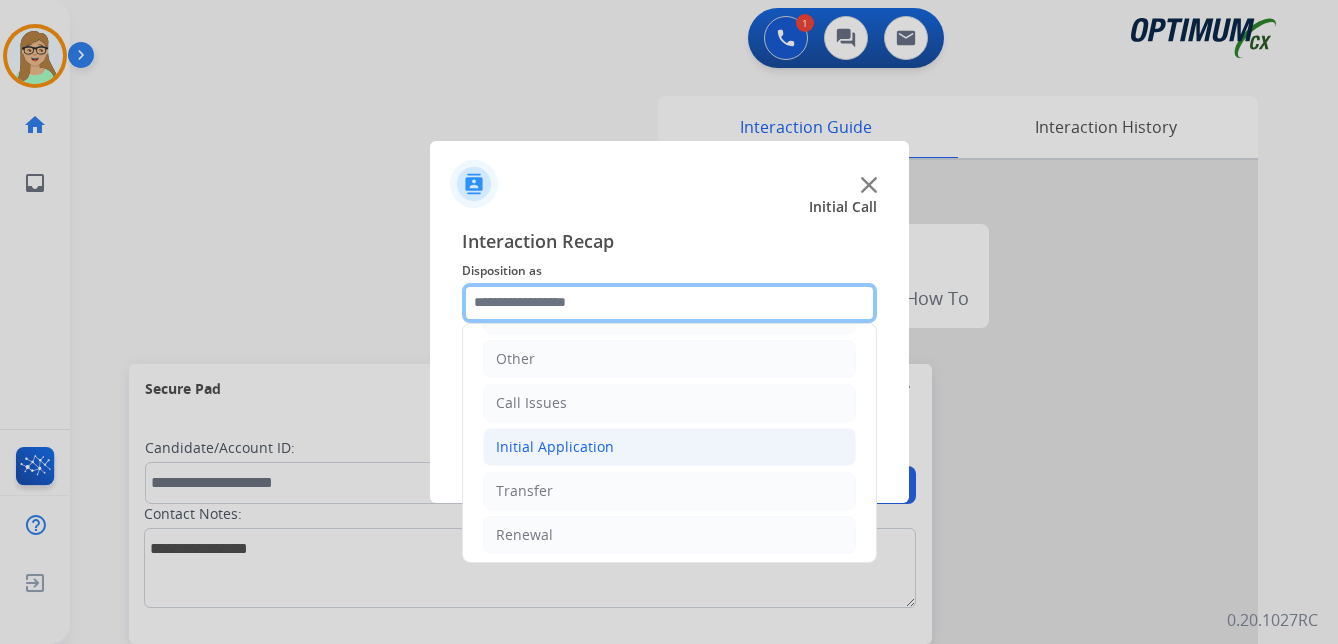 scroll, scrollTop: 136, scrollLeft: 0, axis: vertical 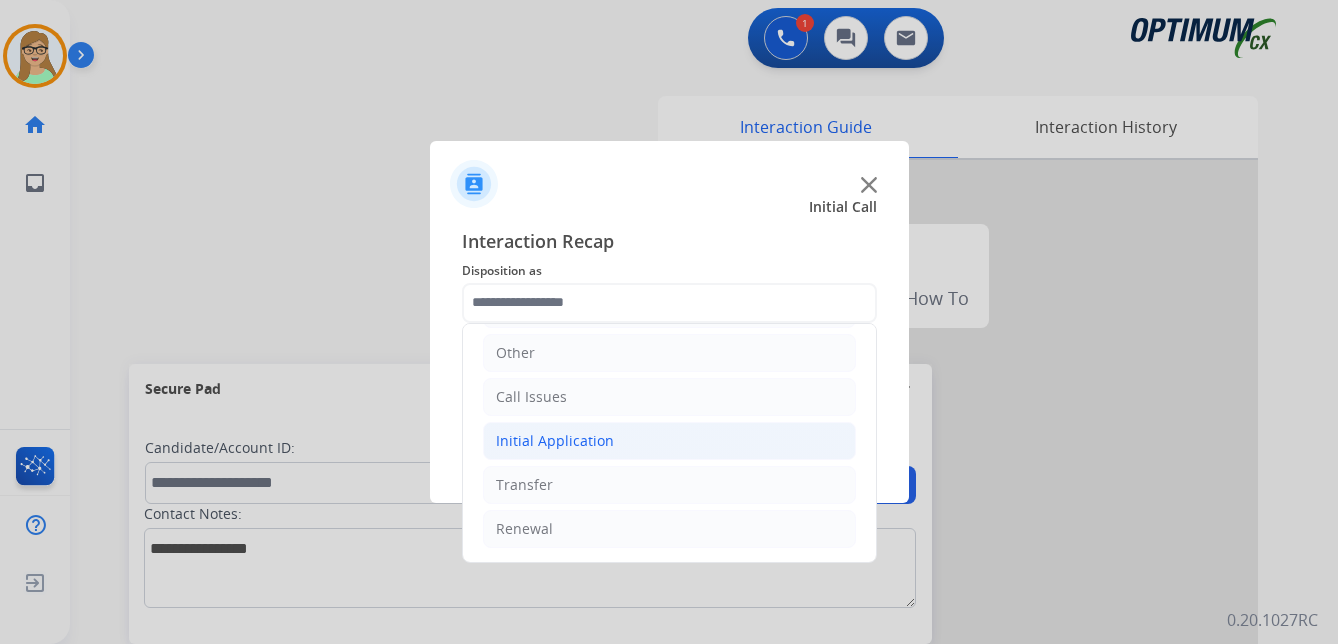 click on "Initial Application" 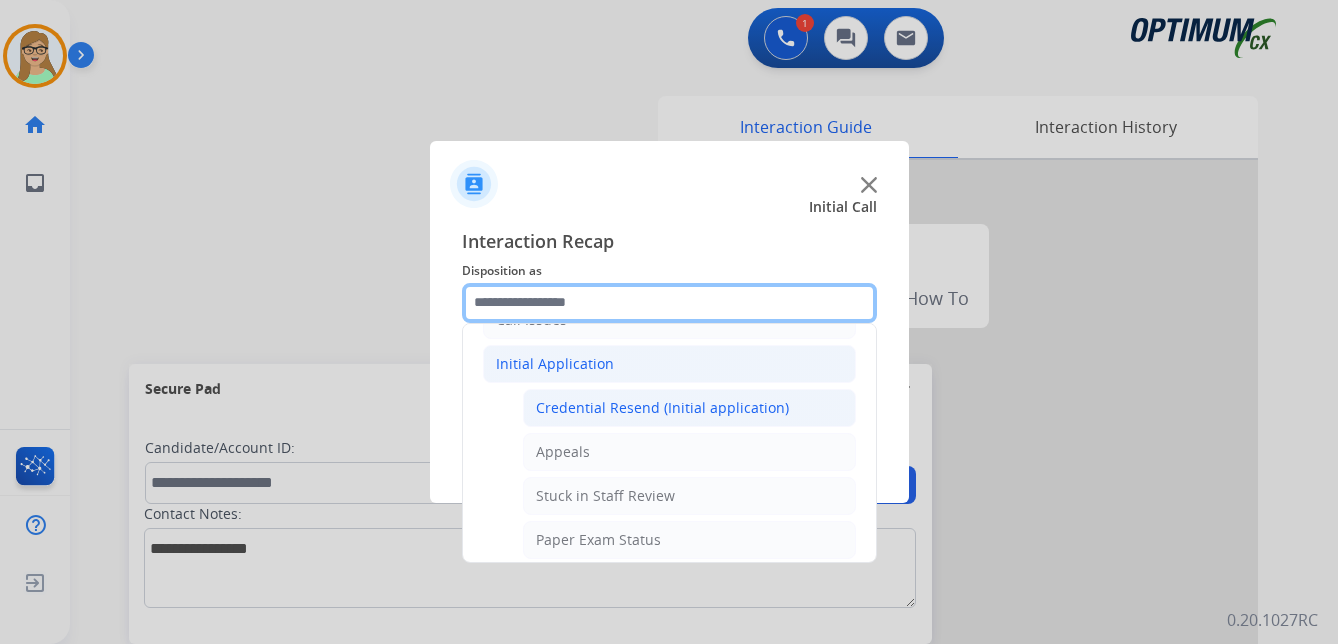 scroll, scrollTop: 236, scrollLeft: 0, axis: vertical 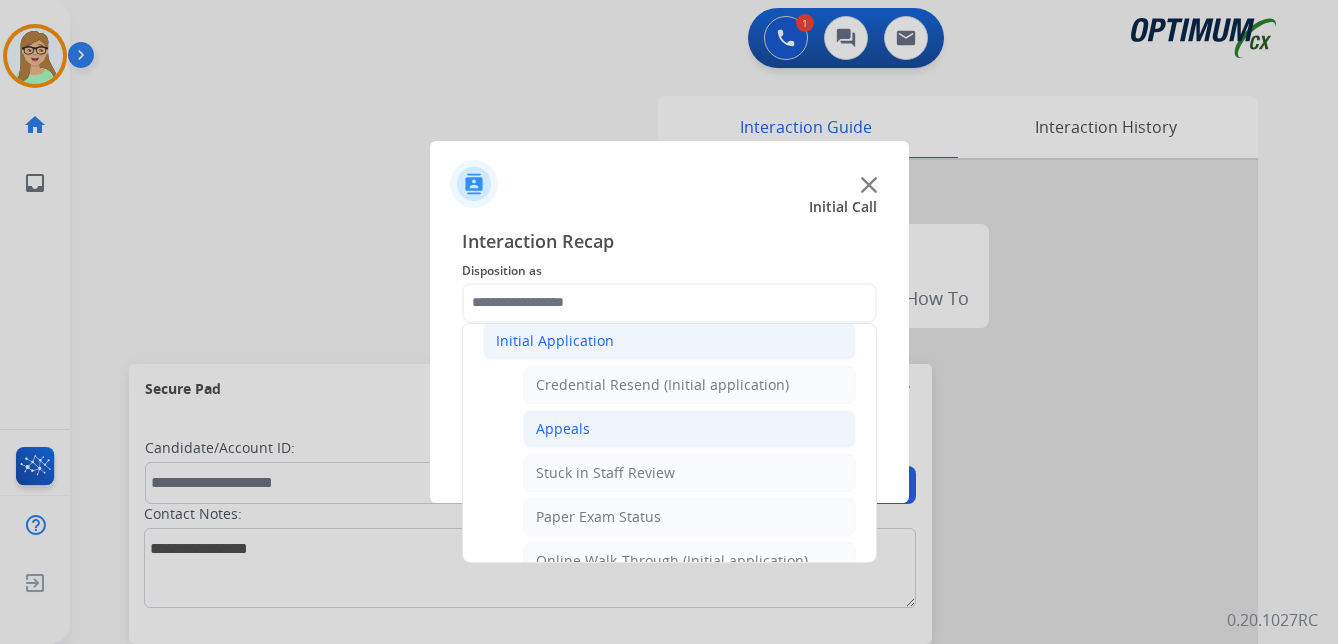 click on "Appeals" 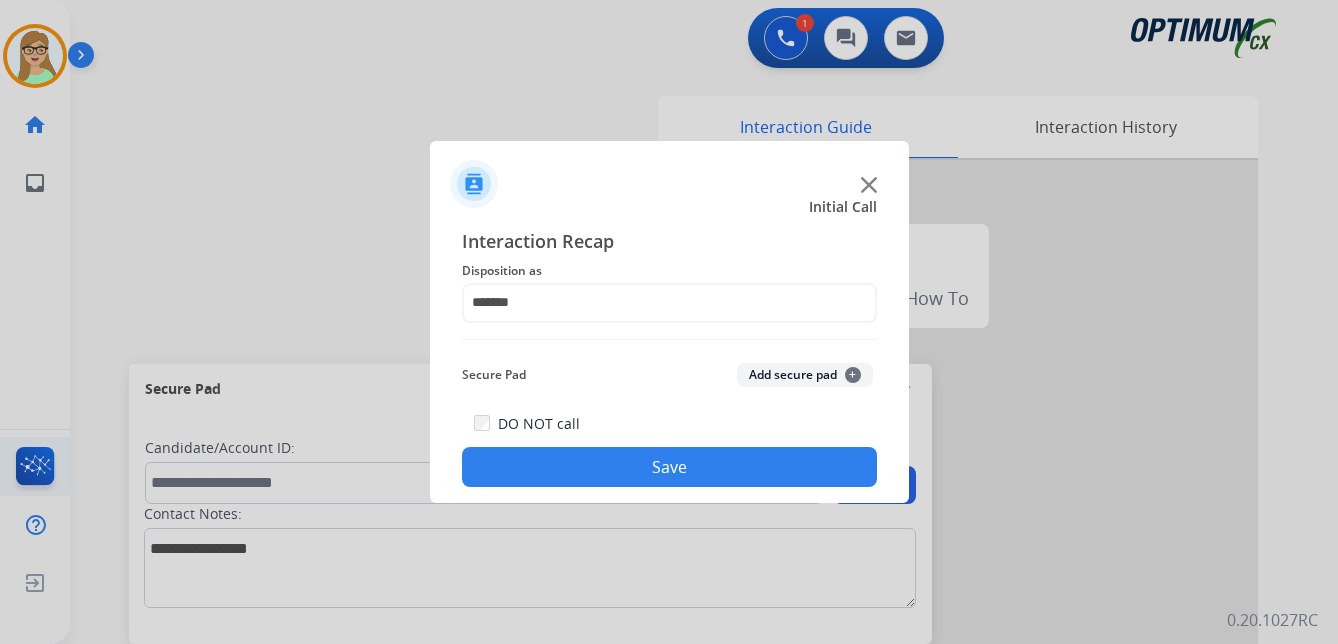 drag, startPoint x: 593, startPoint y: 466, endPoint x: 59, endPoint y: 474, distance: 534.05994 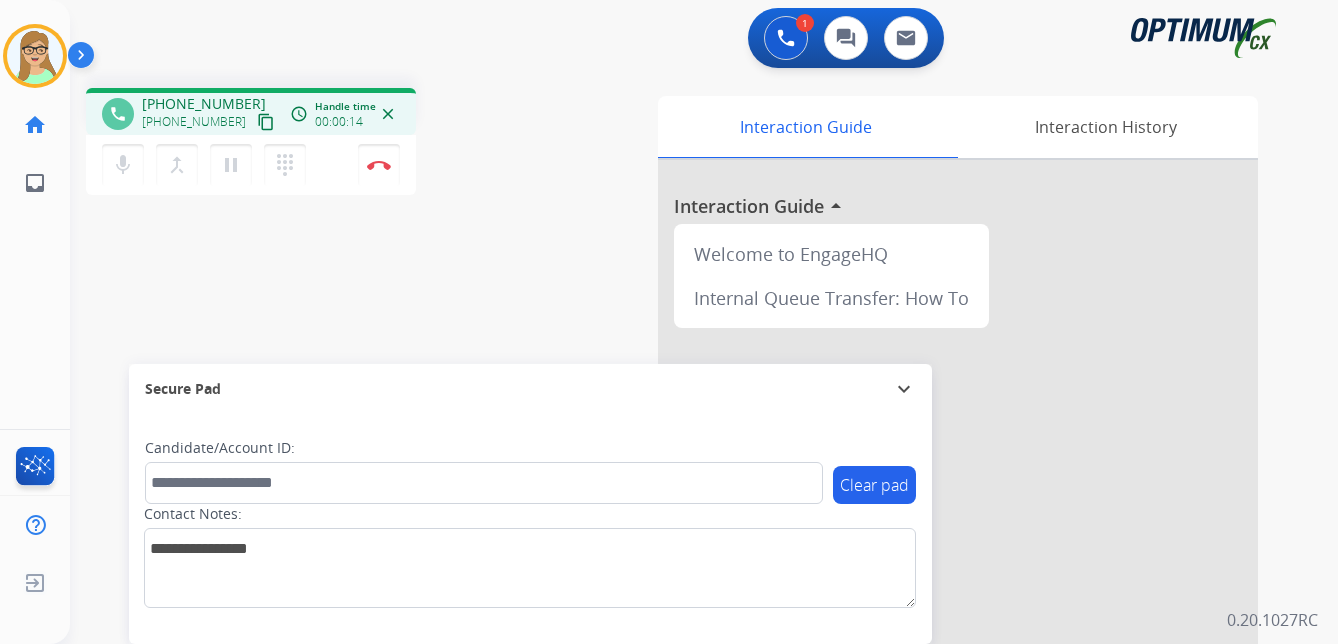 click on "content_copy" at bounding box center [266, 122] 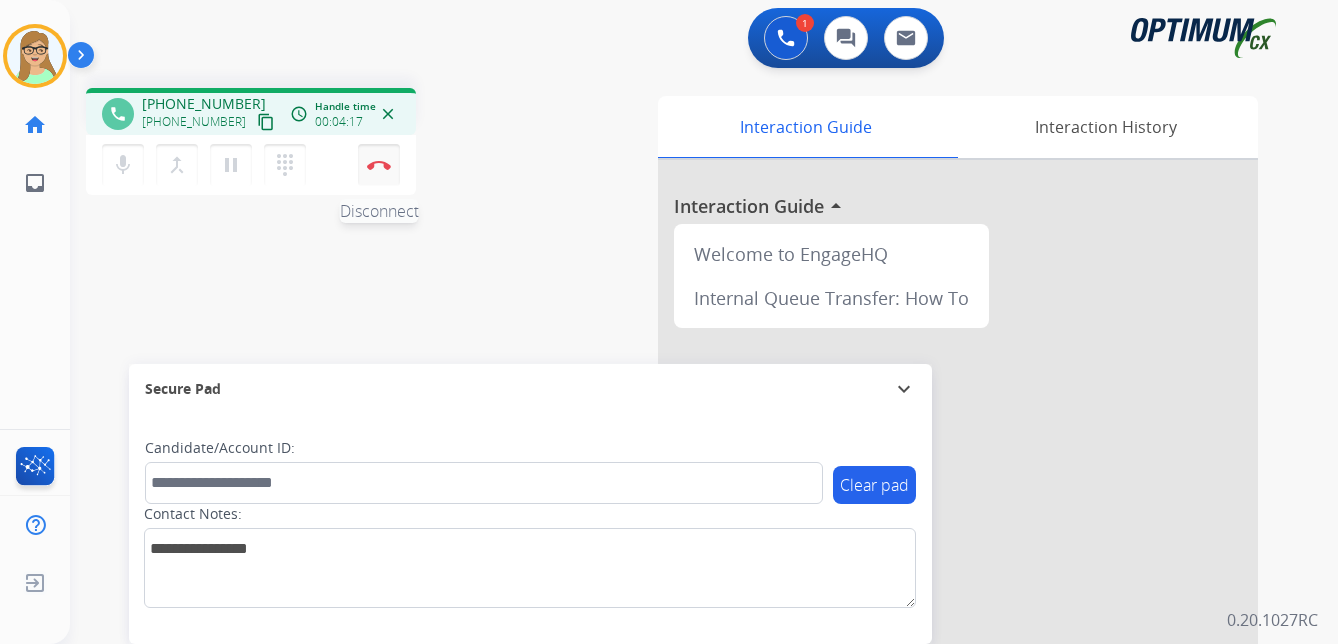 click at bounding box center (379, 165) 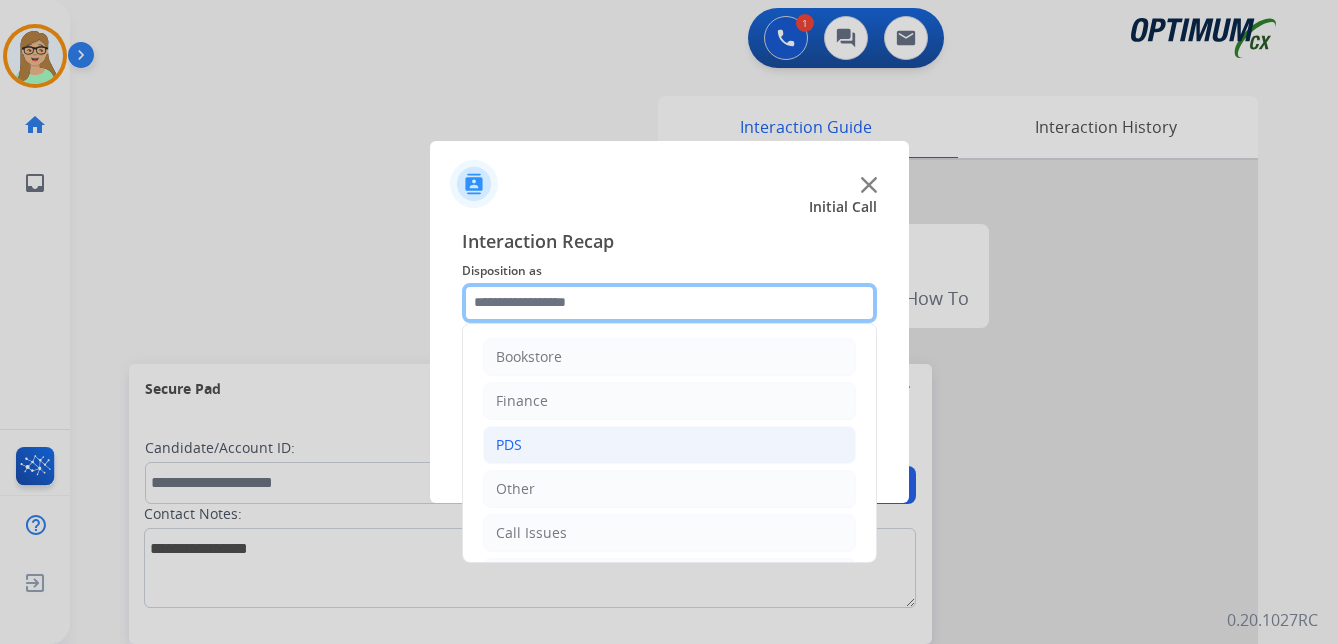 drag, startPoint x: 506, startPoint y: 304, endPoint x: 677, endPoint y: 442, distance: 219.73848 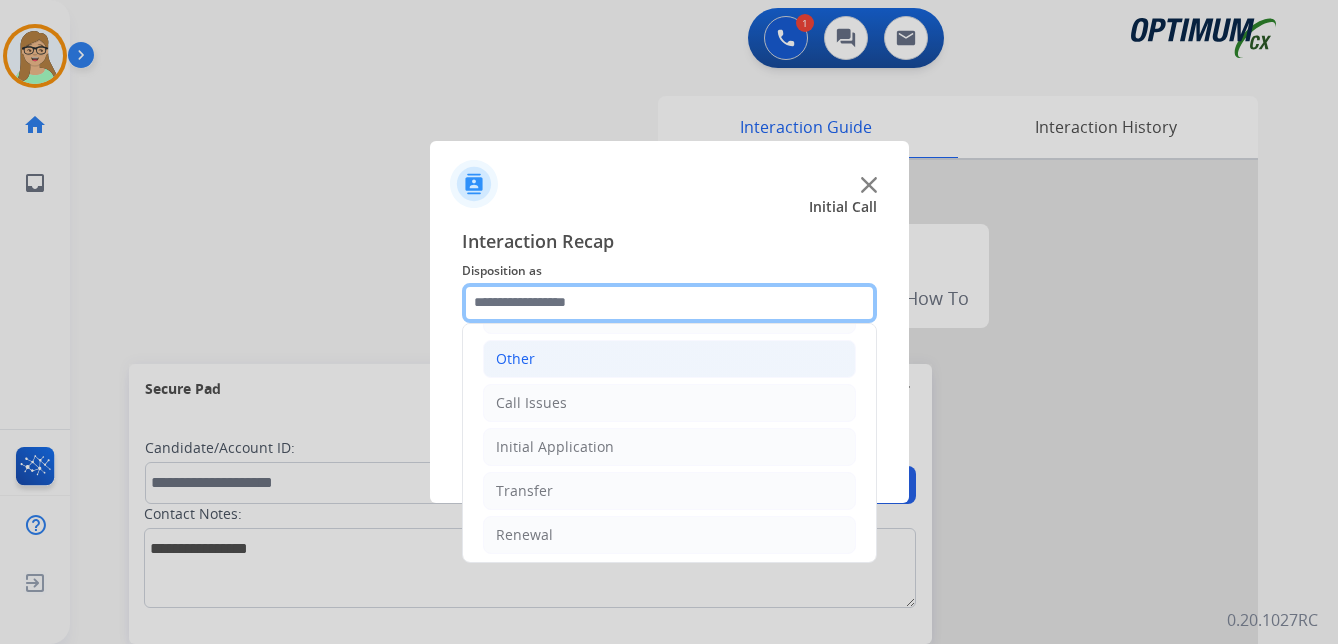 scroll, scrollTop: 136, scrollLeft: 0, axis: vertical 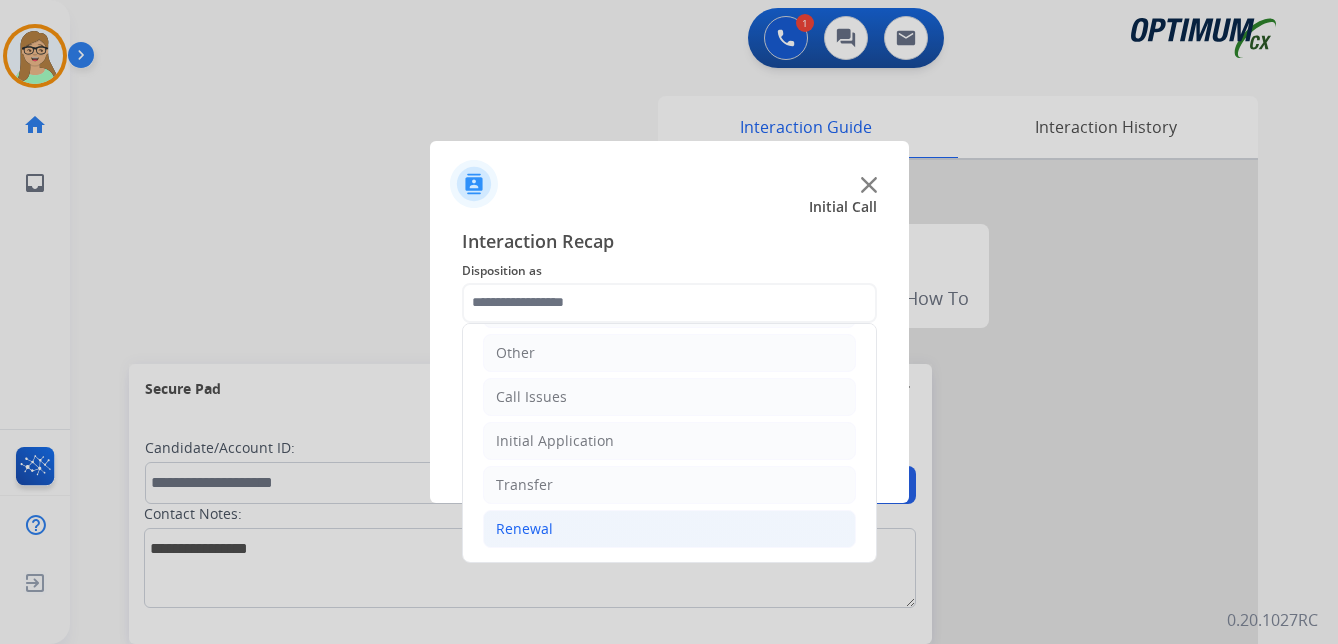 drag, startPoint x: 512, startPoint y: 522, endPoint x: 535, endPoint y: 514, distance: 24.351591 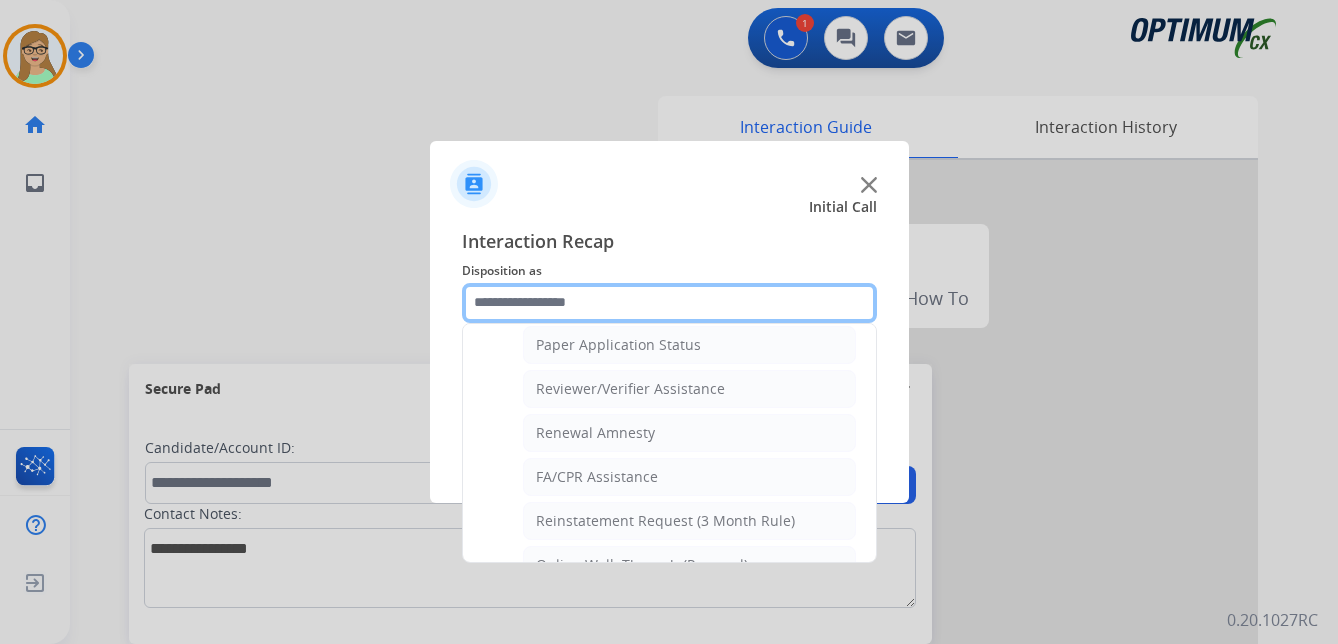 scroll, scrollTop: 772, scrollLeft: 0, axis: vertical 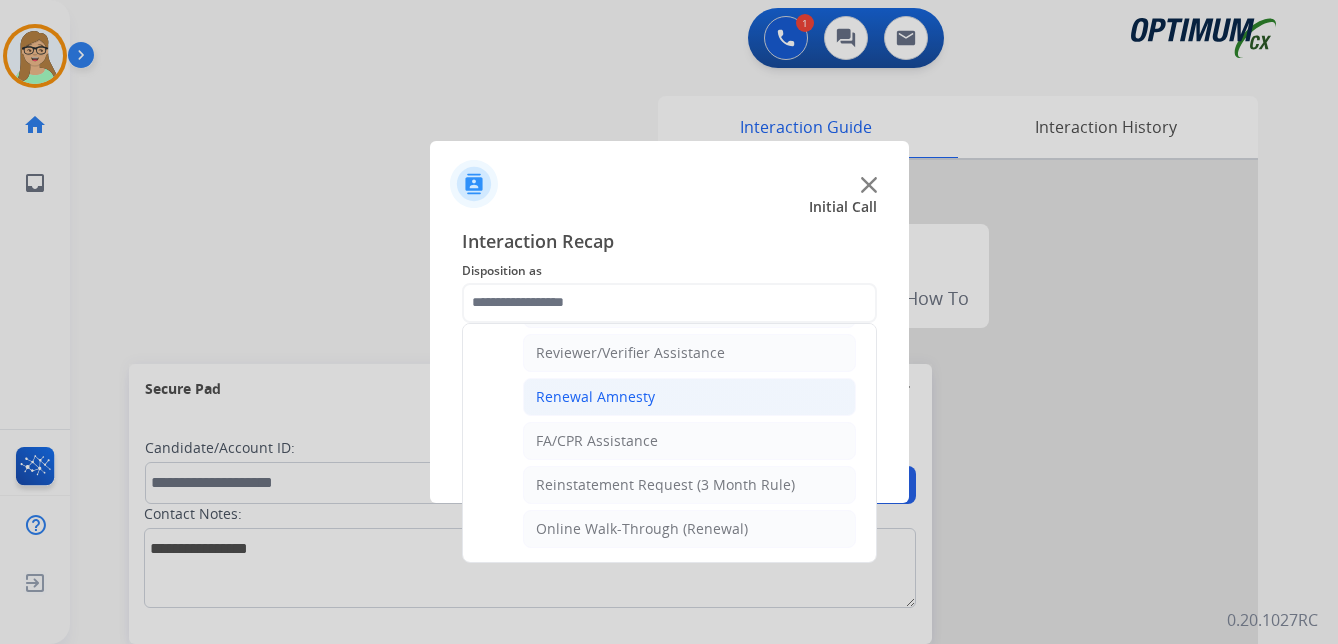 click on "Renewal Amnesty" 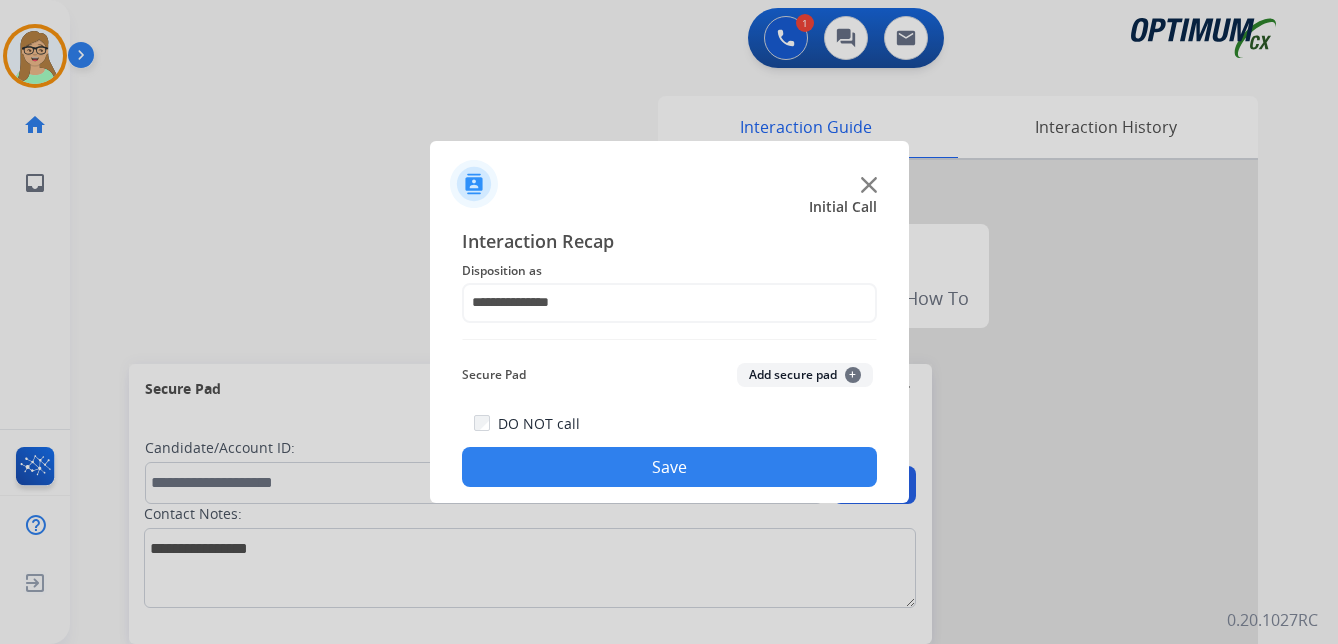 click on "Save" 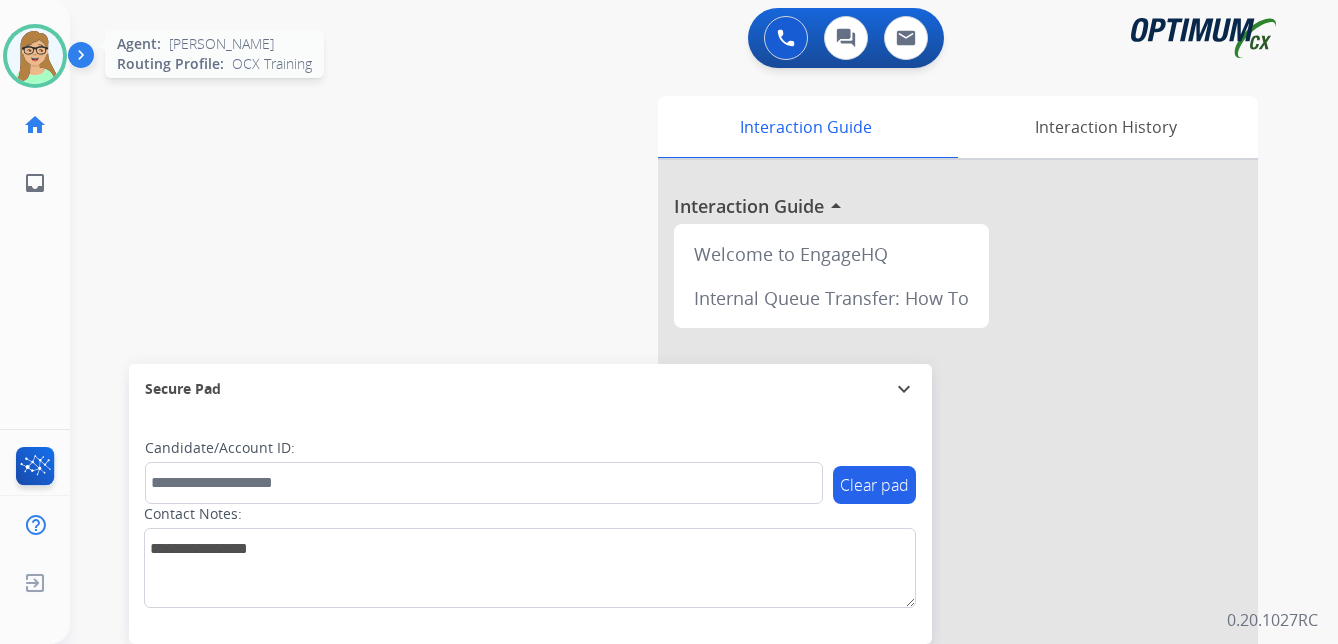 click at bounding box center [35, 56] 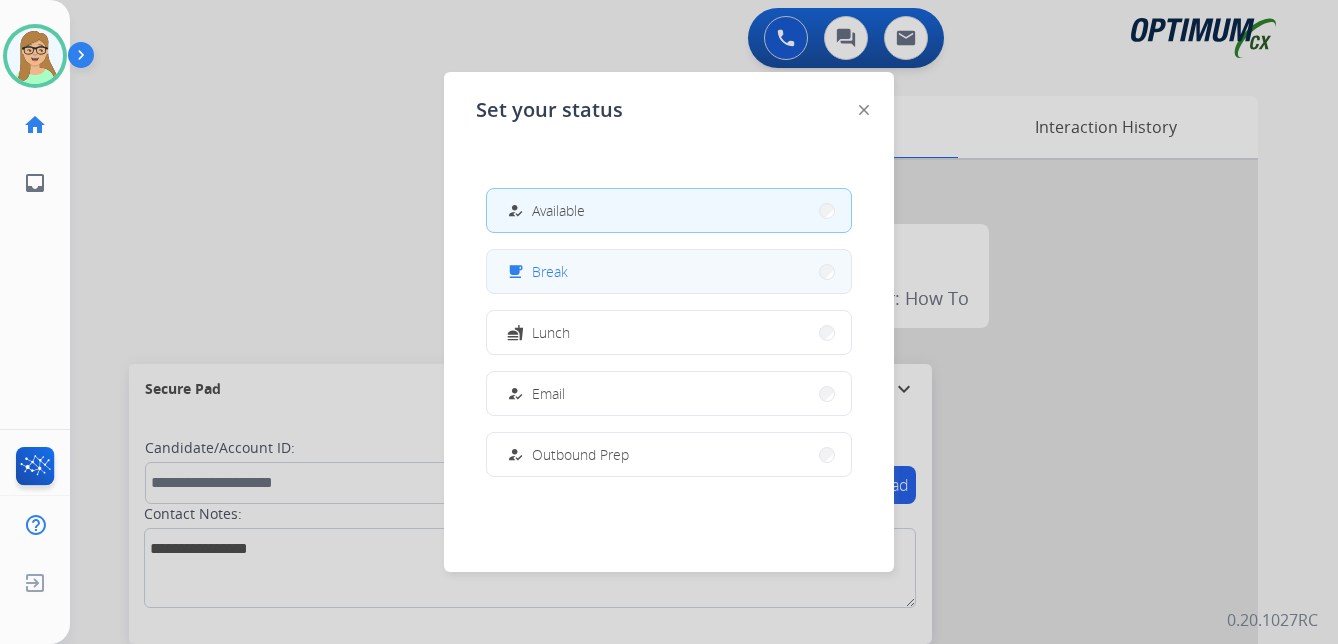 click on "Break" at bounding box center [550, 271] 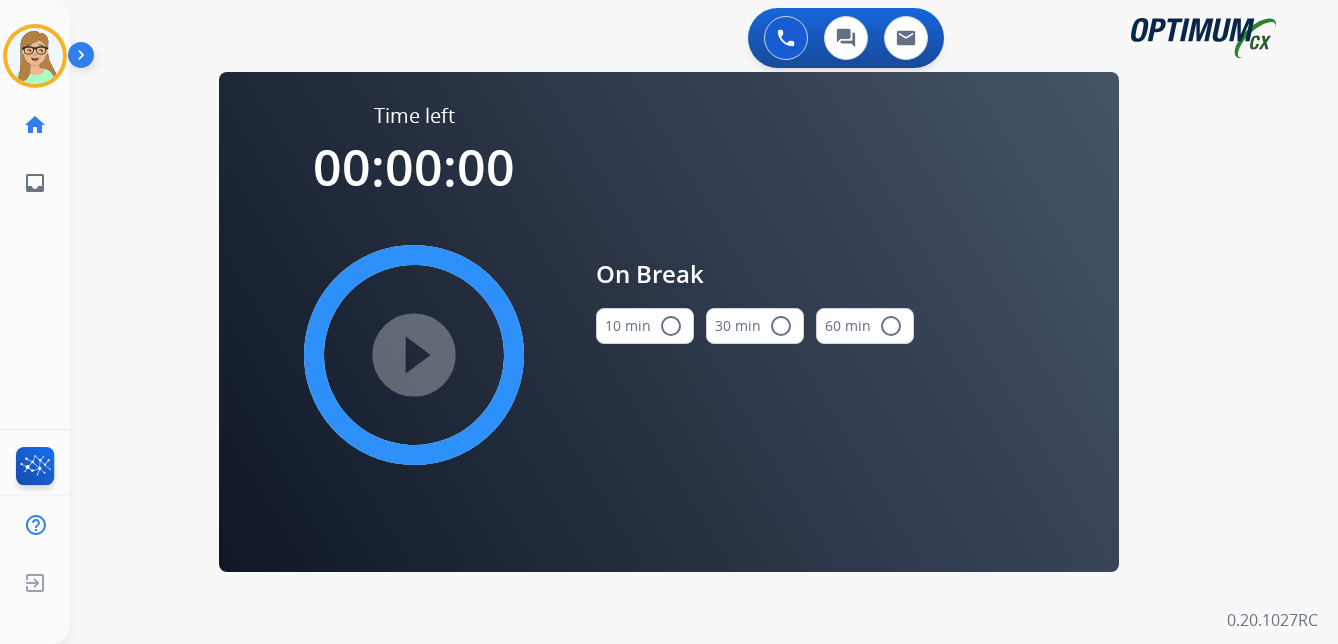 drag, startPoint x: 669, startPoint y: 327, endPoint x: 415, endPoint y: 340, distance: 254.33246 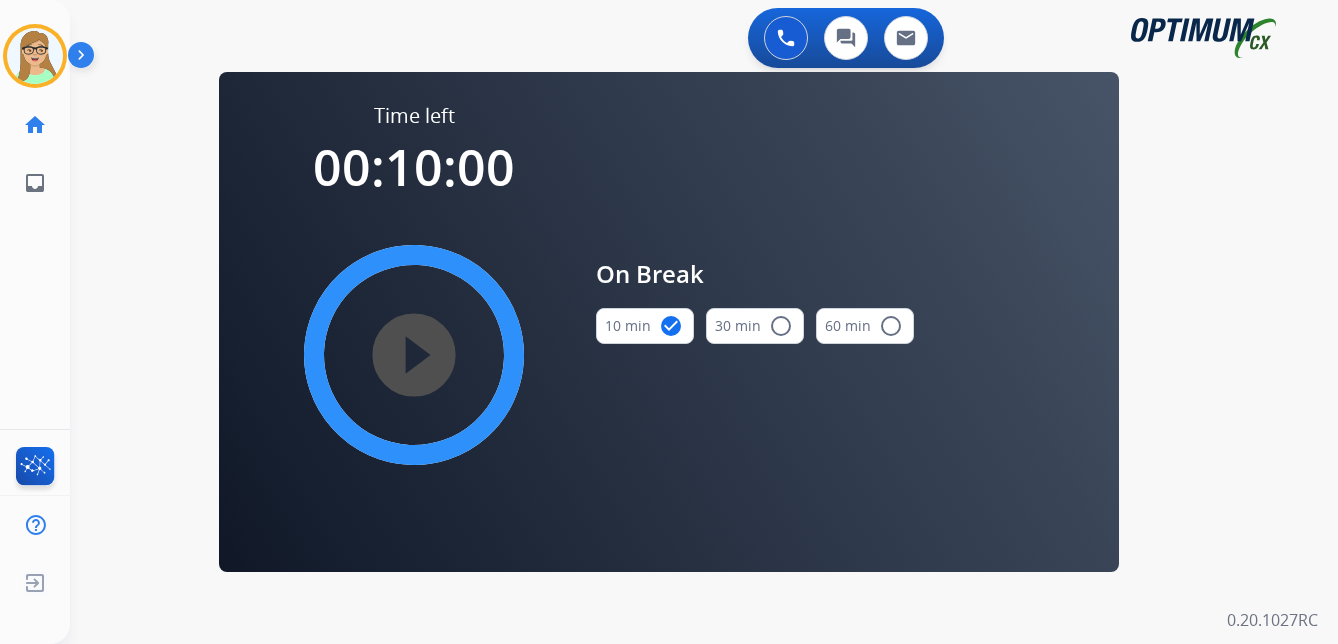 click on "play_circle_filled" at bounding box center [414, 355] 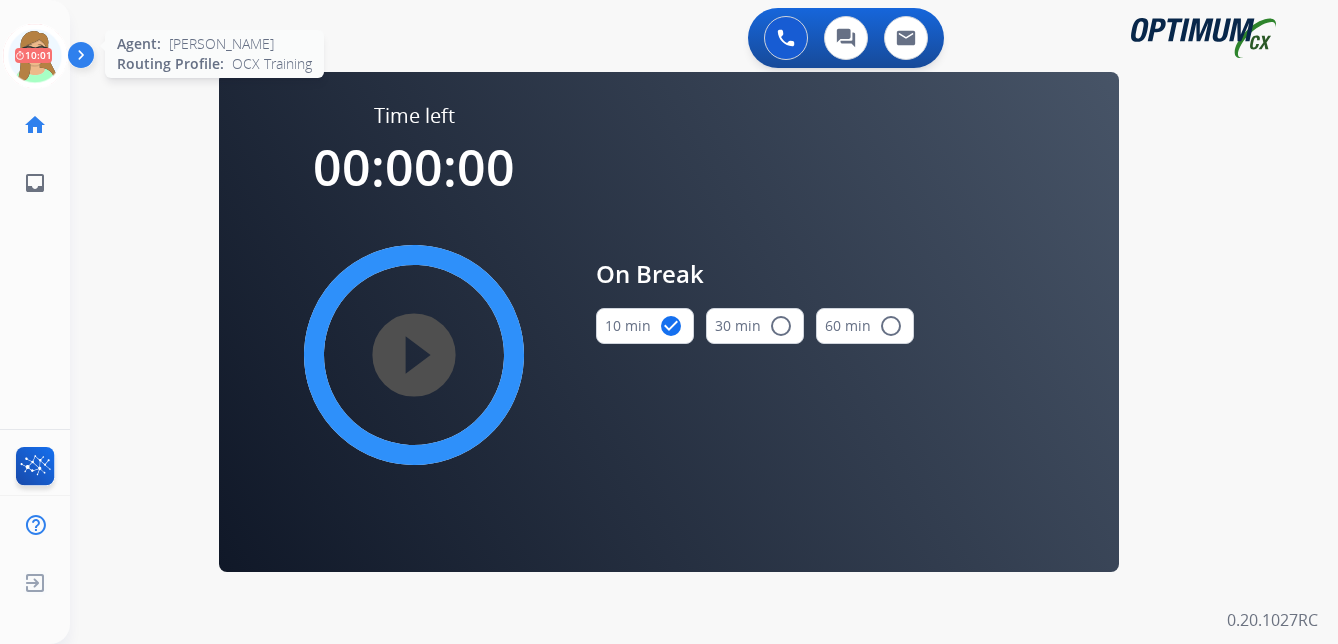 click 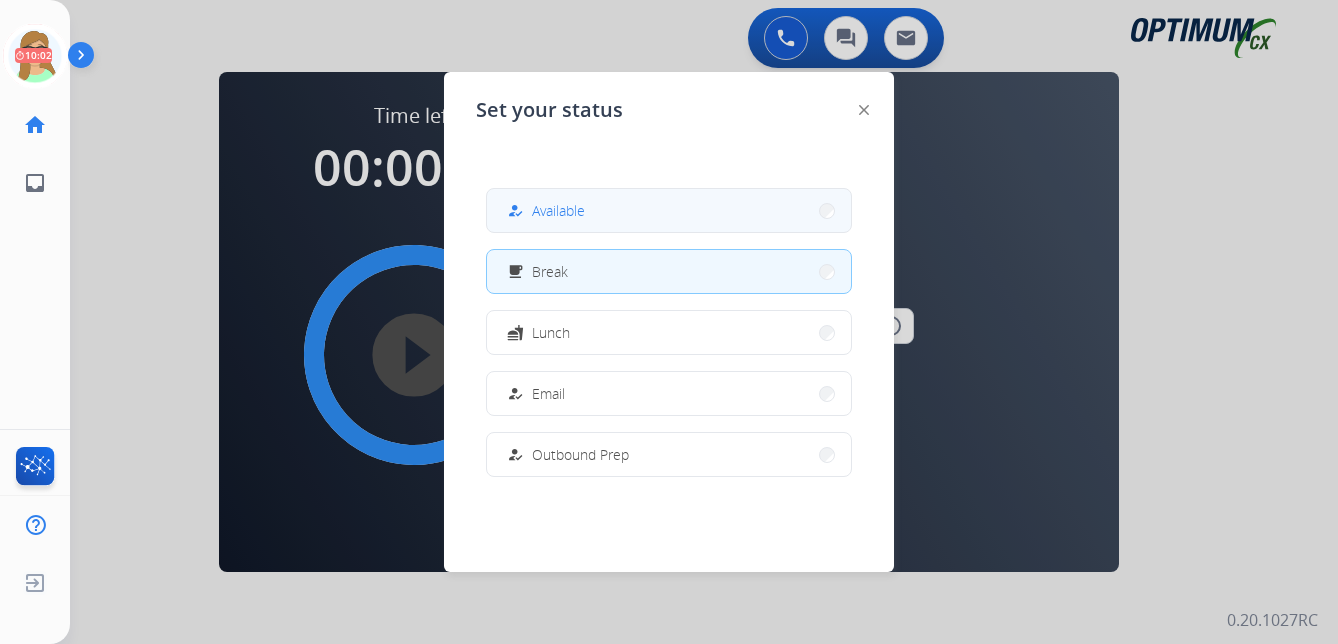 click on "Available" at bounding box center (558, 210) 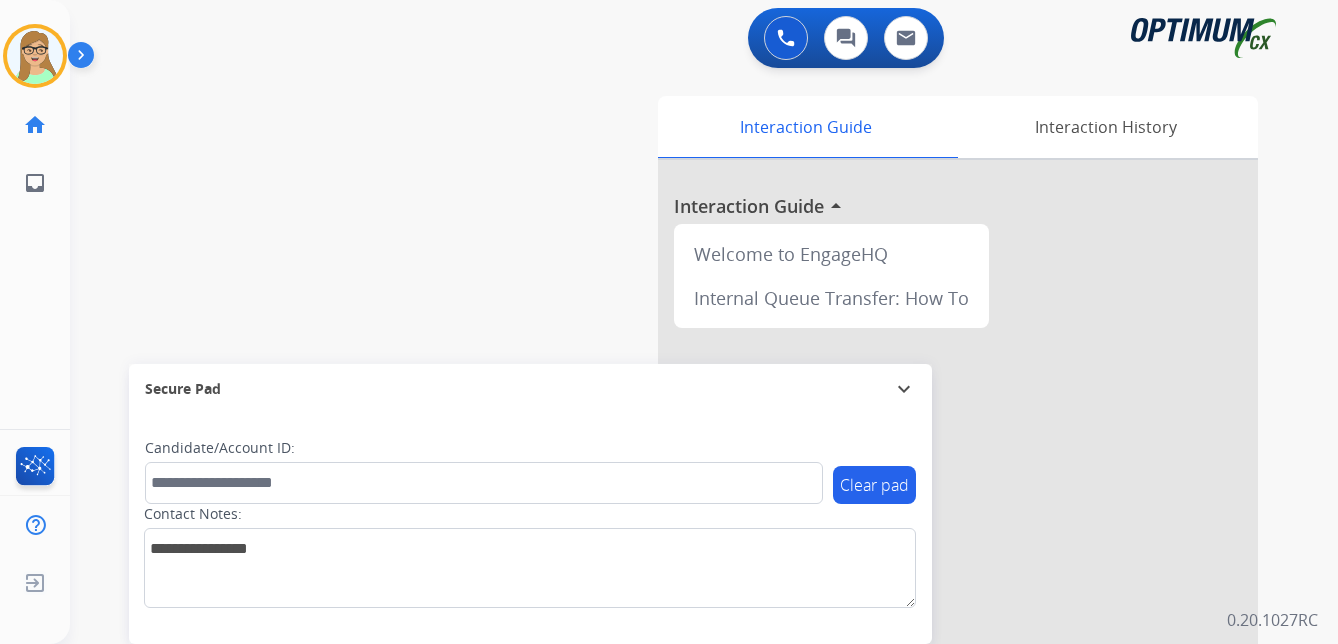 click at bounding box center [85, 59] 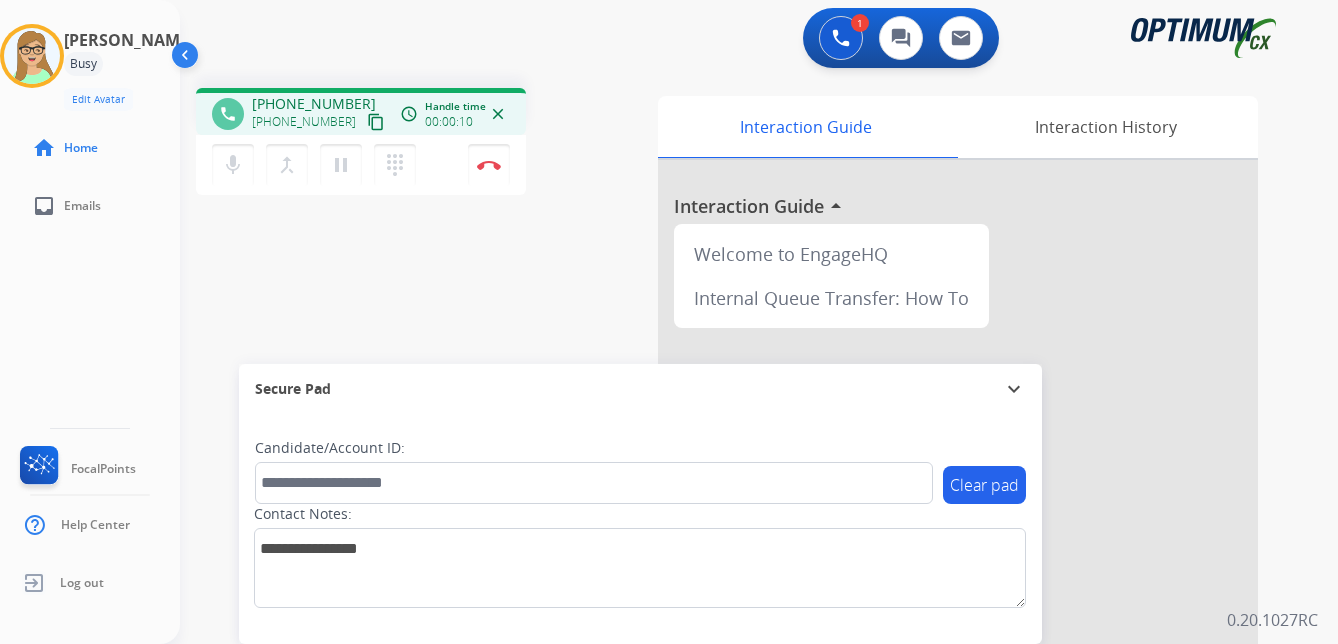 click on "content_copy" at bounding box center (376, 122) 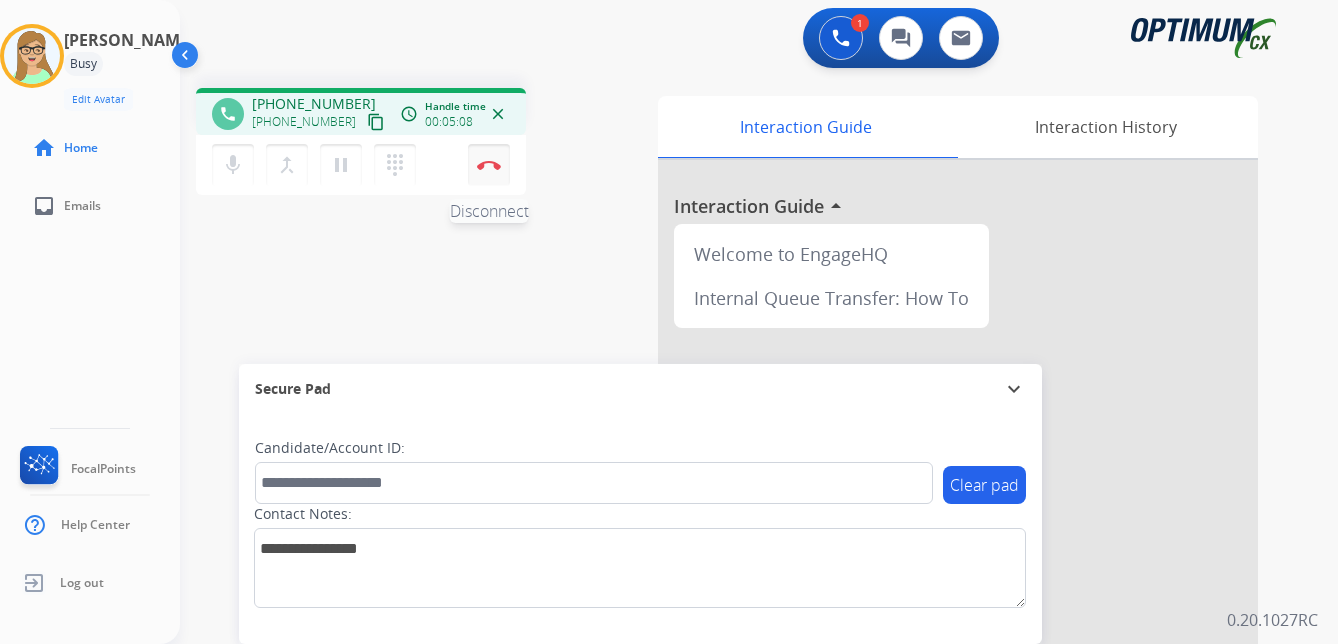 click at bounding box center (489, 165) 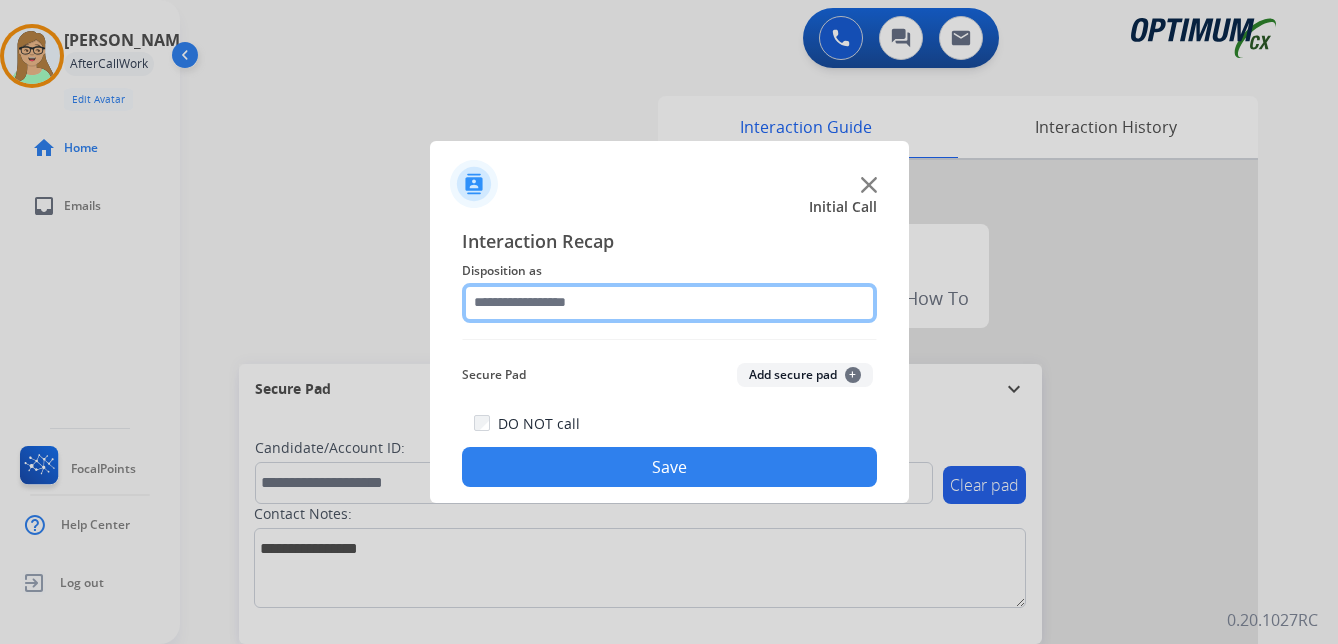 click 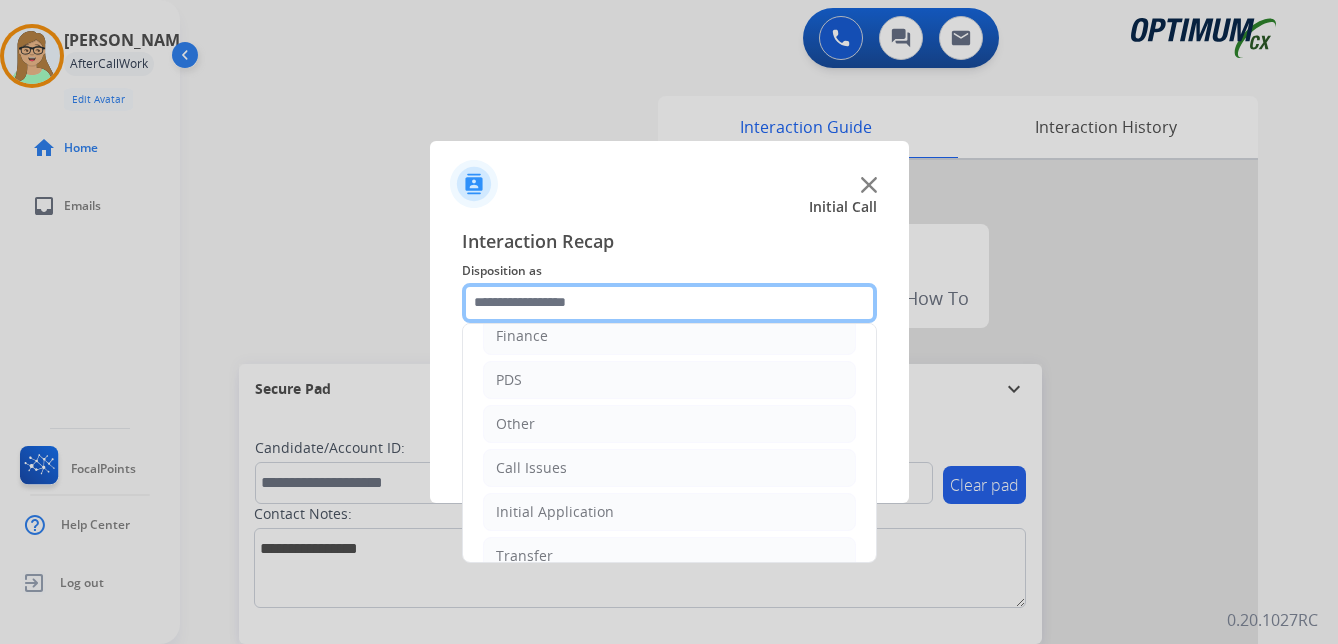 scroll, scrollTop: 136, scrollLeft: 0, axis: vertical 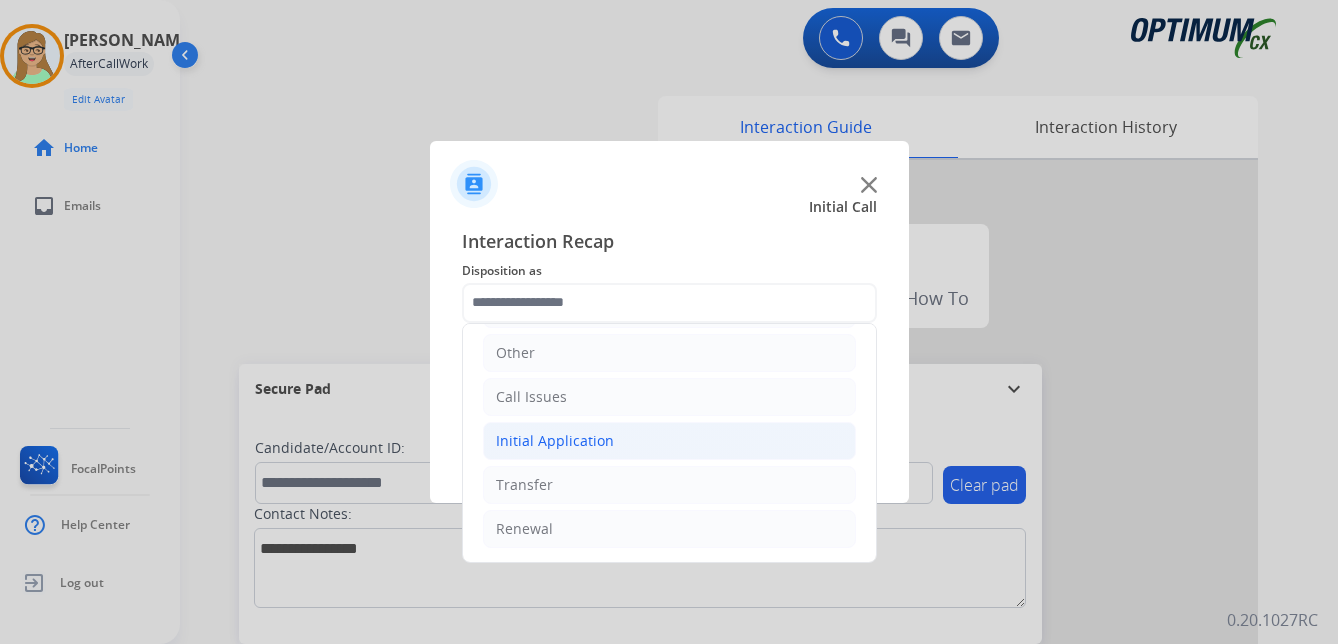 click on "Initial Application" 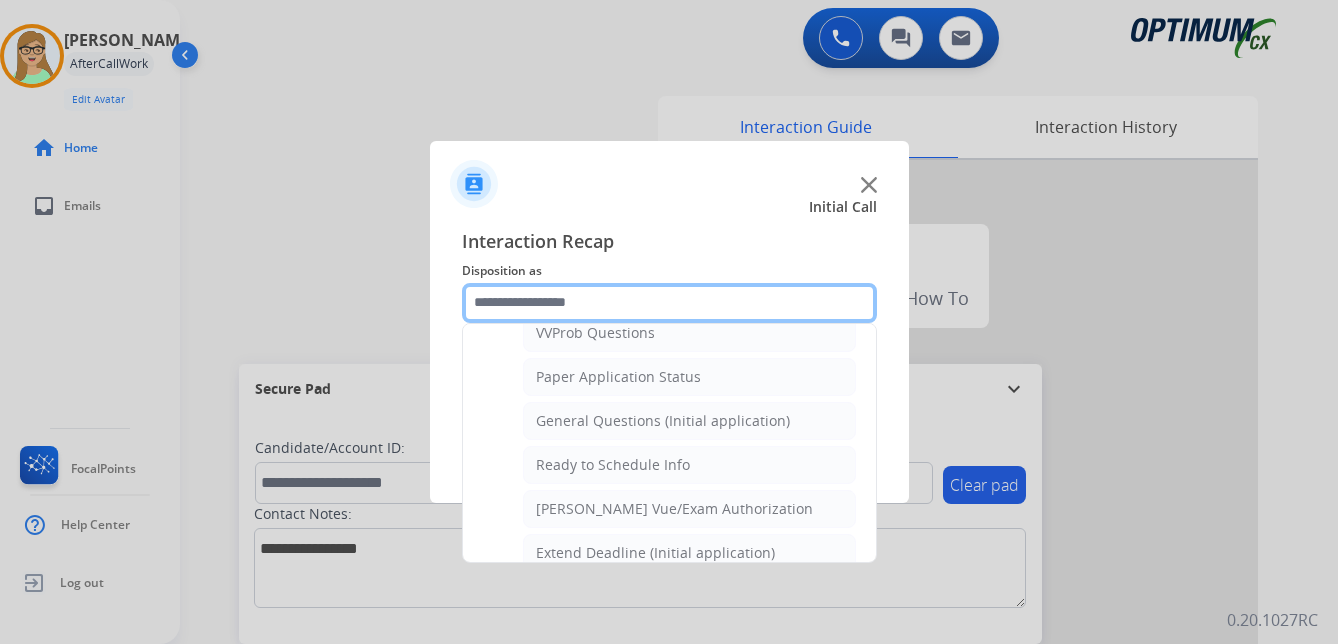 scroll, scrollTop: 1136, scrollLeft: 0, axis: vertical 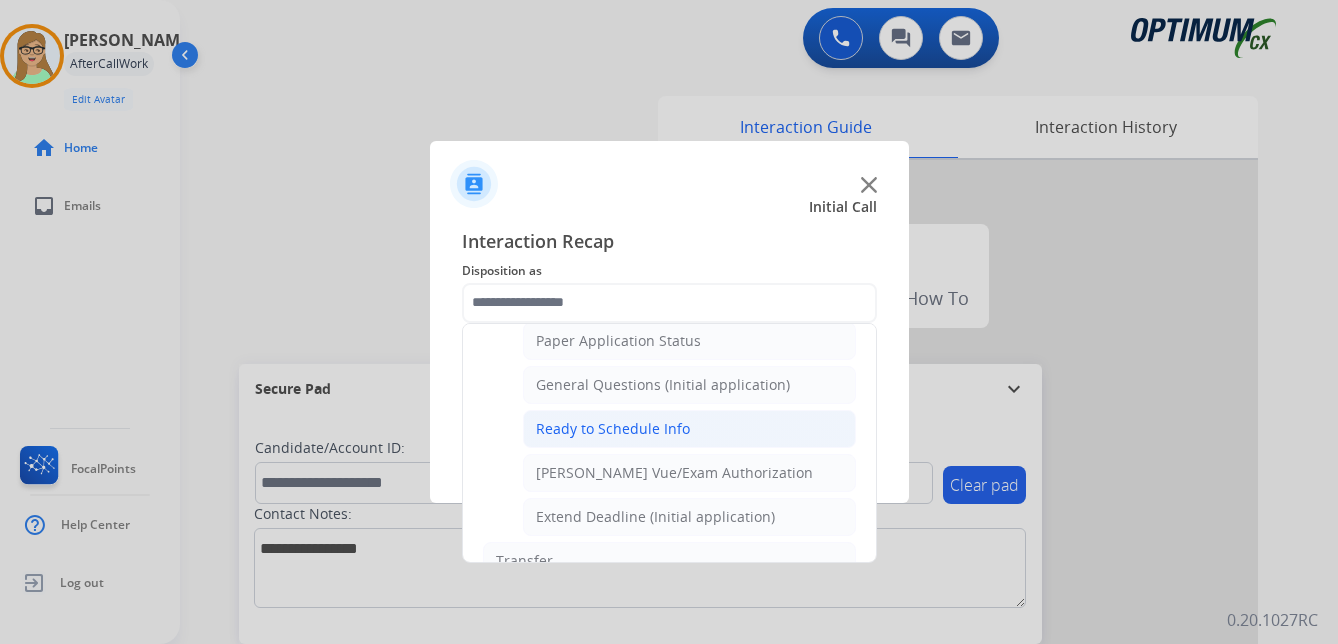 click on "Ready to Schedule Info" 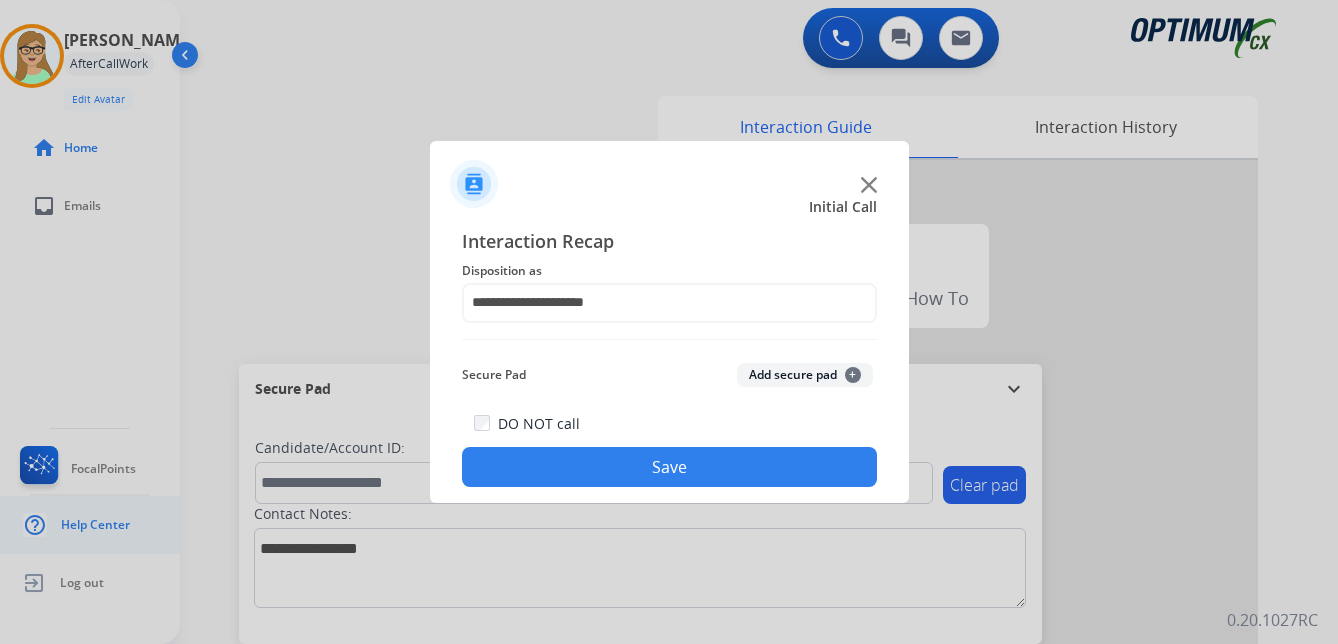 drag, startPoint x: 509, startPoint y: 464, endPoint x: 2, endPoint y: 539, distance: 512.51733 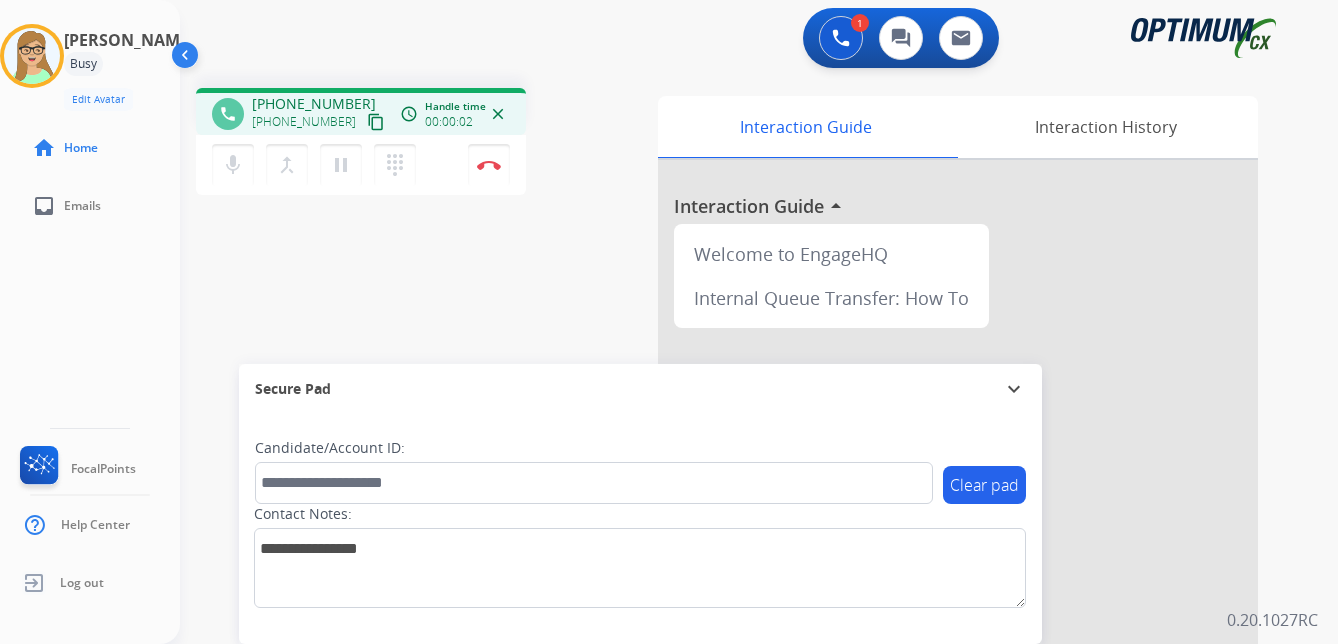 click on "content_copy" at bounding box center [376, 122] 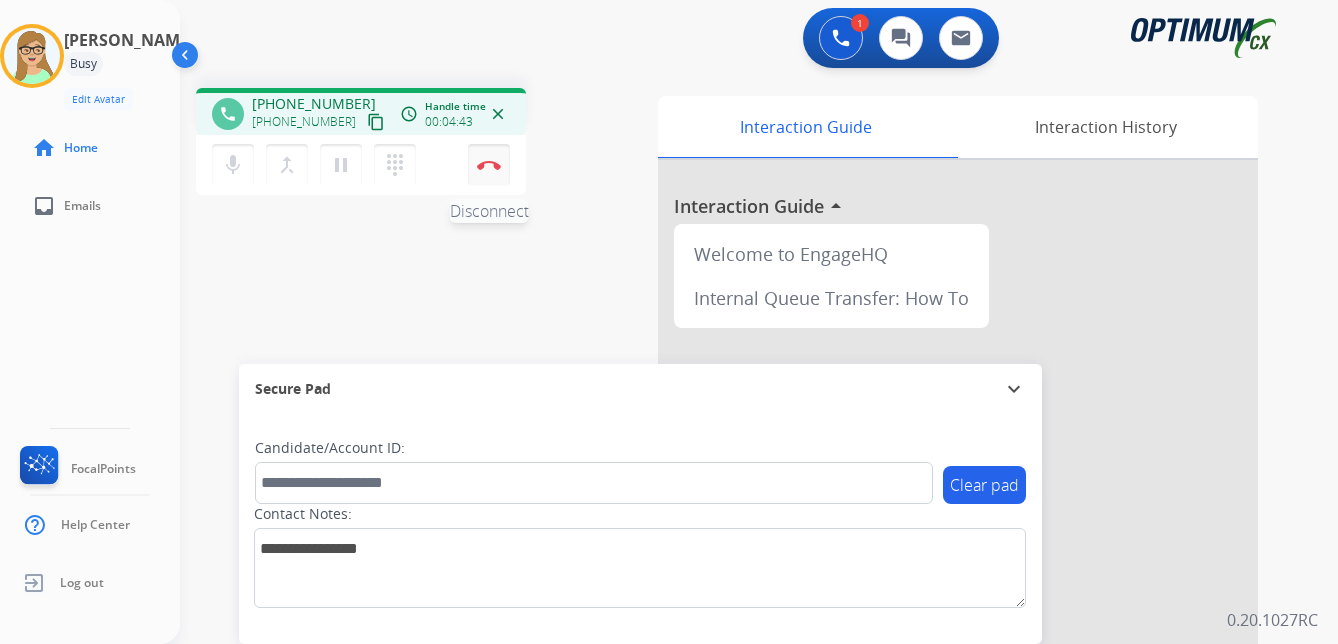 click on "Disconnect" at bounding box center [489, 165] 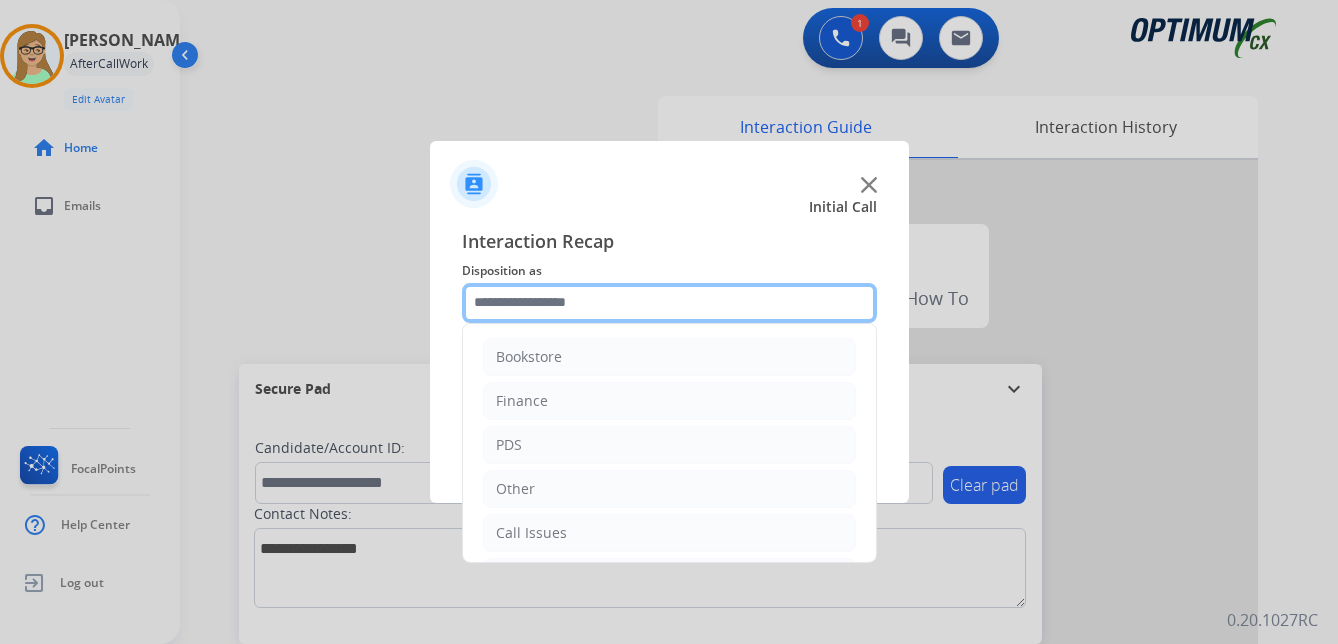 click 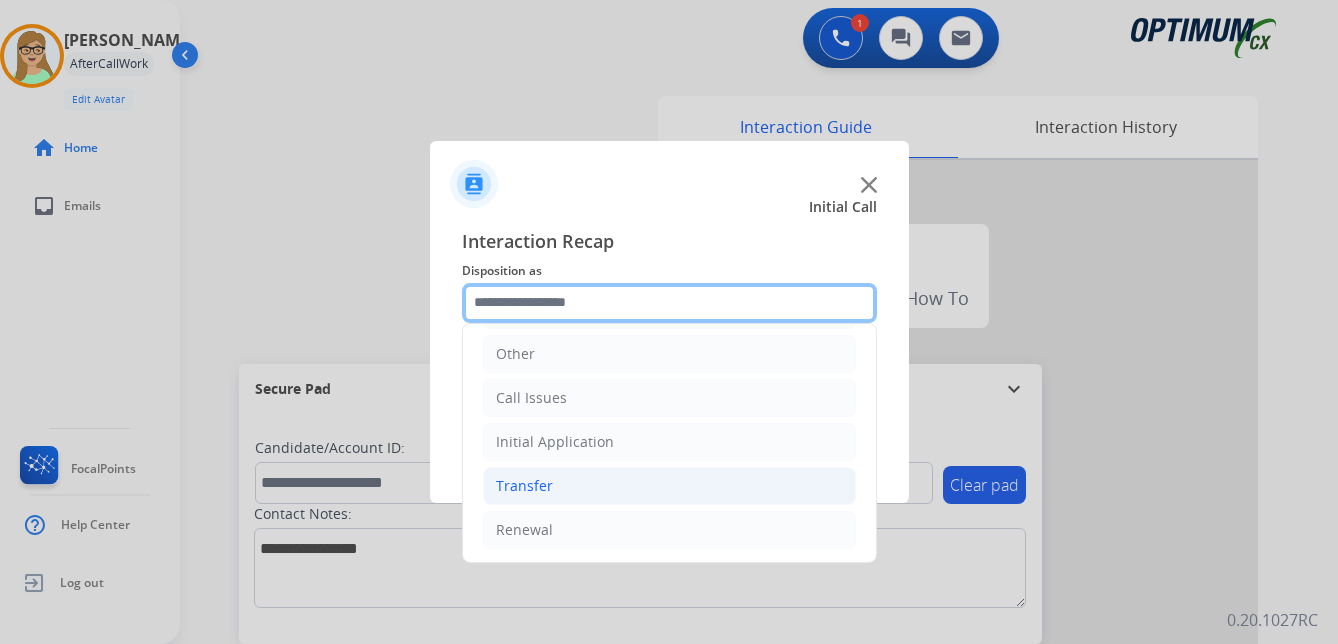scroll, scrollTop: 136, scrollLeft: 0, axis: vertical 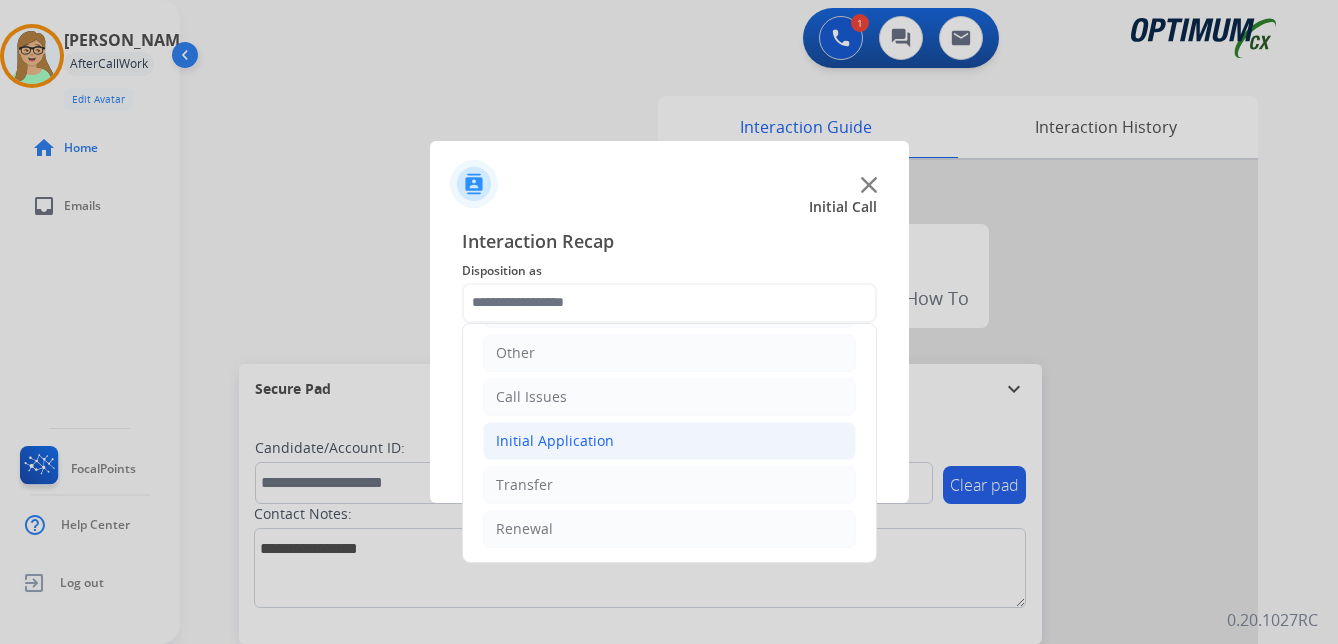 click on "Initial Application" 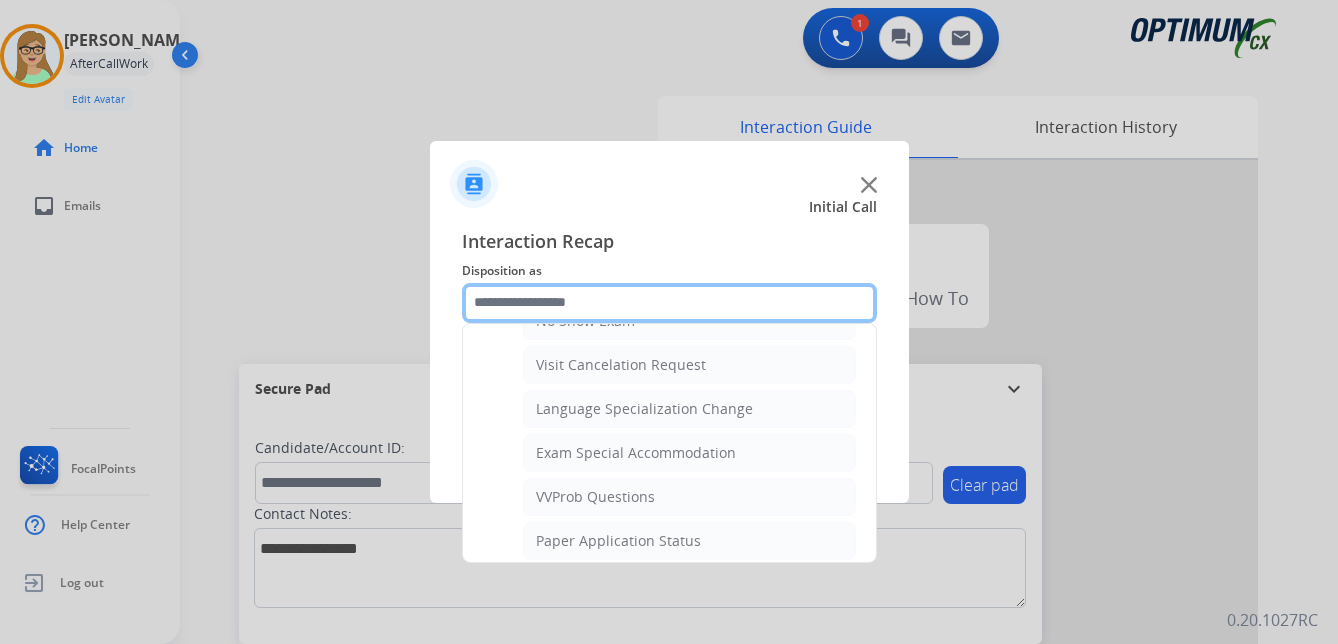scroll, scrollTop: 1036, scrollLeft: 0, axis: vertical 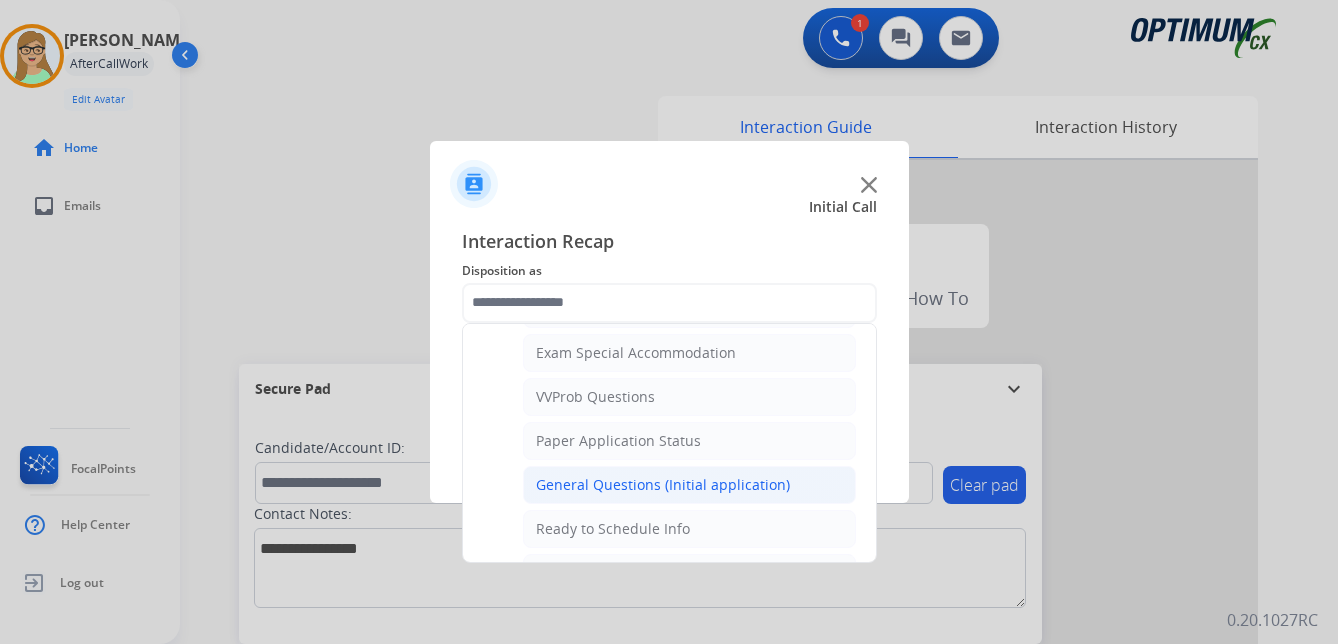 click on "General Questions (Initial application)" 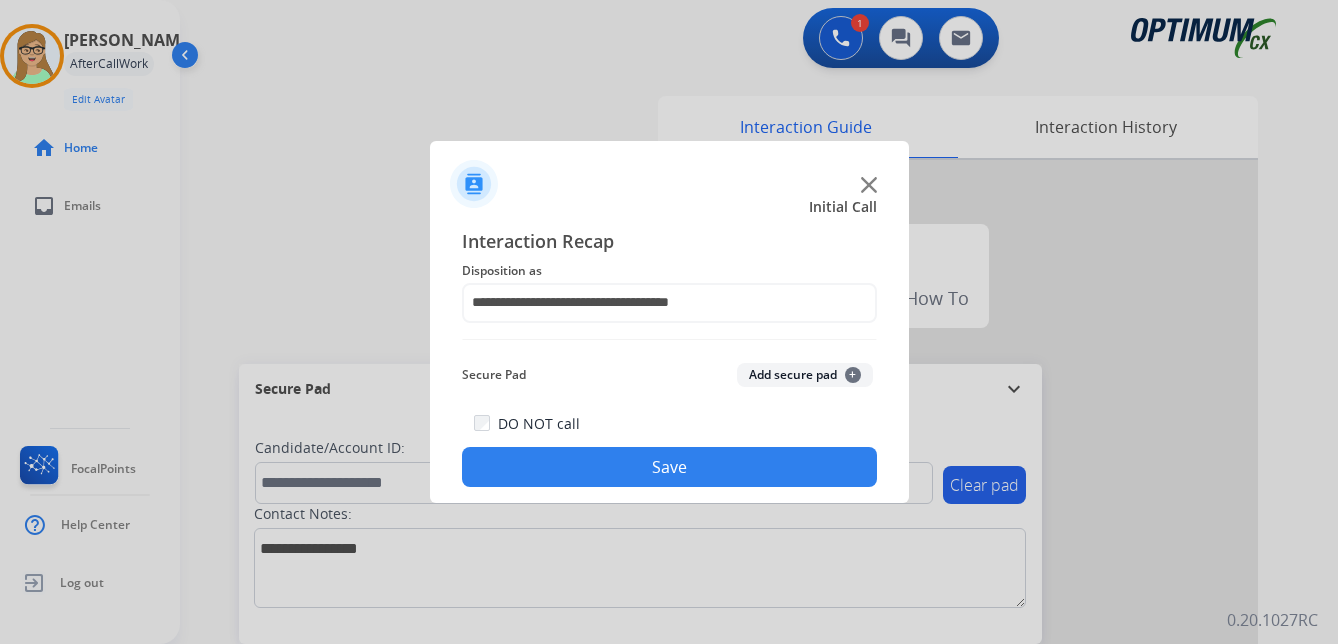 click on "Save" 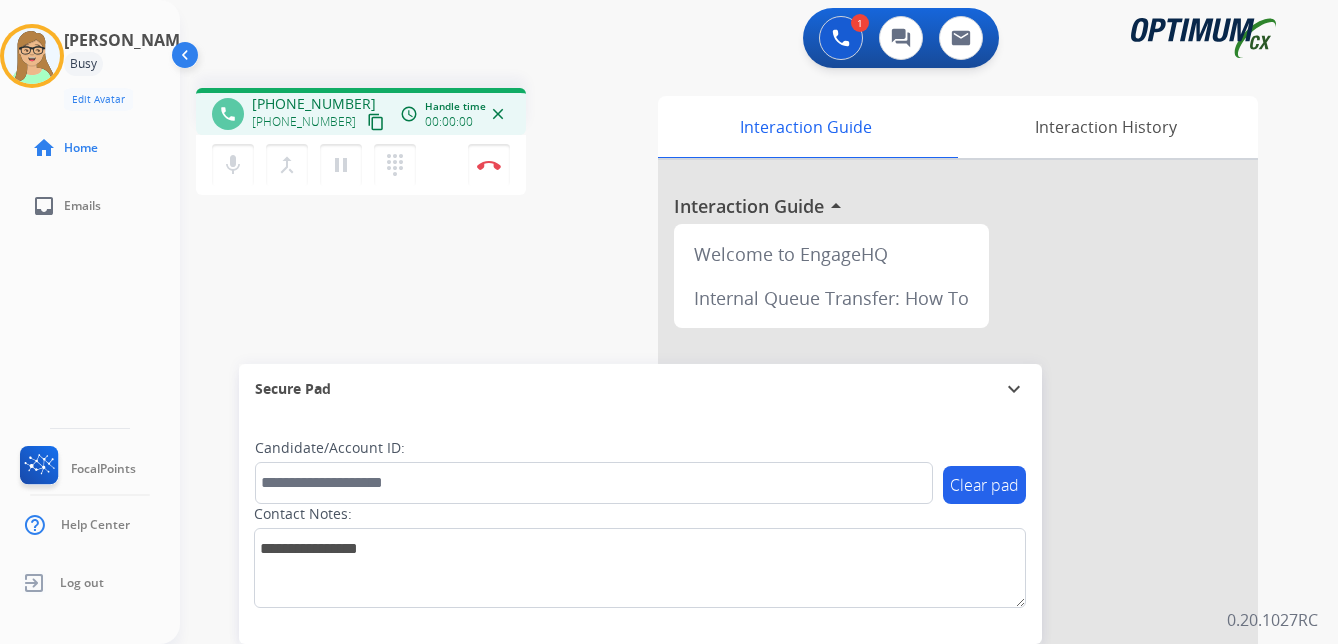 click on "content_copy" at bounding box center [376, 122] 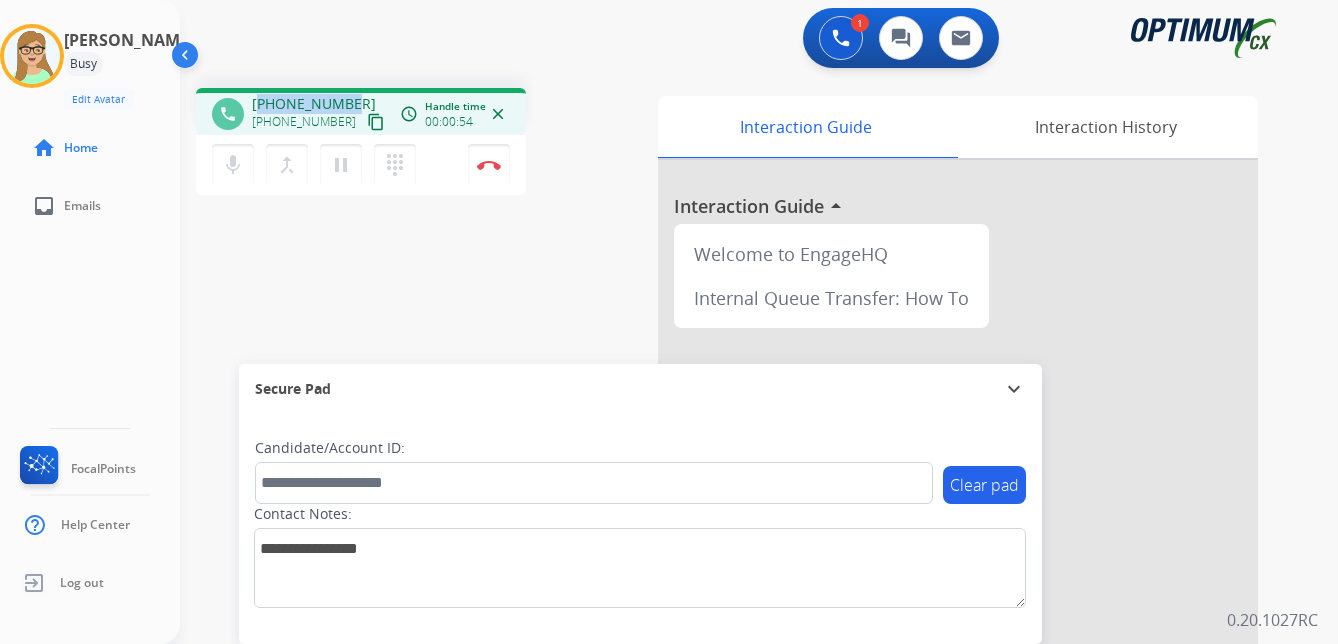 drag, startPoint x: 264, startPoint y: 102, endPoint x: 362, endPoint y: 87, distance: 99.14131 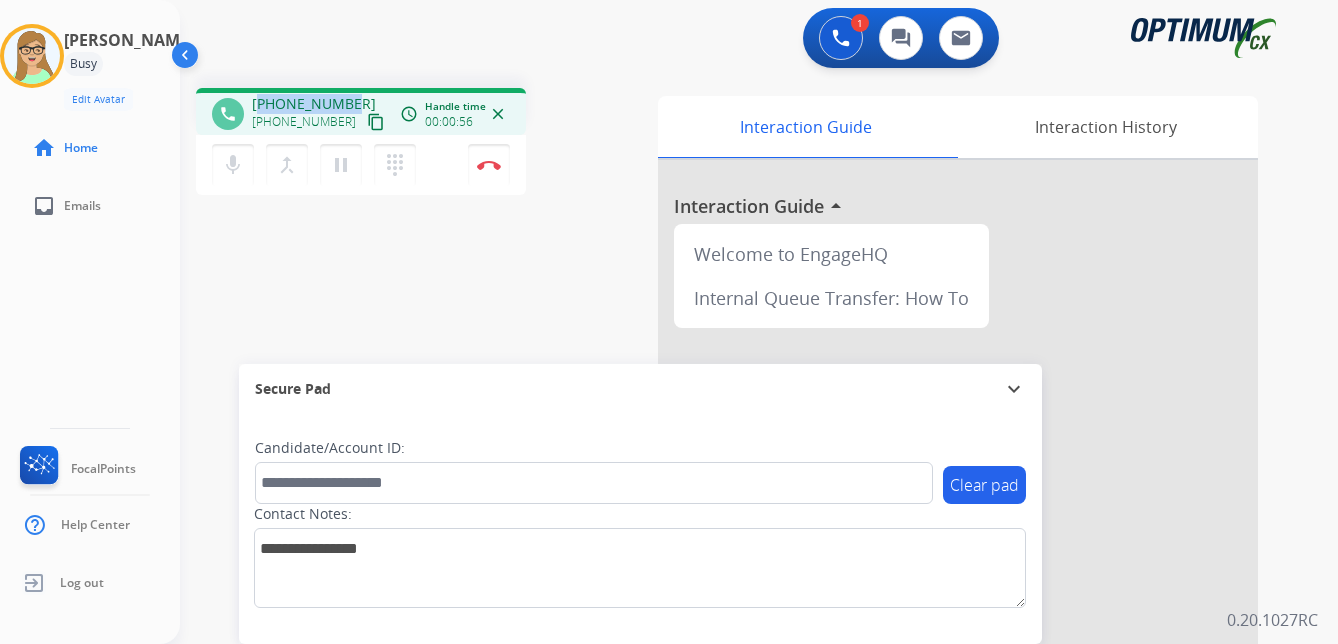 copy on "13309373469" 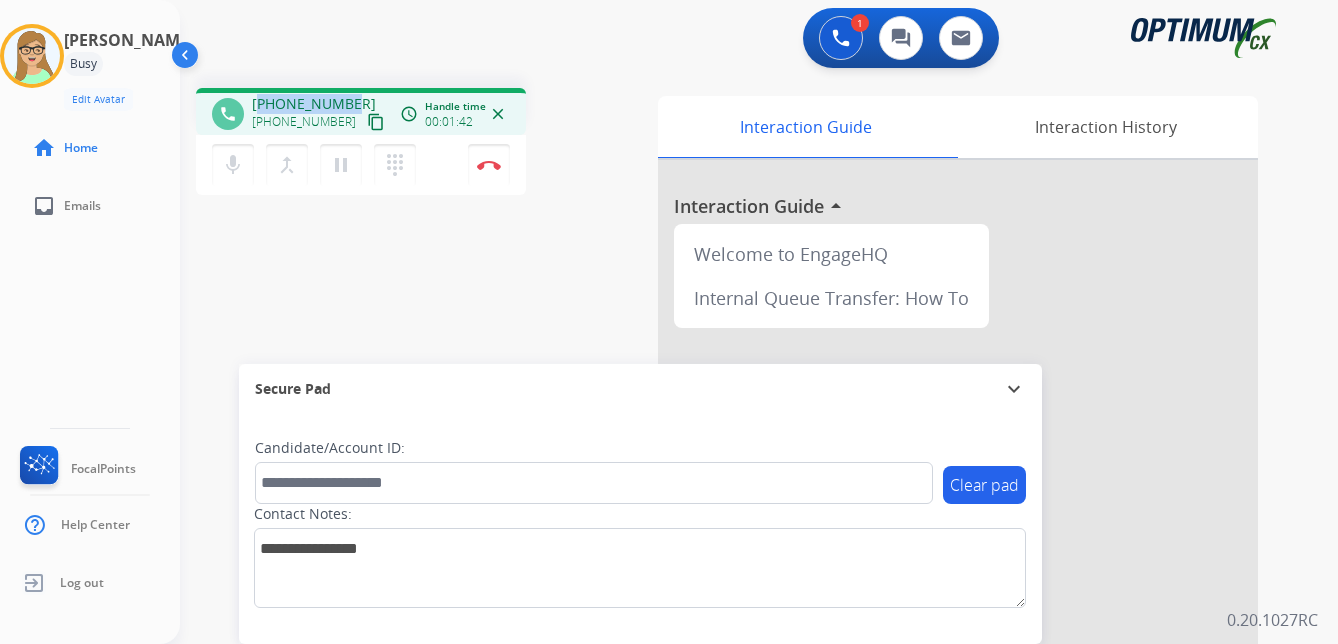 copy on "13309373469" 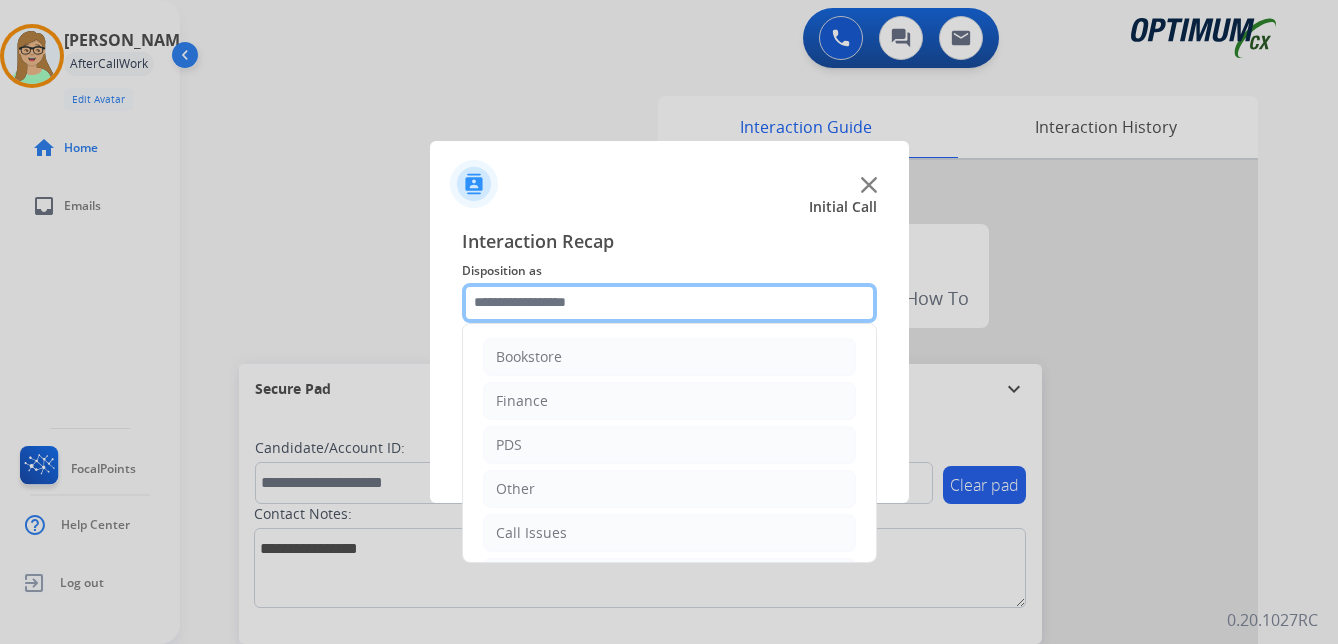 click 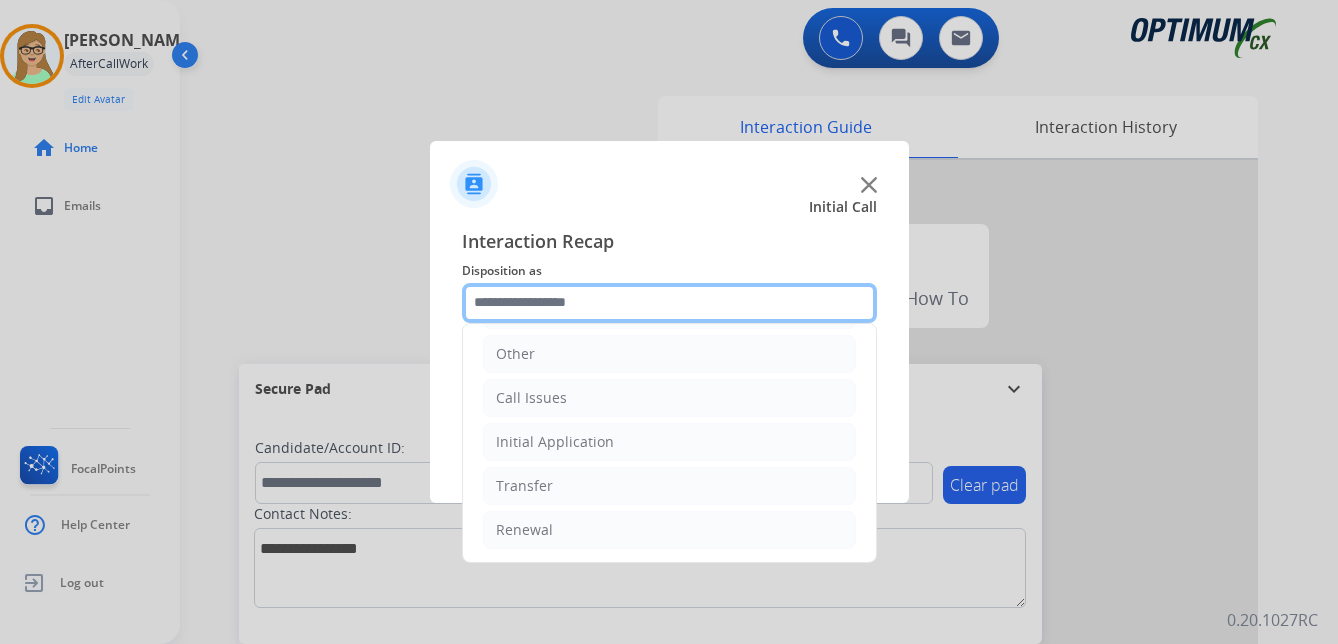 scroll, scrollTop: 136, scrollLeft: 0, axis: vertical 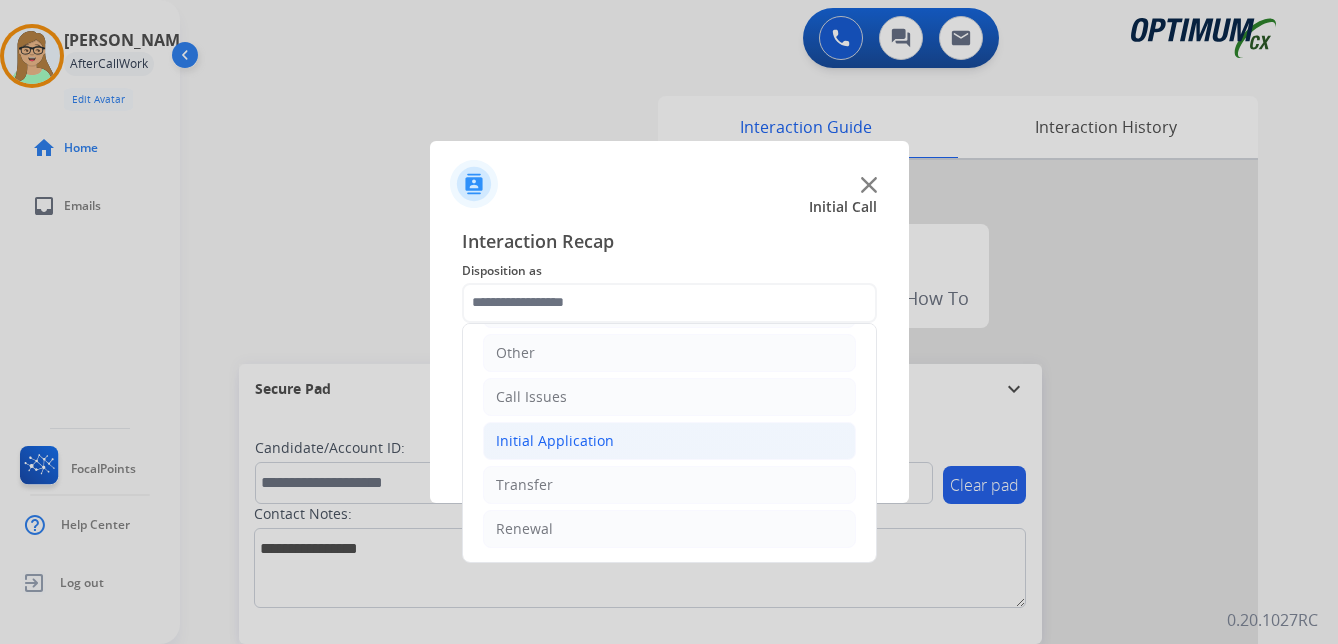 click on "Initial Application" 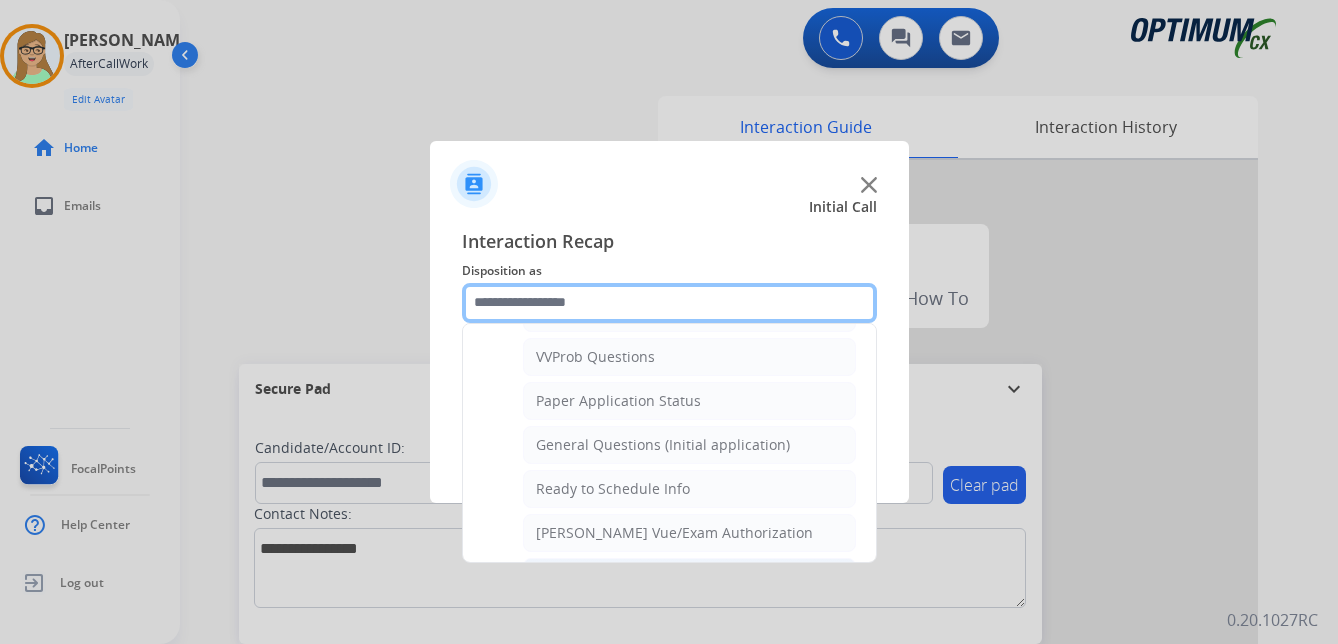 scroll, scrollTop: 1112, scrollLeft: 0, axis: vertical 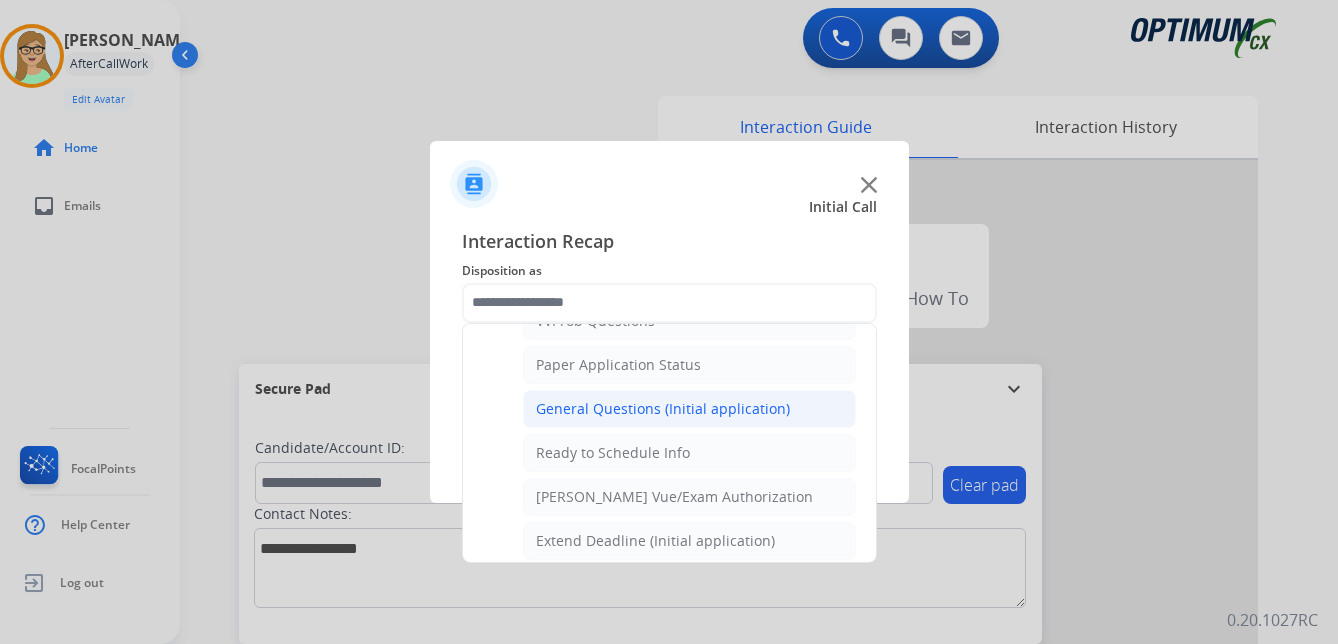 click on "General Questions (Initial application)" 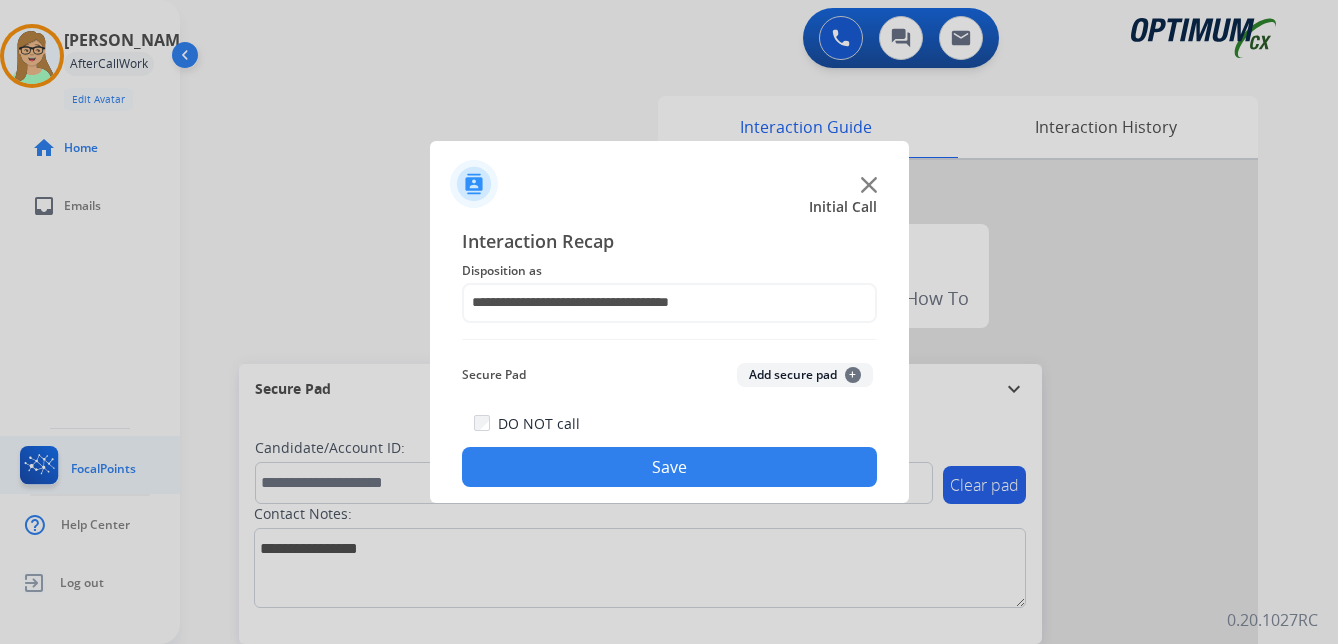 drag, startPoint x: 535, startPoint y: 460, endPoint x: 56, endPoint y: 477, distance: 479.30157 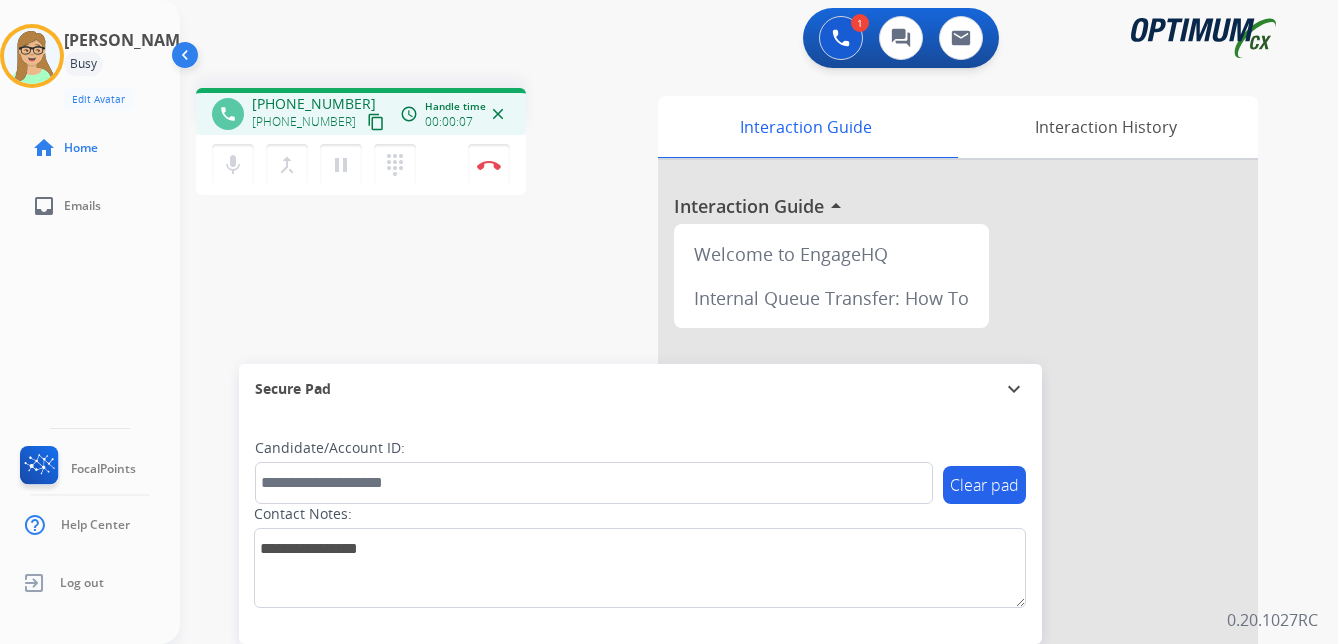click on "content_copy" at bounding box center [376, 122] 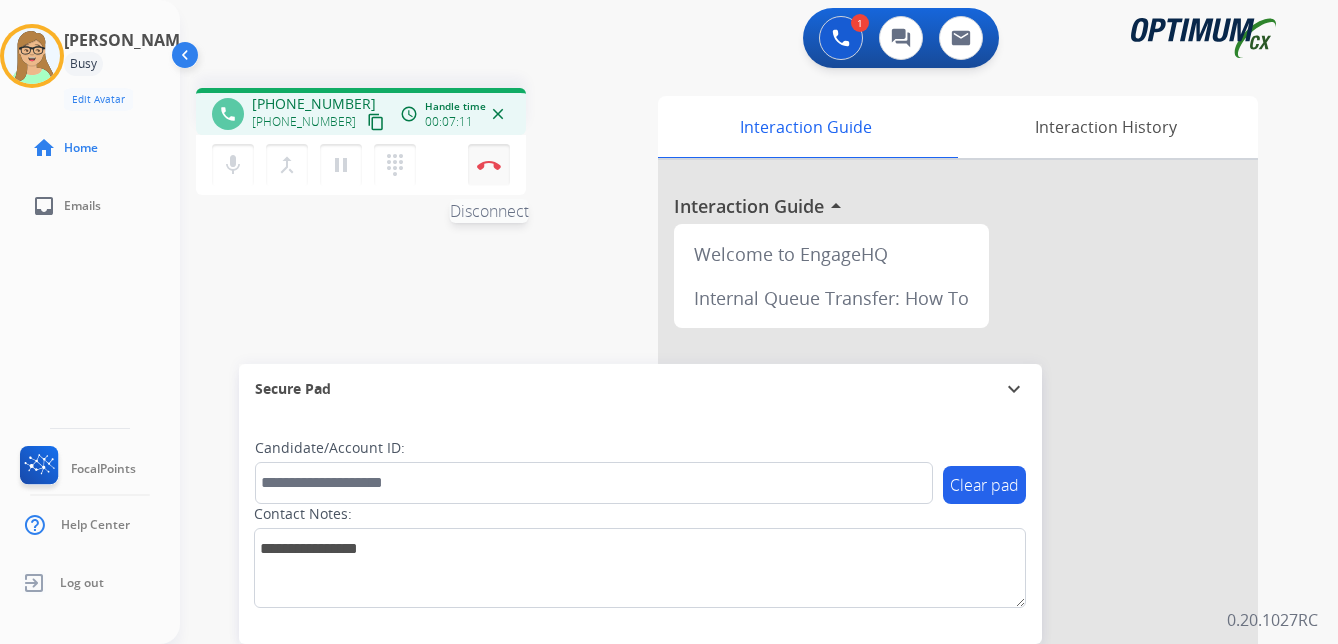 click at bounding box center (489, 165) 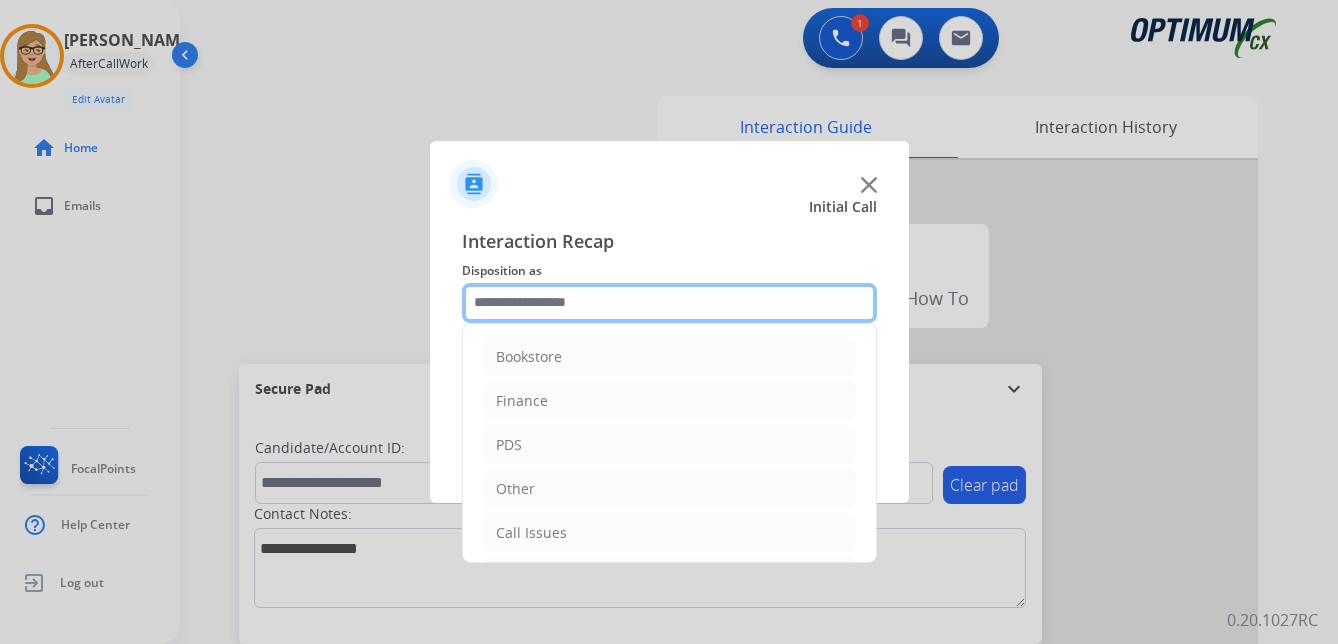 click 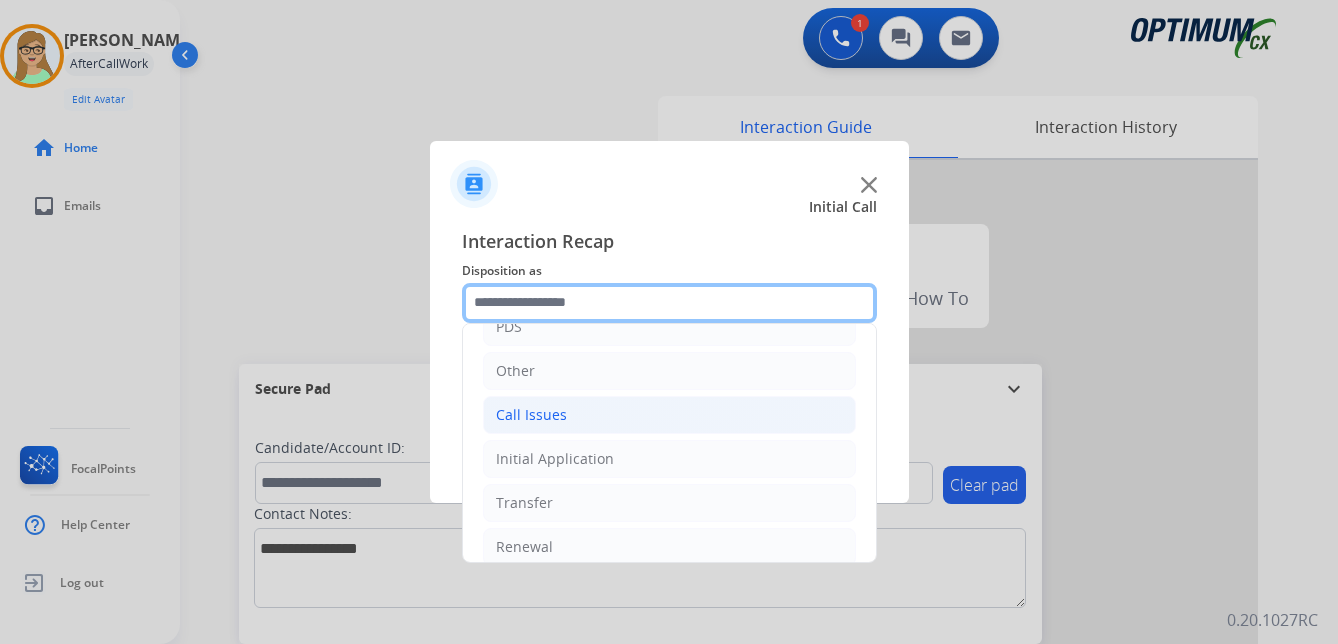 scroll, scrollTop: 136, scrollLeft: 0, axis: vertical 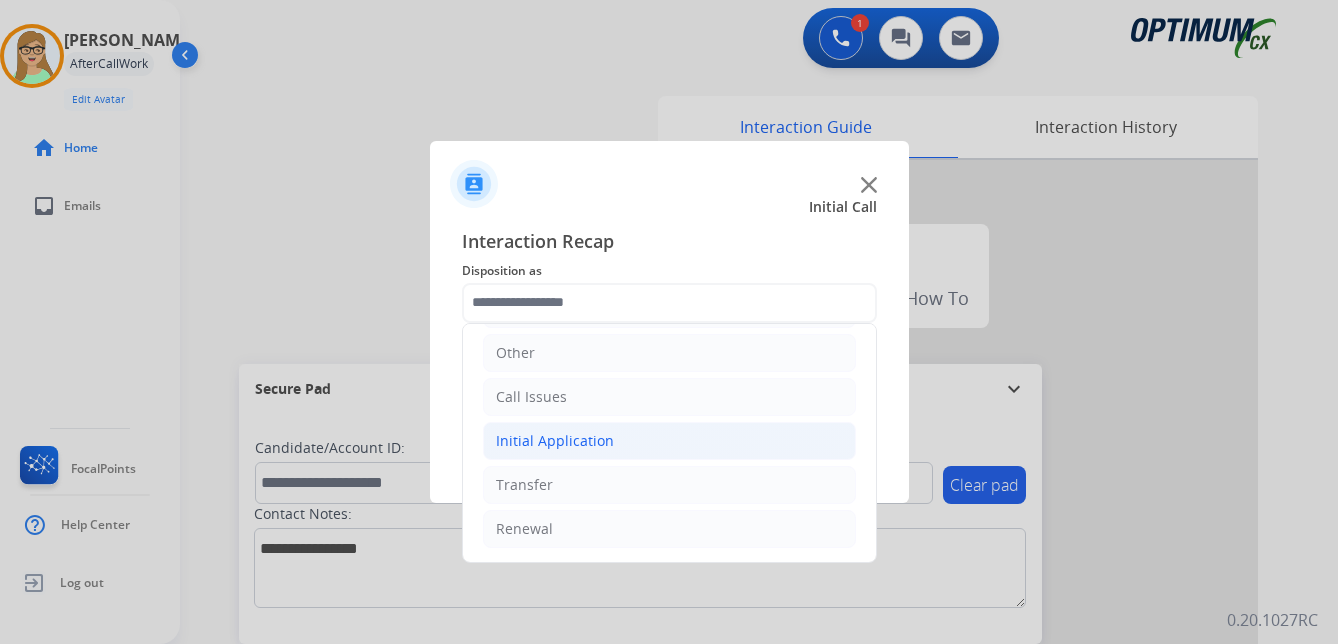 click on "Initial Application" 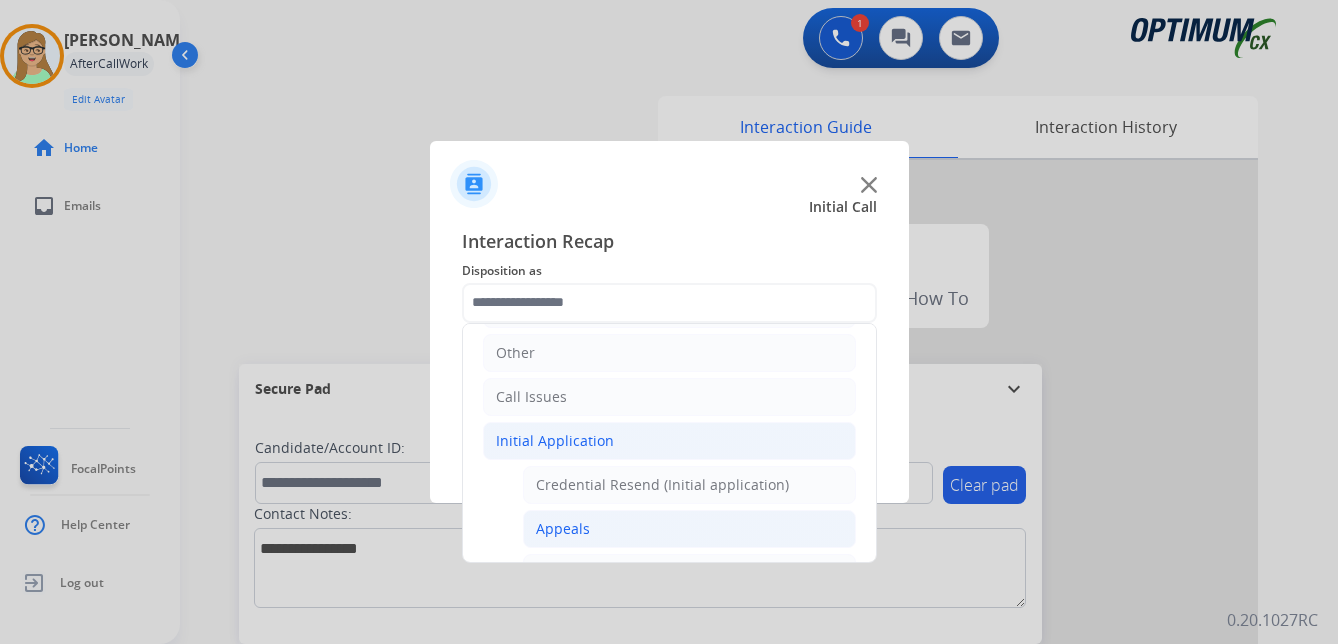 click on "Appeals" 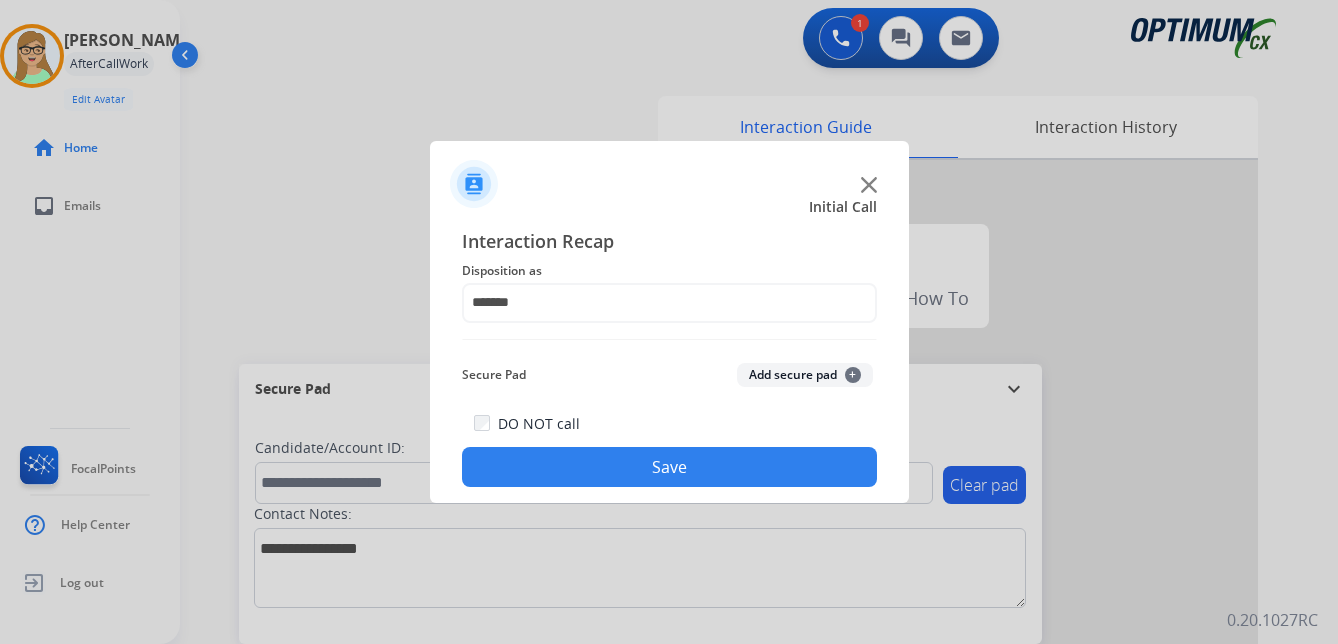 drag, startPoint x: 585, startPoint y: 477, endPoint x: 5, endPoint y: 270, distance: 615.832 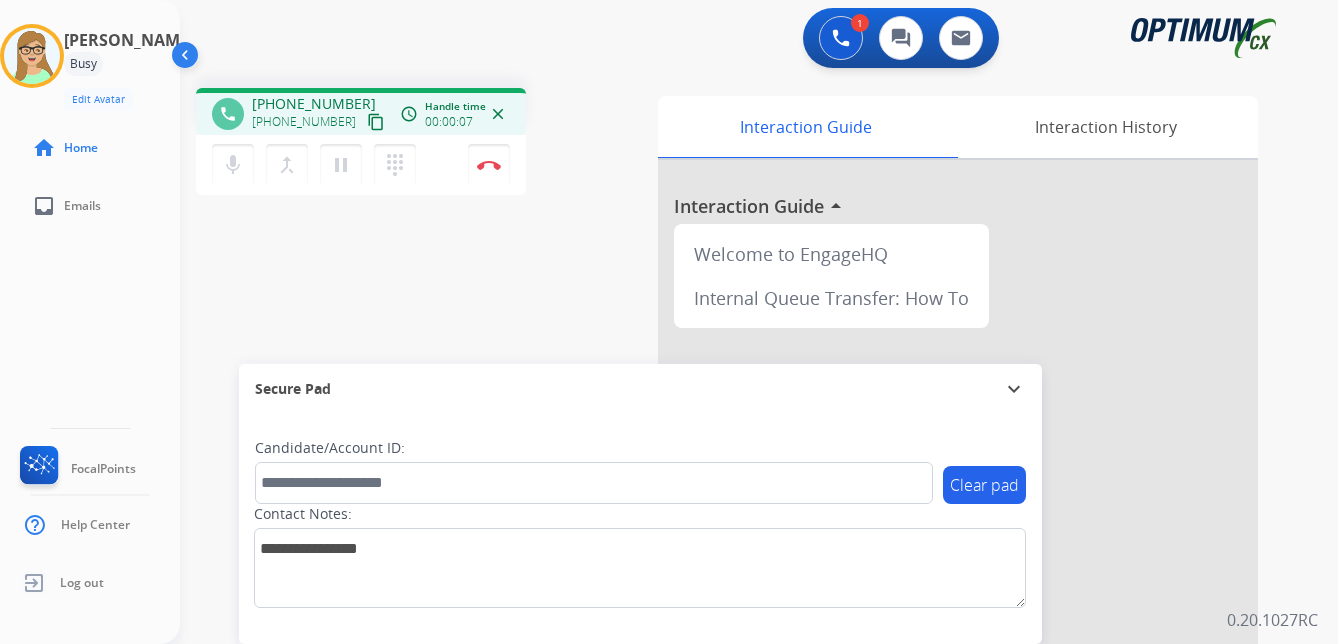 click on "content_copy" at bounding box center (376, 122) 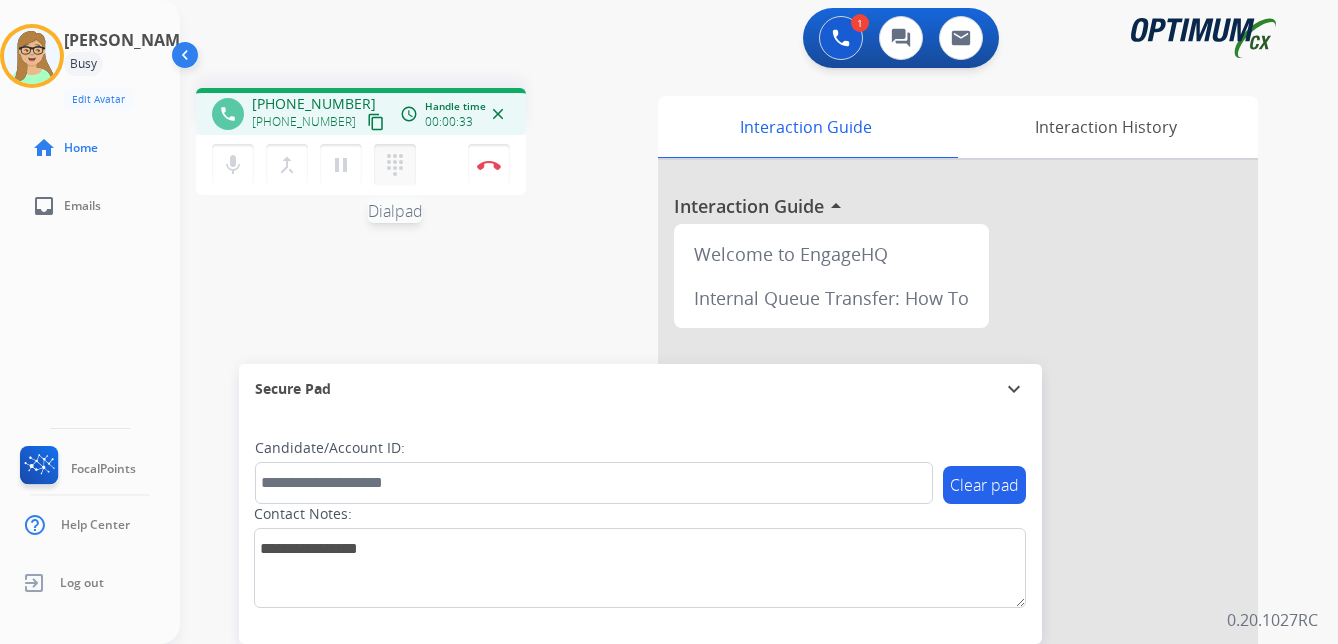 click on "dialpad" at bounding box center [395, 165] 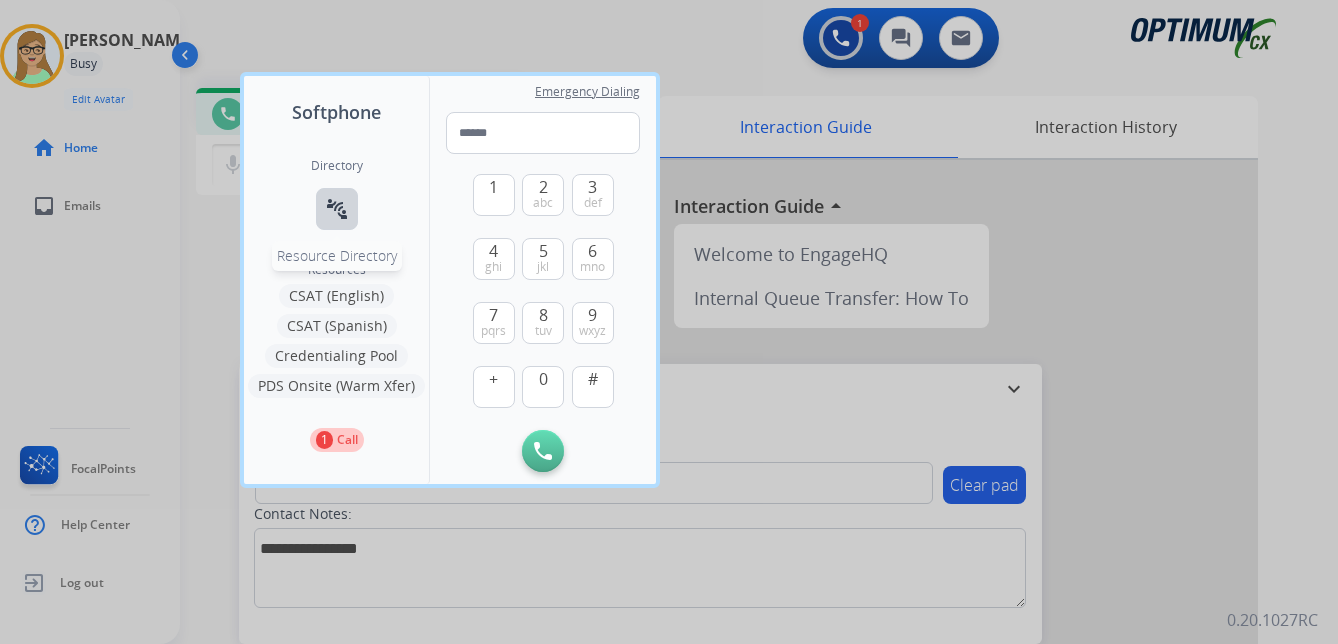 click on "connect_without_contact Resource Directory" at bounding box center [337, 209] 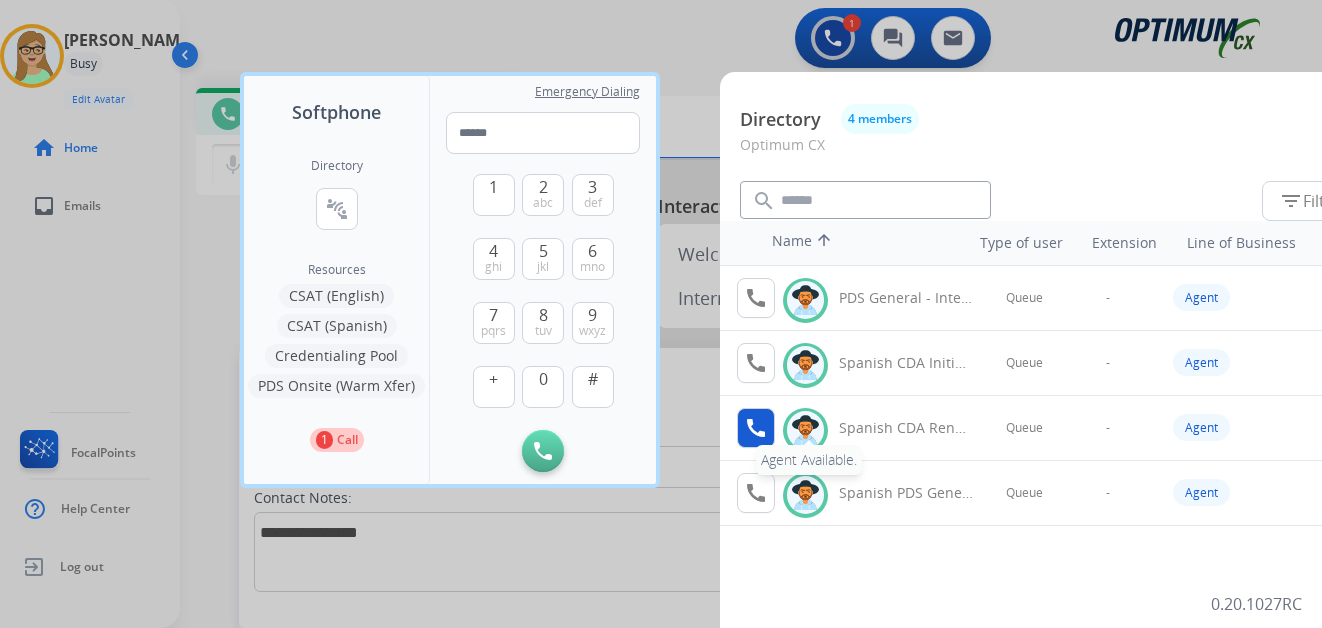 click on "call" at bounding box center (756, 428) 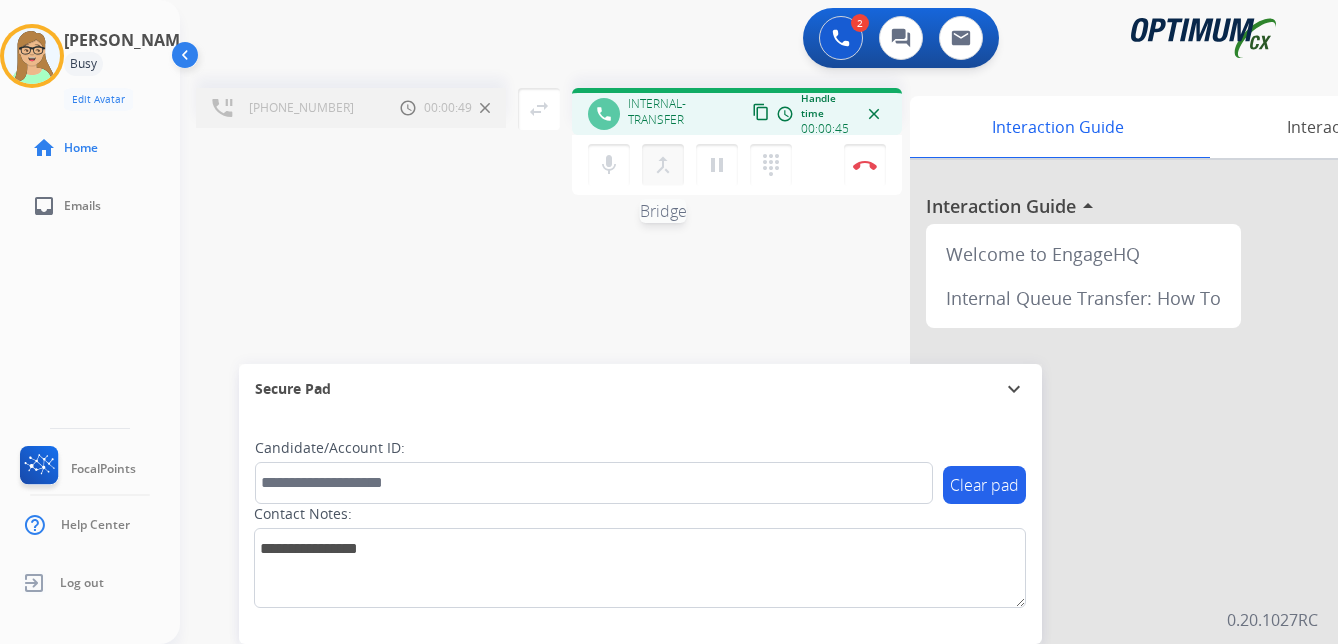click on "merge_type" at bounding box center [663, 165] 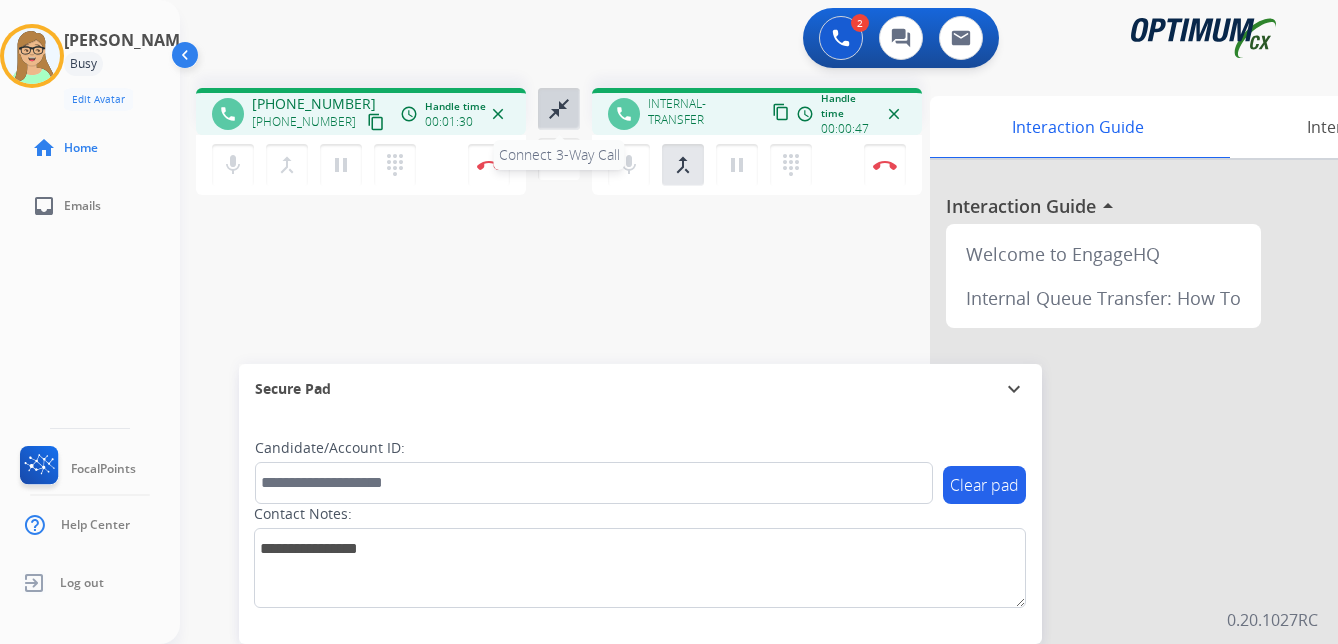 click on "close_fullscreen" at bounding box center [559, 109] 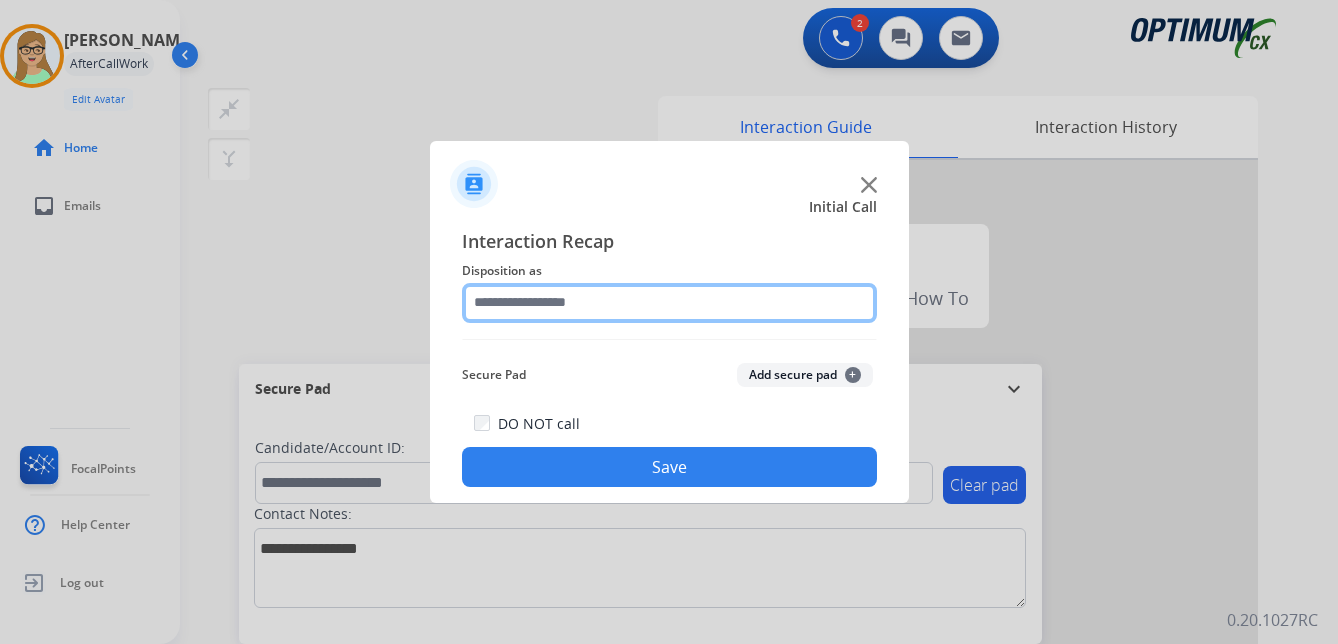 click 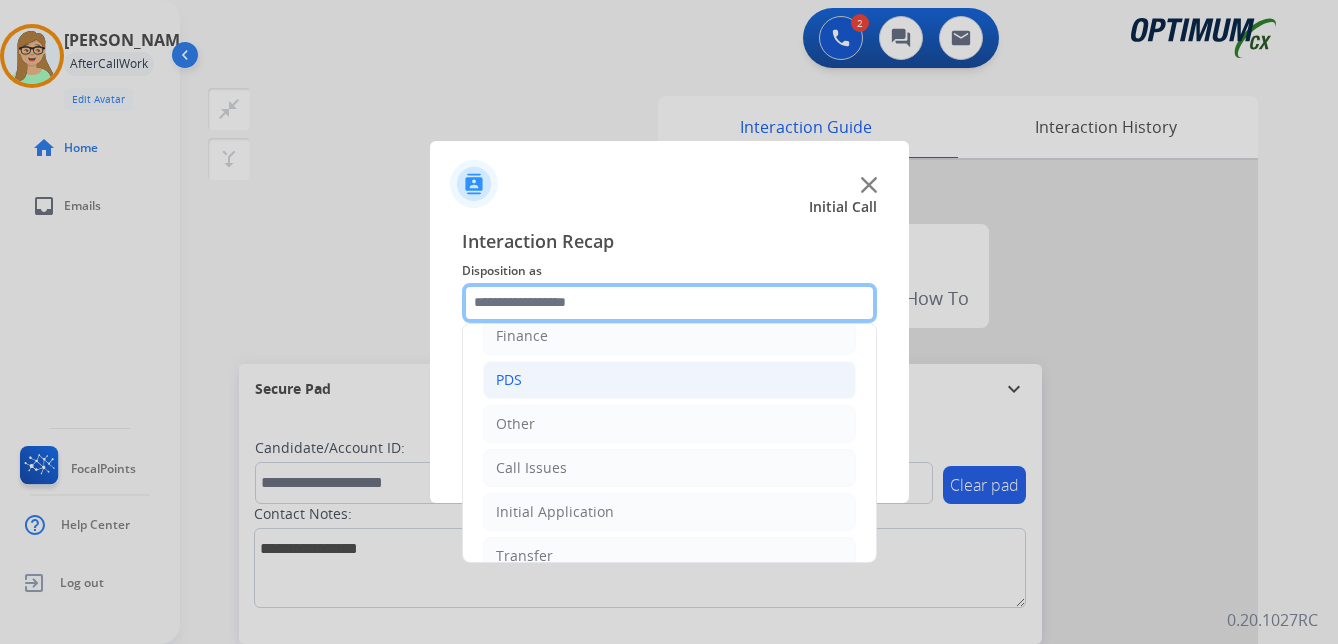 scroll, scrollTop: 100, scrollLeft: 0, axis: vertical 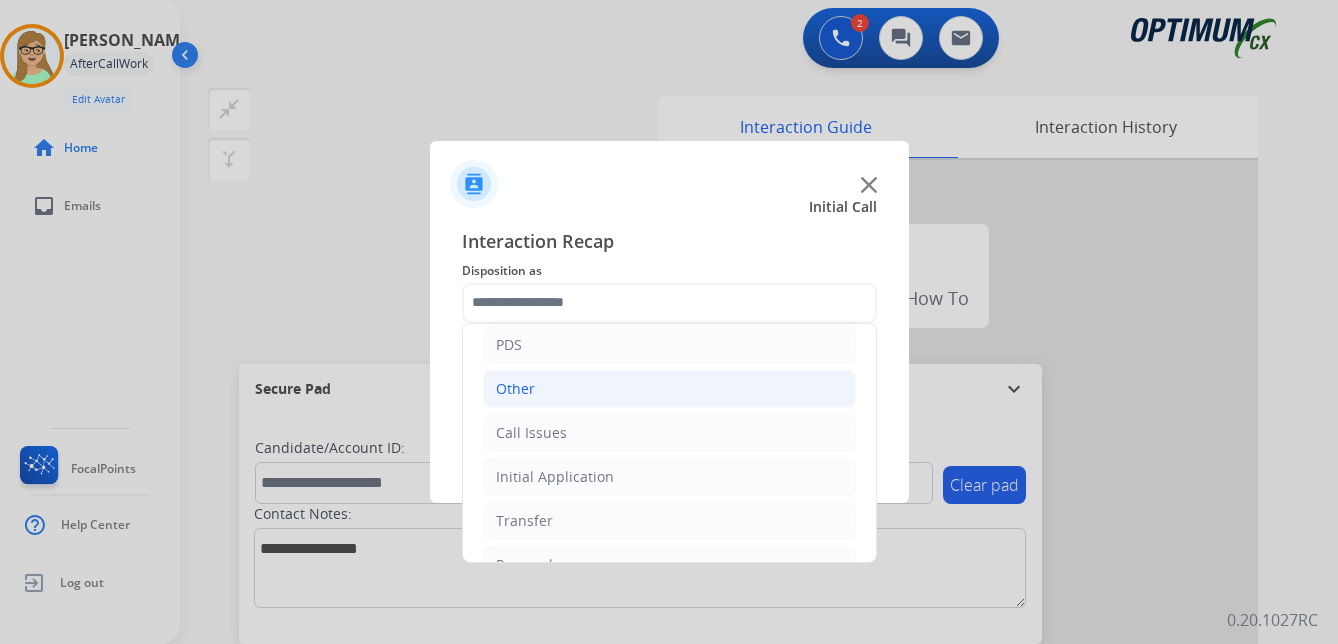 click on "Other" 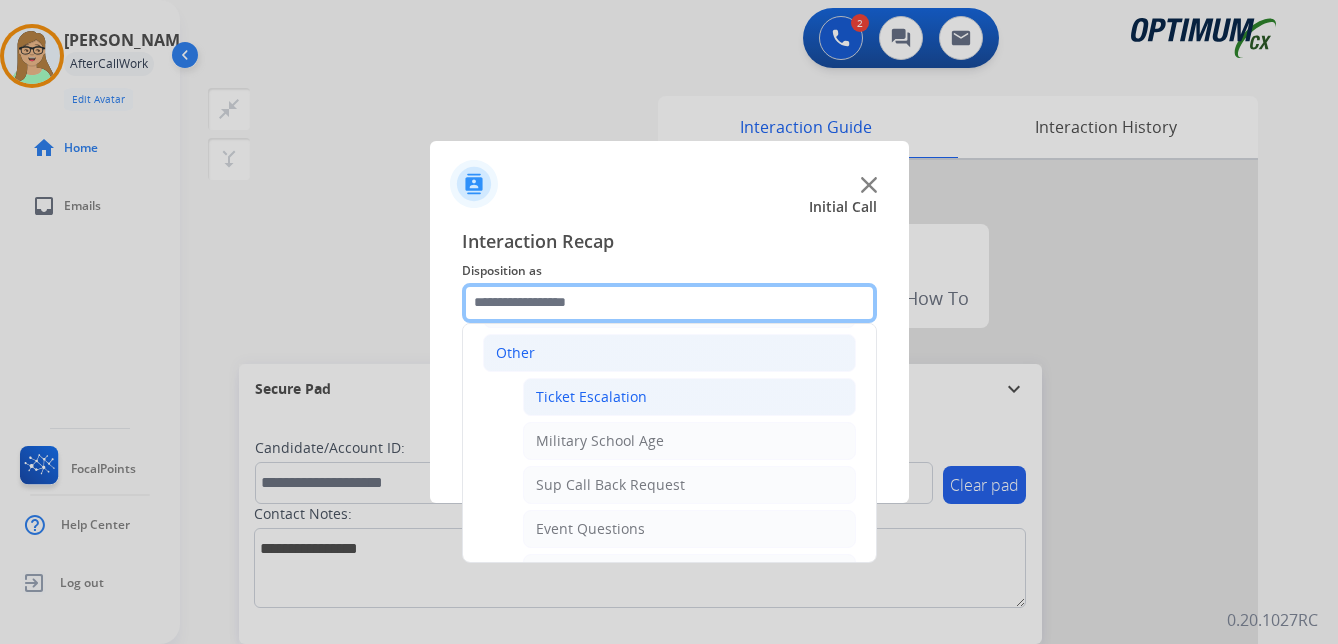 scroll, scrollTop: 100, scrollLeft: 0, axis: vertical 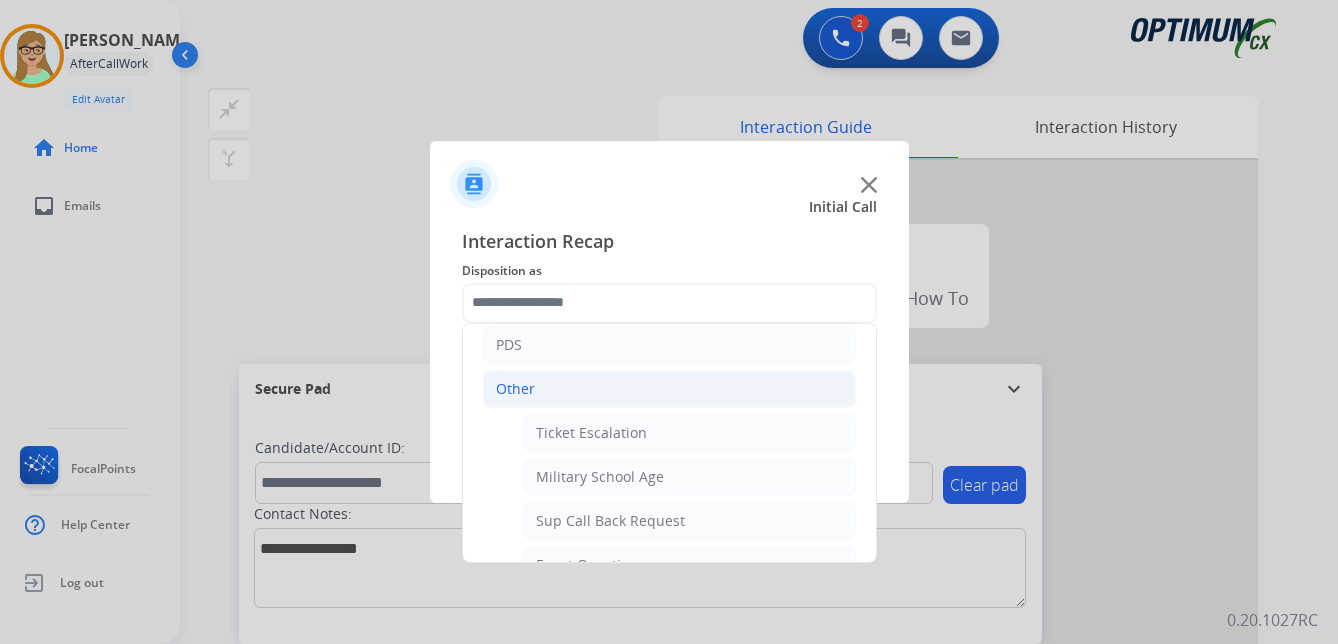 click on "Other" 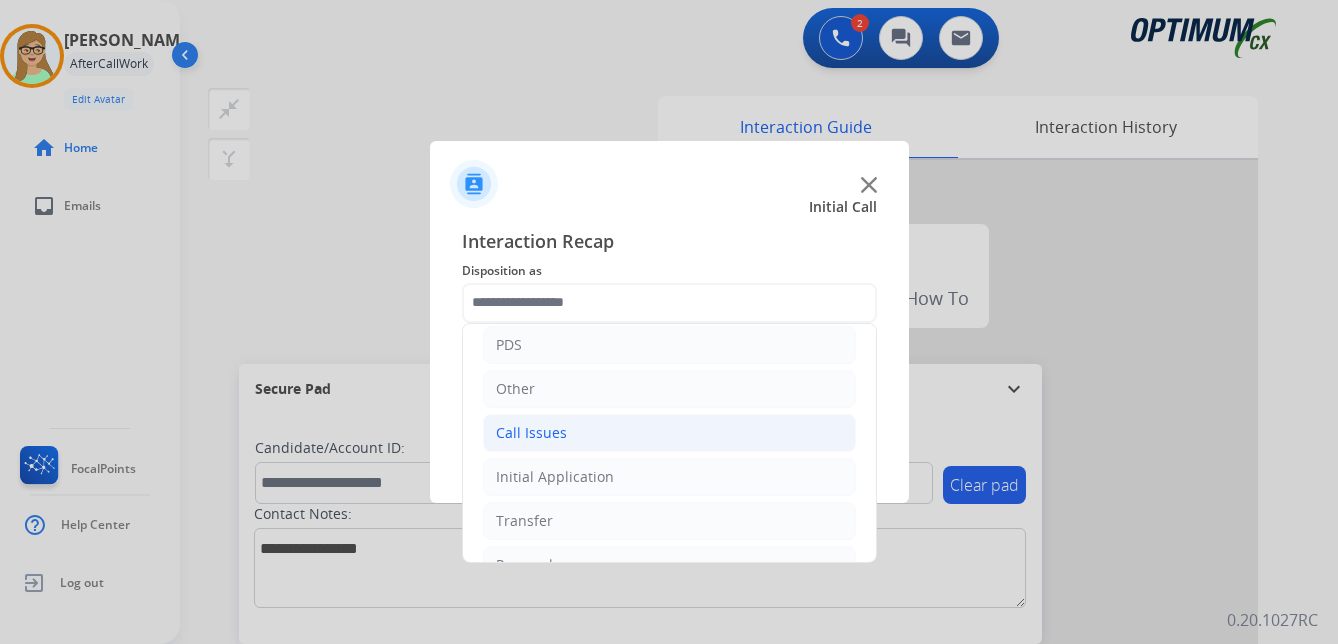 click on "Call Issues" 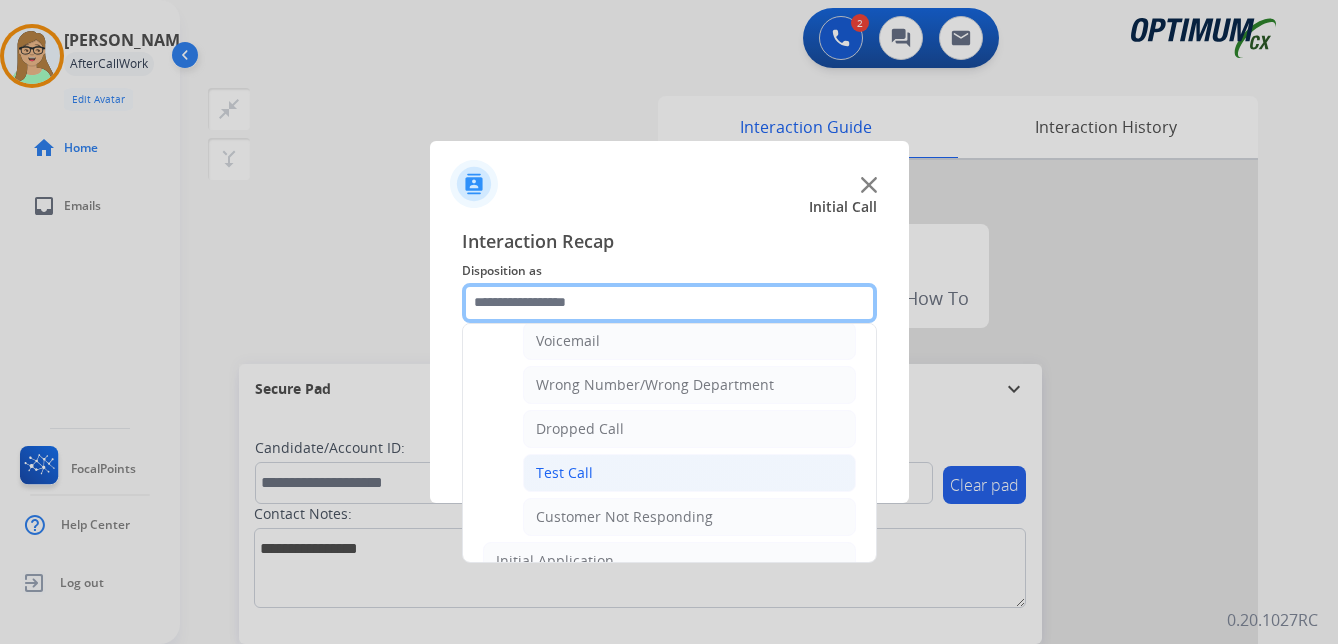 scroll, scrollTop: 200, scrollLeft: 0, axis: vertical 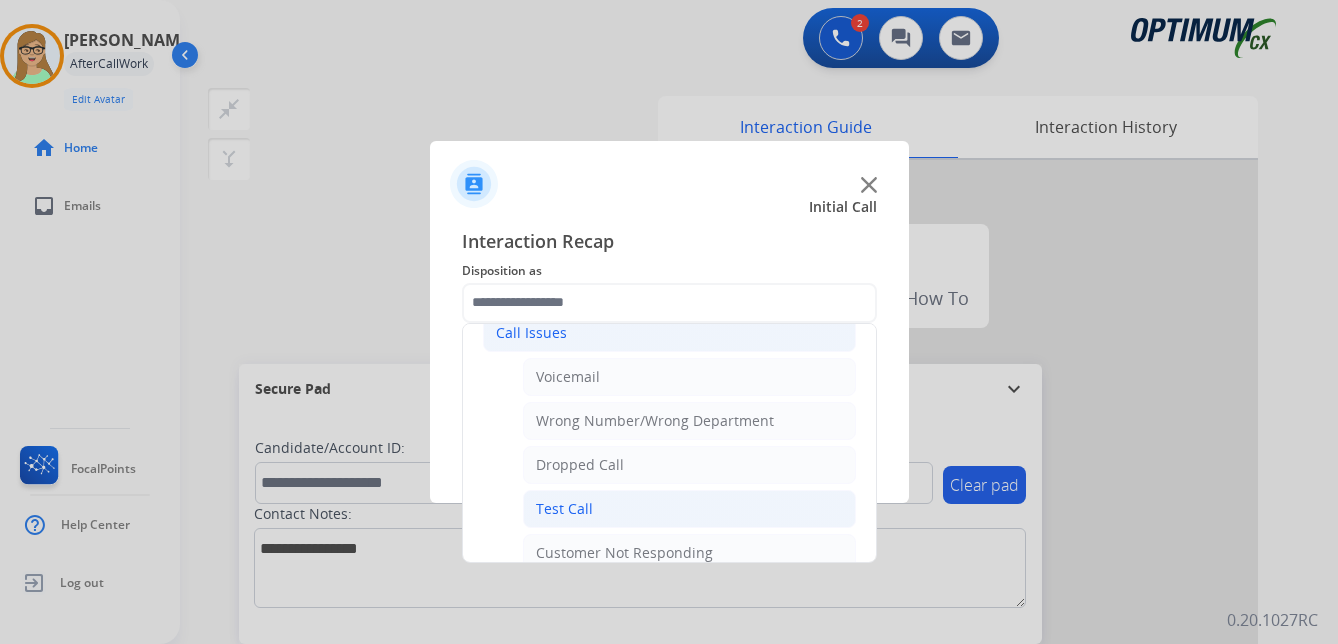 click on "Wrong Number/Wrong Department" 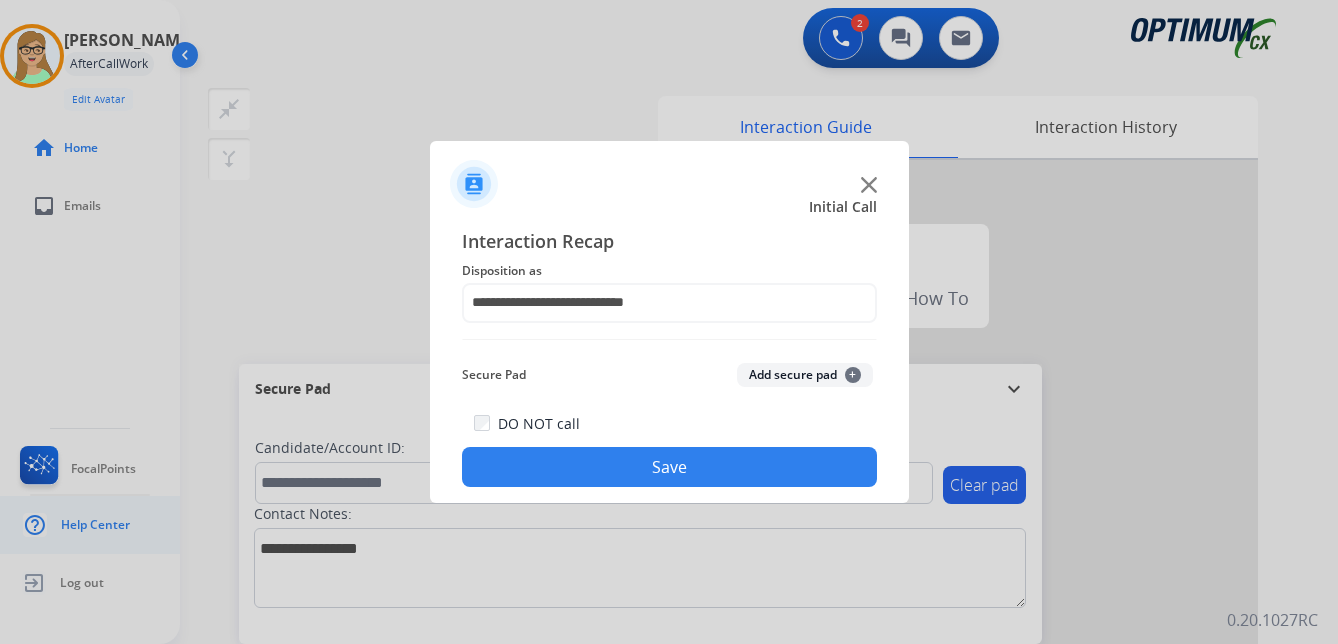 drag, startPoint x: 618, startPoint y: 463, endPoint x: 79, endPoint y: 542, distance: 544.75867 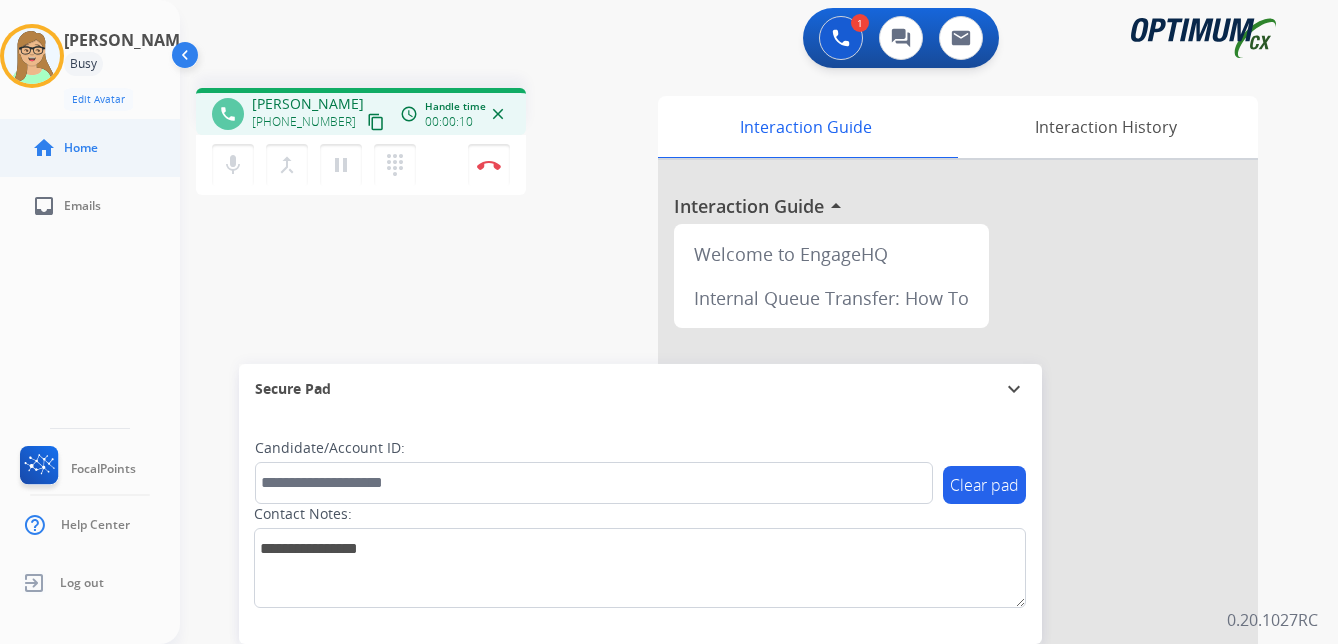 drag, startPoint x: 355, startPoint y: 119, endPoint x: 7, endPoint y: 166, distance: 351.15952 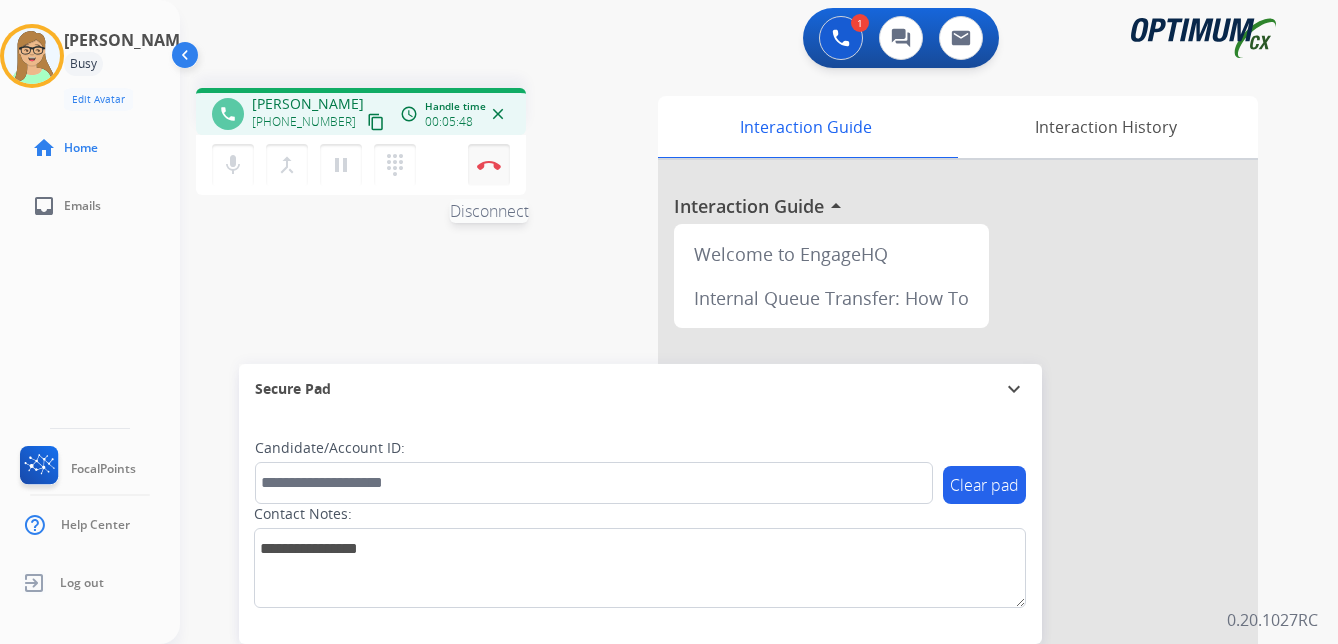 click at bounding box center [489, 165] 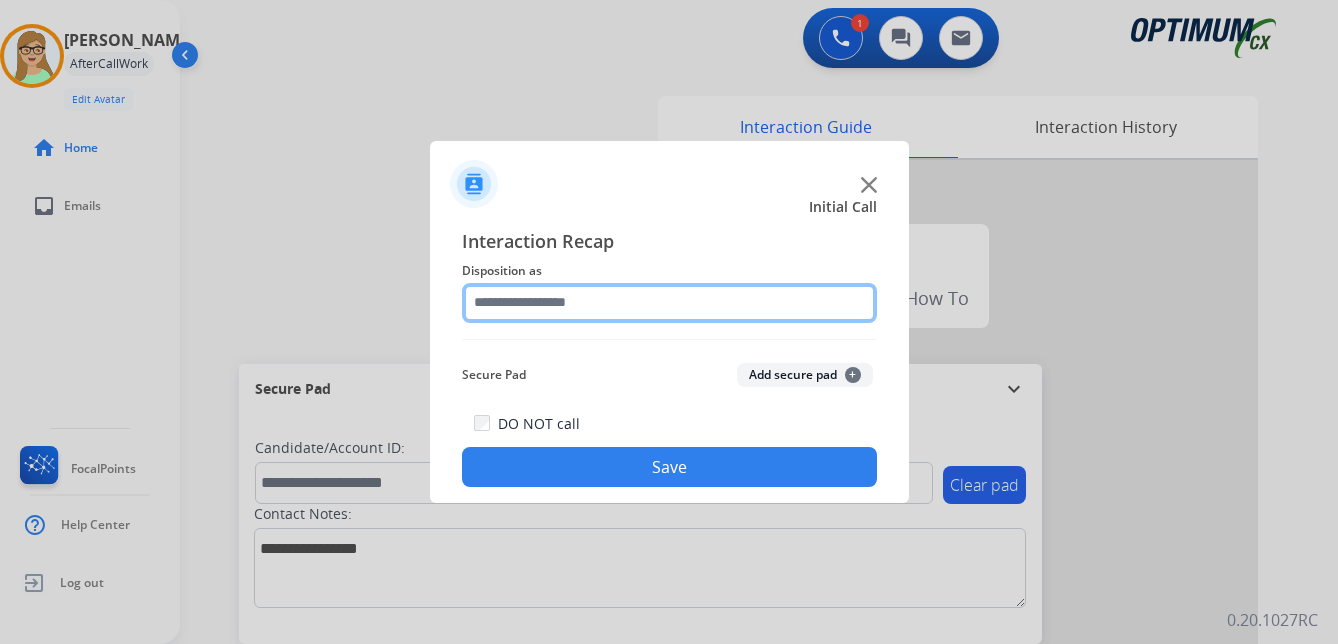 click 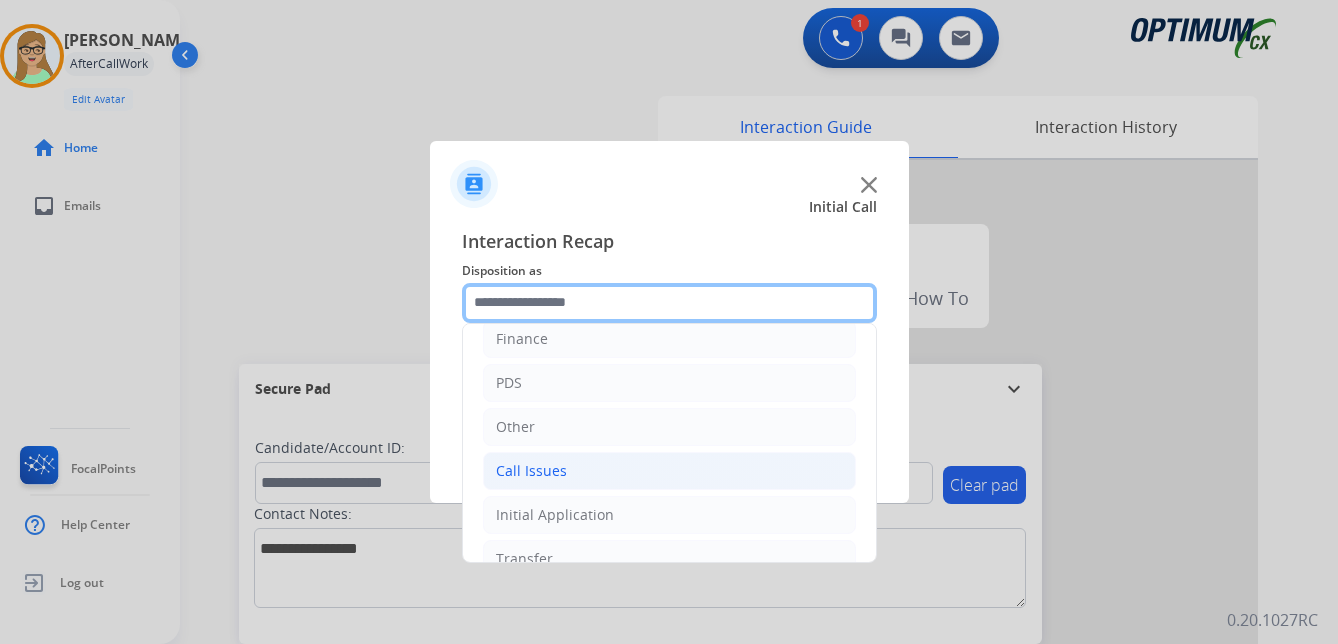 scroll, scrollTop: 136, scrollLeft: 0, axis: vertical 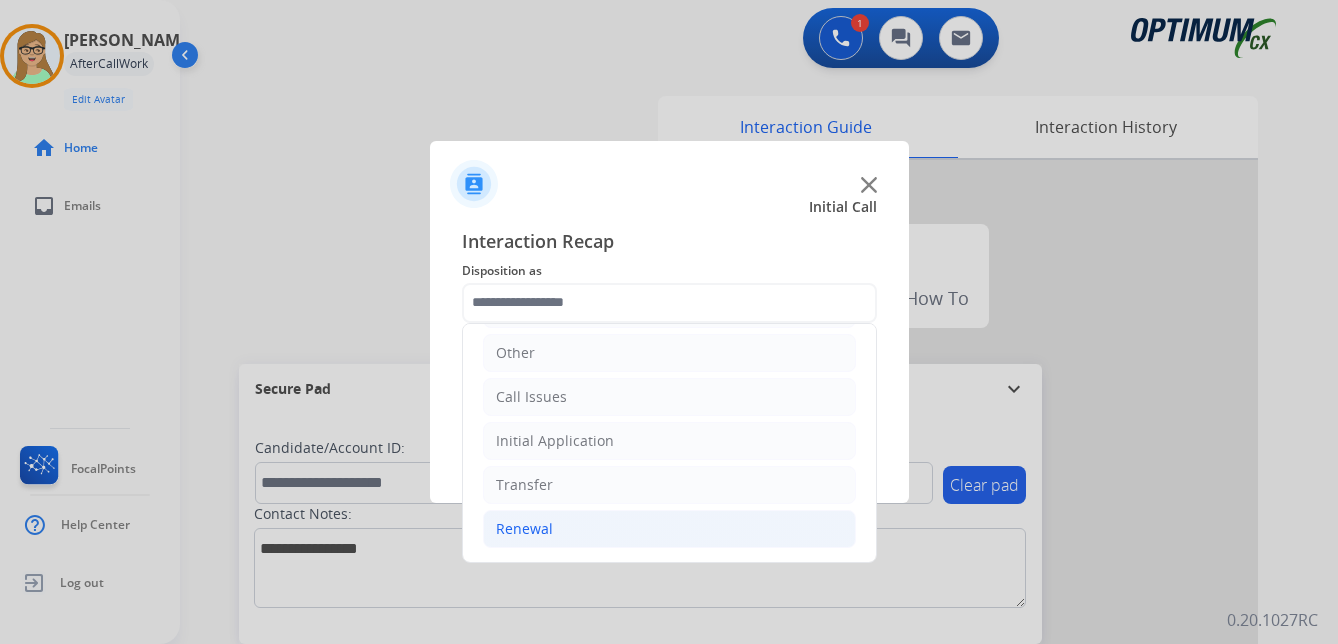 click on "Renewal" 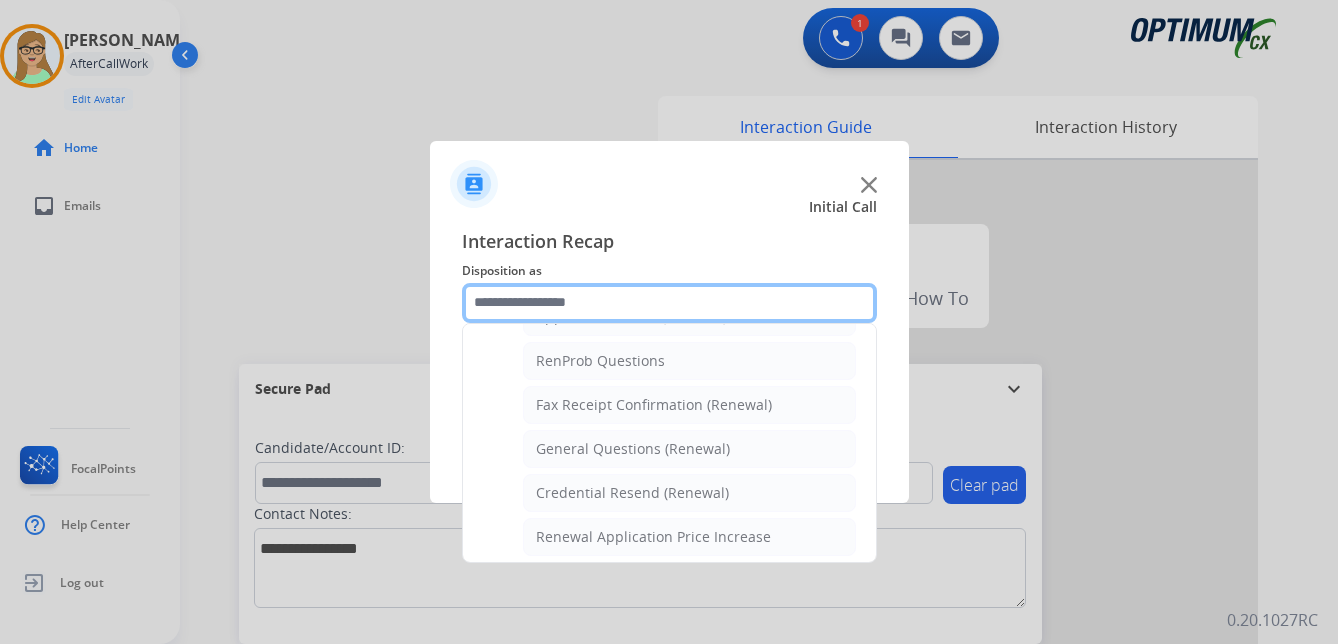 scroll, scrollTop: 536, scrollLeft: 0, axis: vertical 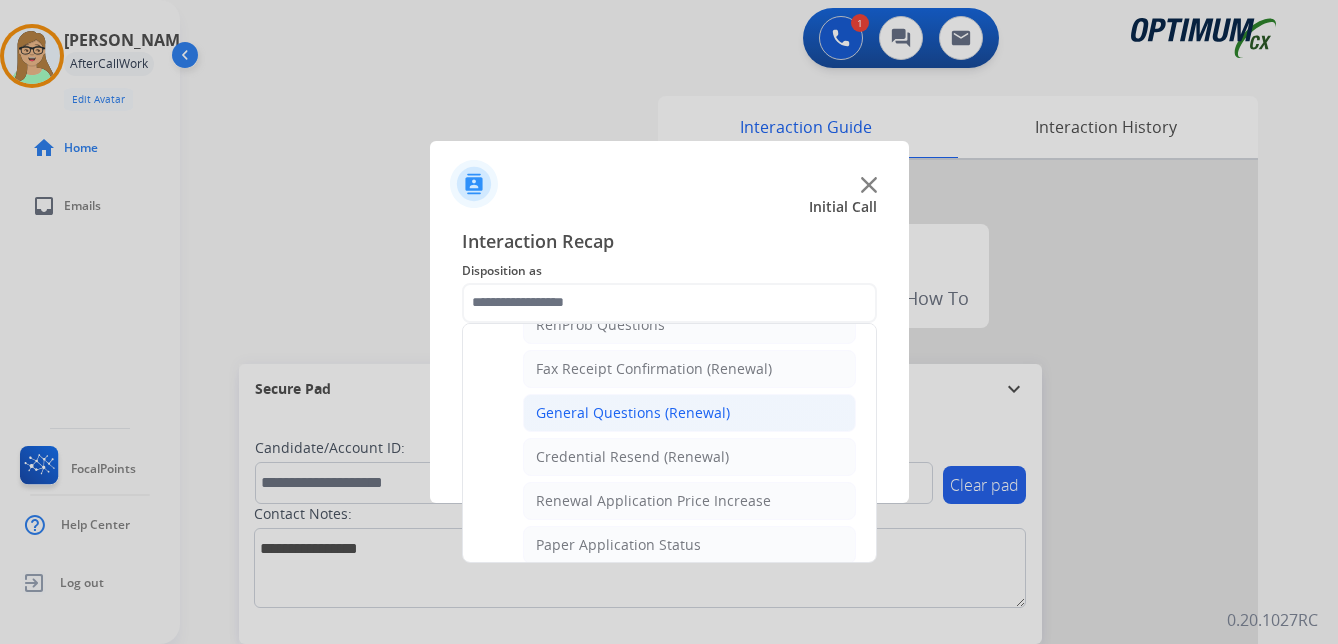 click on "General Questions (Renewal)" 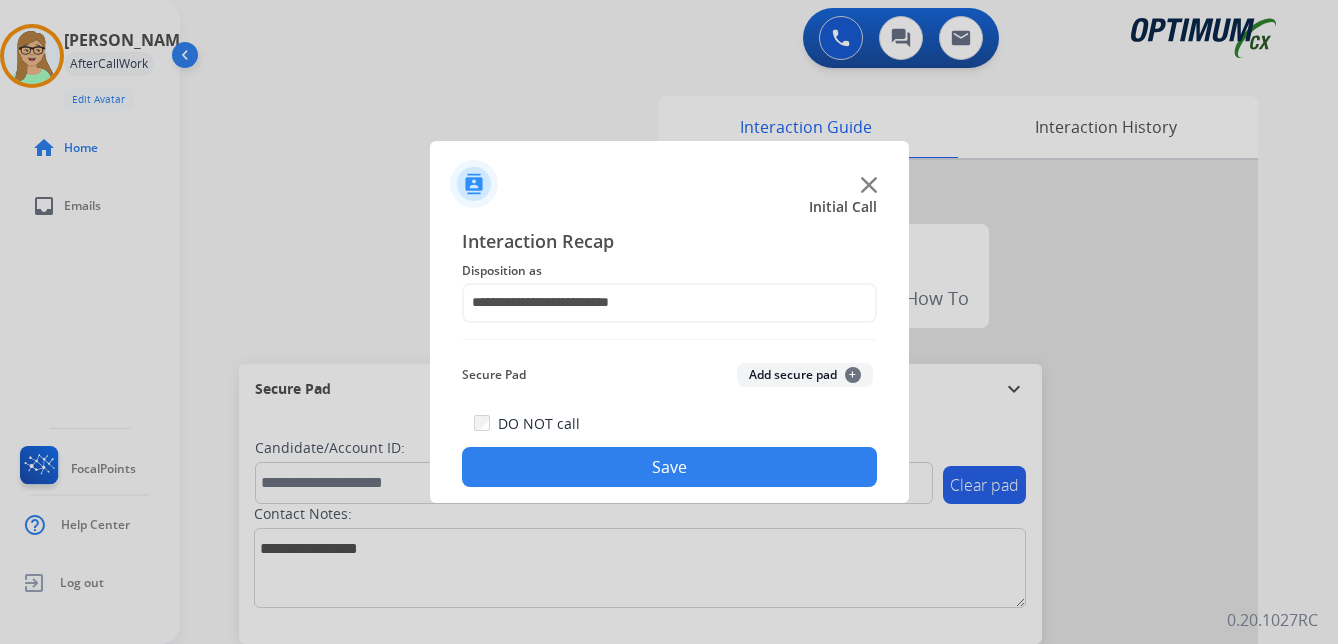 drag, startPoint x: 622, startPoint y: 467, endPoint x: 20, endPoint y: 350, distance: 613.2642 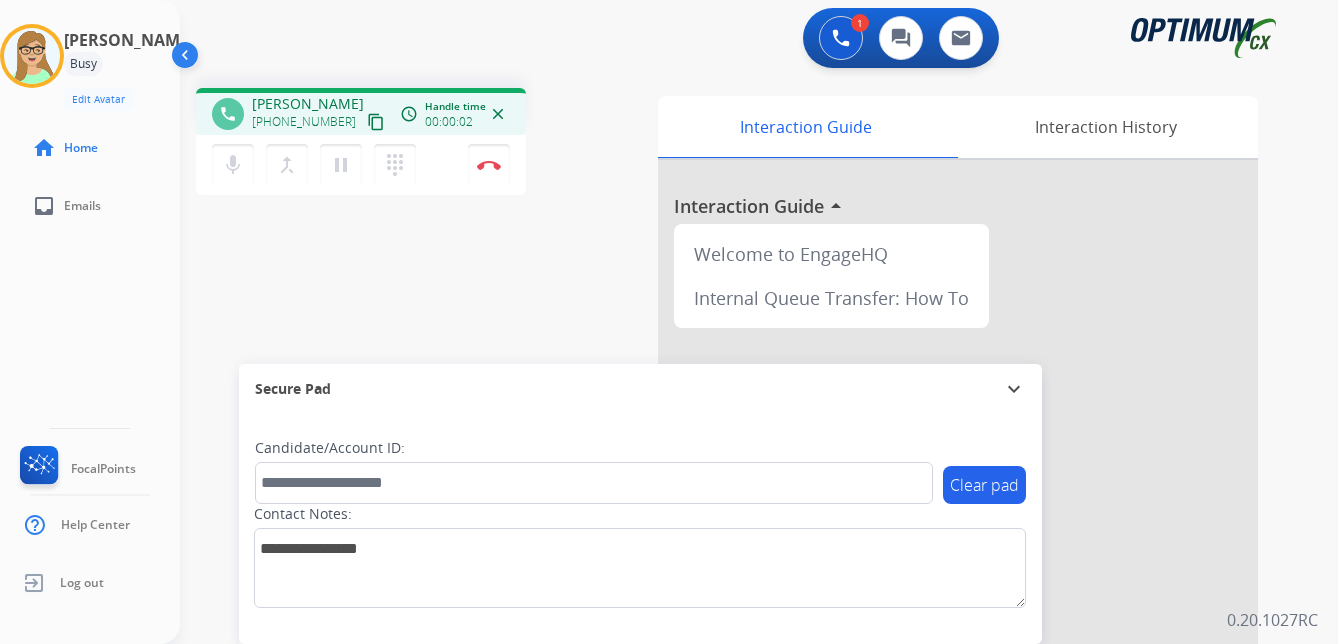 click on "content_copy" at bounding box center (376, 122) 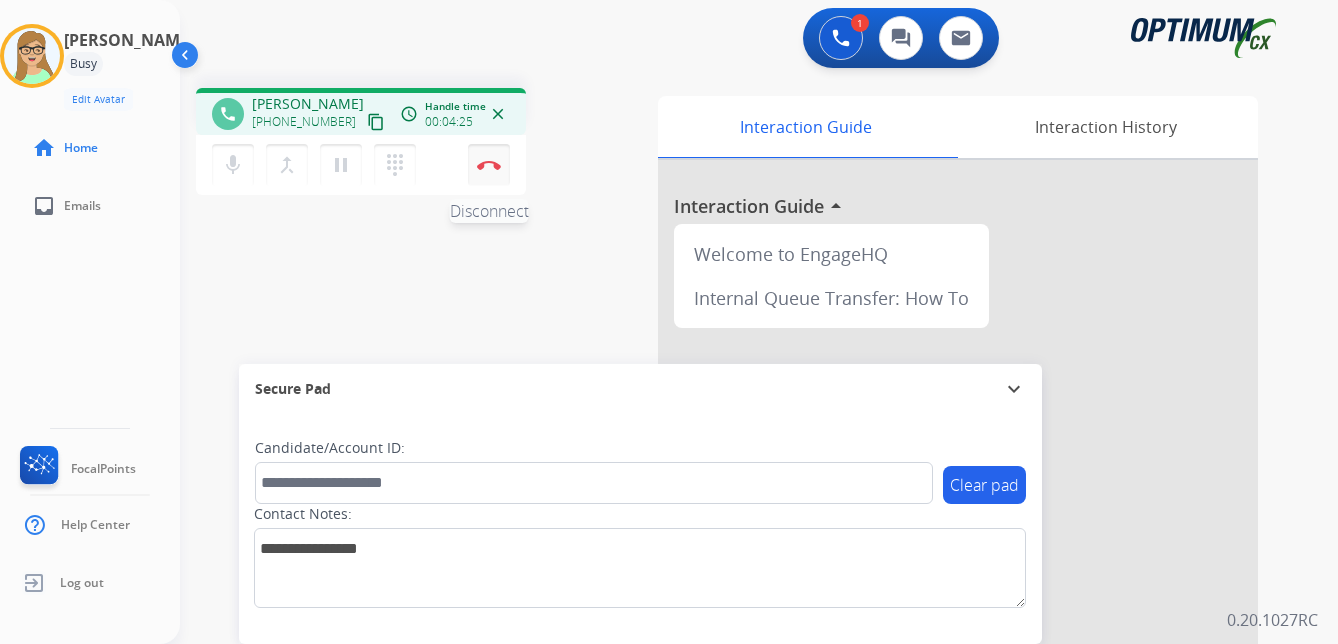 click at bounding box center (489, 165) 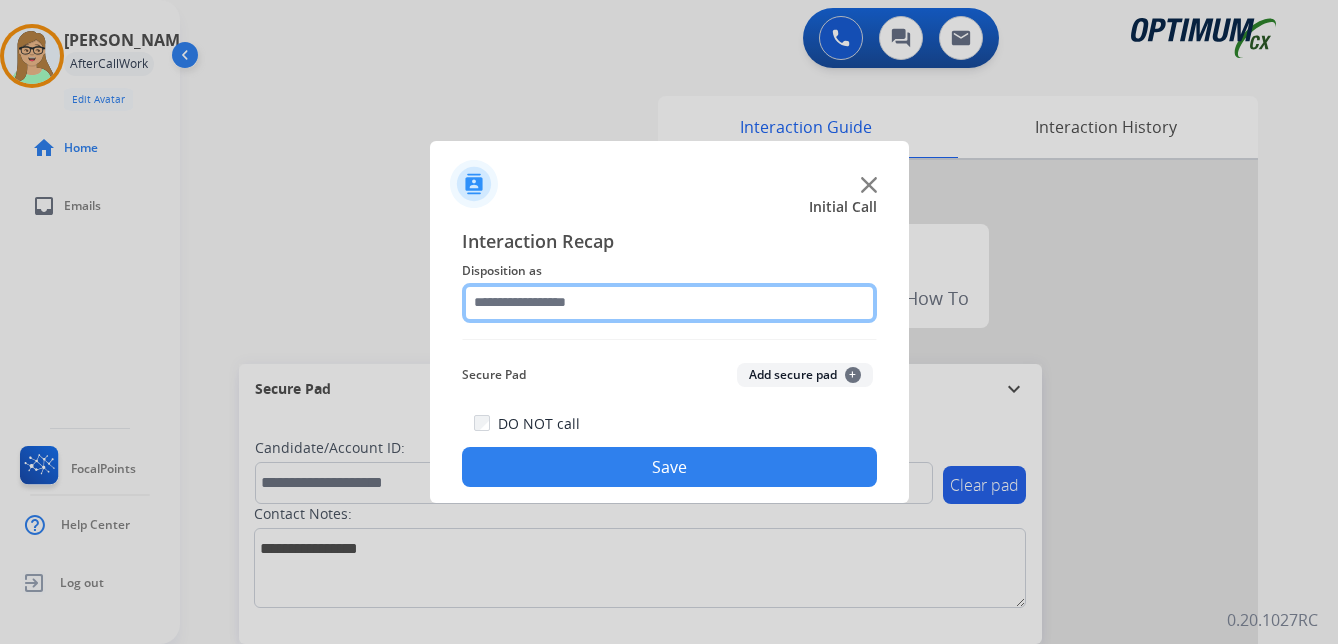 click 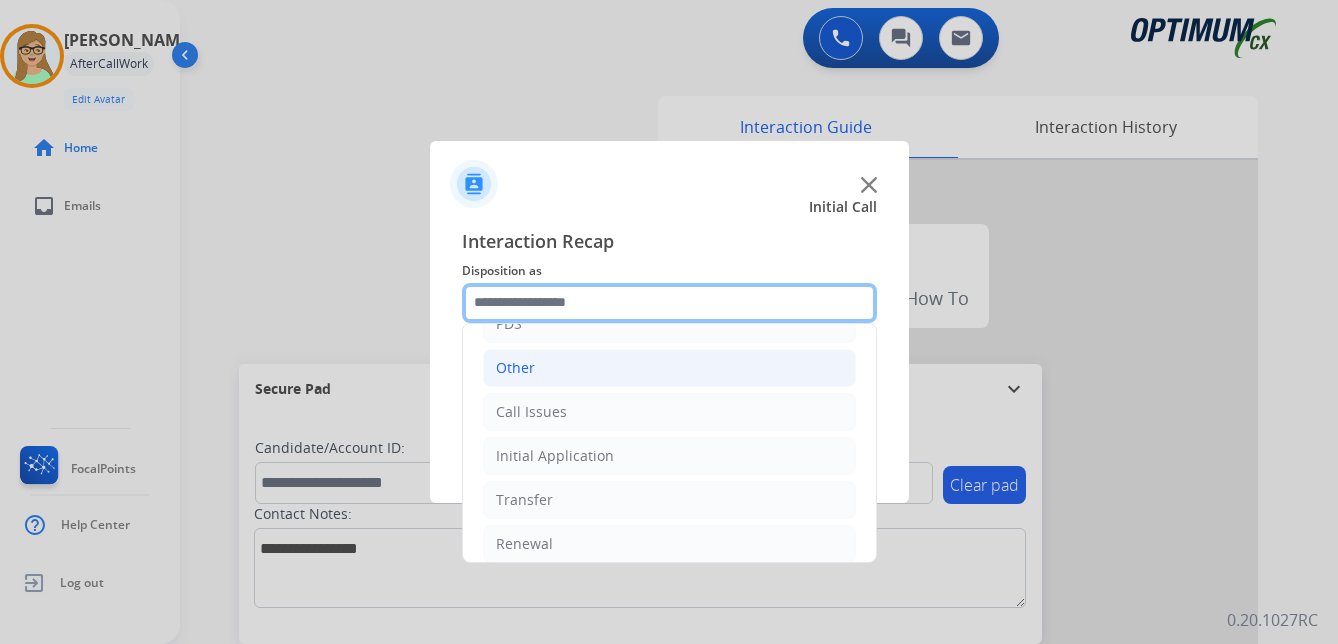 scroll, scrollTop: 136, scrollLeft: 0, axis: vertical 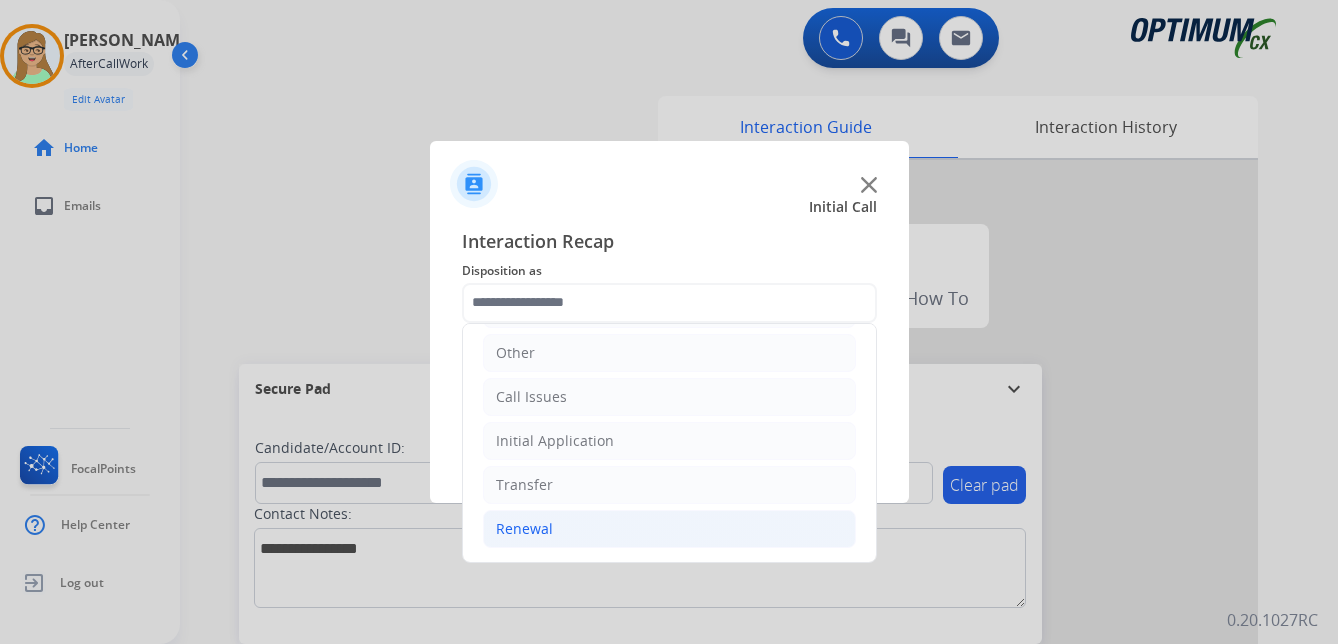 click on "Renewal" 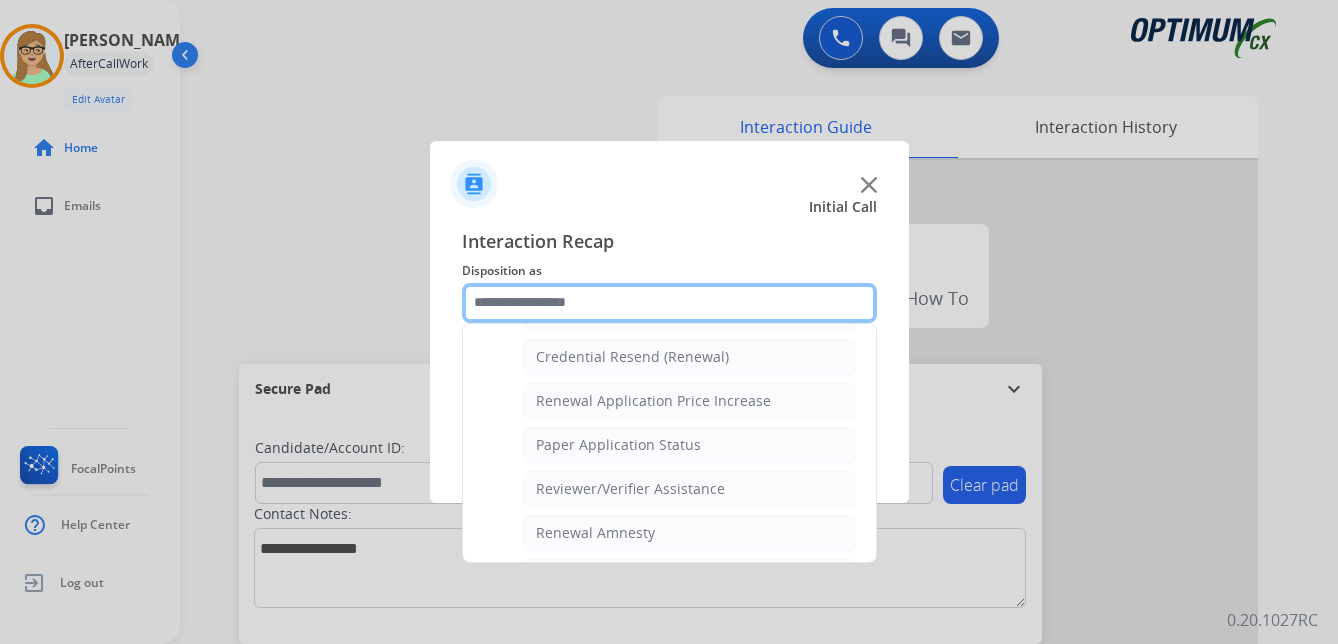 scroll, scrollTop: 736, scrollLeft: 0, axis: vertical 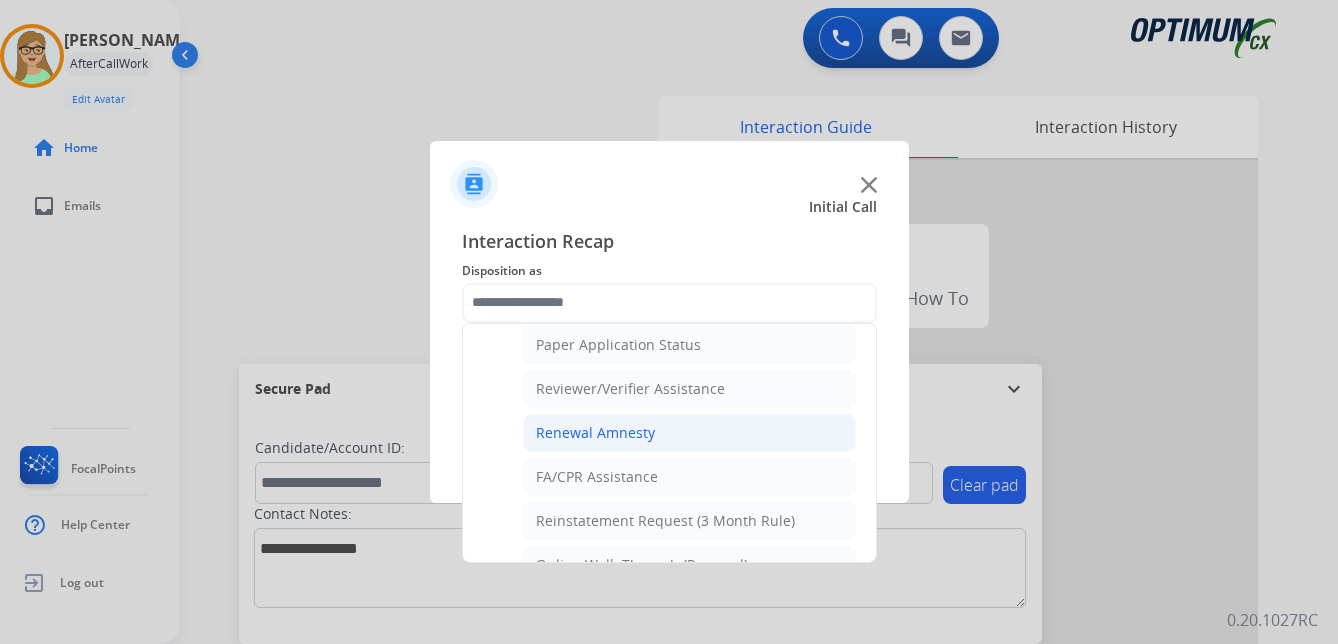 click on "Renewal Amnesty" 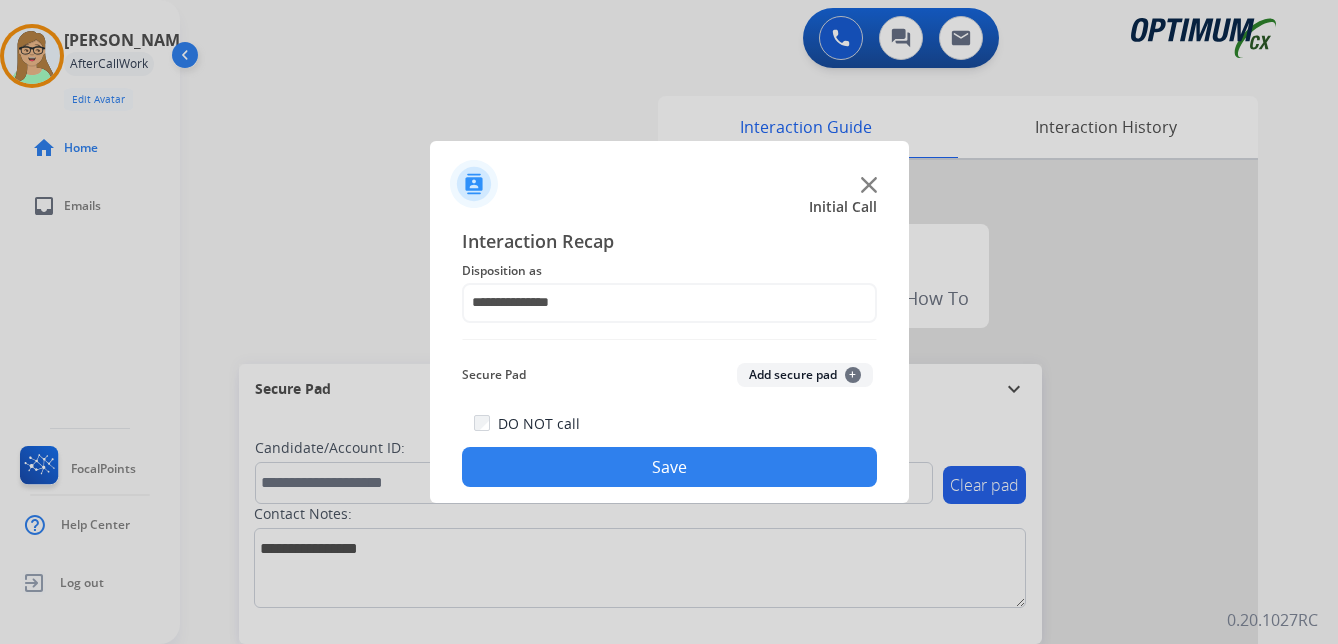 click on "Save" 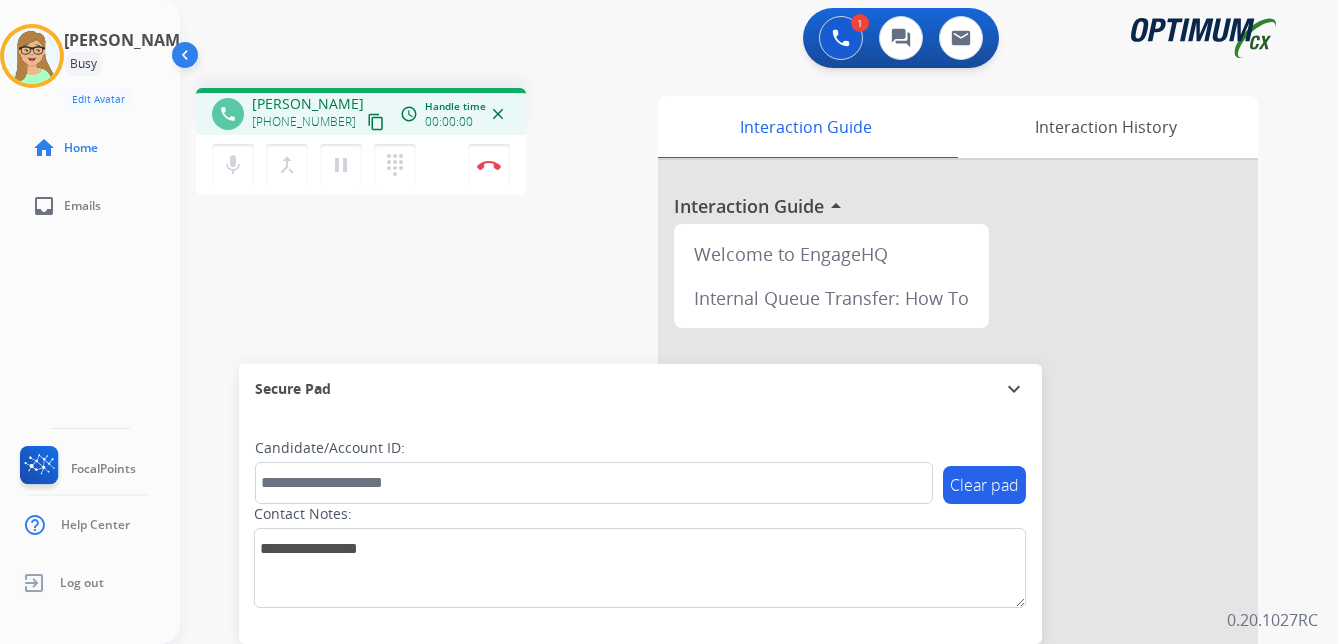 click on "content_copy" at bounding box center (376, 122) 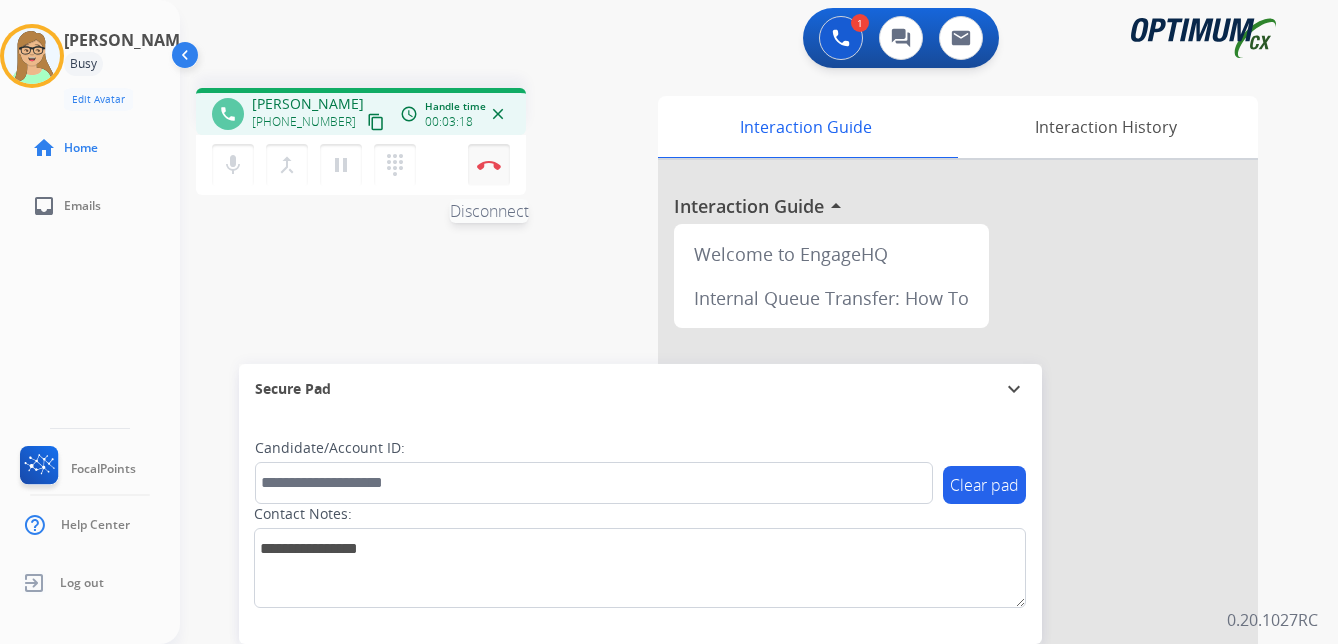 click on "Disconnect" at bounding box center (489, 165) 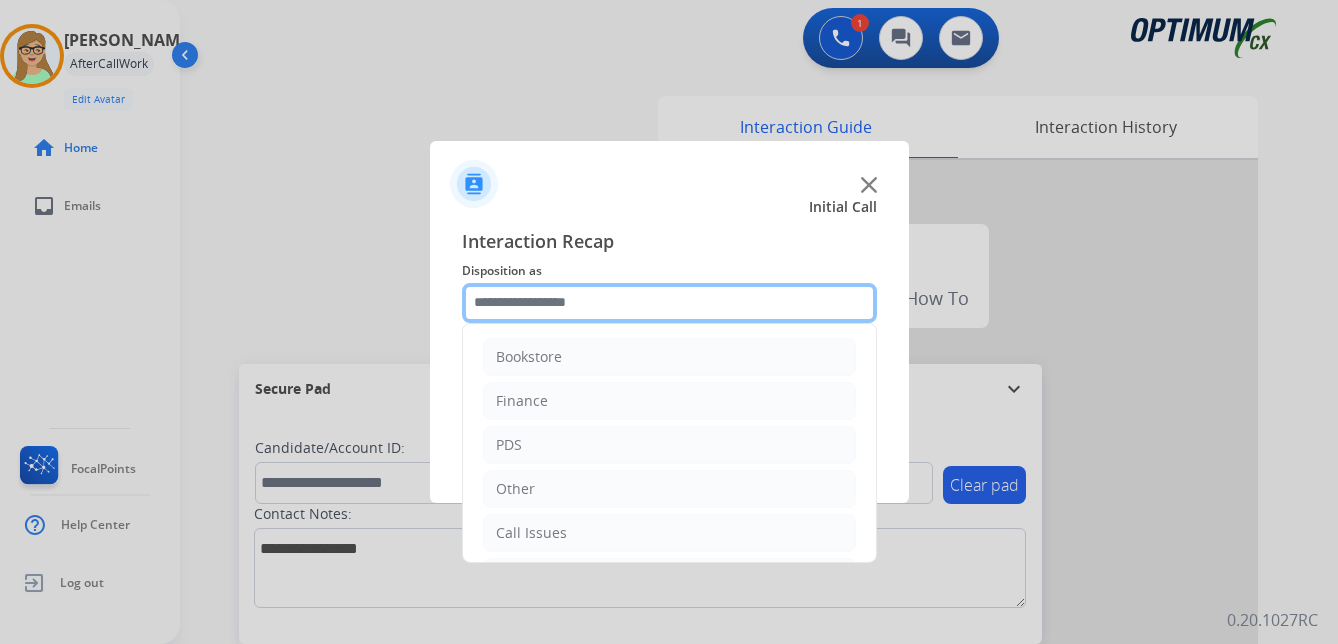 click 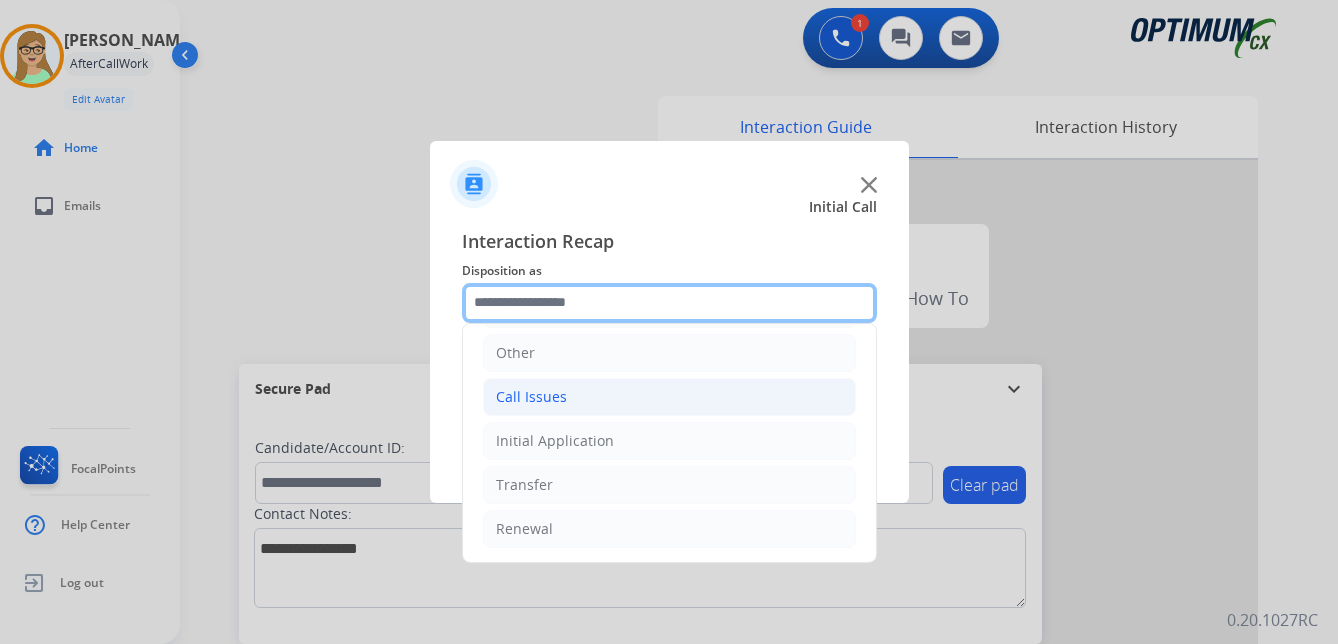 scroll, scrollTop: 36, scrollLeft: 0, axis: vertical 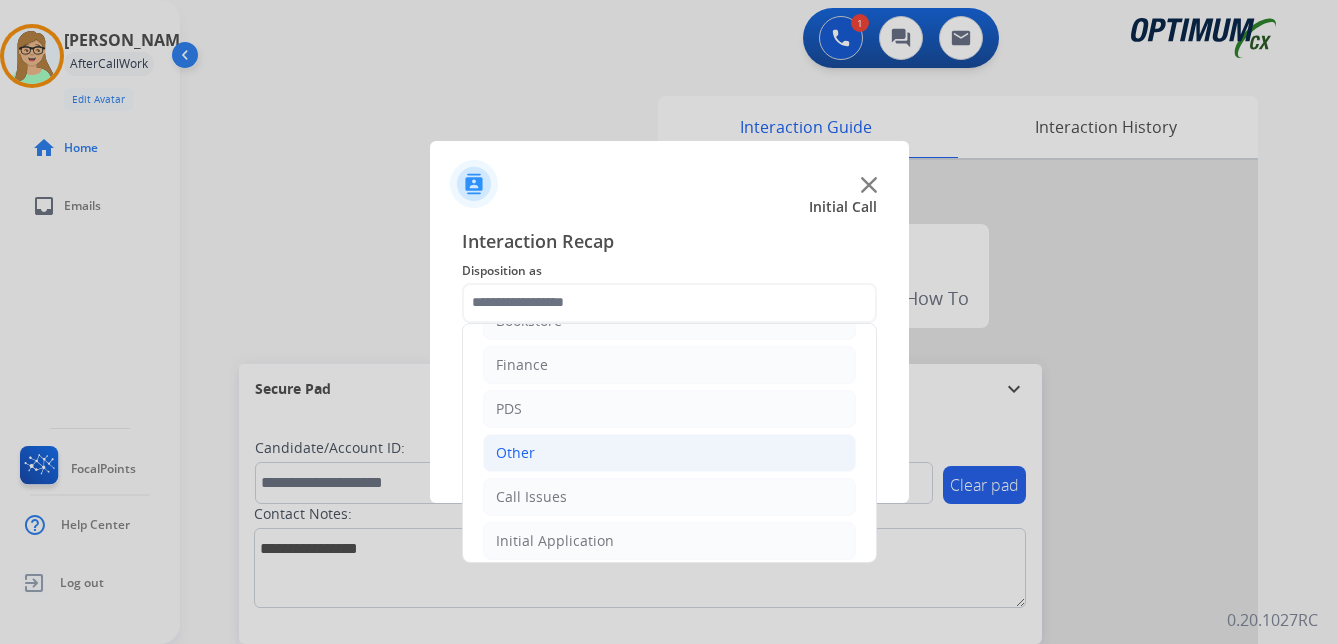click on "Other" 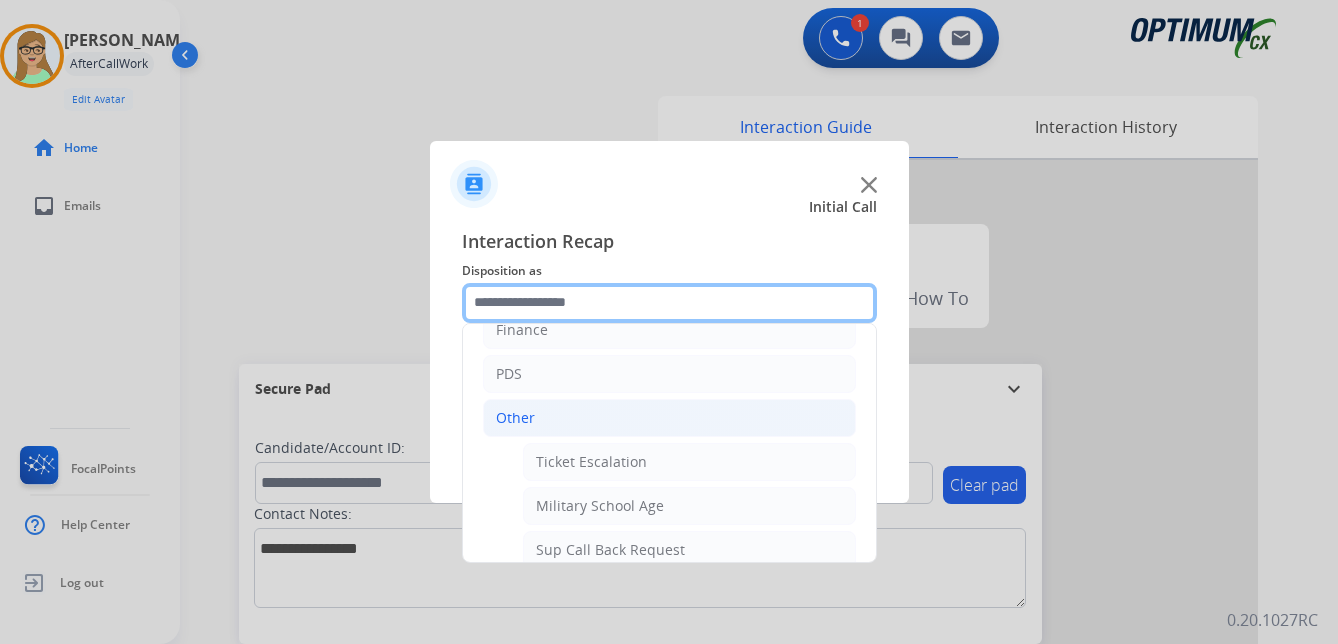 scroll, scrollTop: 36, scrollLeft: 0, axis: vertical 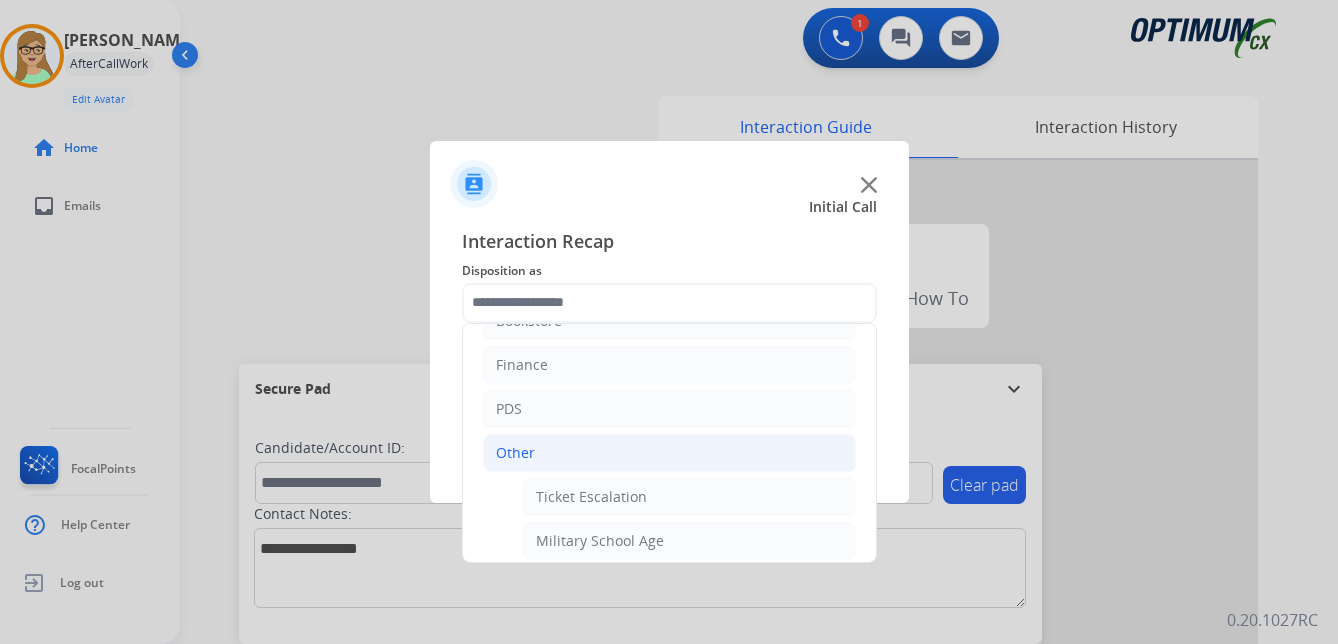 click on "Other" 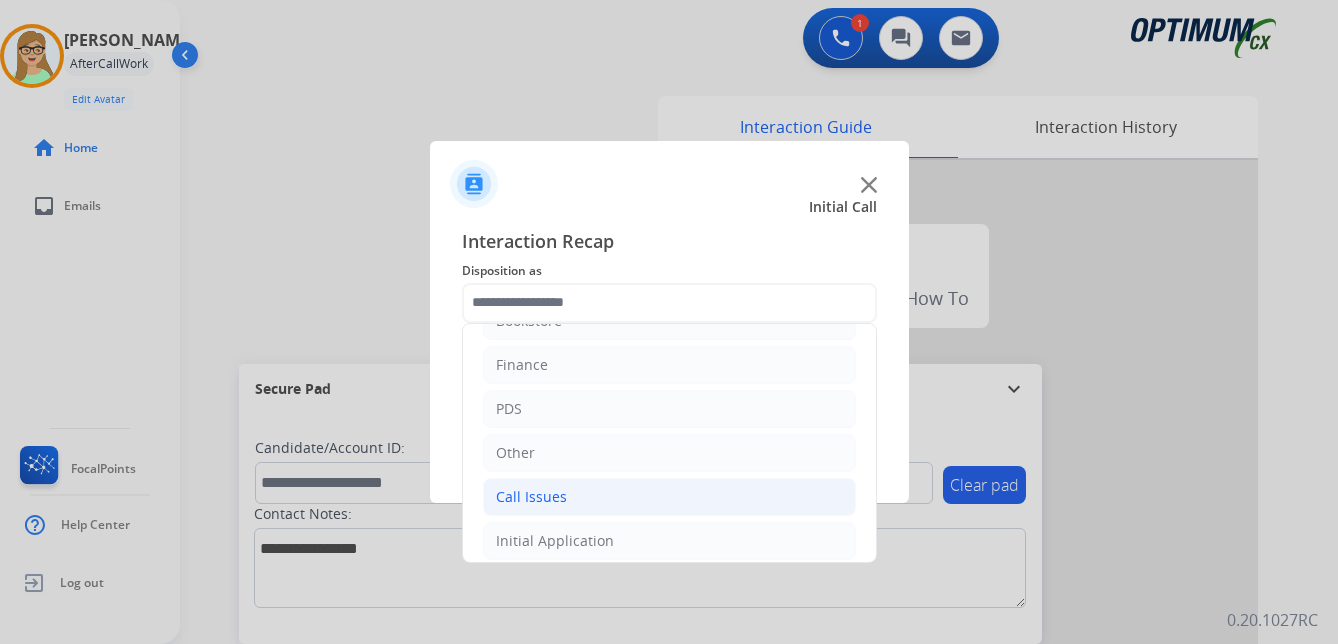 click on "Call Issues" 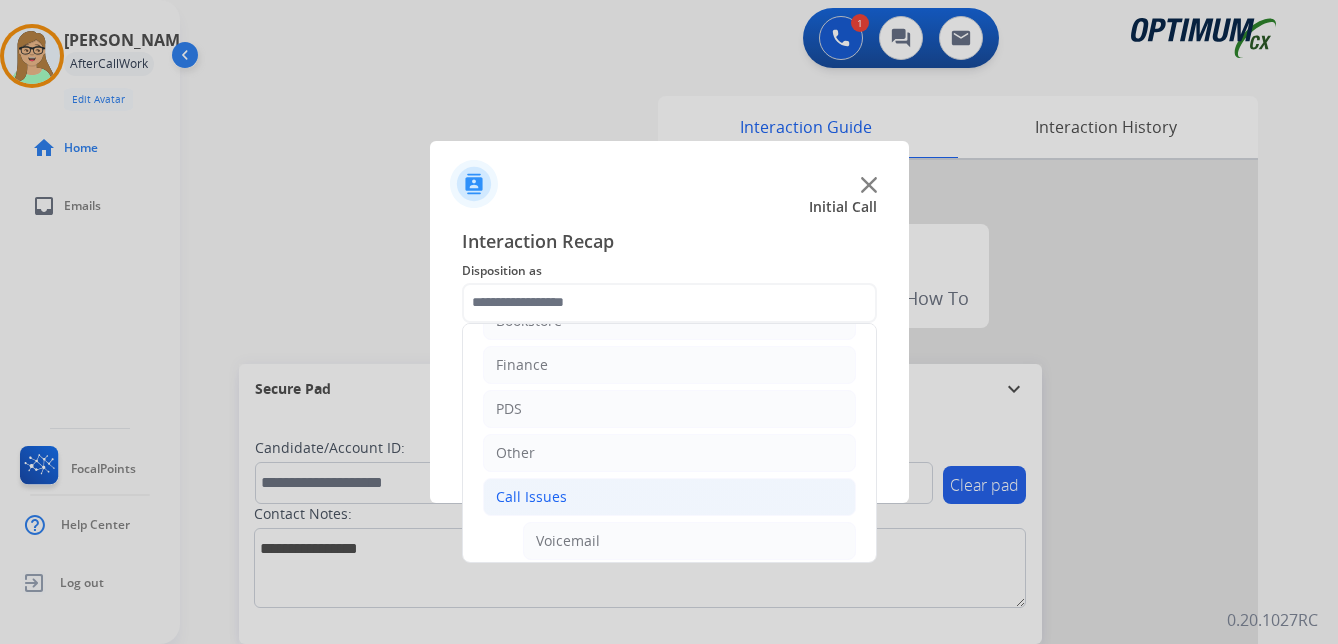 click on "Call Issues" 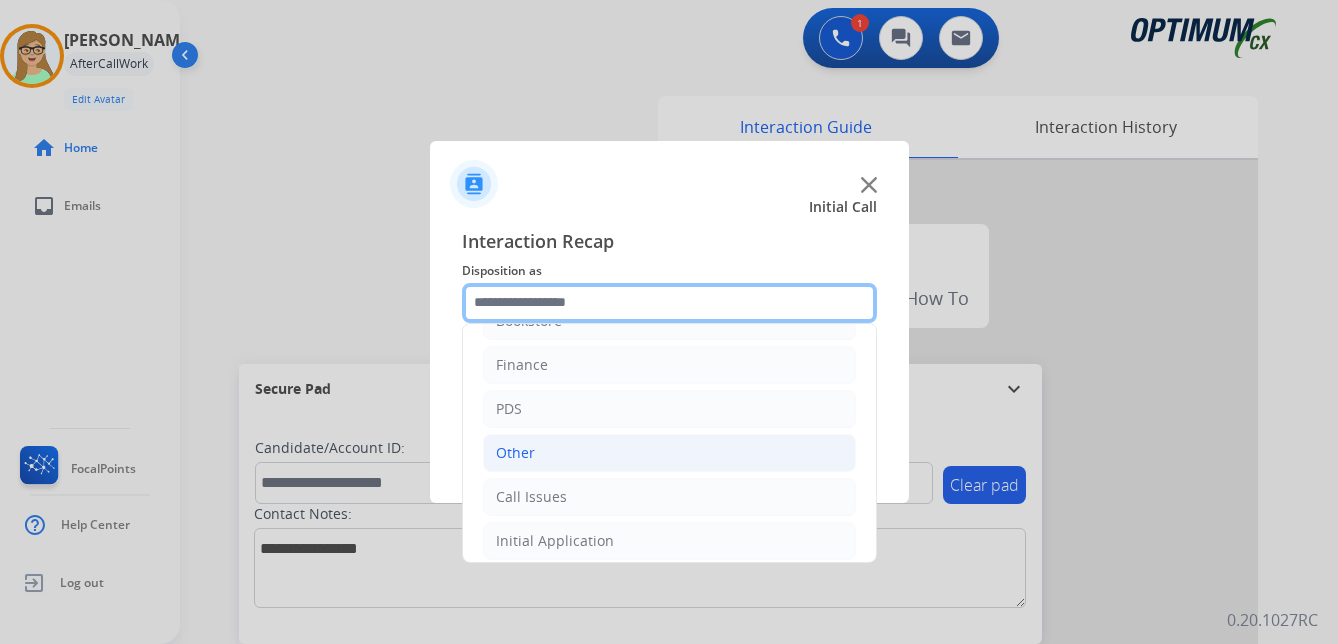 scroll, scrollTop: 0, scrollLeft: 0, axis: both 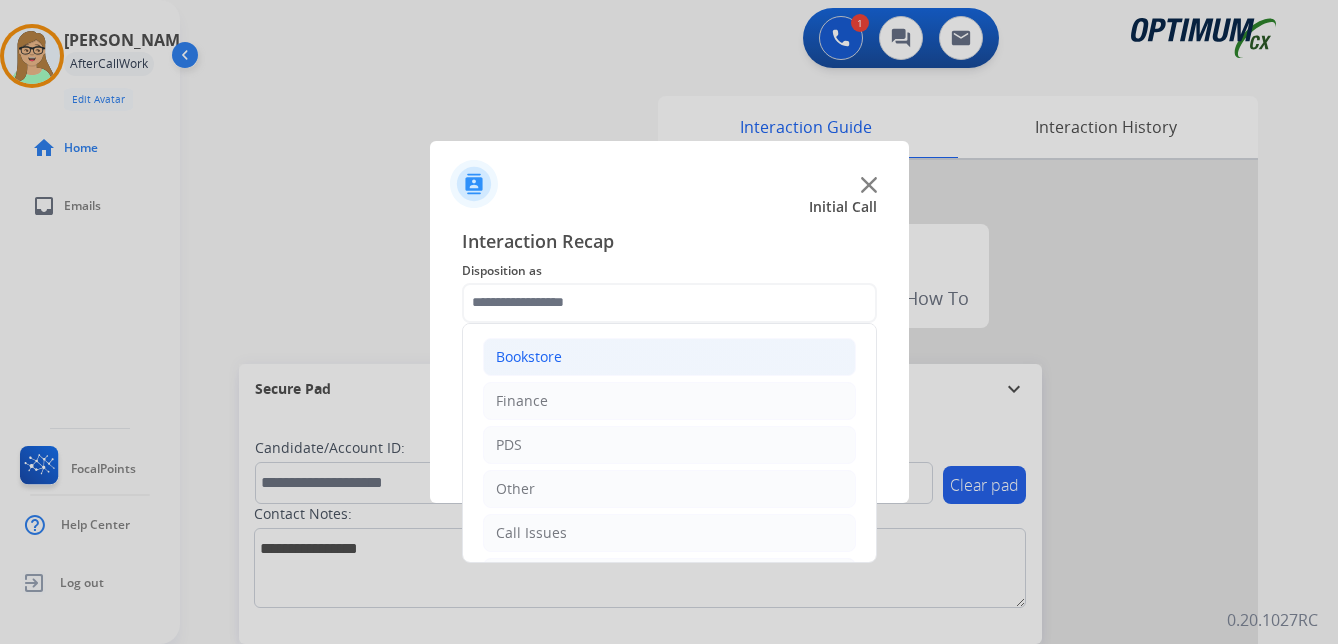 click on "Bookstore" 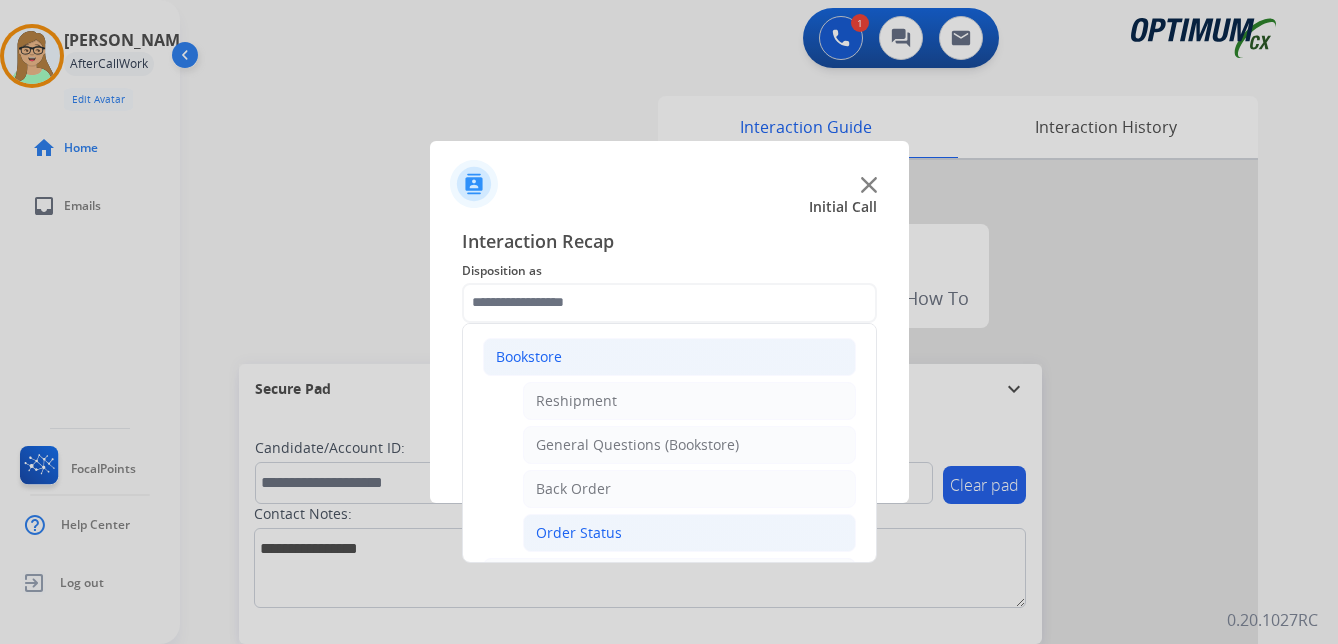 click on "Order Status" 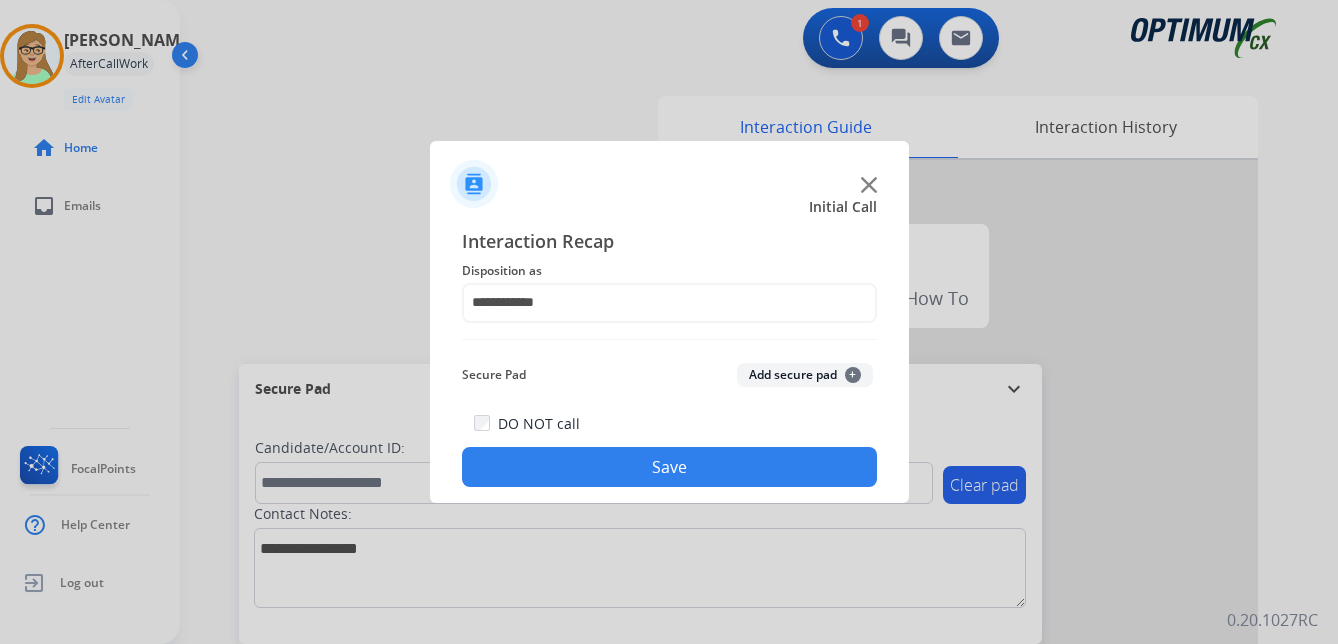 click on "Save" 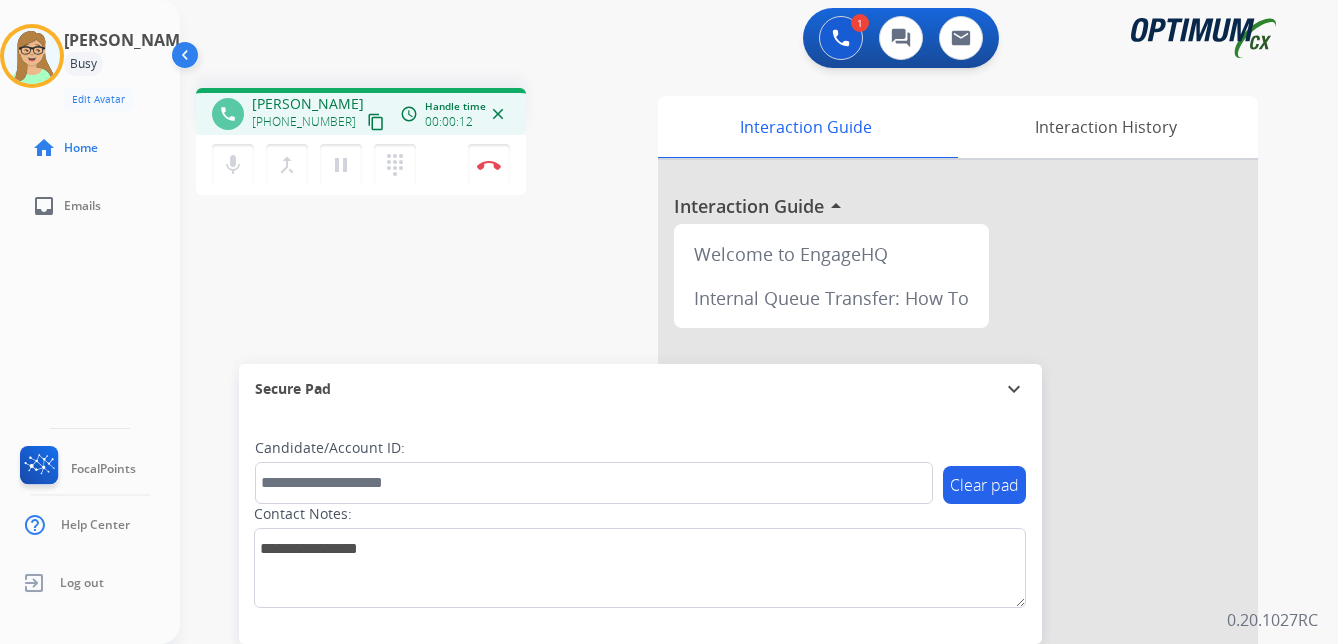 click on "content_copy" at bounding box center (376, 122) 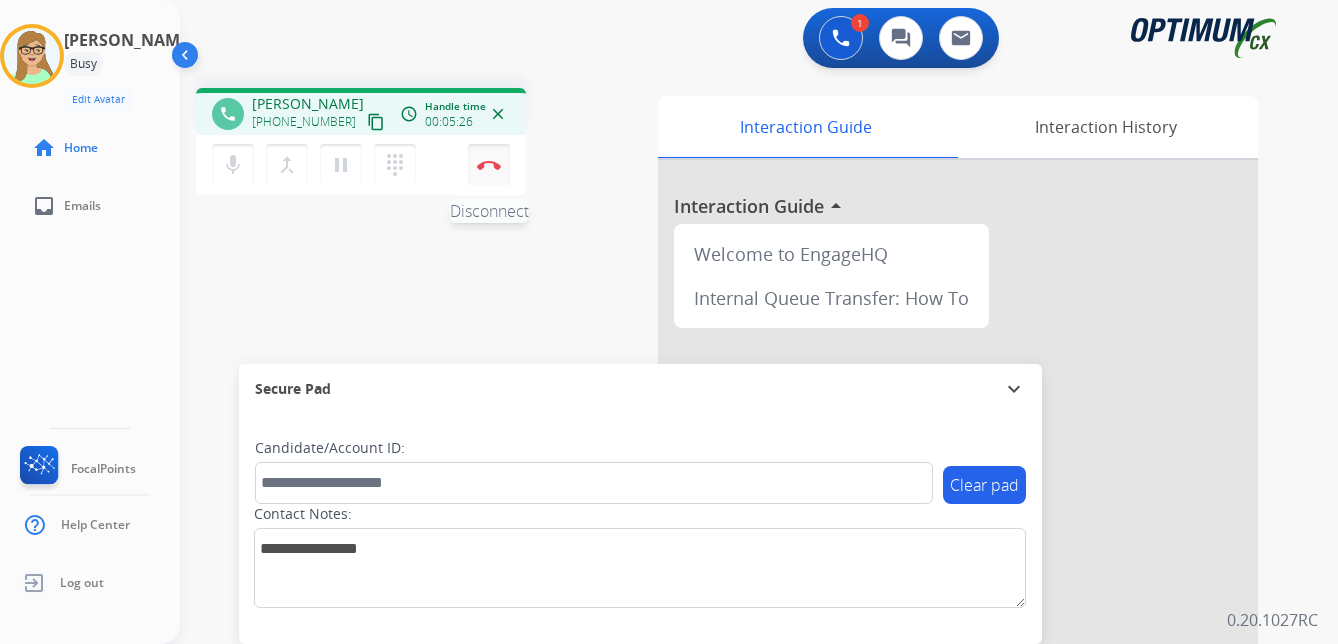 click at bounding box center (489, 165) 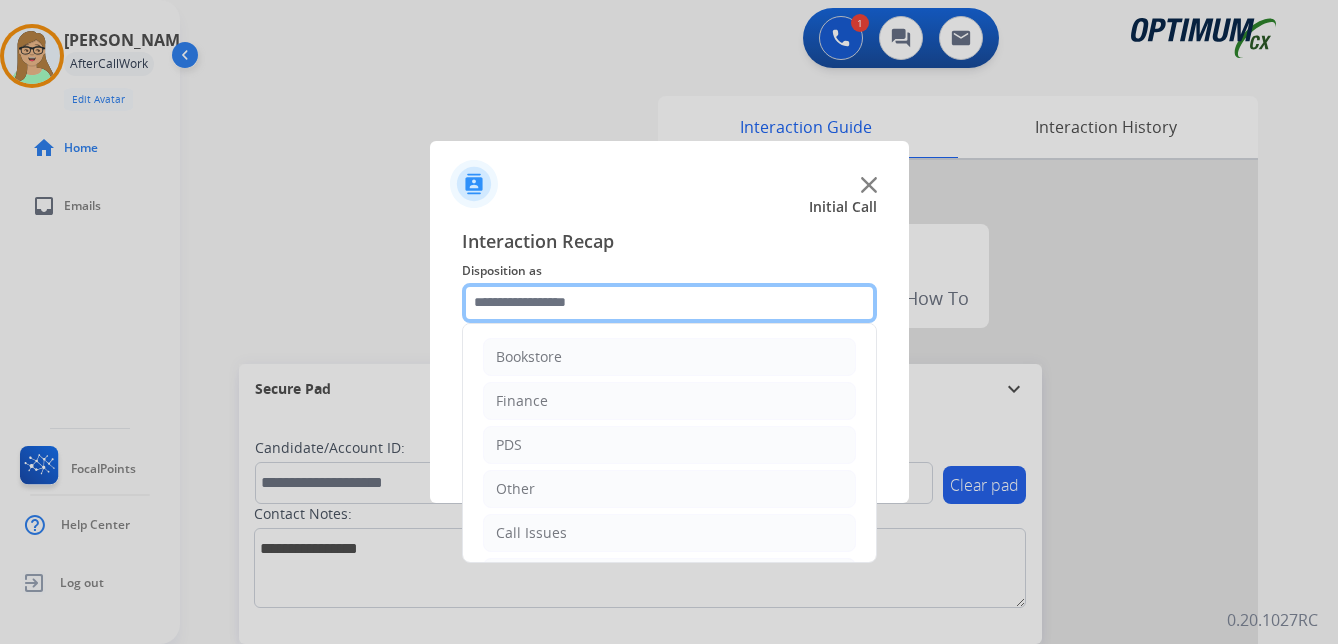 click 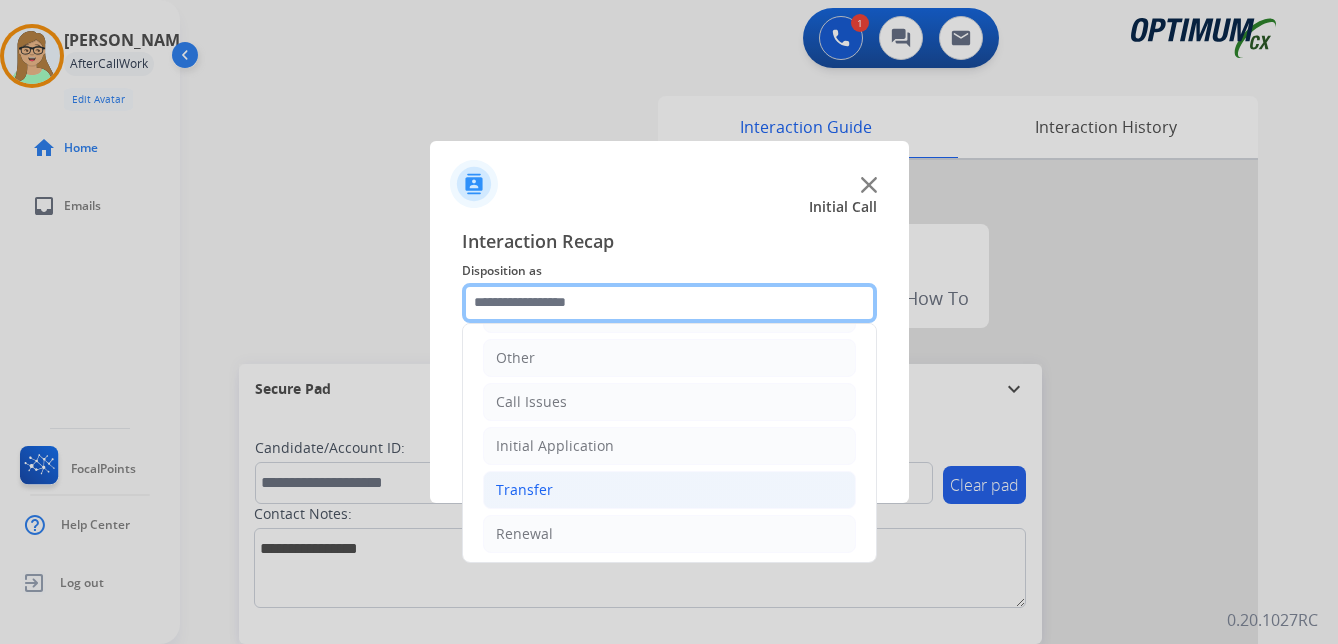 scroll, scrollTop: 136, scrollLeft: 0, axis: vertical 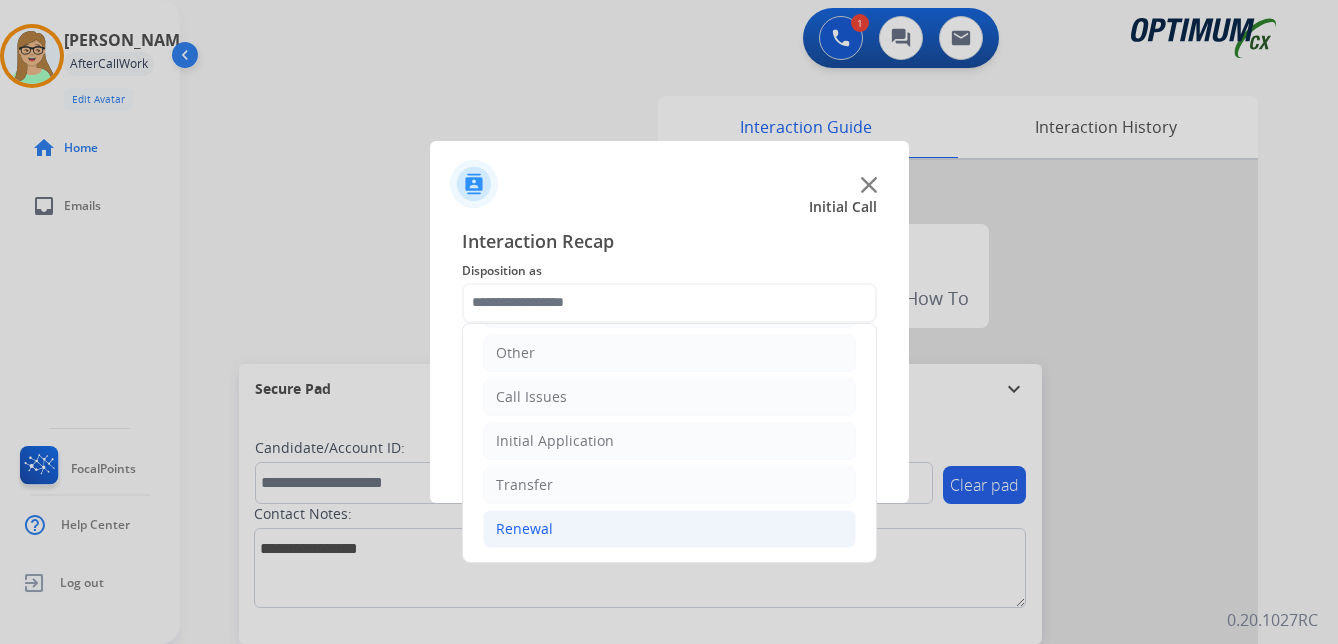 click on "Renewal" 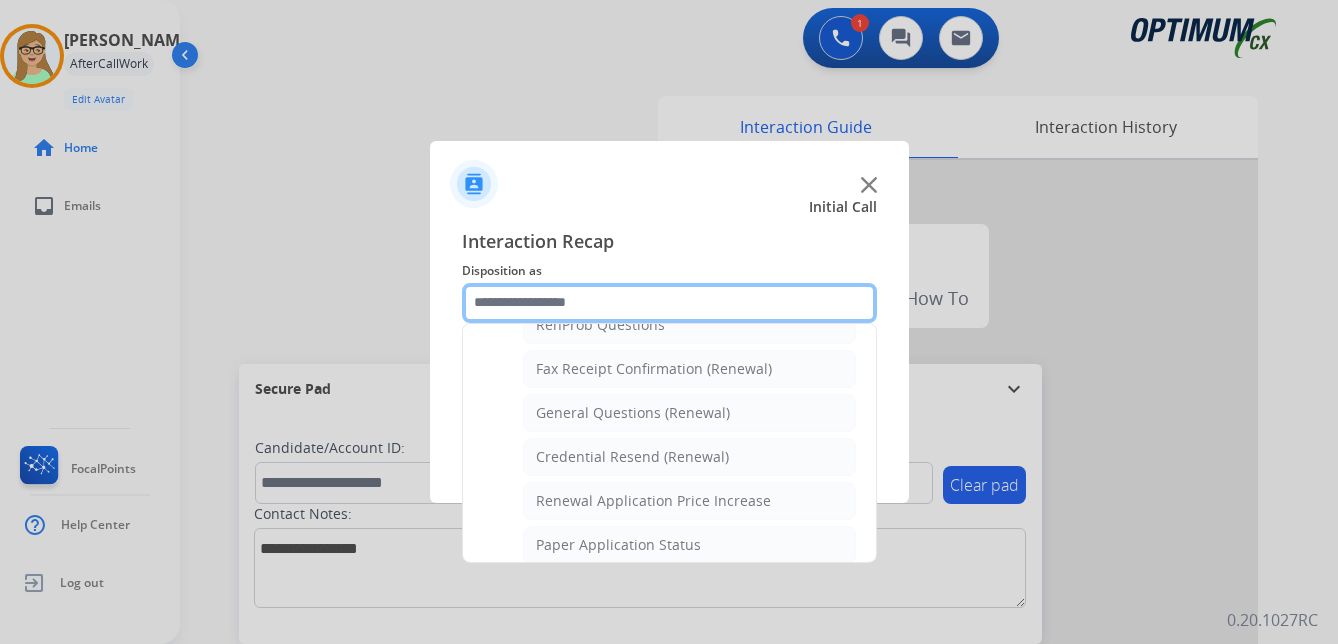 scroll, scrollTop: 436, scrollLeft: 0, axis: vertical 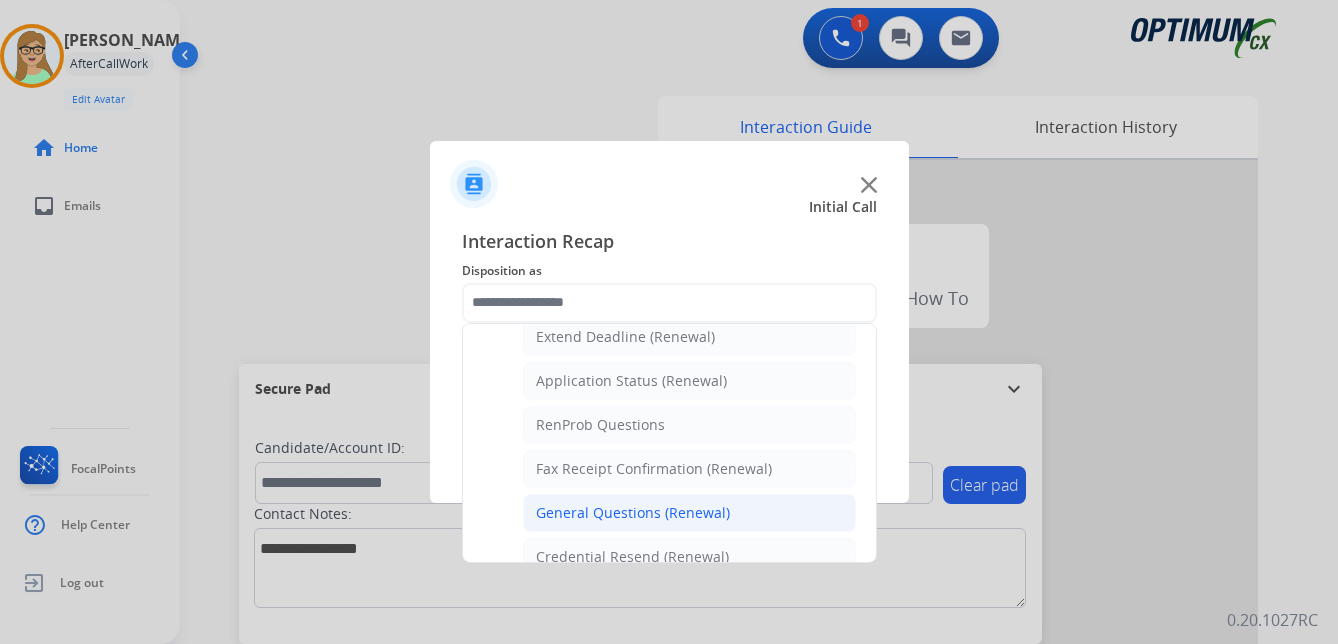 click on "General Questions (Renewal)" 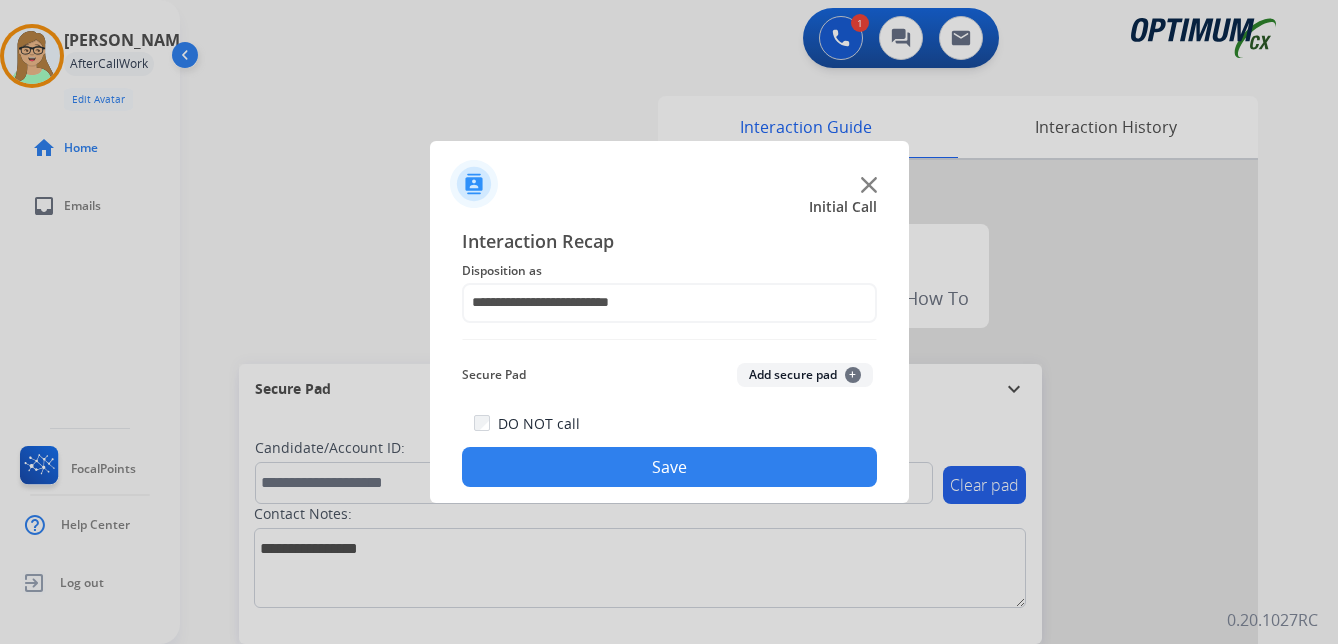 click on "Save" 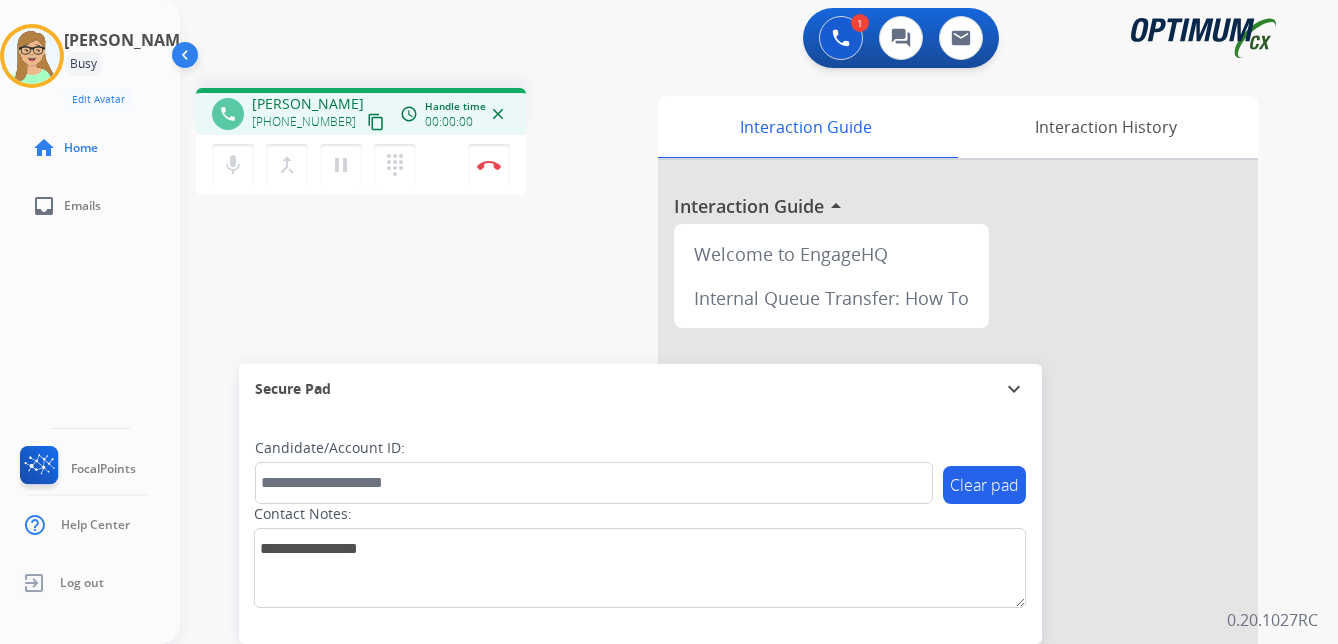 click on "phone [PERSON_NAME] [PHONE_NUMBER] content_copy access_time Call metrics Queue   00:08 Hold   00:00 Talk   00:00:00 Total   00:00:00 Handle time 00:00:00 close mic Mute merge_type Bridge pause Hold dialpad Dialpad Disconnect swap_horiz Break voice bridge close_fullscreen Connect 3-Way Call merge_type Separate 3-Way Call  Interaction Guide   Interaction History  Interaction Guide arrow_drop_up  Welcome to EngageHQ   Internal Queue Transfer: How To  Secure Pad expand_more Clear pad Candidate/Account ID: Contact Notes:" at bounding box center [735, 489] 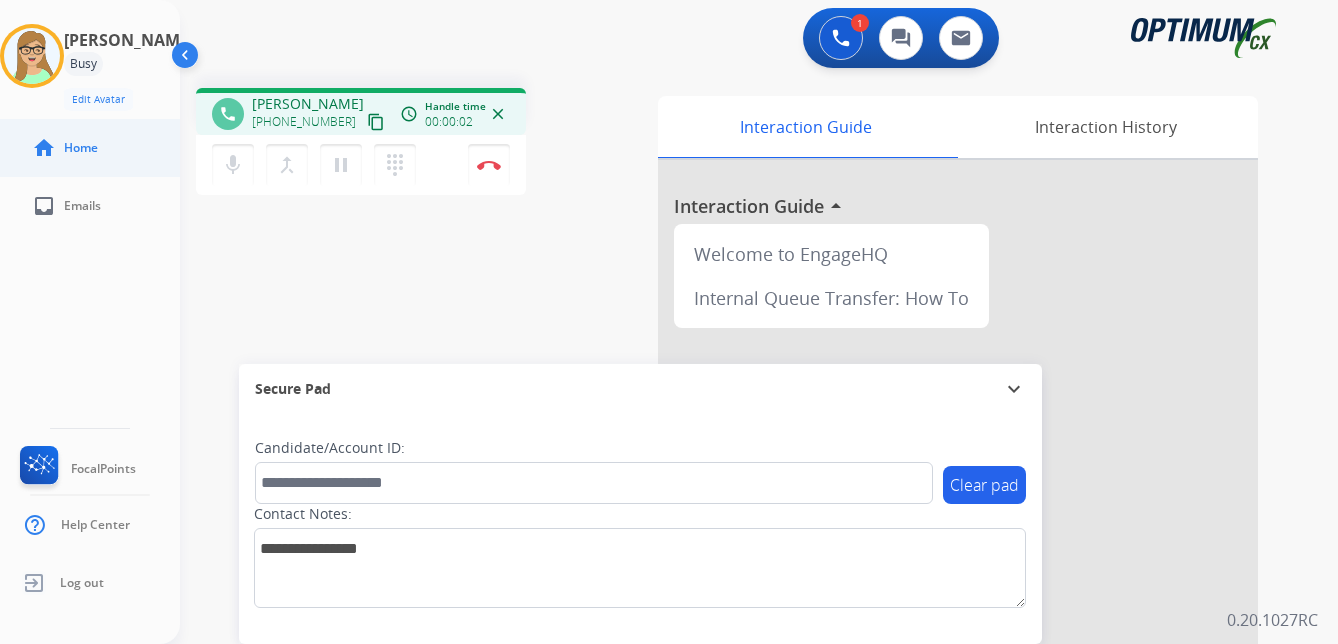 drag, startPoint x: 356, startPoint y: 123, endPoint x: 1, endPoint y: 159, distance: 356.82068 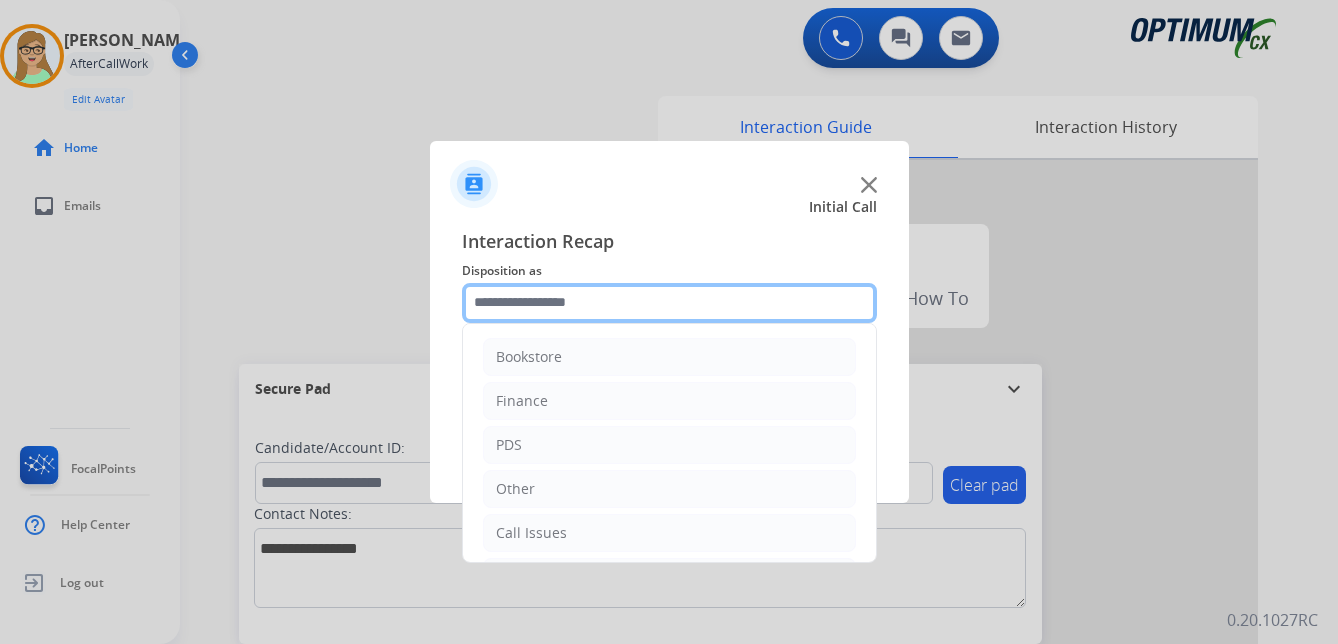 click 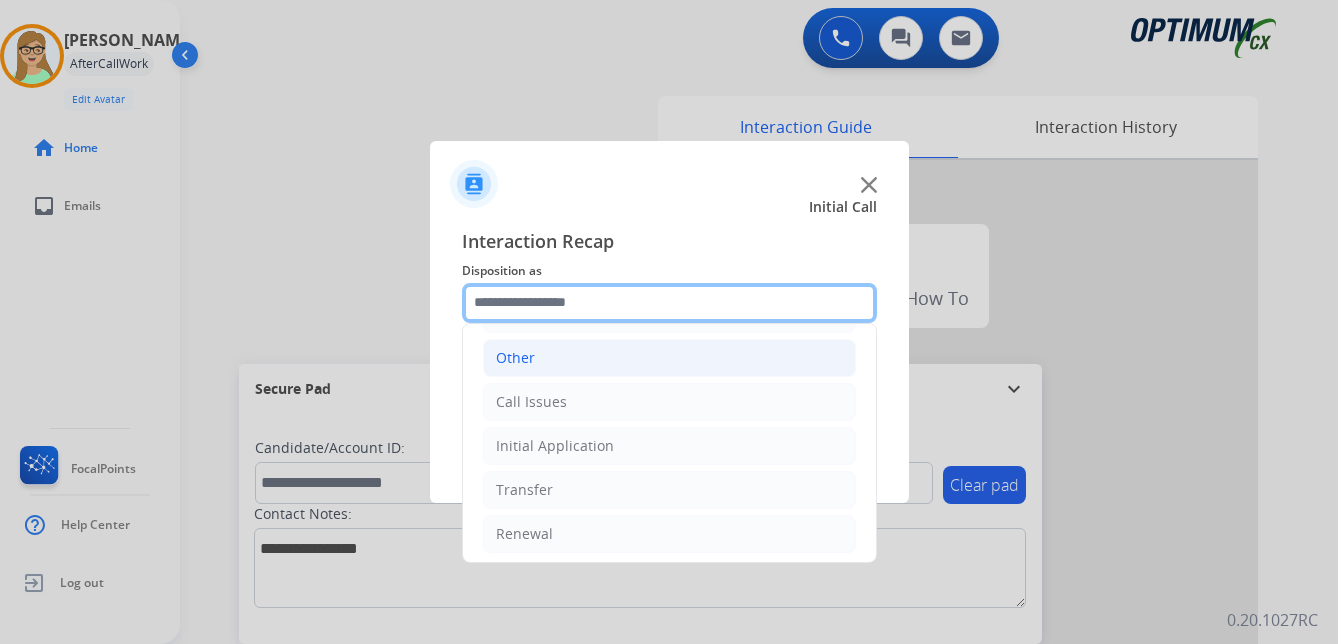 scroll, scrollTop: 136, scrollLeft: 0, axis: vertical 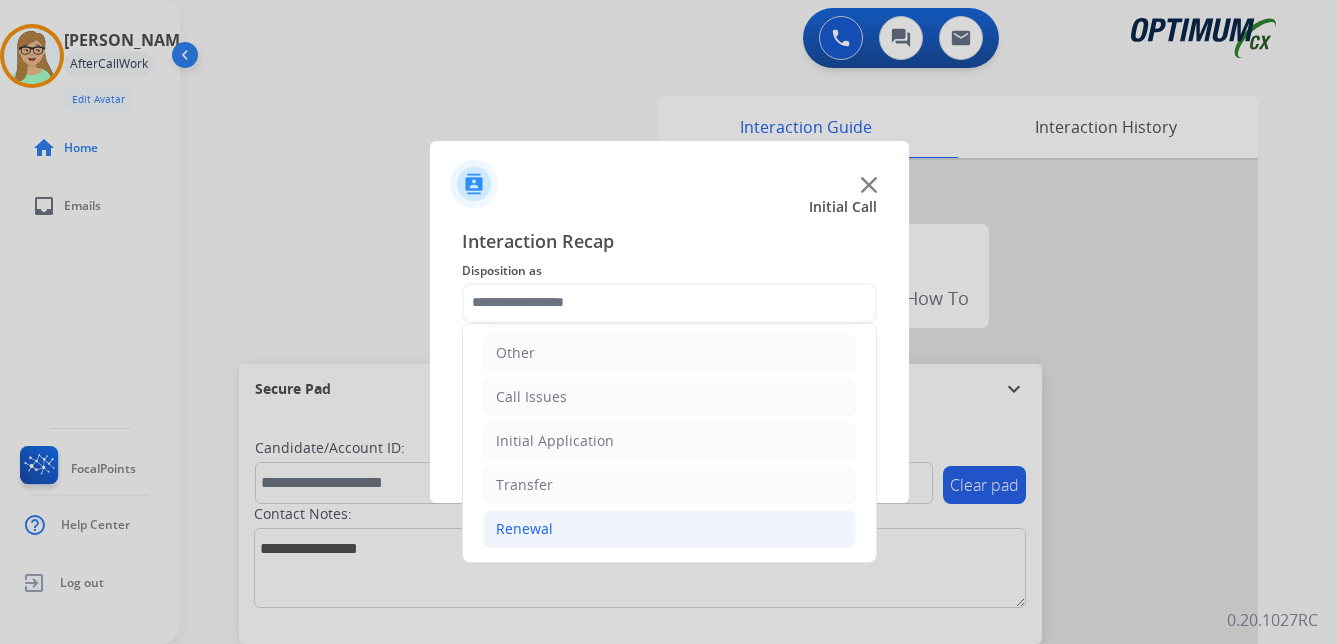 click on "Renewal" 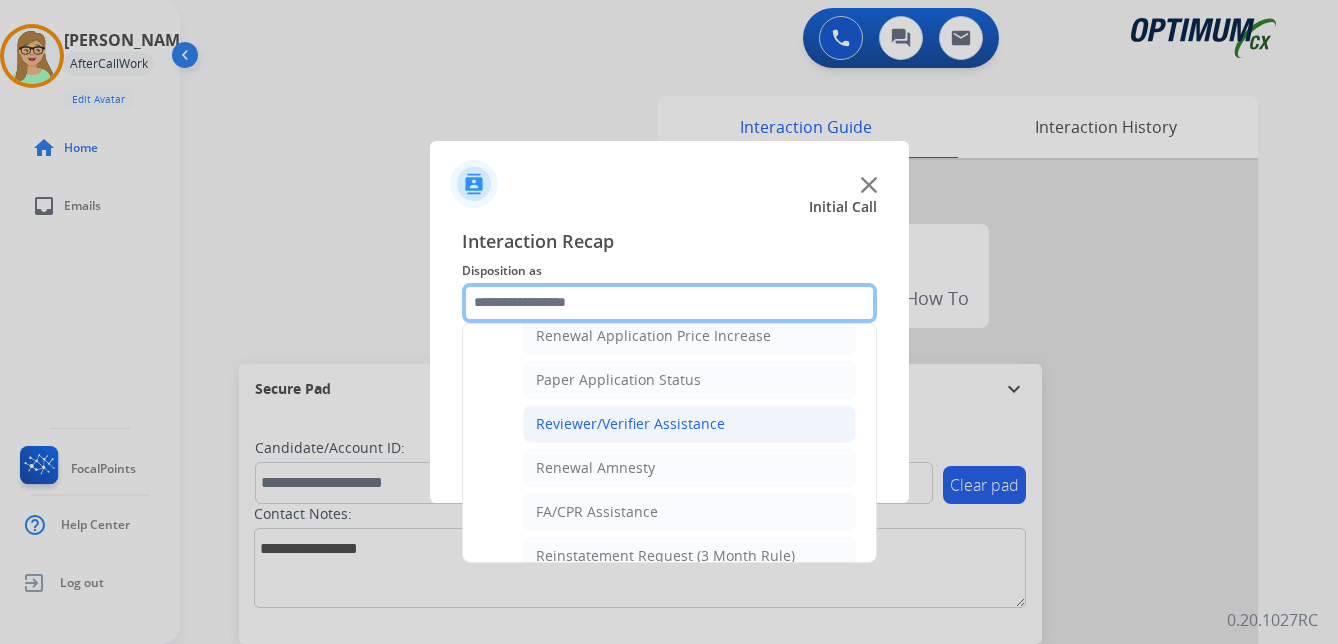 scroll, scrollTop: 736, scrollLeft: 0, axis: vertical 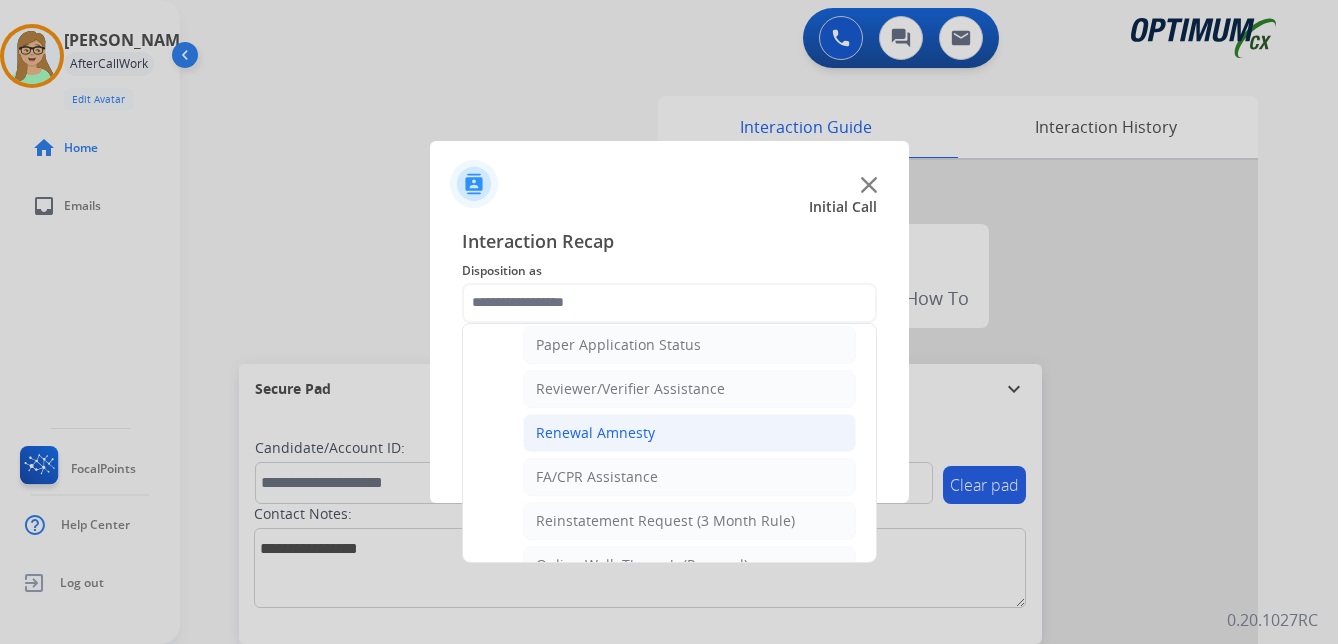click on "Renewal Amnesty" 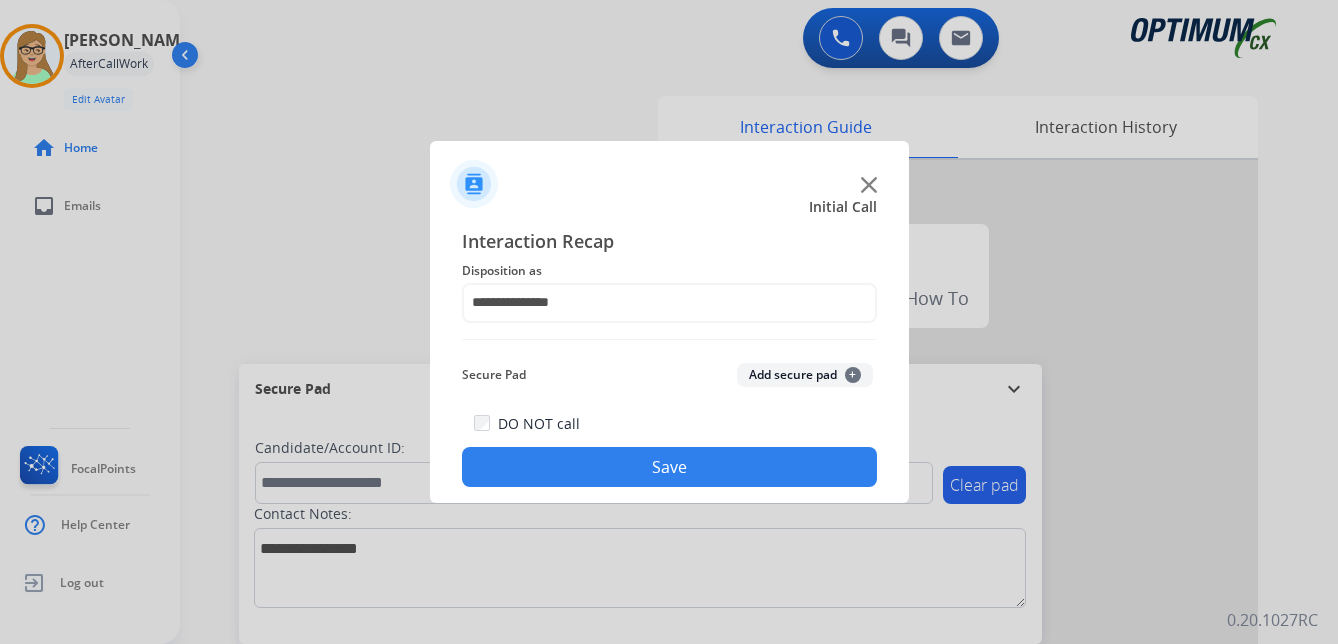 click on "Save" 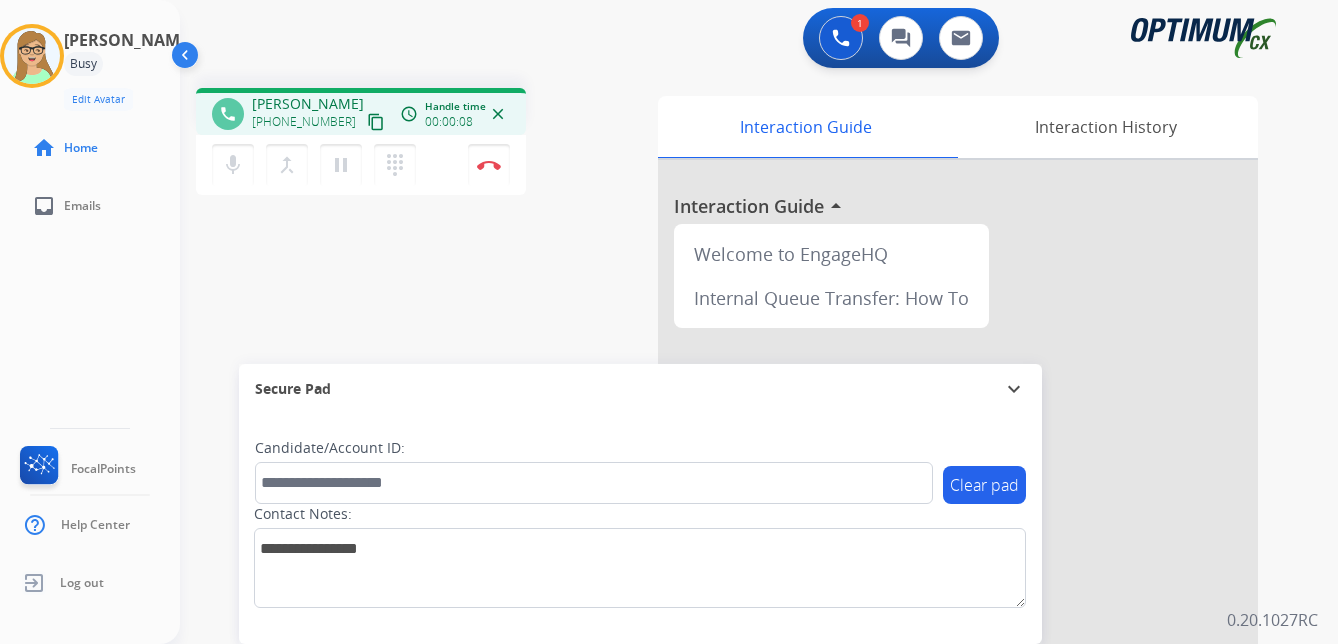 click on "content_copy" at bounding box center (376, 122) 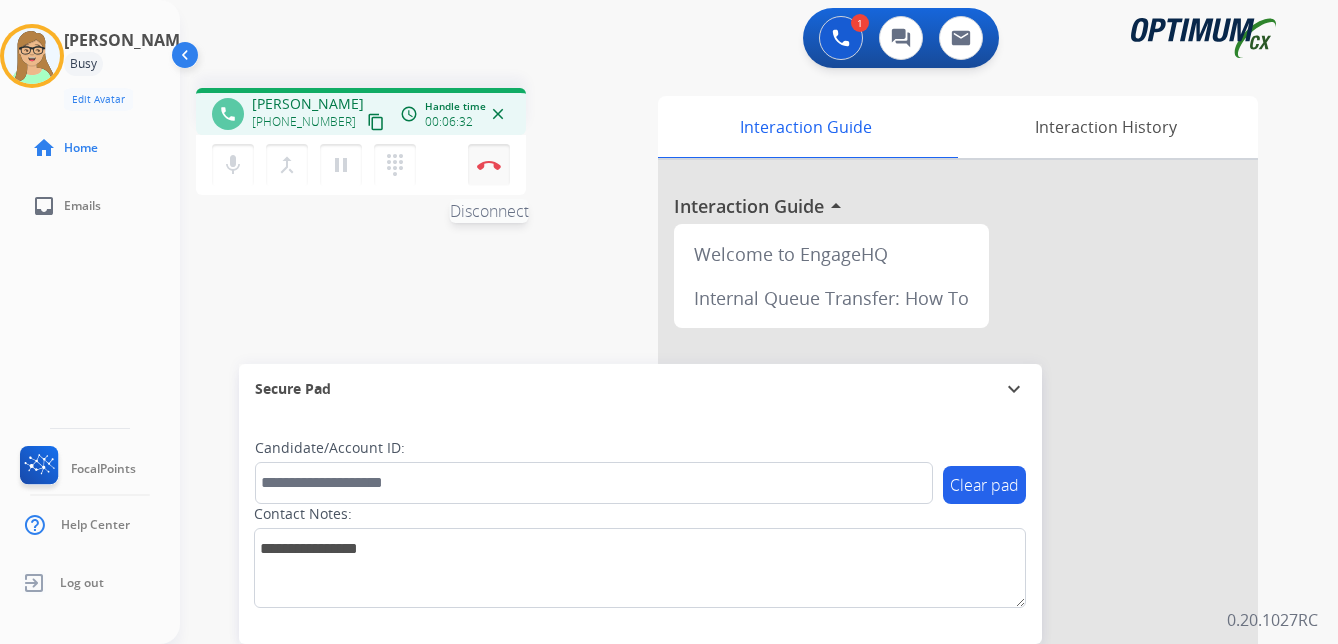 click at bounding box center [489, 165] 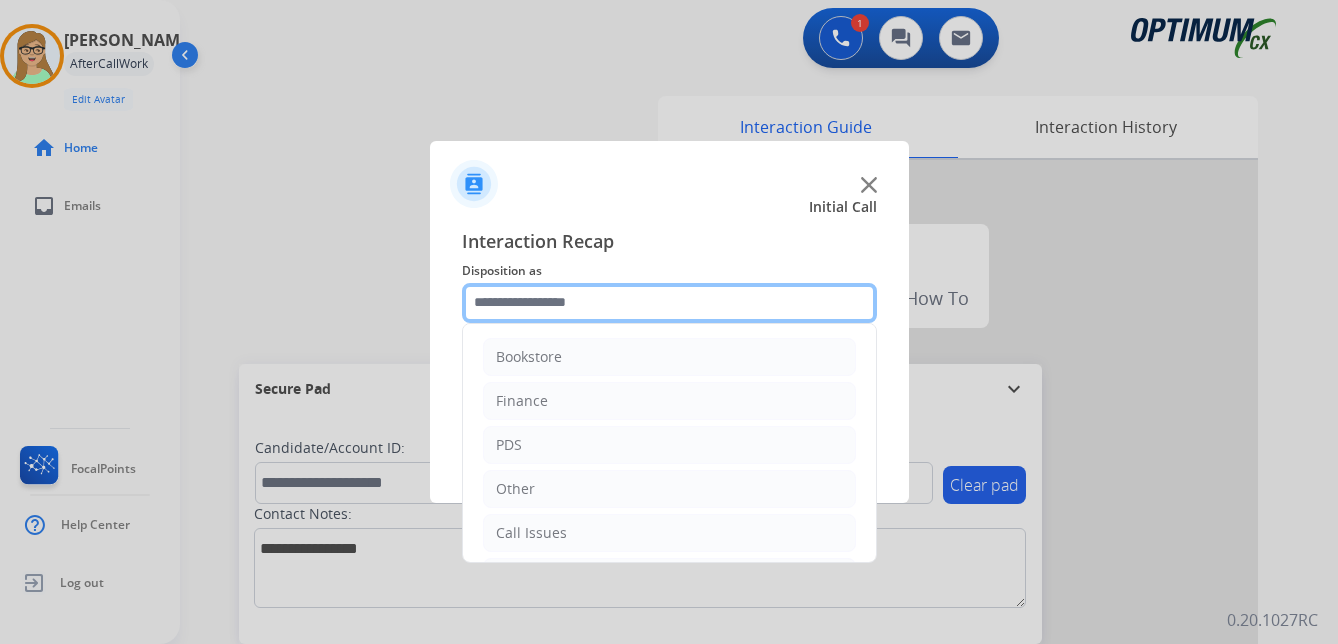 drag, startPoint x: 542, startPoint y: 301, endPoint x: 555, endPoint y: 322, distance: 24.698177 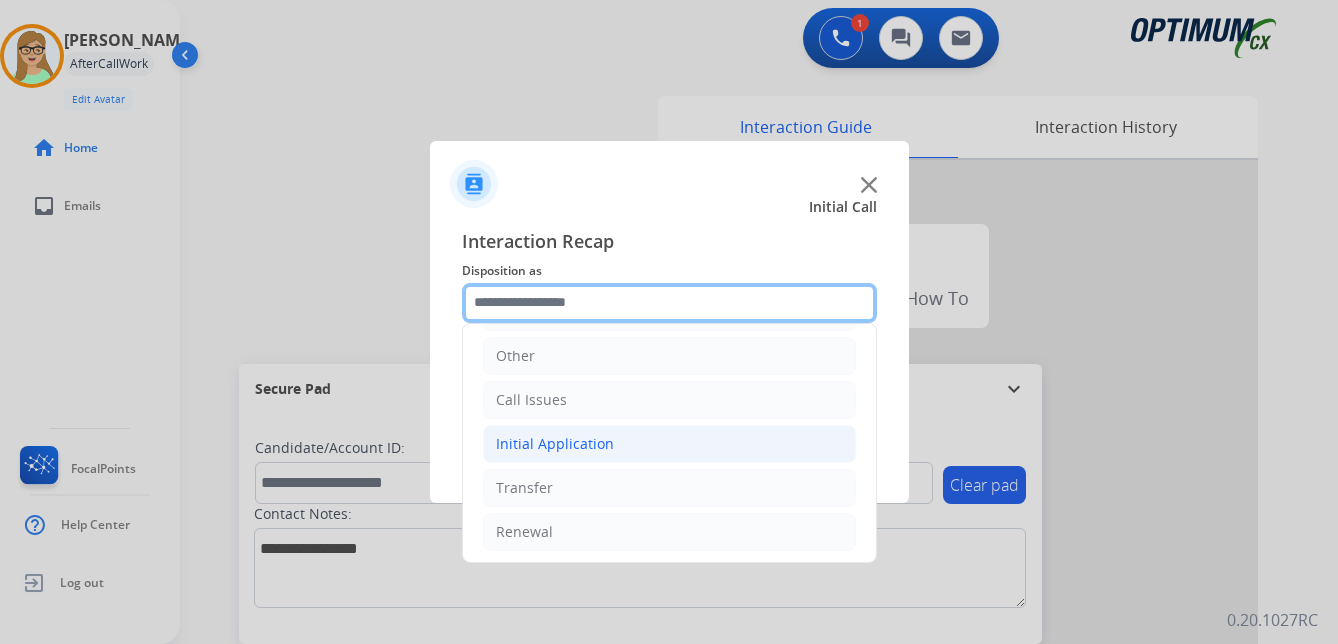 scroll, scrollTop: 136, scrollLeft: 0, axis: vertical 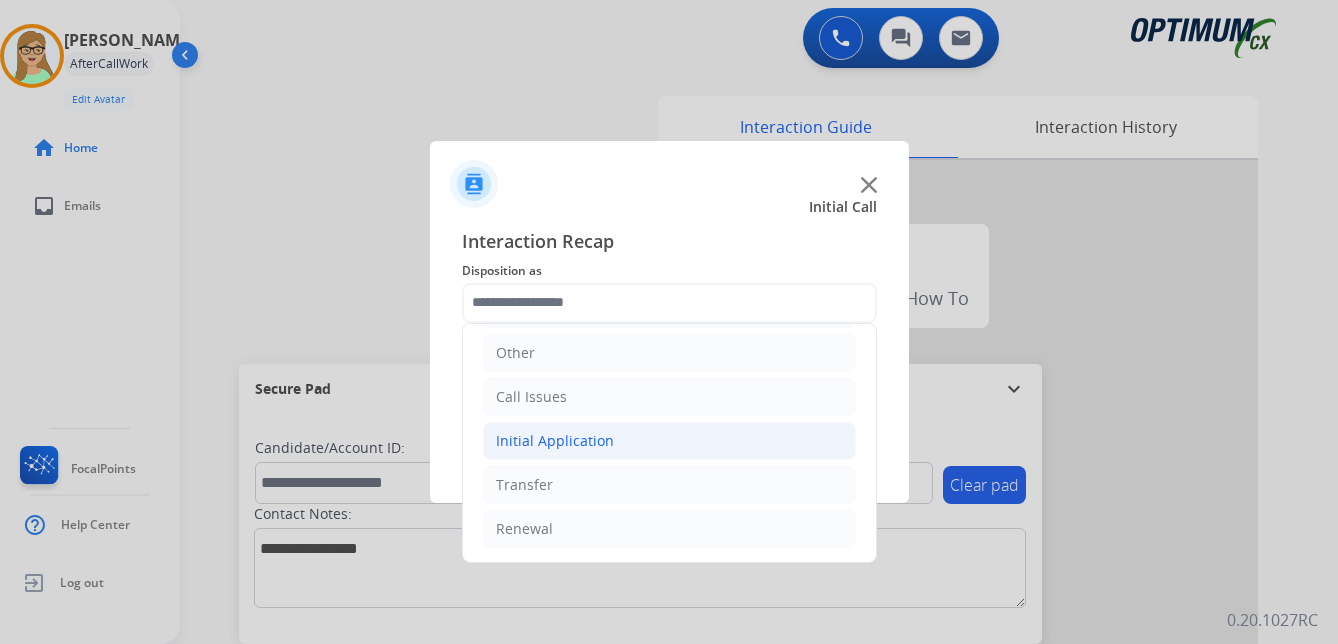 click on "Initial Application" 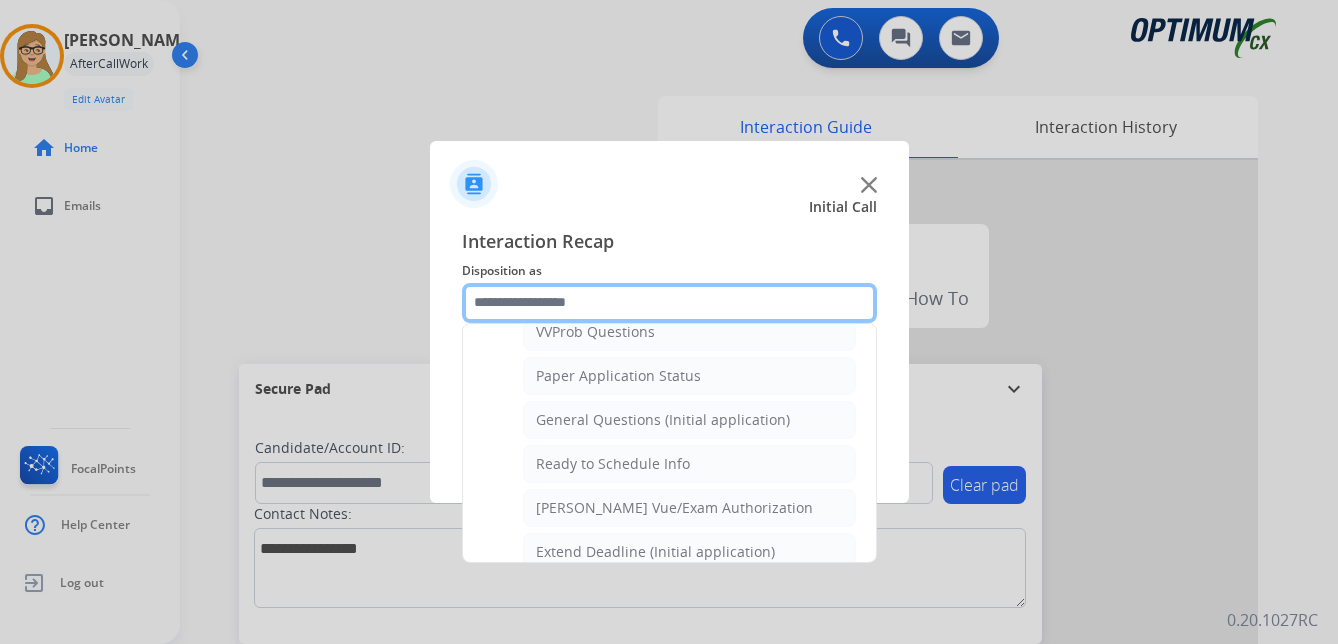 scroll, scrollTop: 1136, scrollLeft: 0, axis: vertical 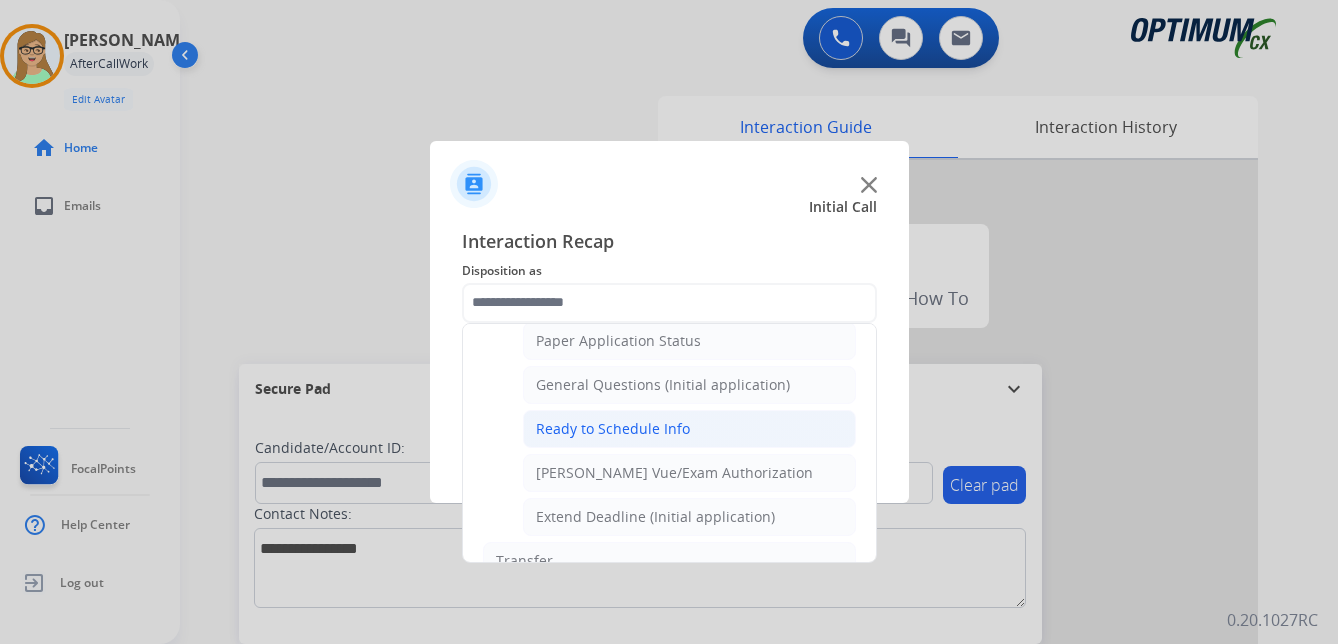 click on "Ready to Schedule Info" 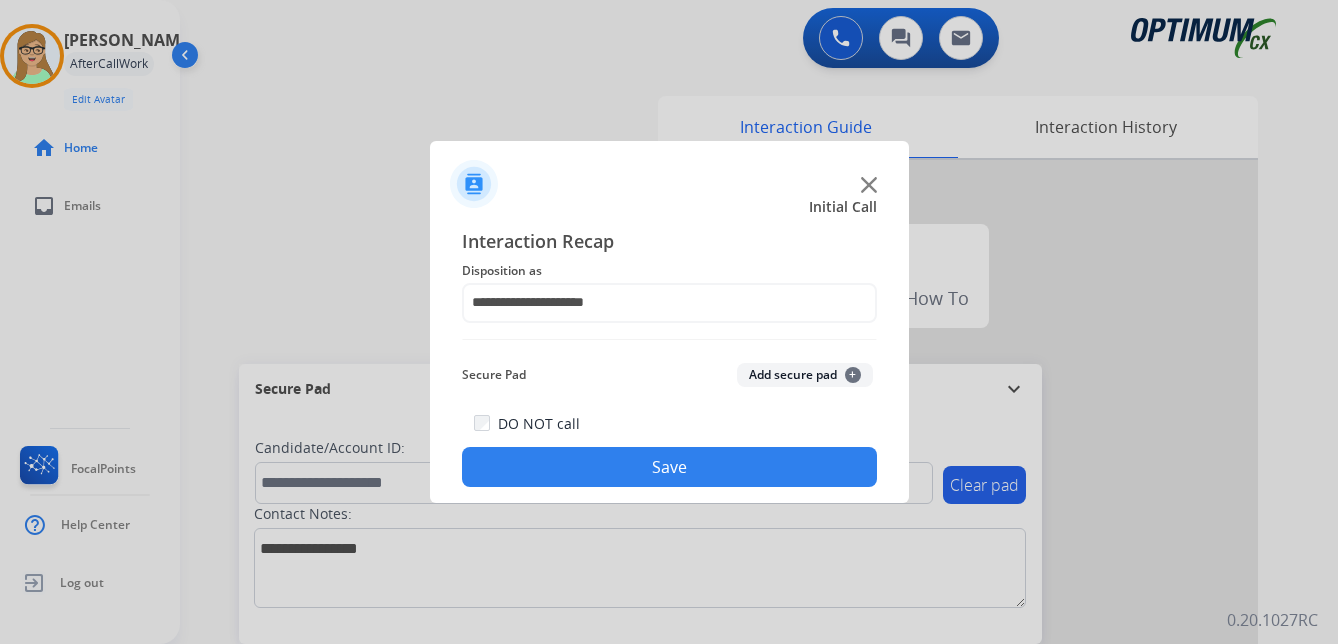 drag, startPoint x: 534, startPoint y: 467, endPoint x: 13, endPoint y: 373, distance: 529.4119 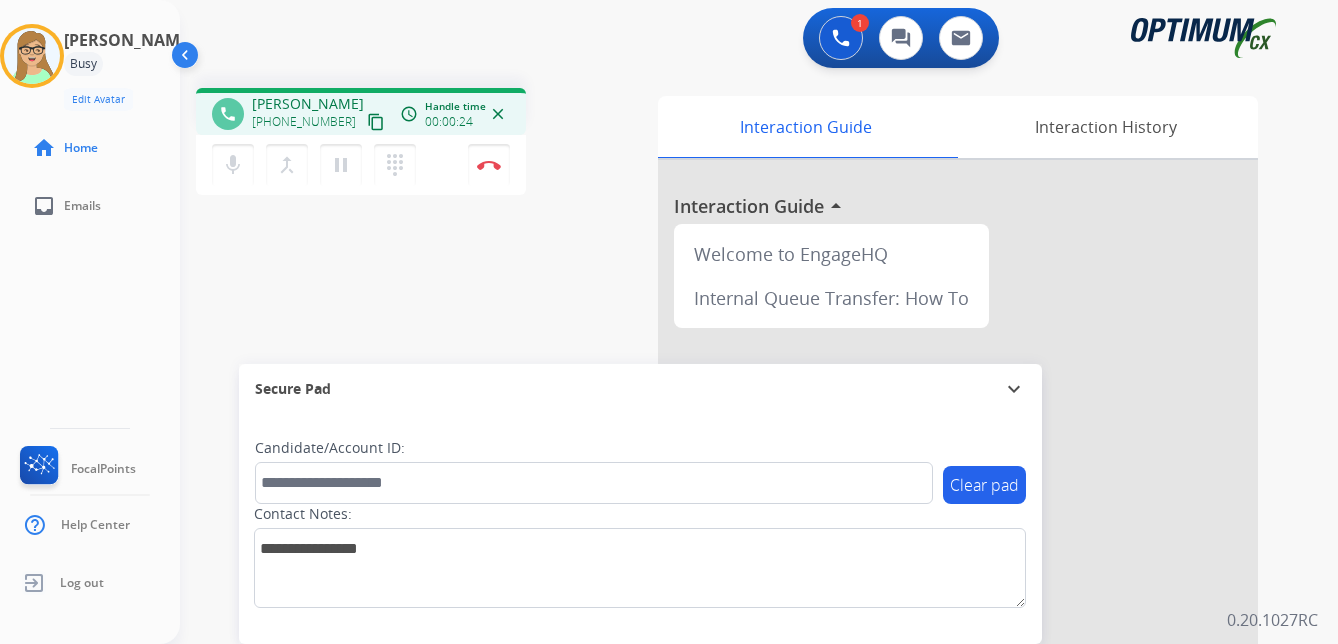 drag, startPoint x: 356, startPoint y: 120, endPoint x: 138, endPoint y: 144, distance: 219.31712 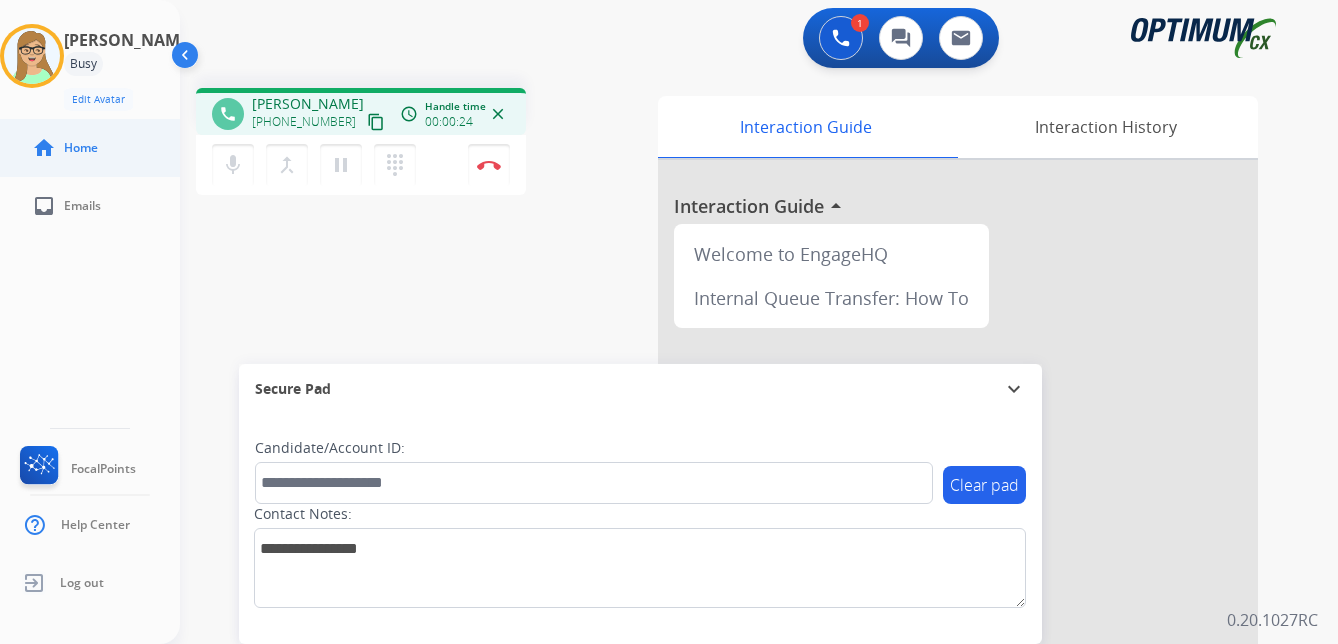 click on "content_copy" at bounding box center (376, 122) 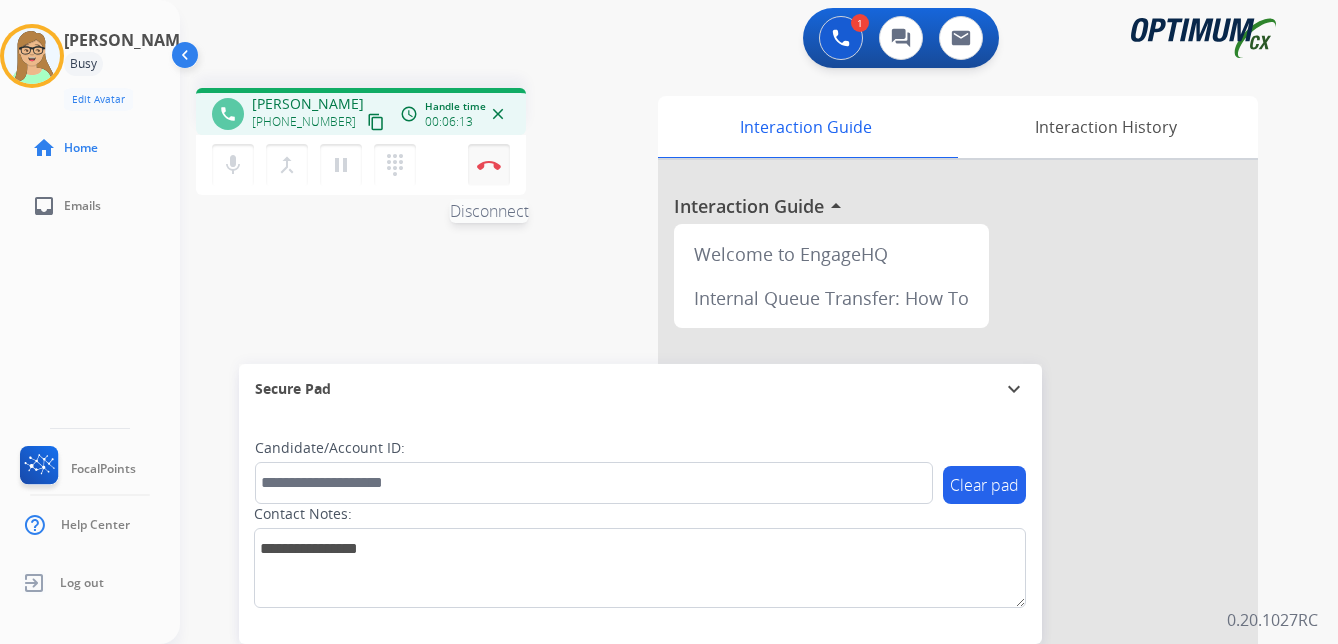 click at bounding box center [489, 165] 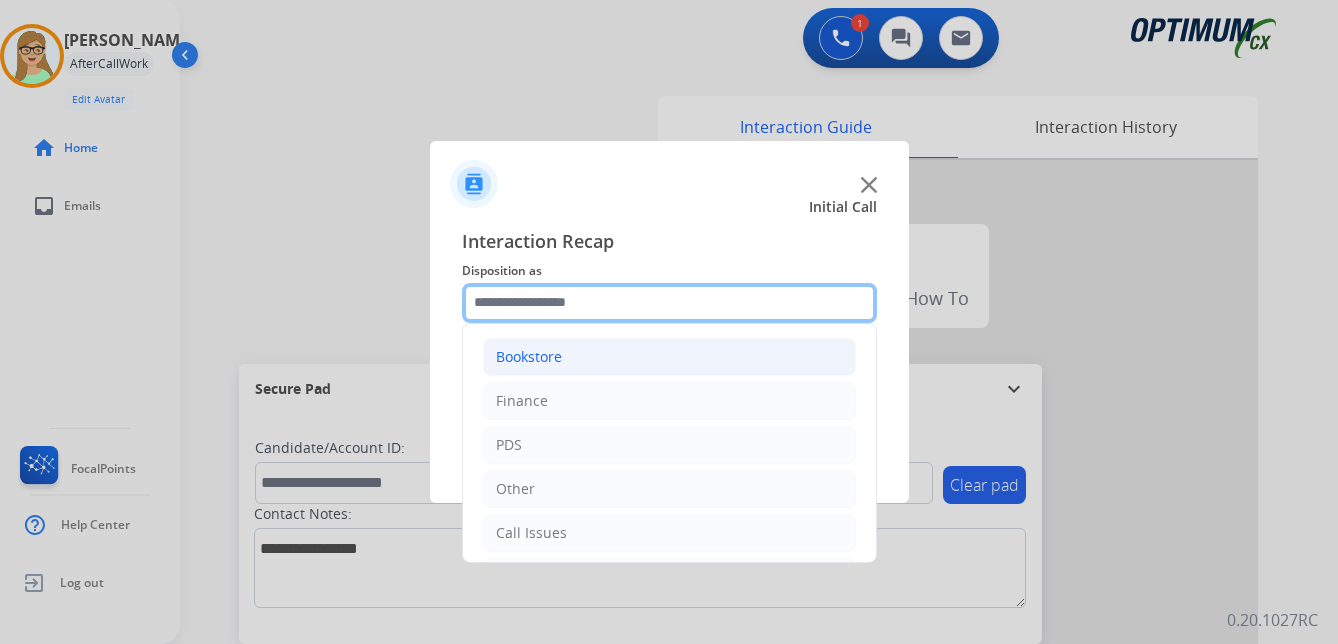 drag, startPoint x: 574, startPoint y: 307, endPoint x: 575, endPoint y: 359, distance: 52.009613 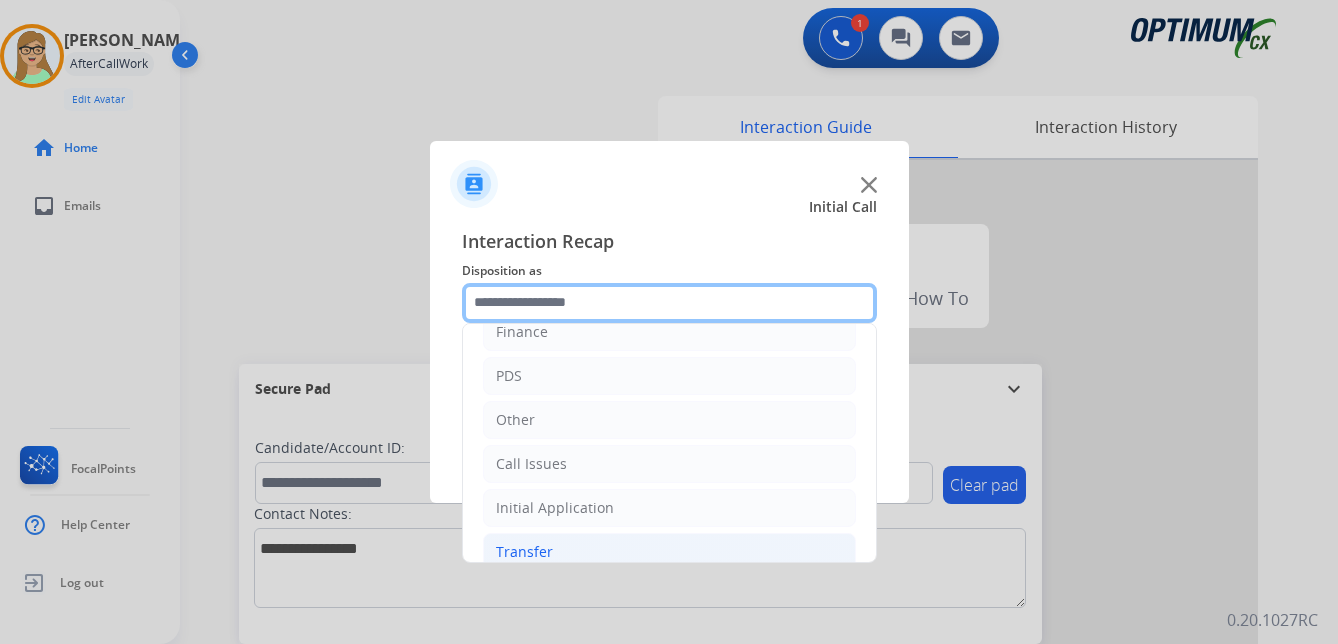 scroll, scrollTop: 136, scrollLeft: 0, axis: vertical 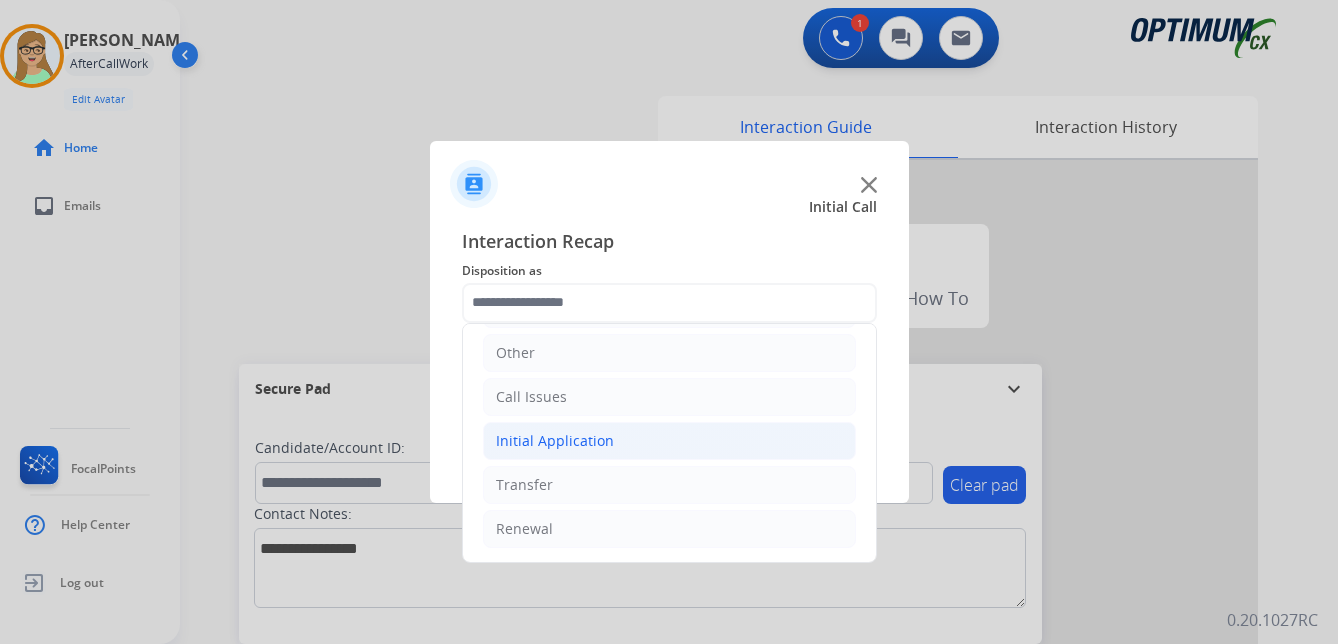 click on "Initial Application" 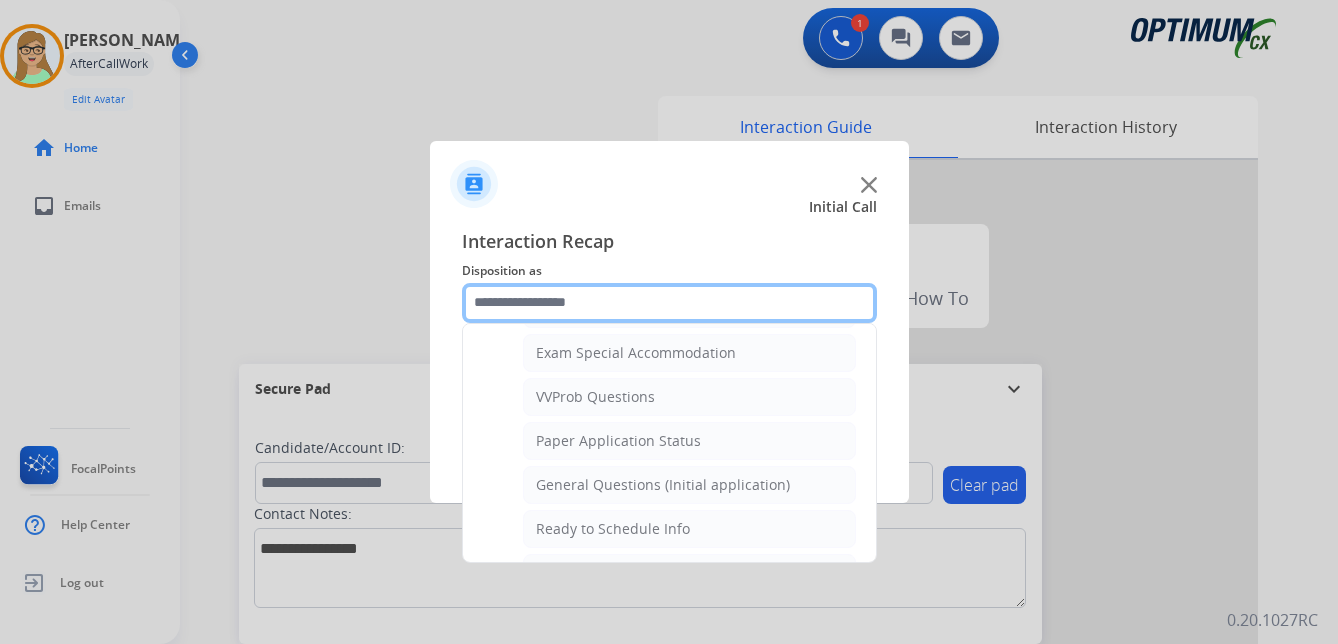 scroll, scrollTop: 1136, scrollLeft: 0, axis: vertical 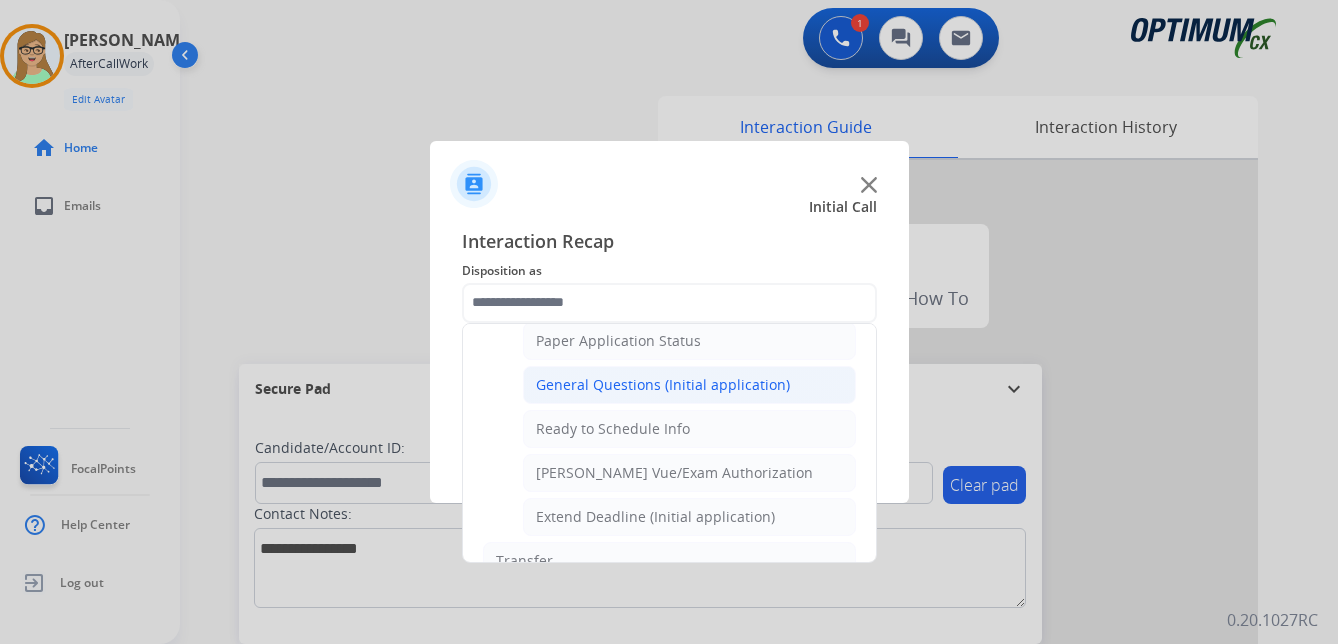 click on "General Questions (Initial application)" 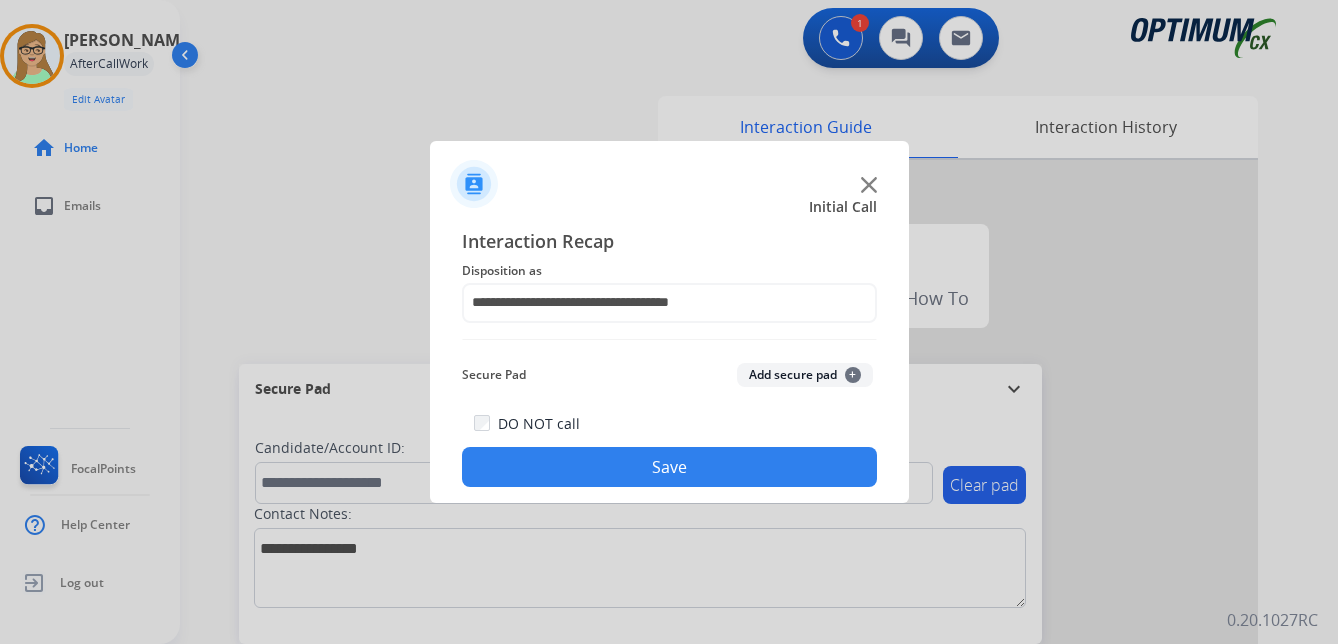 click on "Save" 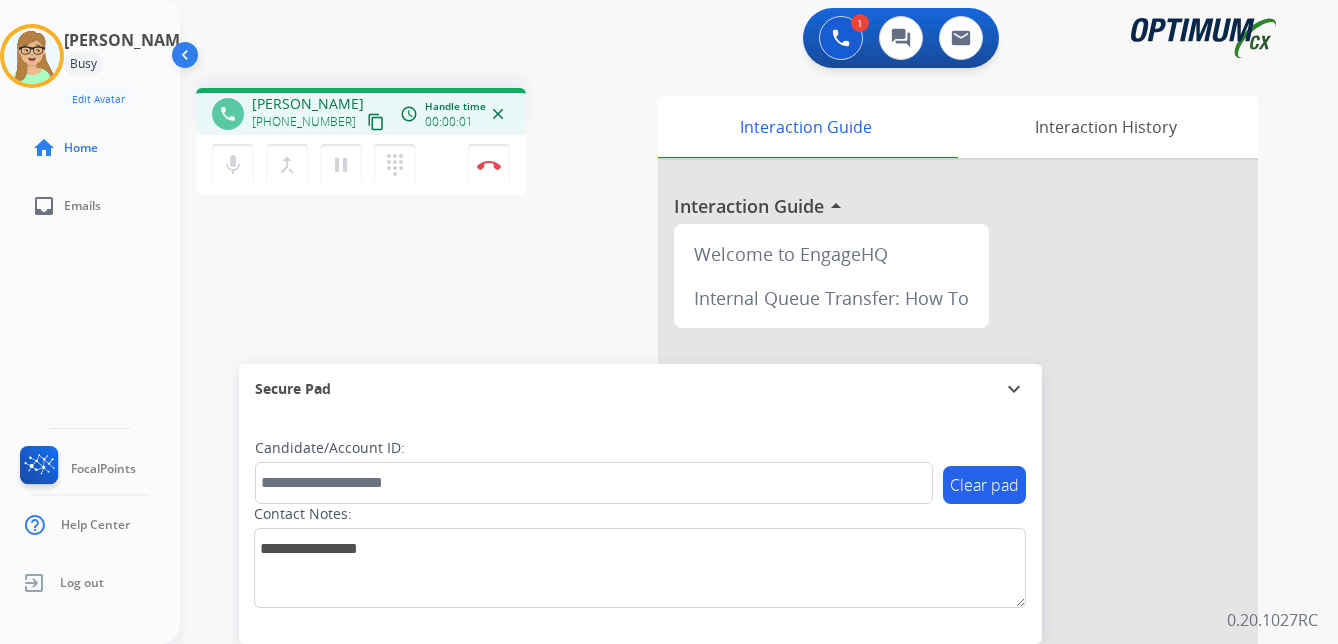 drag, startPoint x: 356, startPoint y: 115, endPoint x: 338, endPoint y: 119, distance: 18.439089 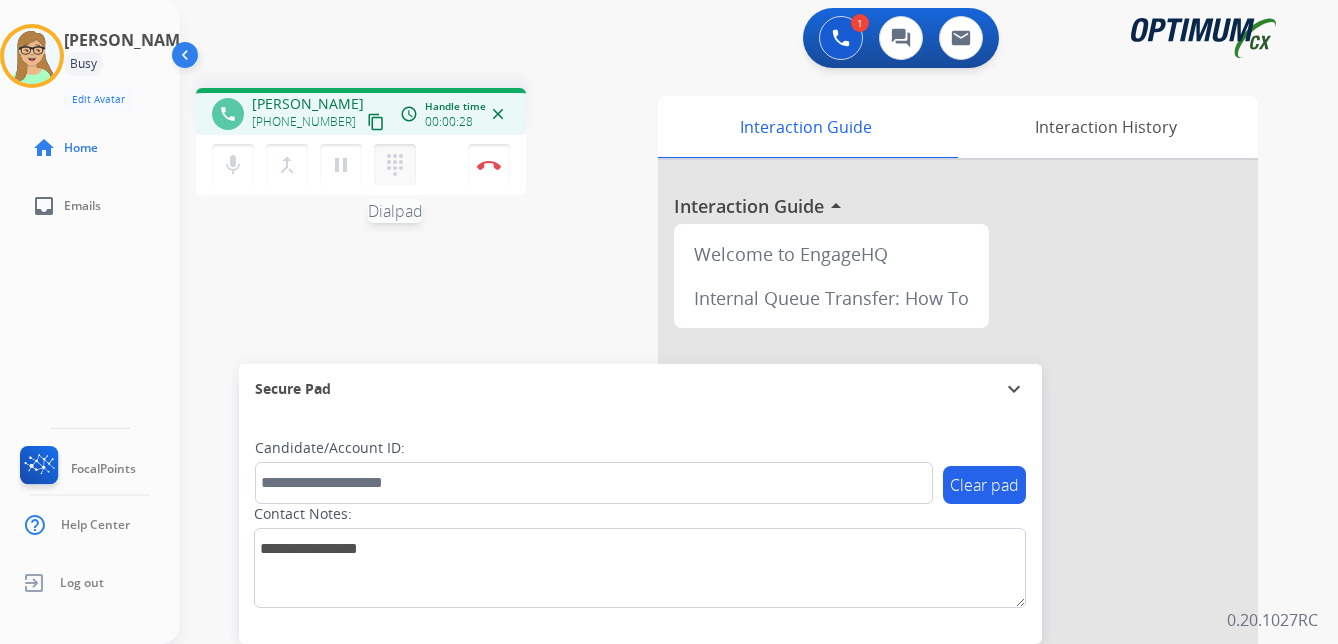 click on "dialpad" at bounding box center [395, 165] 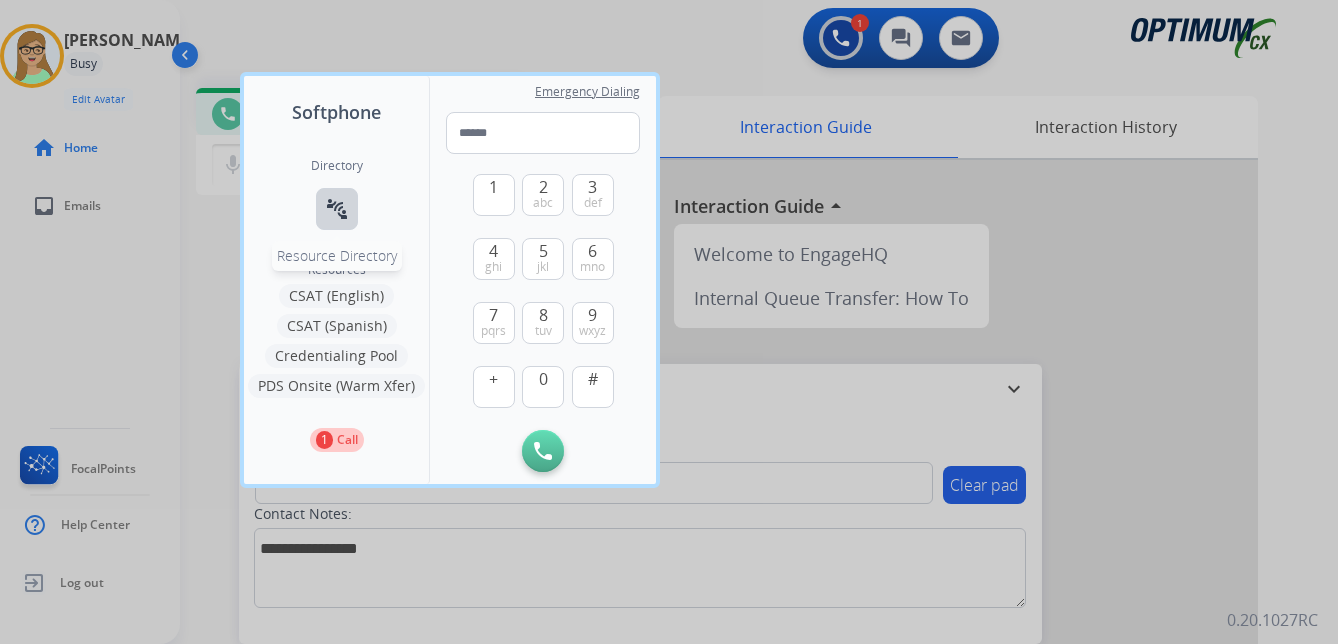 click on "connect_without_contact" at bounding box center [337, 209] 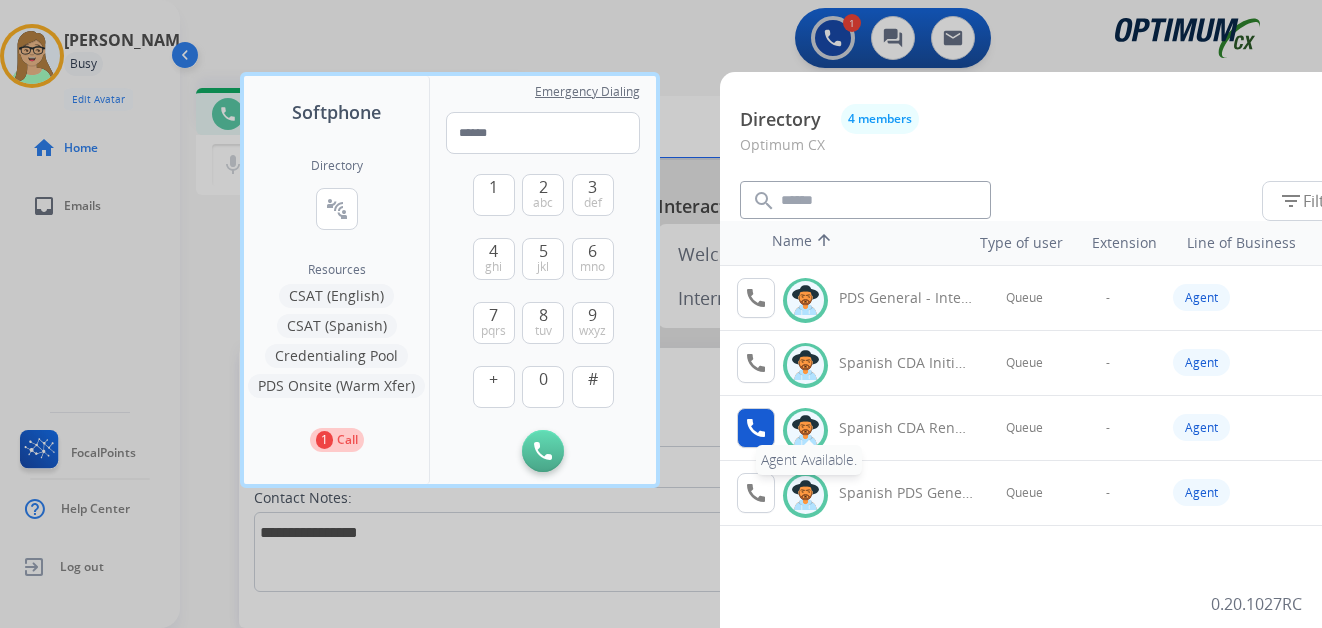 click on "call" at bounding box center [756, 428] 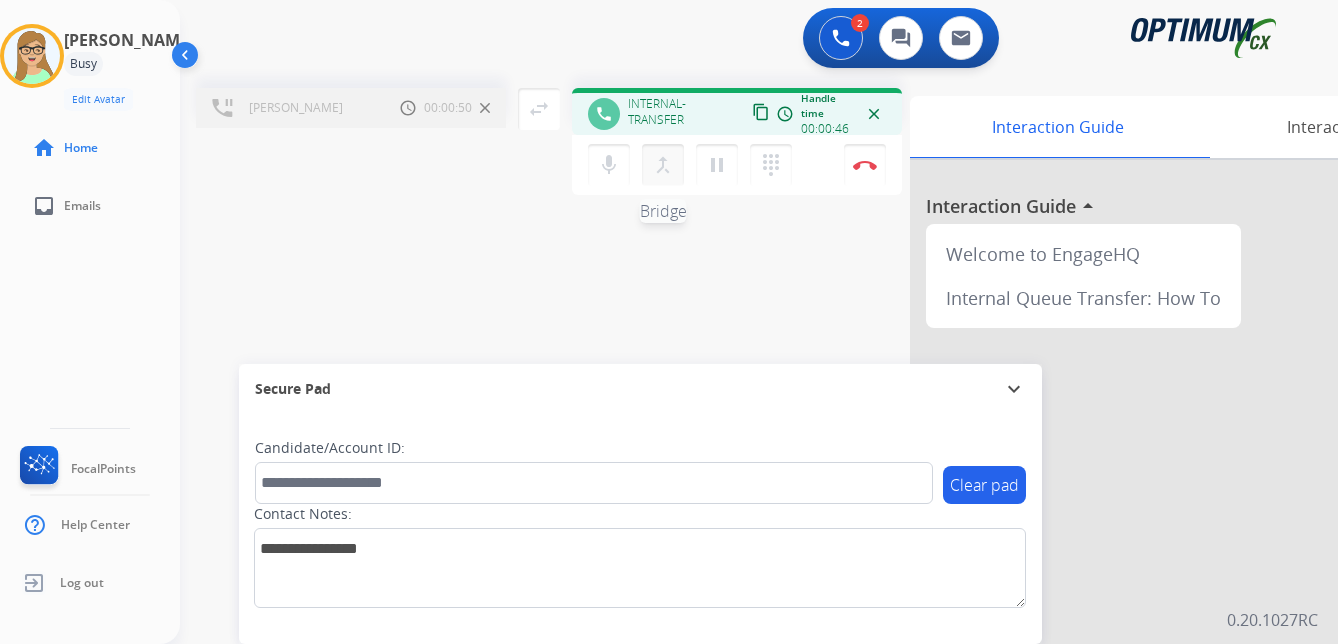 click on "merge_type" at bounding box center (663, 165) 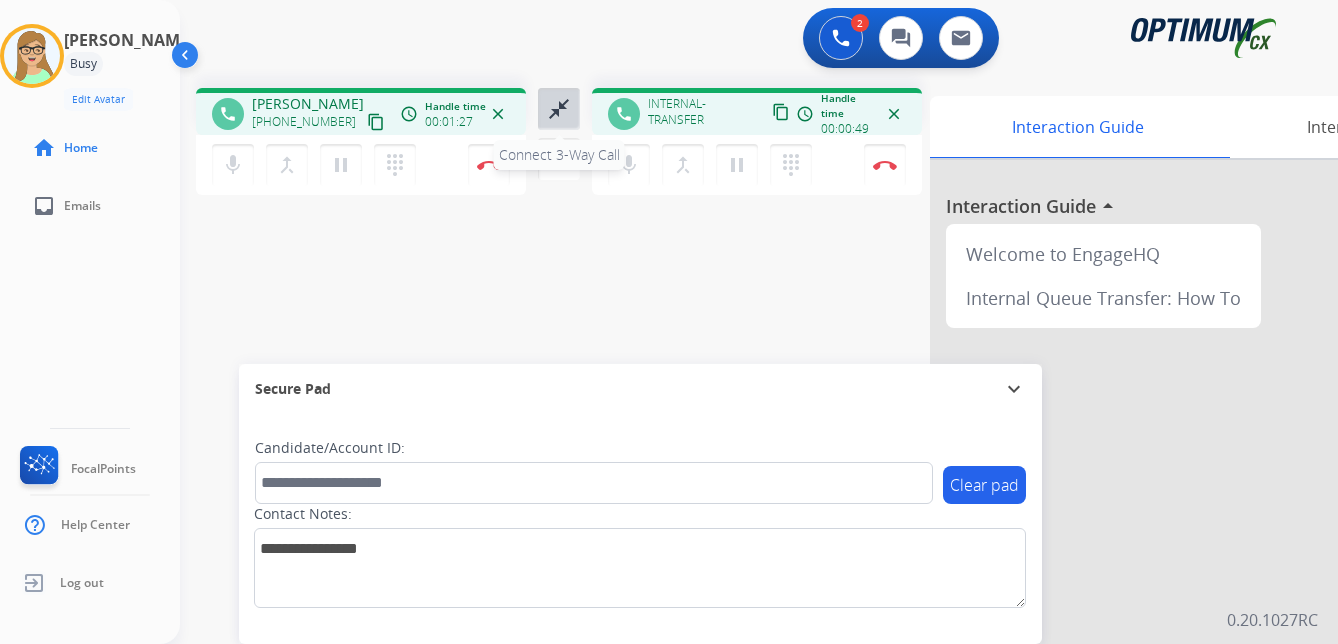 click on "close_fullscreen" at bounding box center [559, 109] 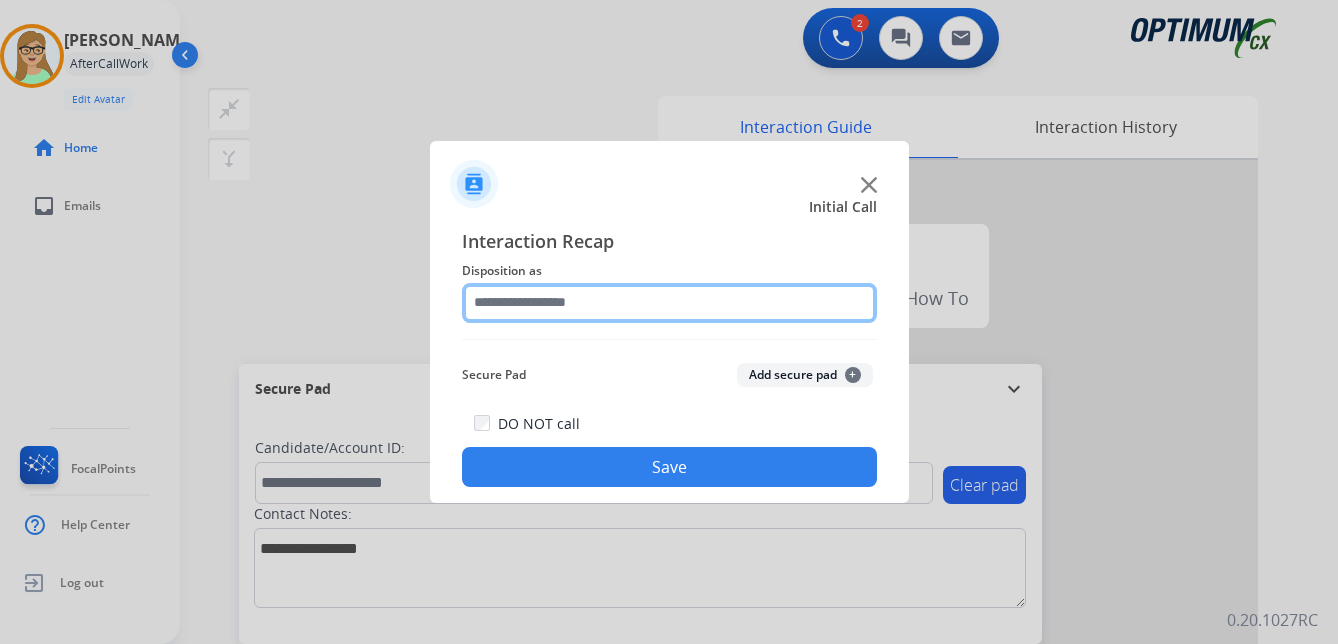 click 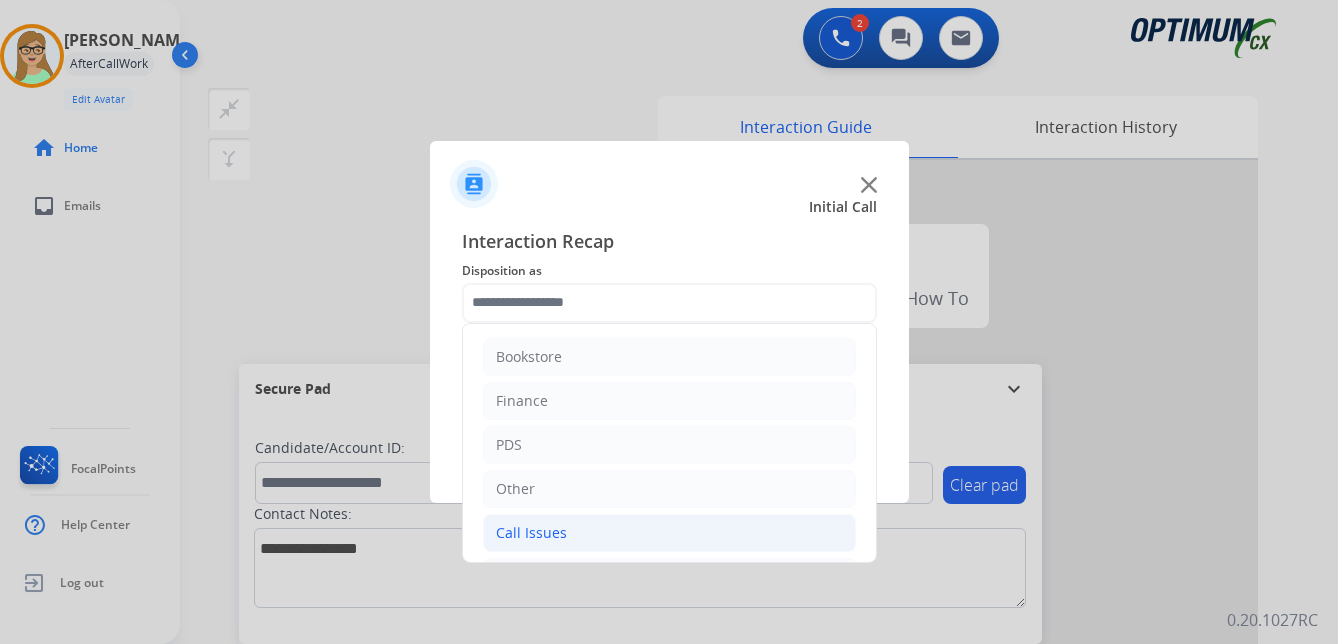 click on "Call Issues" 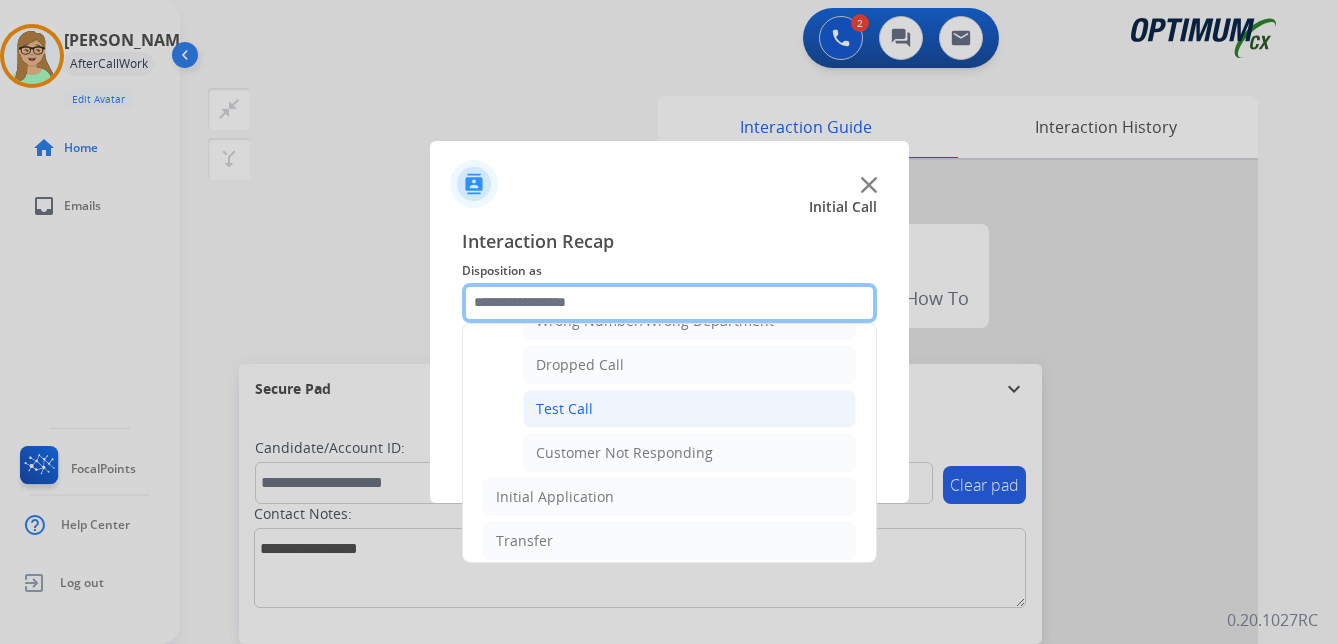 scroll, scrollTop: 200, scrollLeft: 0, axis: vertical 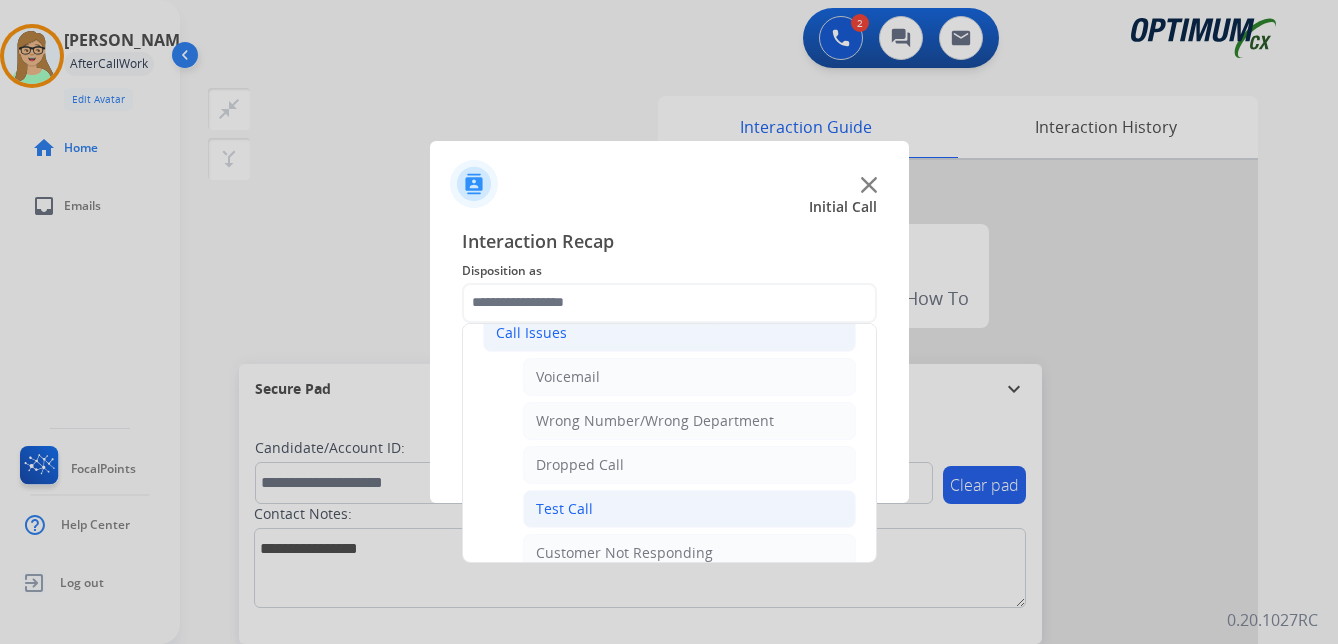 click on "Wrong Number/Wrong Department" 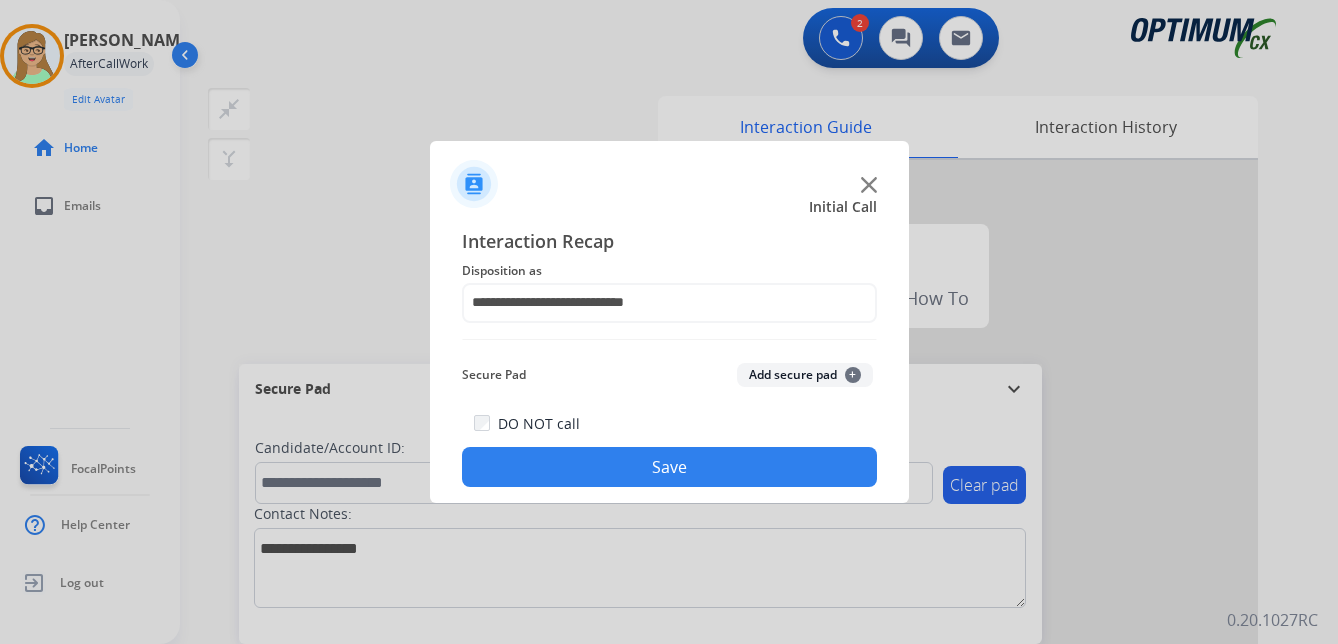 drag, startPoint x: 595, startPoint y: 471, endPoint x: 385, endPoint y: 548, distance: 223.67163 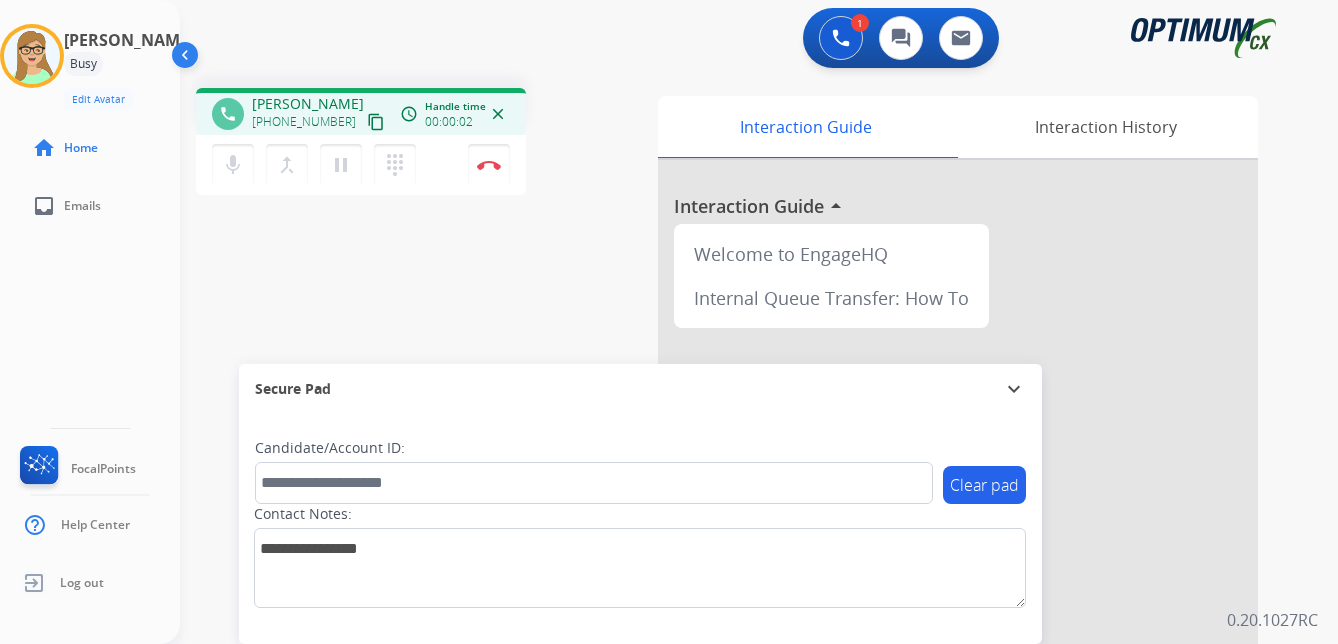 click on "content_copy" at bounding box center (376, 122) 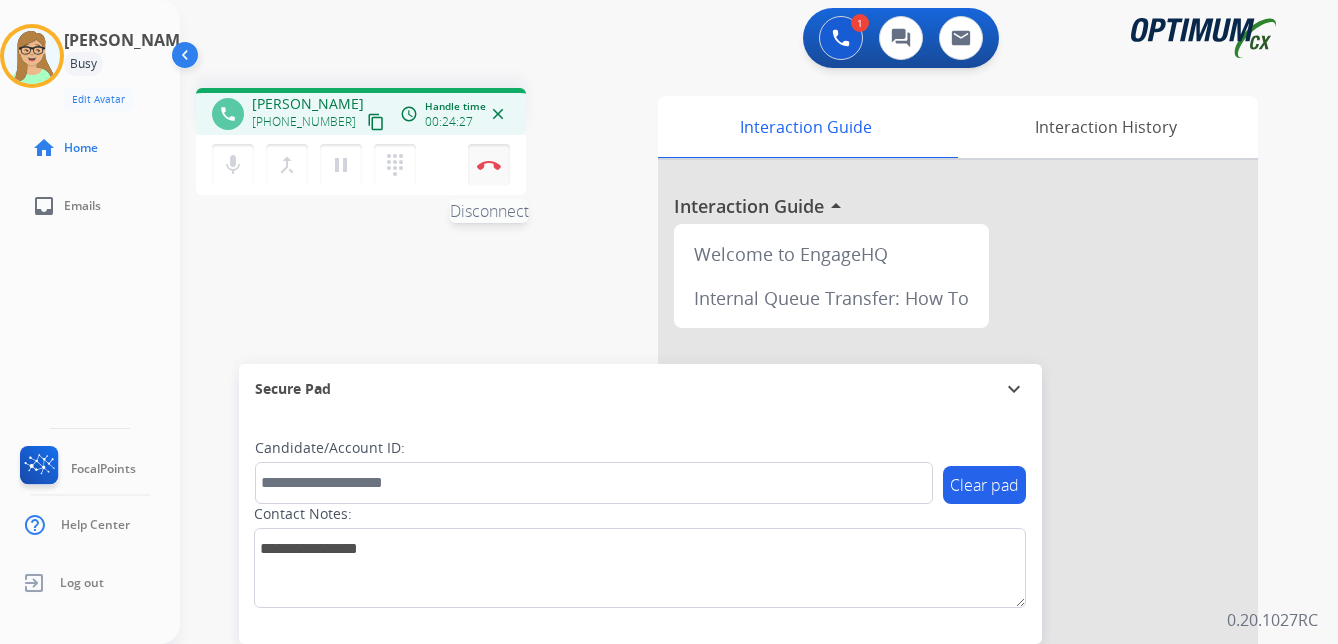 click at bounding box center [489, 165] 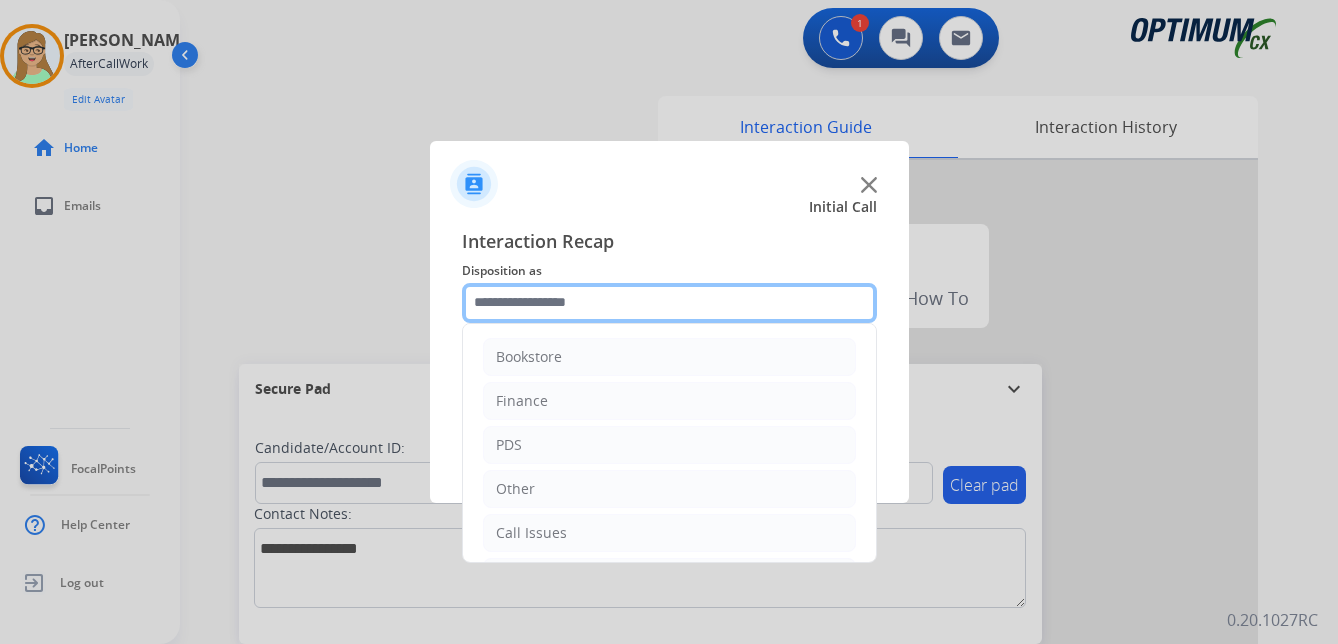 click 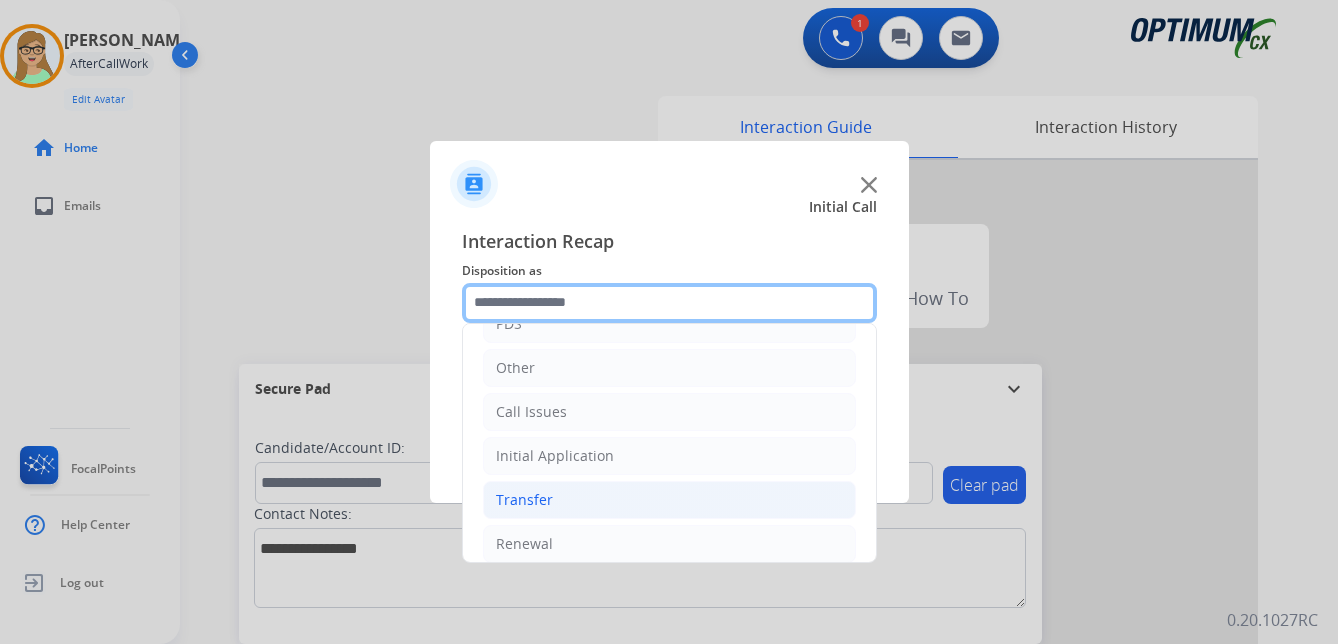 scroll, scrollTop: 136, scrollLeft: 0, axis: vertical 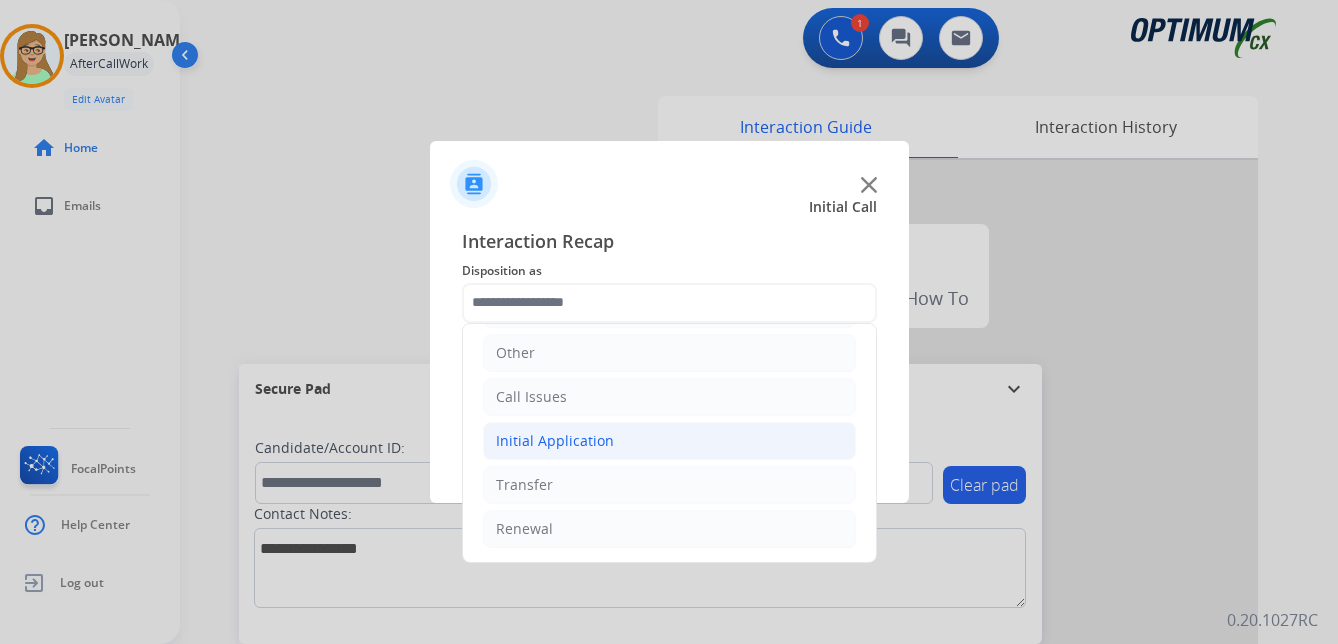 click on "Initial Application" 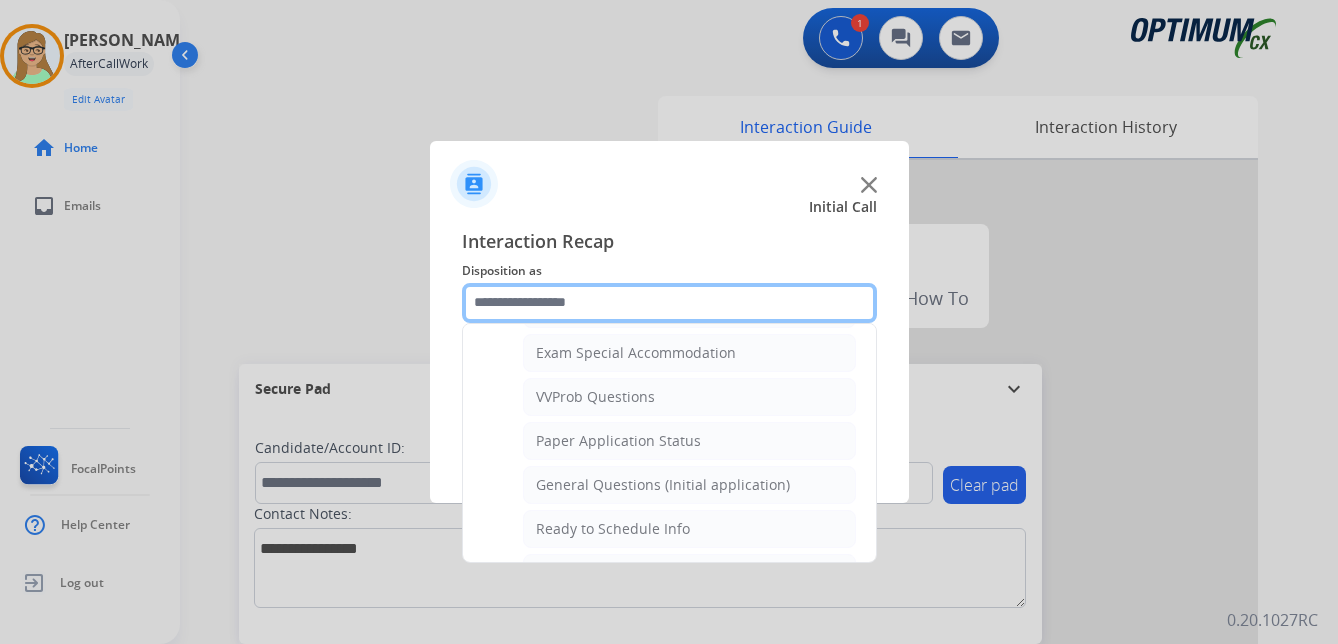 scroll, scrollTop: 1136, scrollLeft: 0, axis: vertical 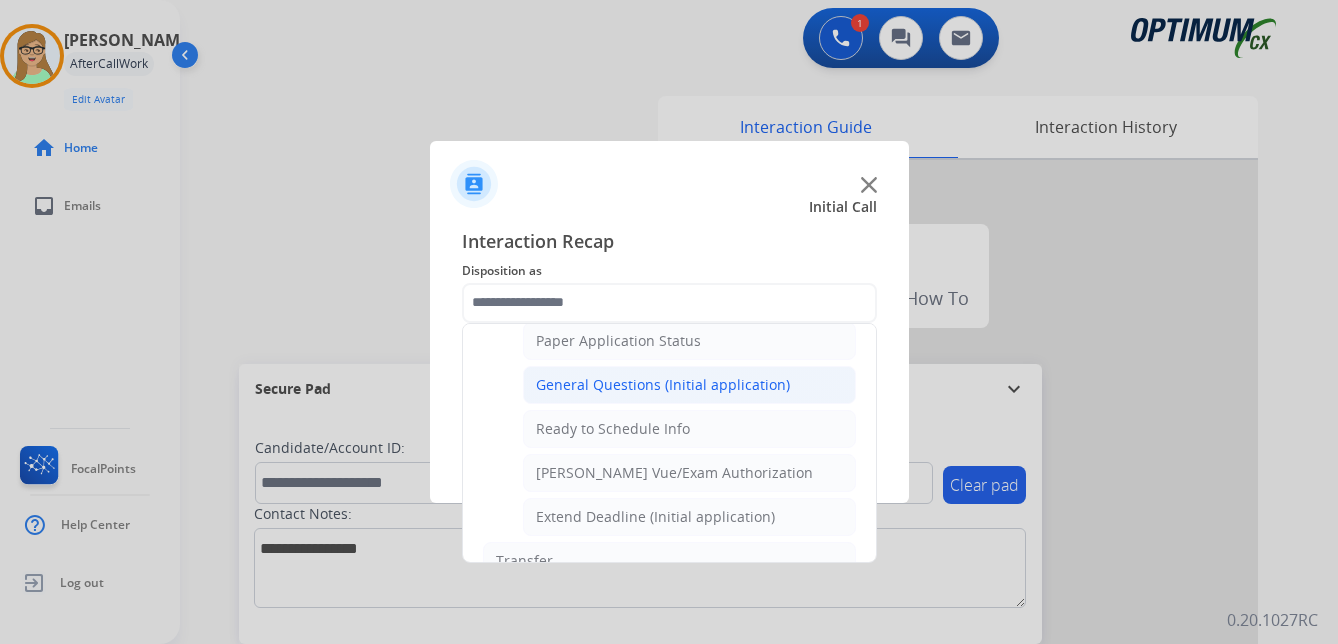 click on "General Questions (Initial application)" 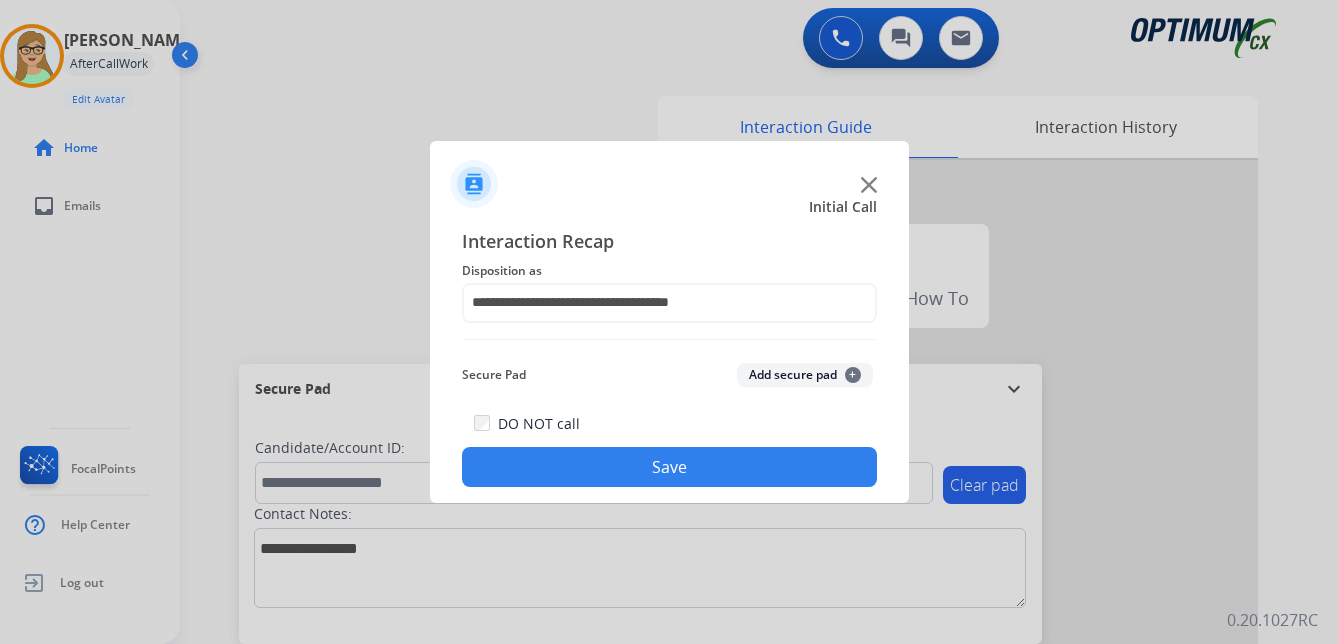 click on "Save" 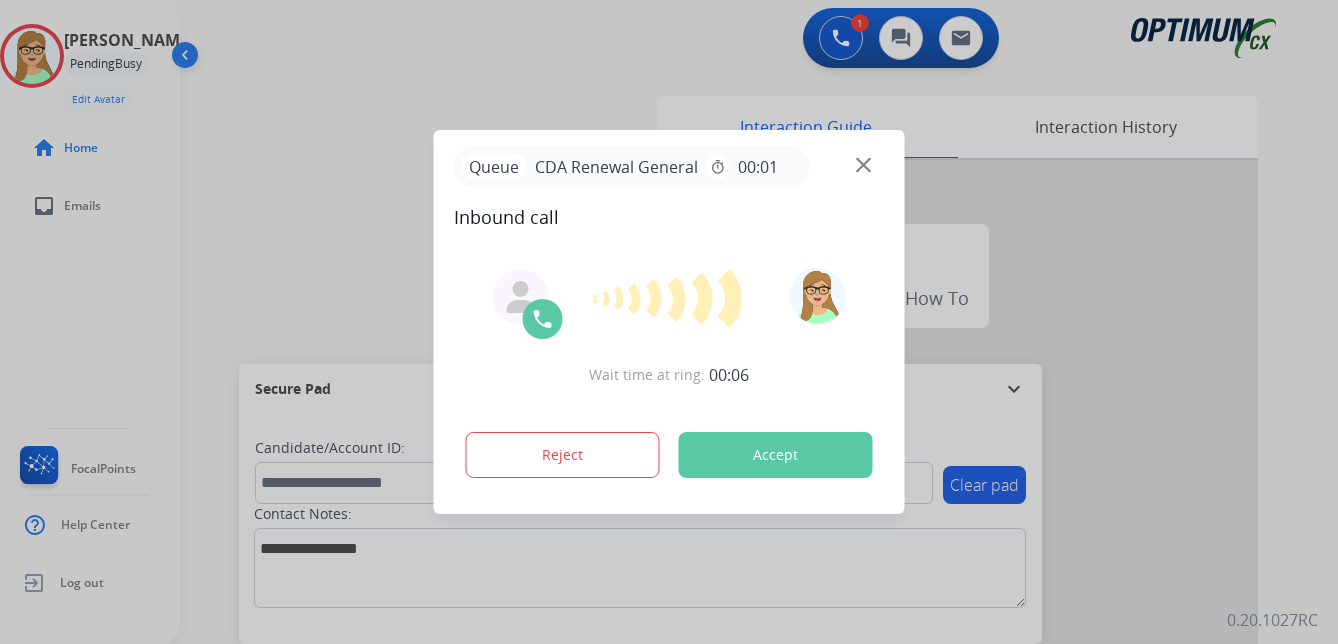 click at bounding box center (669, 322) 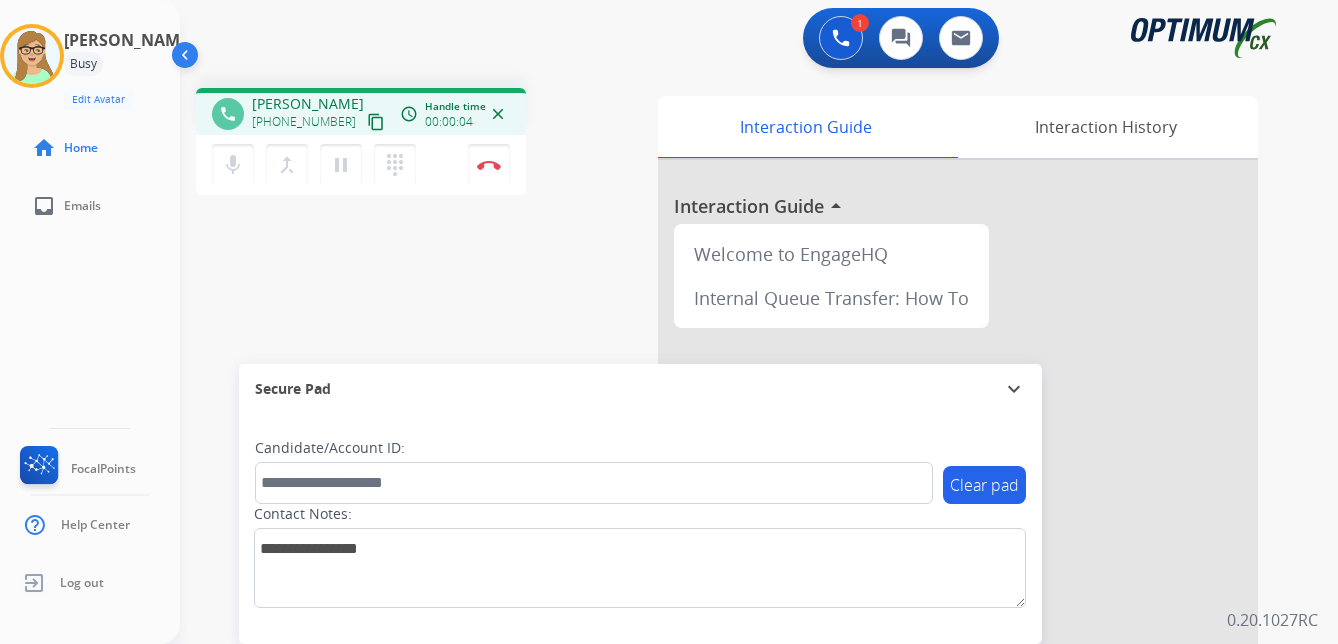 click on "content_copy" at bounding box center (376, 122) 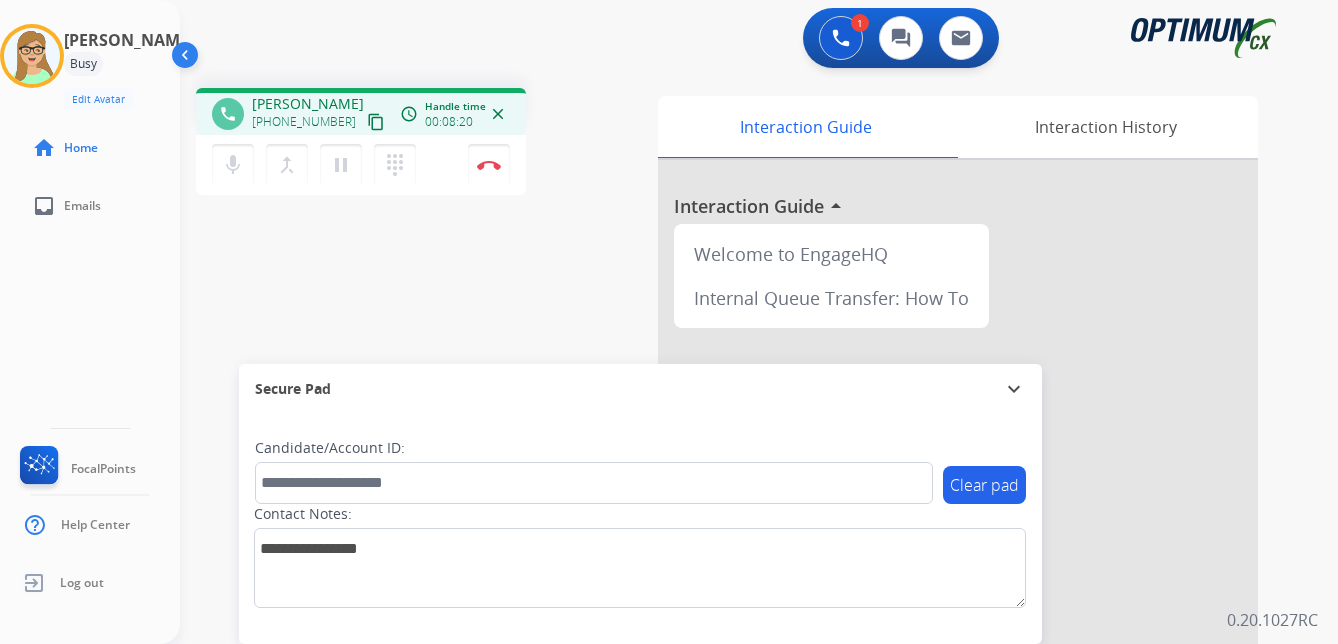 click on "[PERSON_NAME]  Edit Avatar  Agent:   [PERSON_NAME] Profile:  OCX Training home  Home  inbox  Emails   FocalPoints   Help Center   Log out" 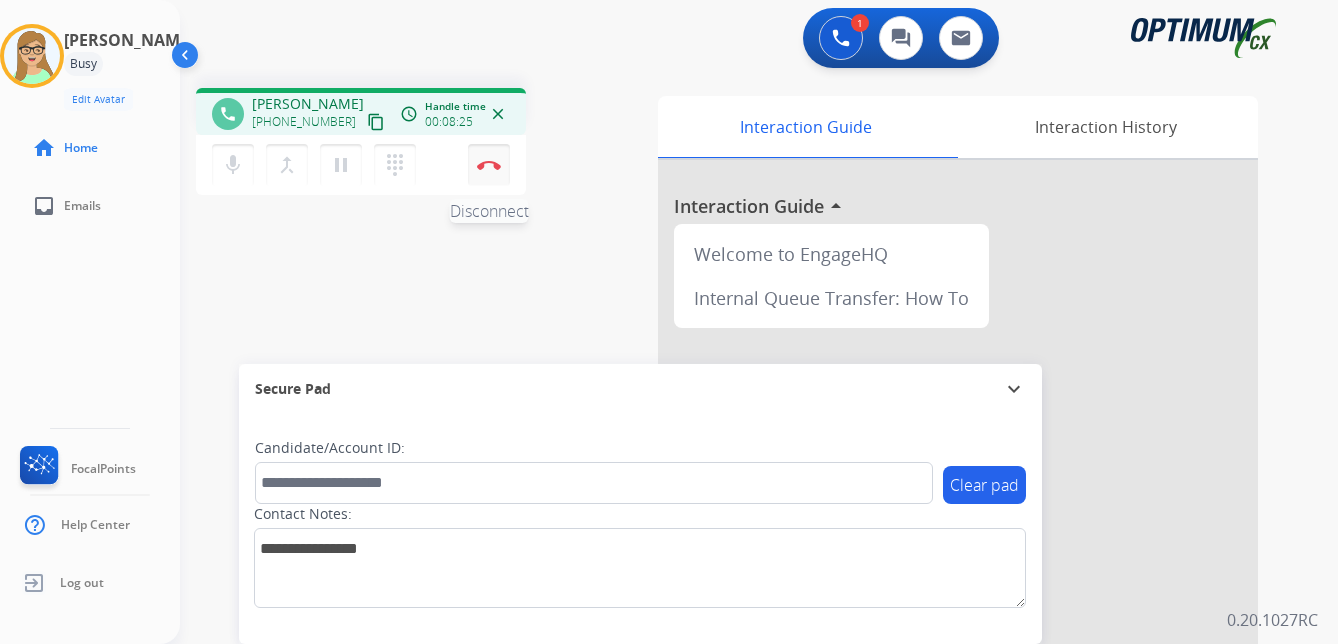 click at bounding box center [489, 165] 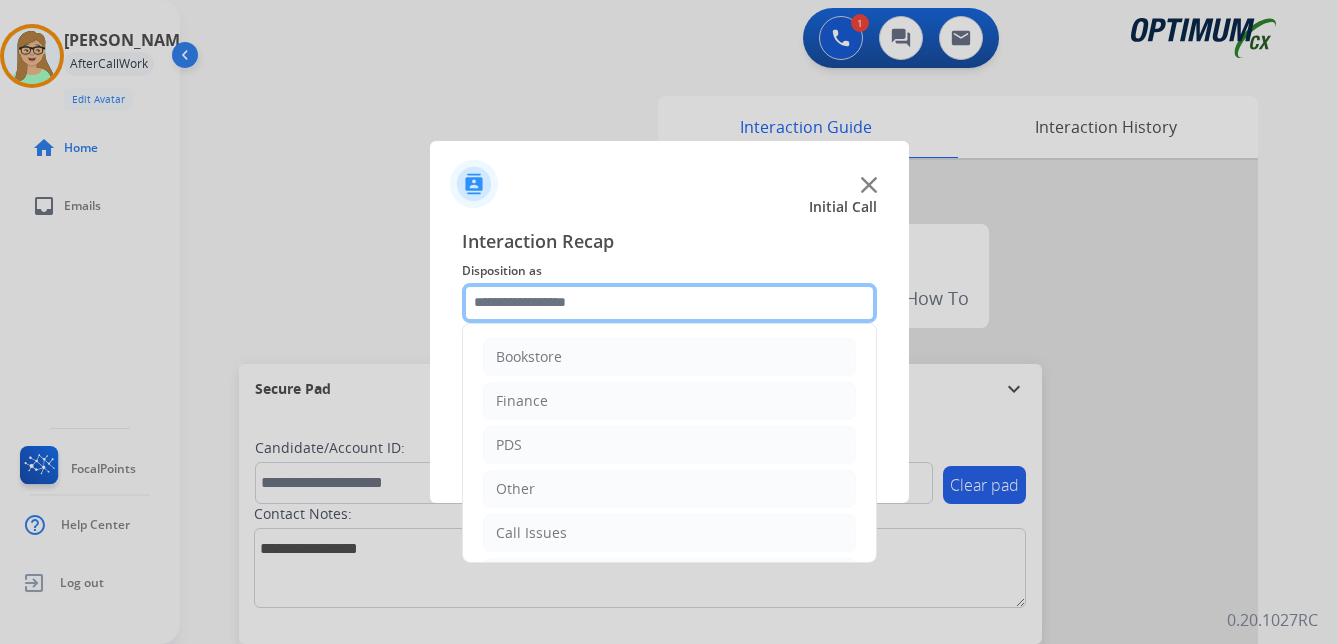 click 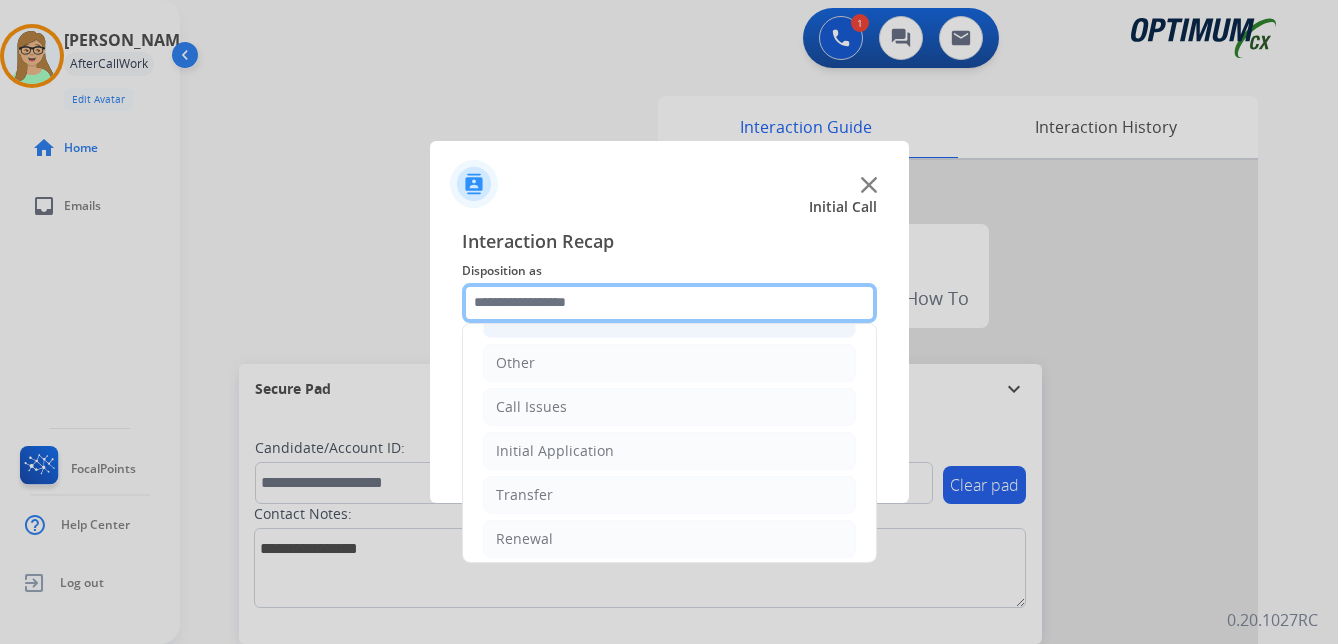 scroll, scrollTop: 136, scrollLeft: 0, axis: vertical 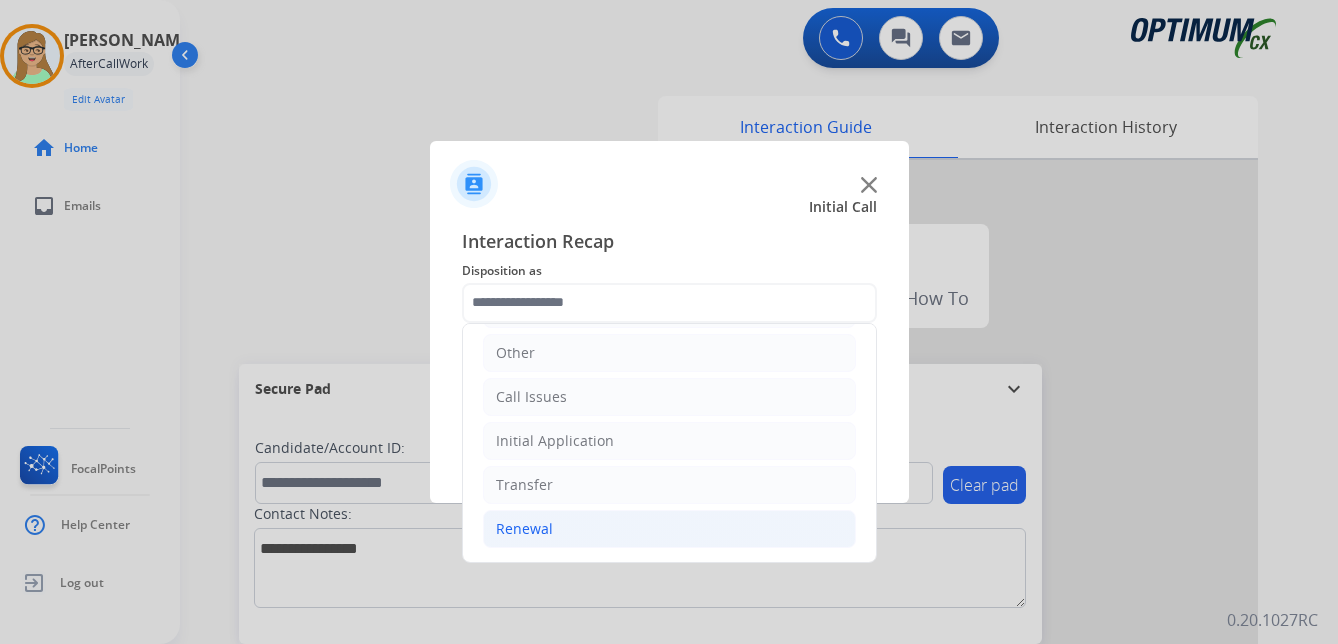 click on "Renewal" 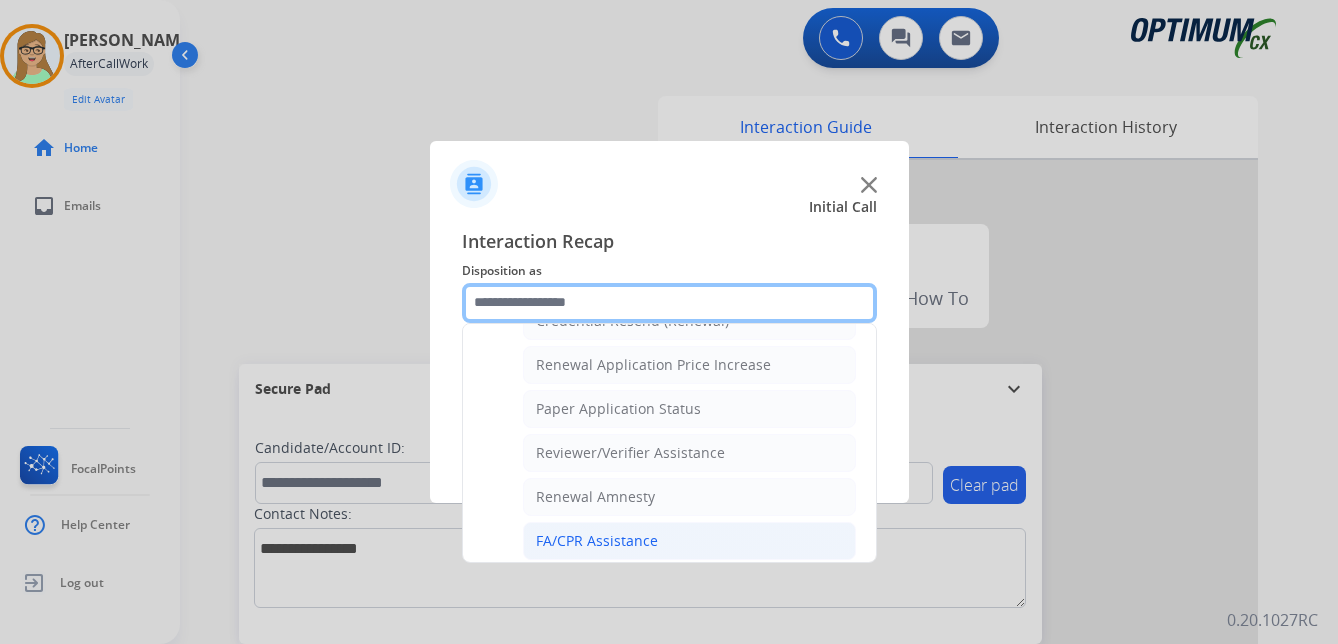 scroll, scrollTop: 572, scrollLeft: 0, axis: vertical 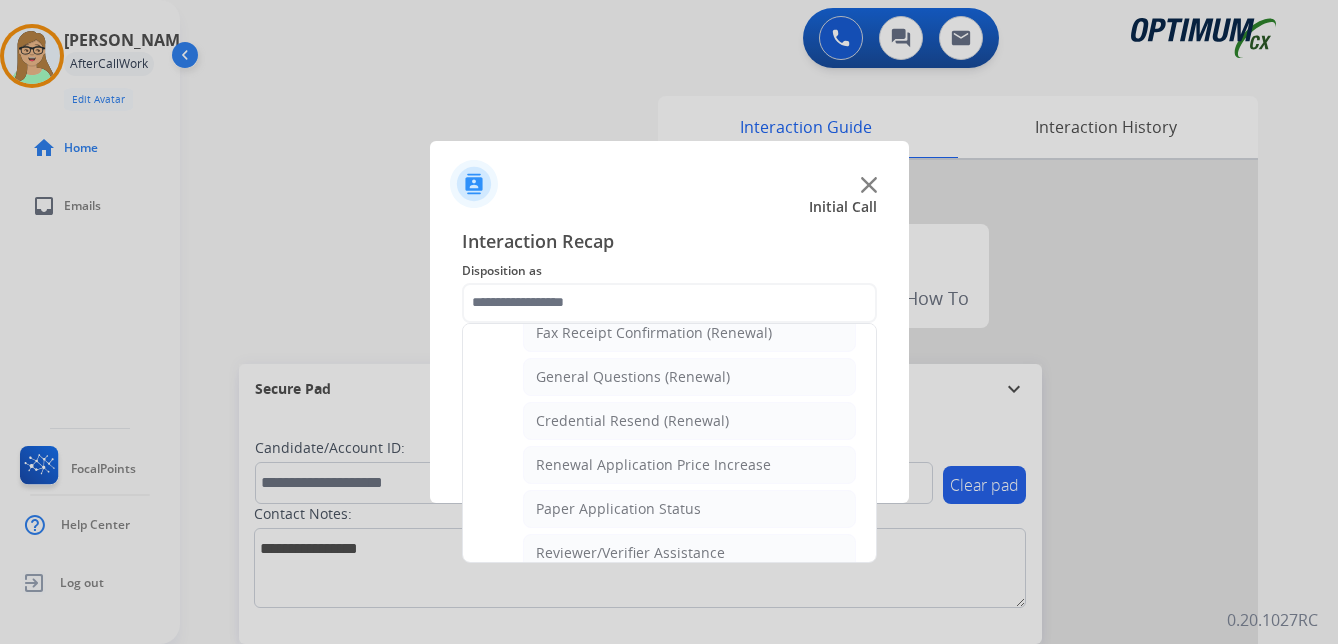 click on "General Questions (Renewal)" 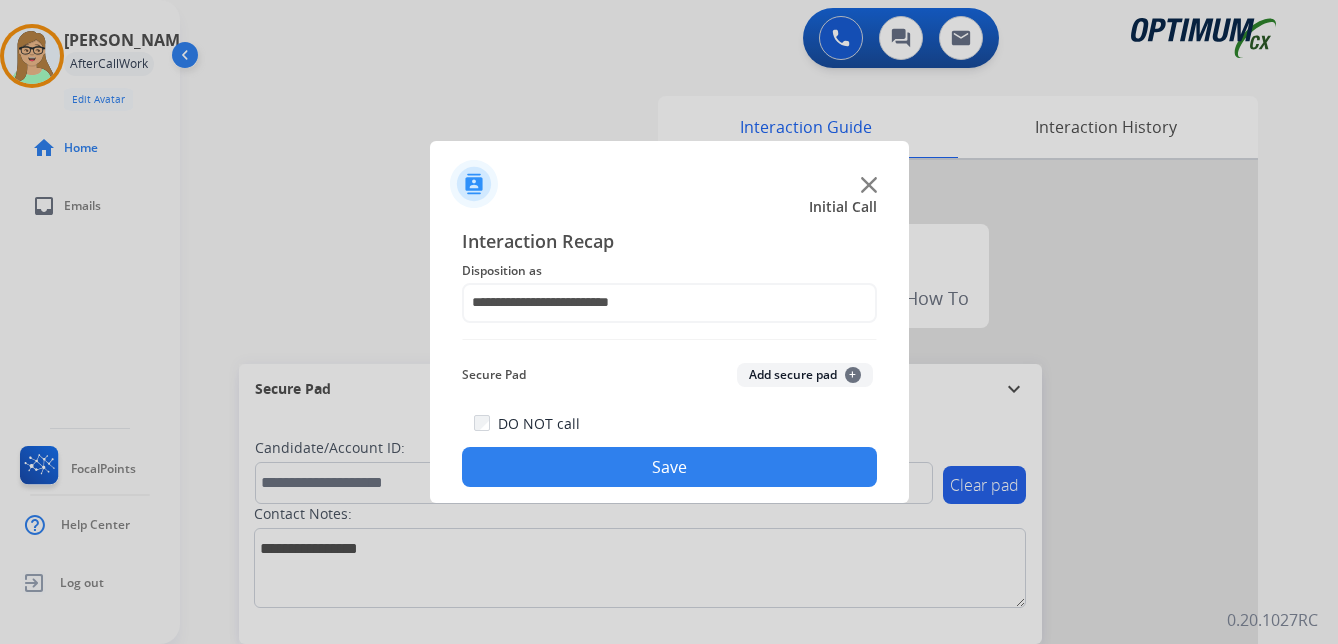 click on "Save" 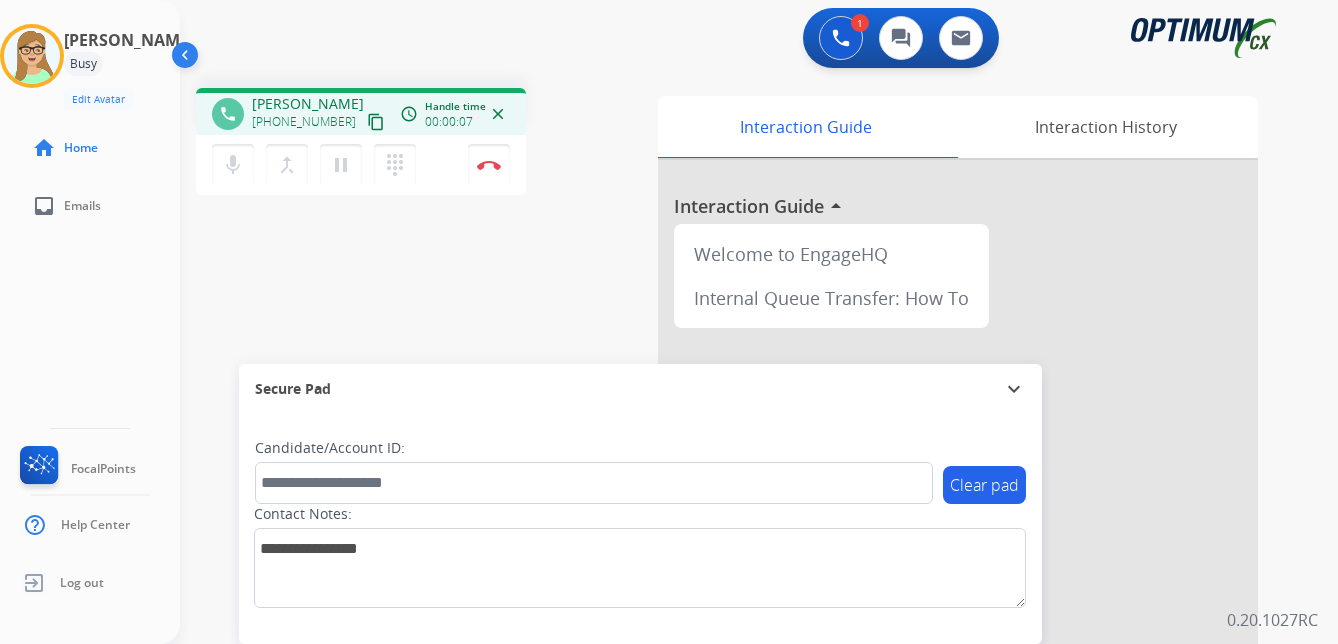 click on "phone [PERSON_NAME] [PHONE_NUMBER] content_copy access_time Call metrics Queue   00:07 Hold   00:00 Talk   00:01 Total   00:07 Handle time 00:00:07 close mic Mute merge_type Bridge pause Hold dialpad Dialpad Disconnect swap_horiz Break voice bridge close_fullscreen Connect 3-Way Call merge_type Separate 3-Way Call  Interaction Guide   Interaction History  Interaction Guide arrow_drop_up  Welcome to EngageHQ   Internal Queue Transfer: How To  Secure Pad expand_more Clear pad Candidate/Account ID: Contact Notes:" at bounding box center (735, 489) 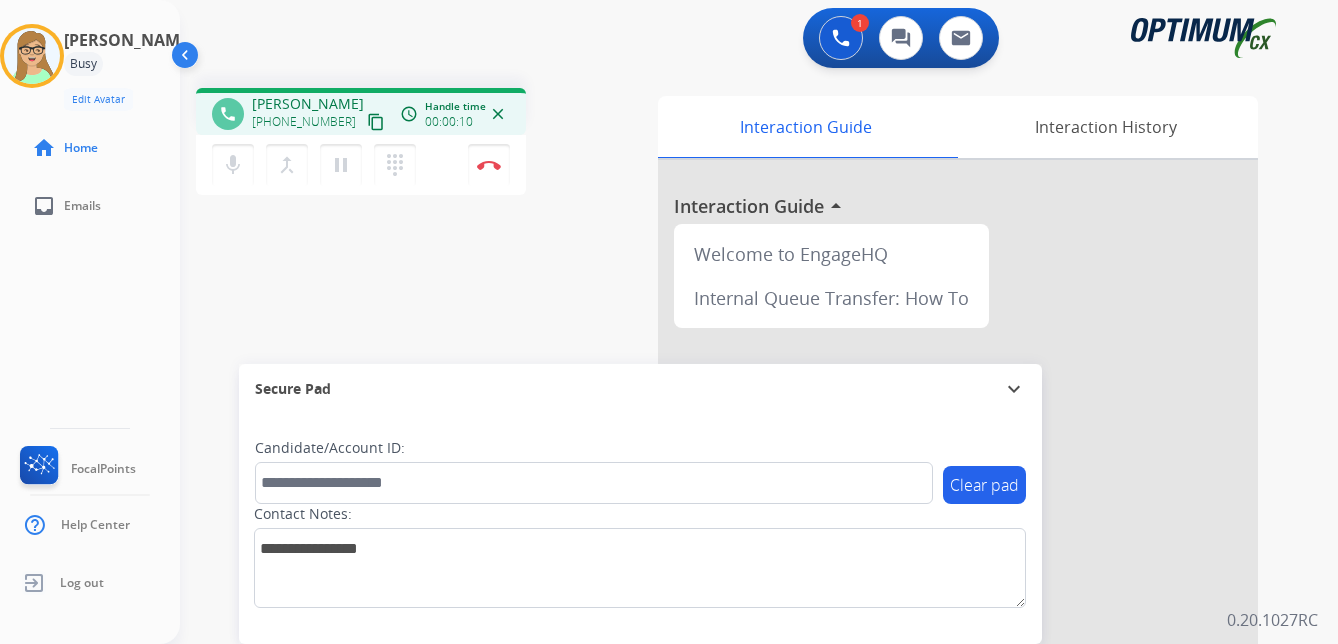 click on "content_copy" at bounding box center (376, 122) 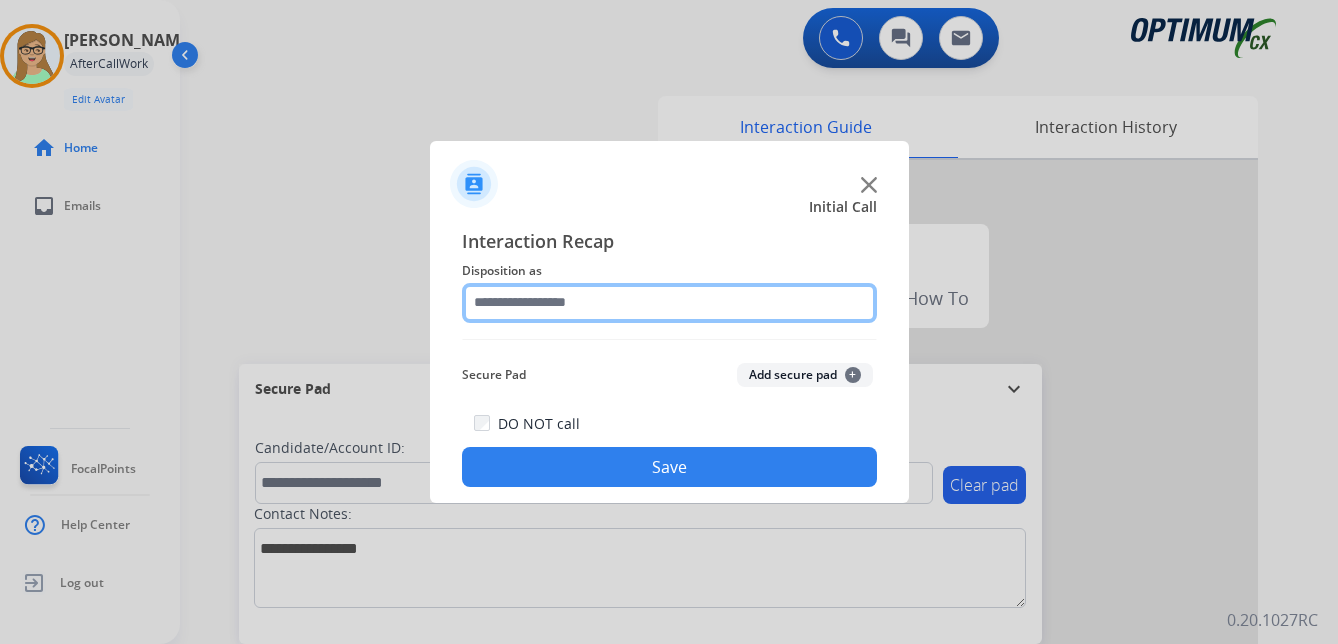 click 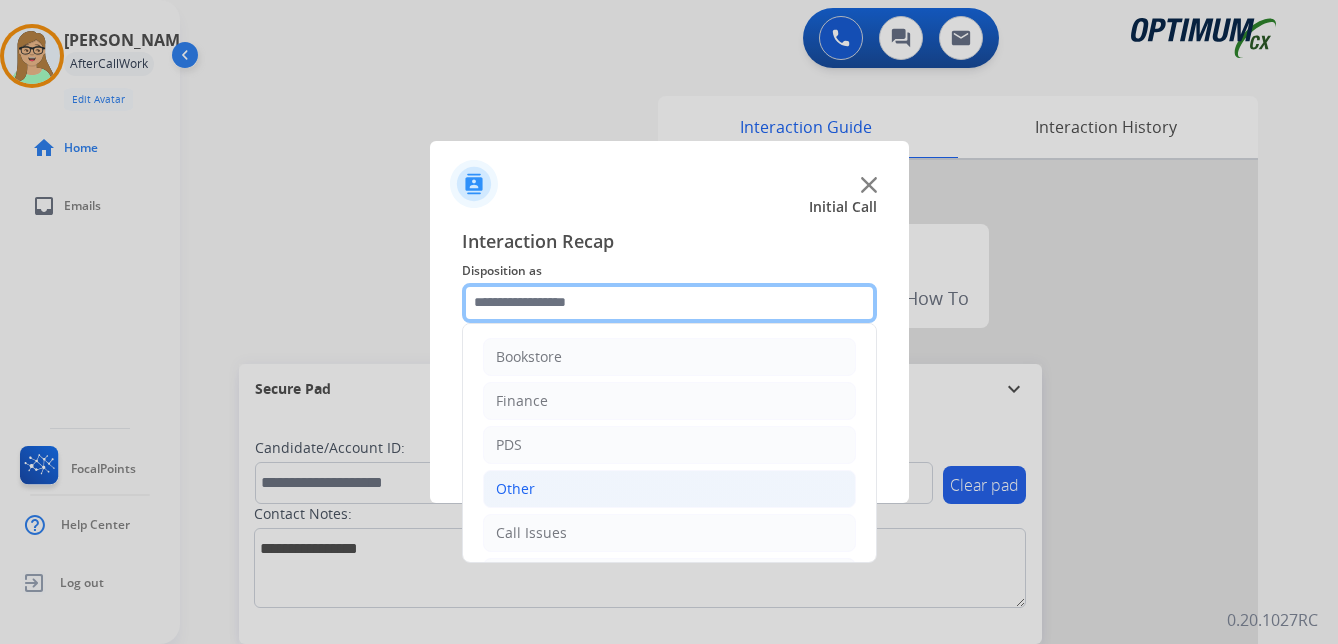 scroll, scrollTop: 100, scrollLeft: 0, axis: vertical 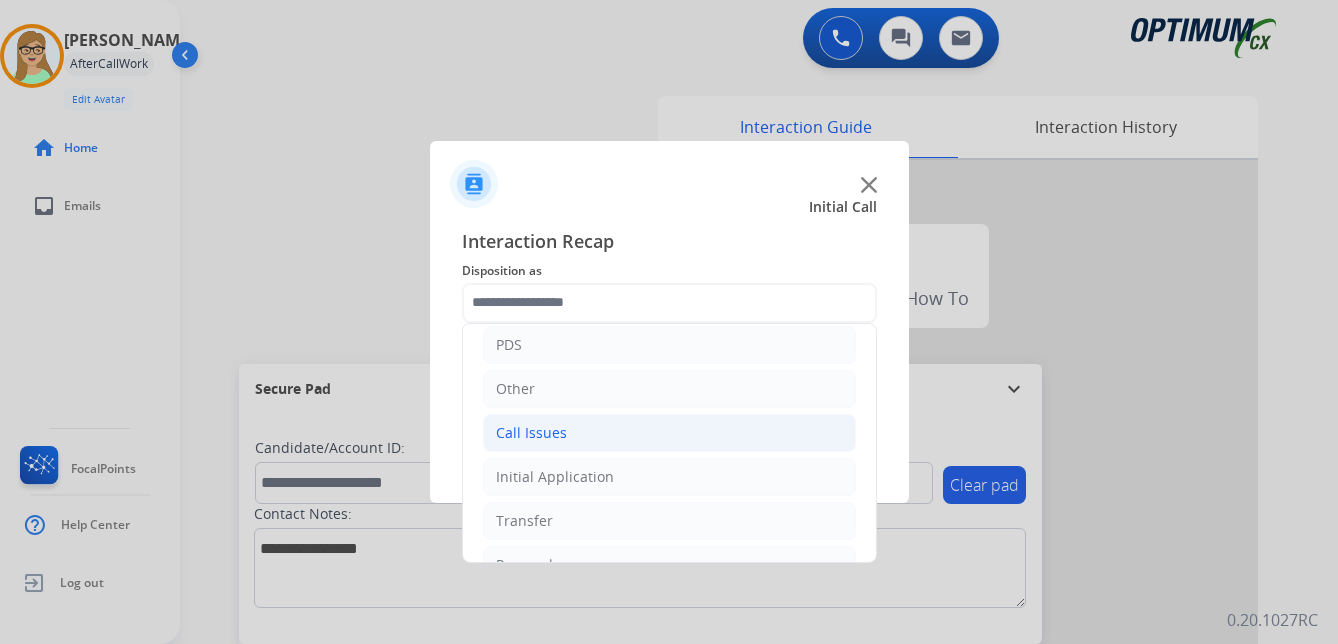 click on "Call Issues" 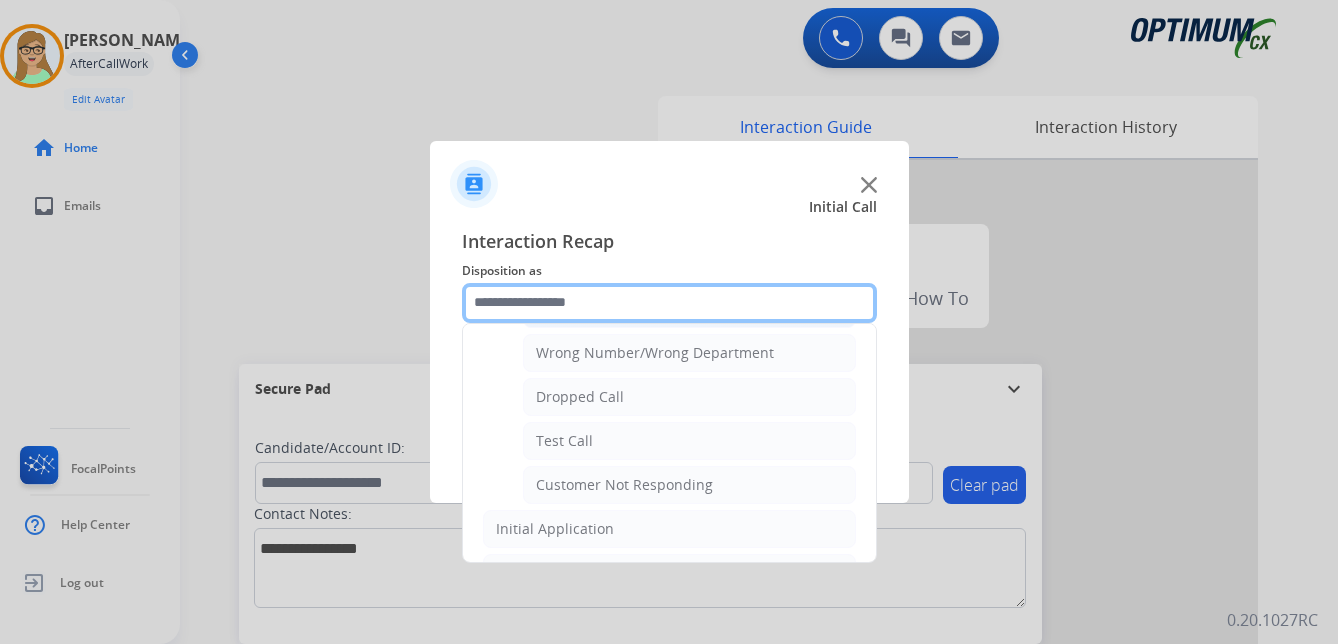 scroll, scrollTop: 300, scrollLeft: 0, axis: vertical 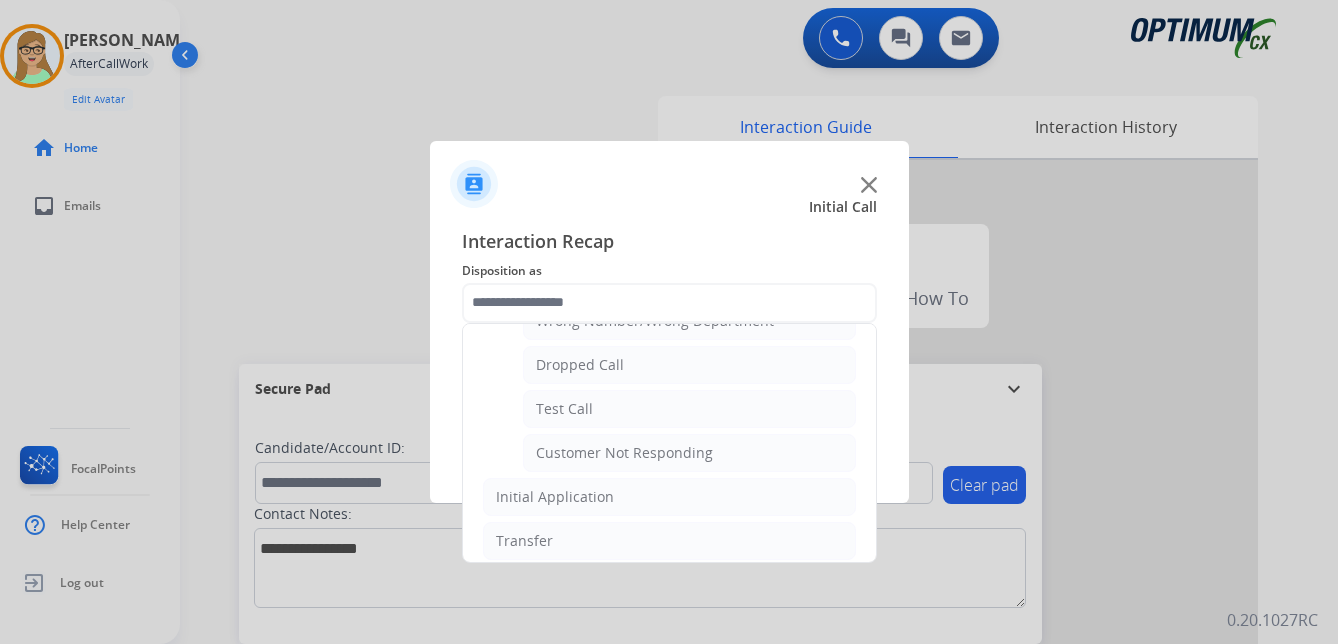 click on "Customer Not Responding" 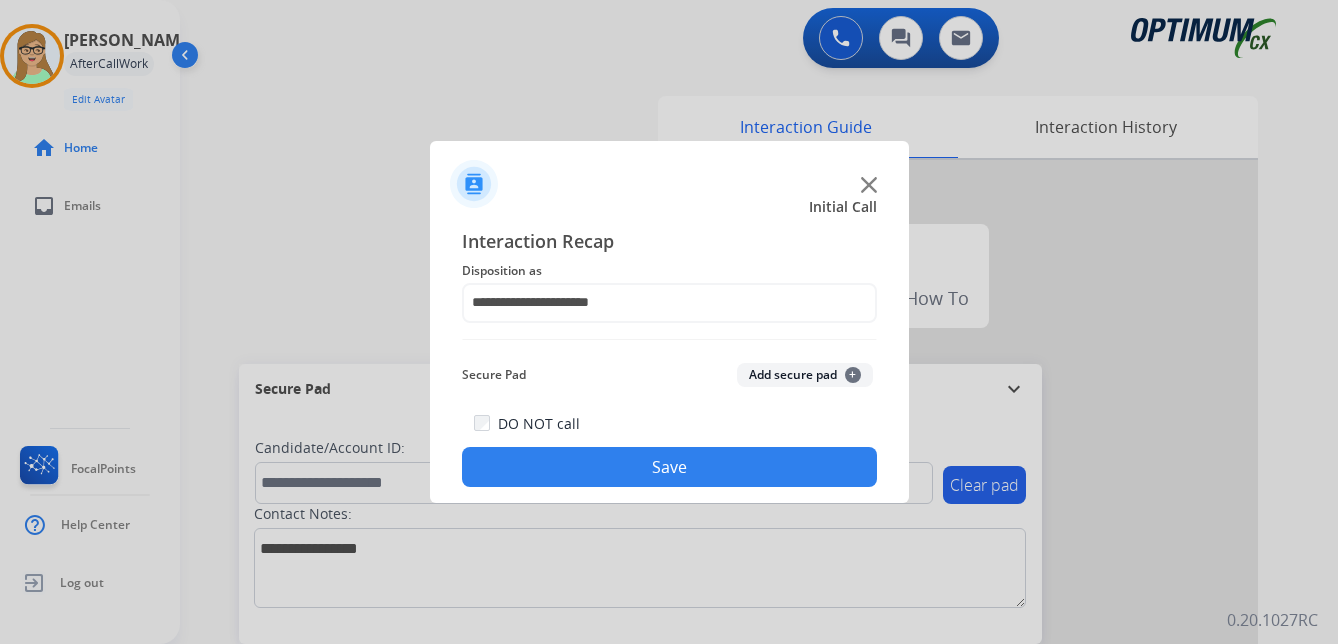 drag, startPoint x: 547, startPoint y: 480, endPoint x: 421, endPoint y: 482, distance: 126.01587 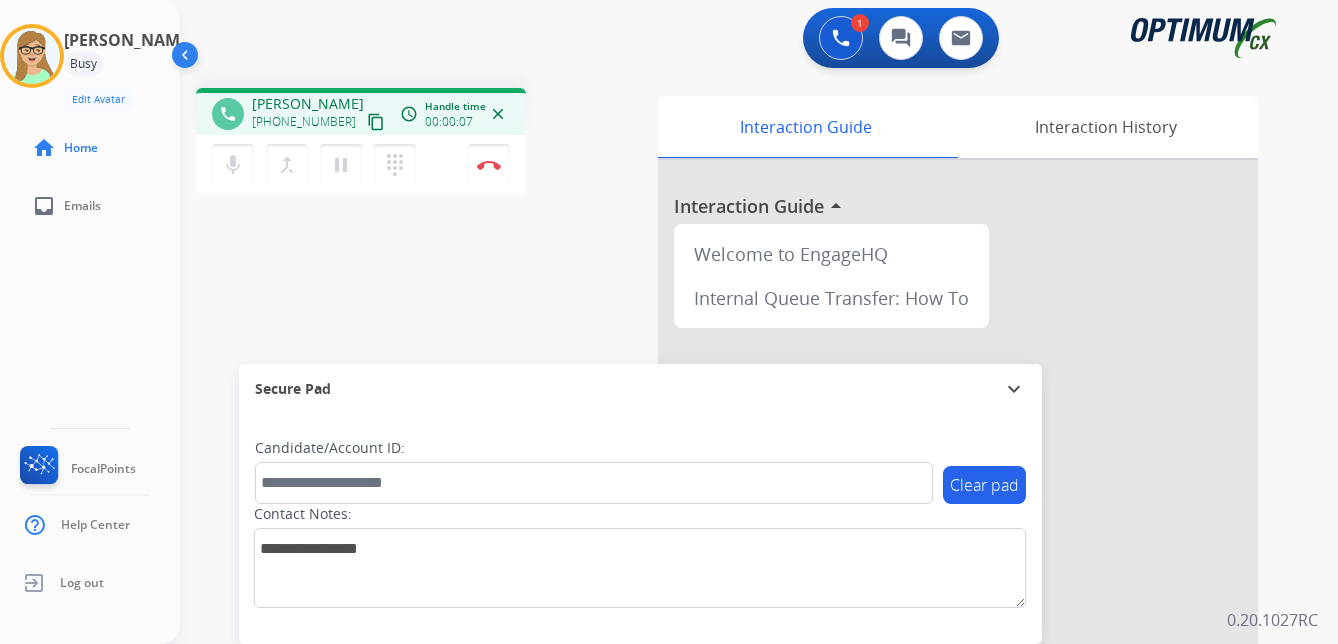 click on "content_copy" at bounding box center [376, 122] 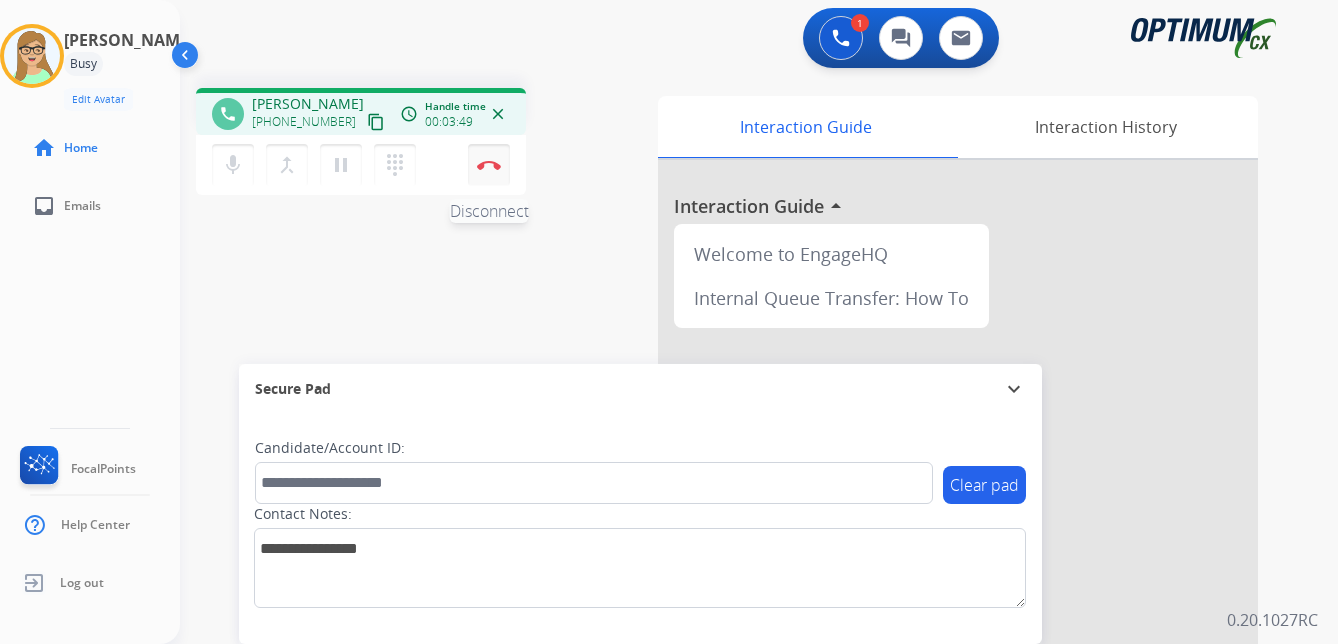 click at bounding box center (489, 165) 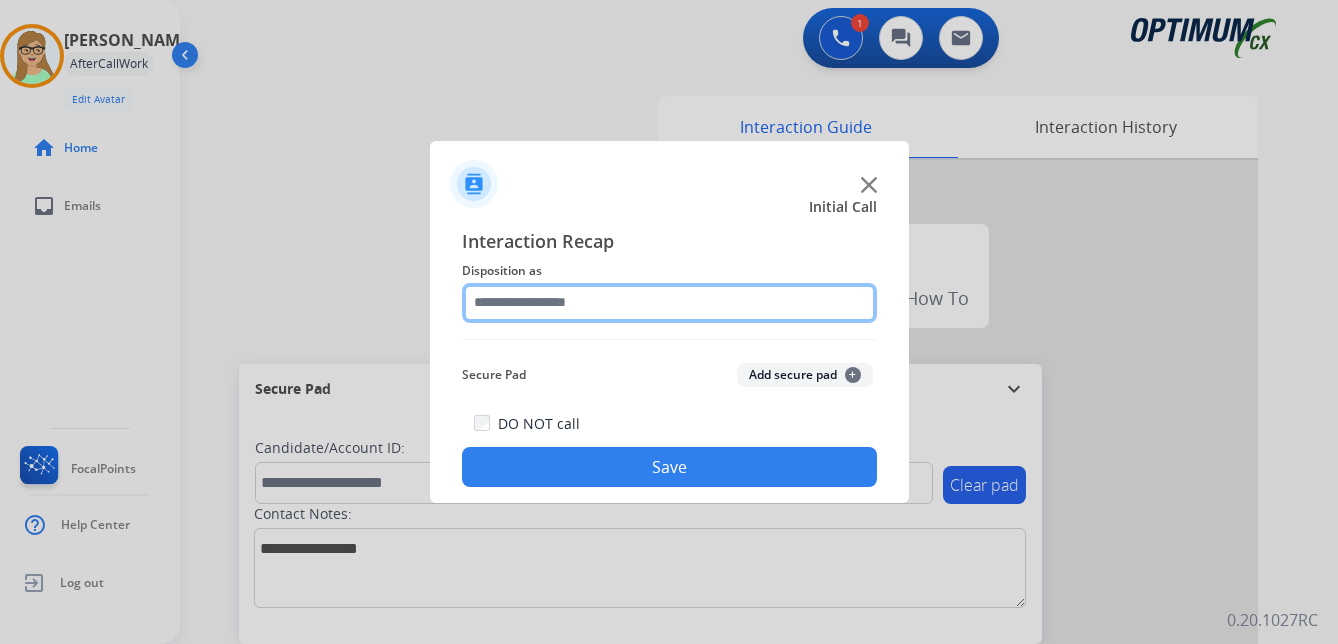 drag, startPoint x: 539, startPoint y: 298, endPoint x: 555, endPoint y: 304, distance: 17.088007 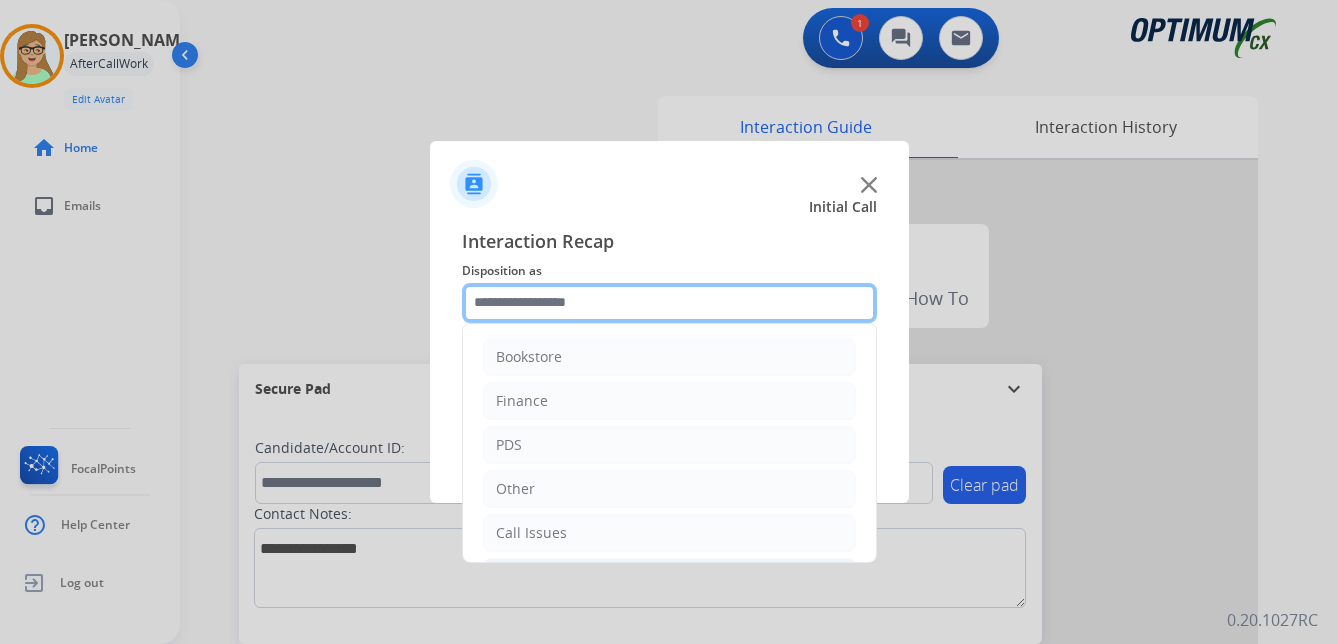 scroll, scrollTop: 136, scrollLeft: 0, axis: vertical 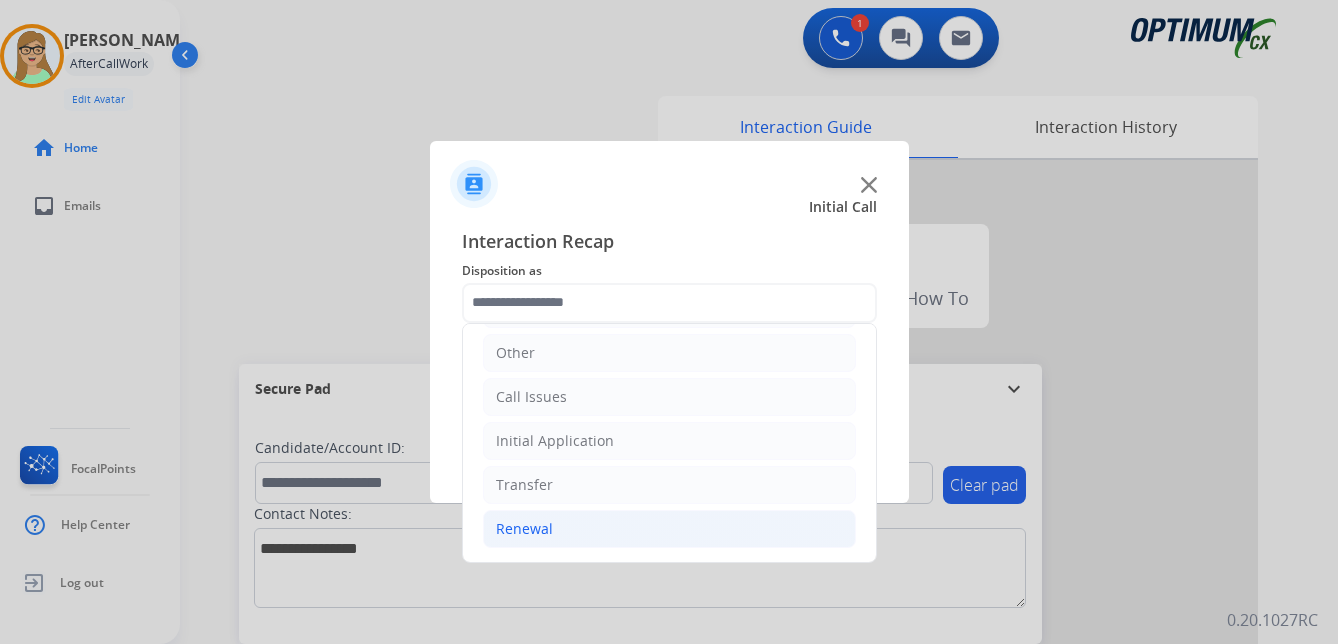click on "Renewal" 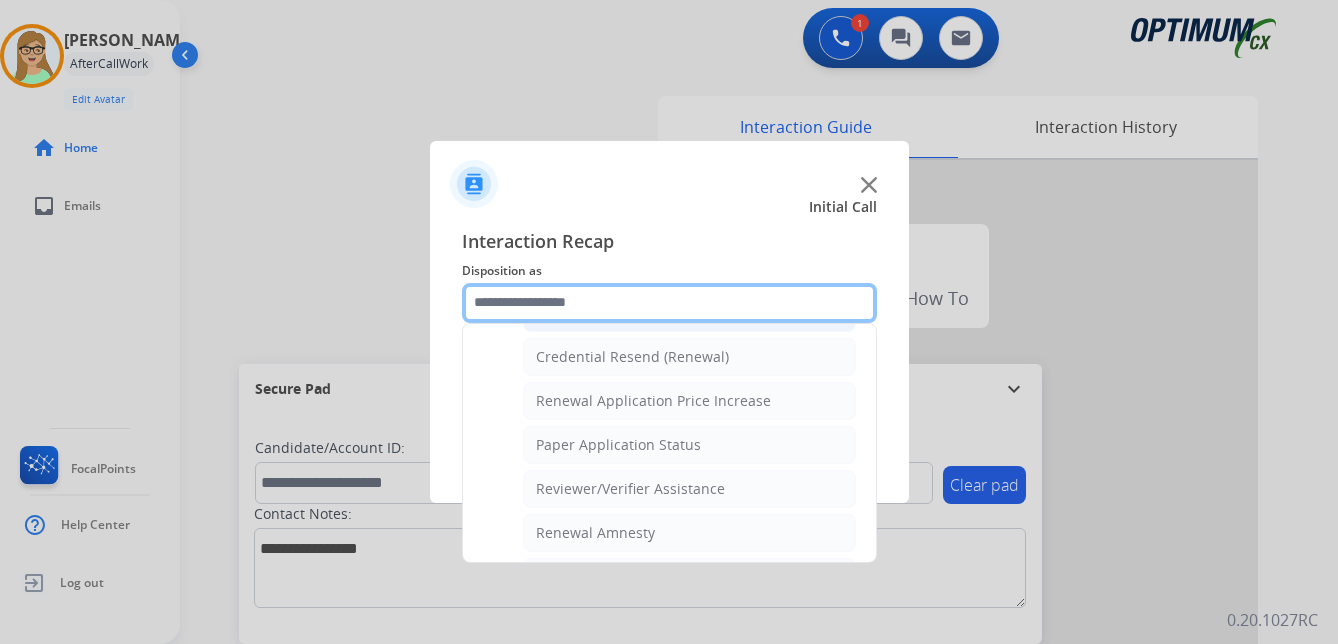 scroll, scrollTop: 536, scrollLeft: 0, axis: vertical 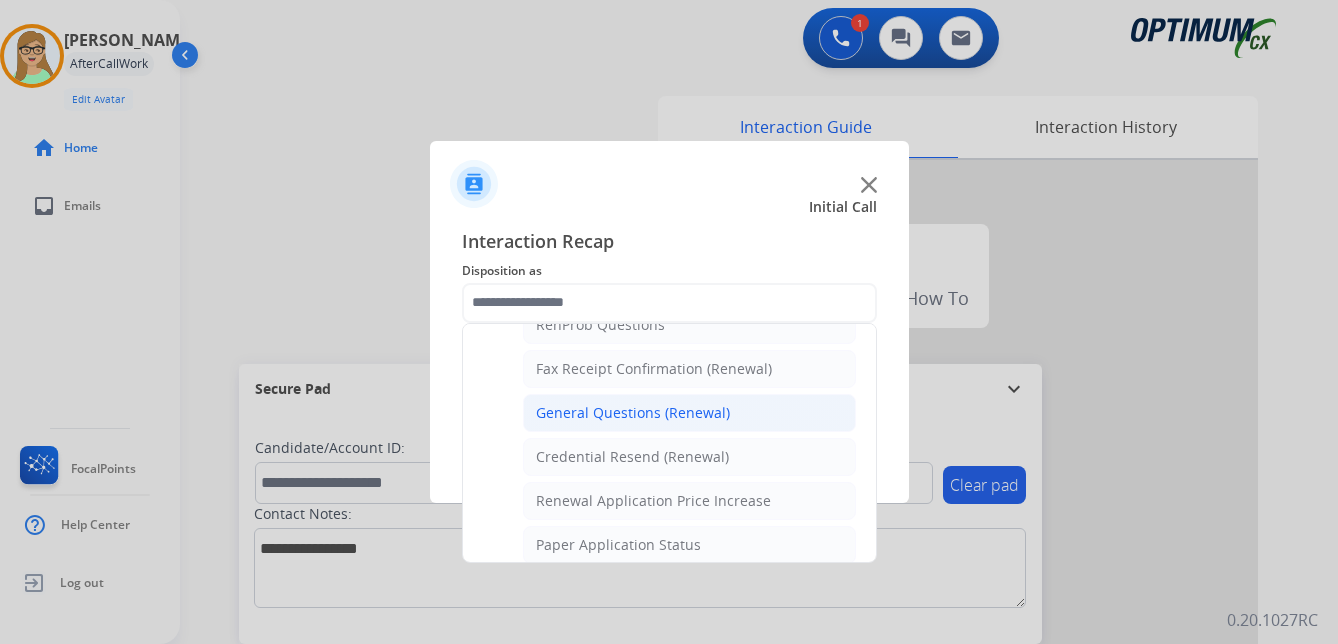 click on "General Questions (Renewal)" 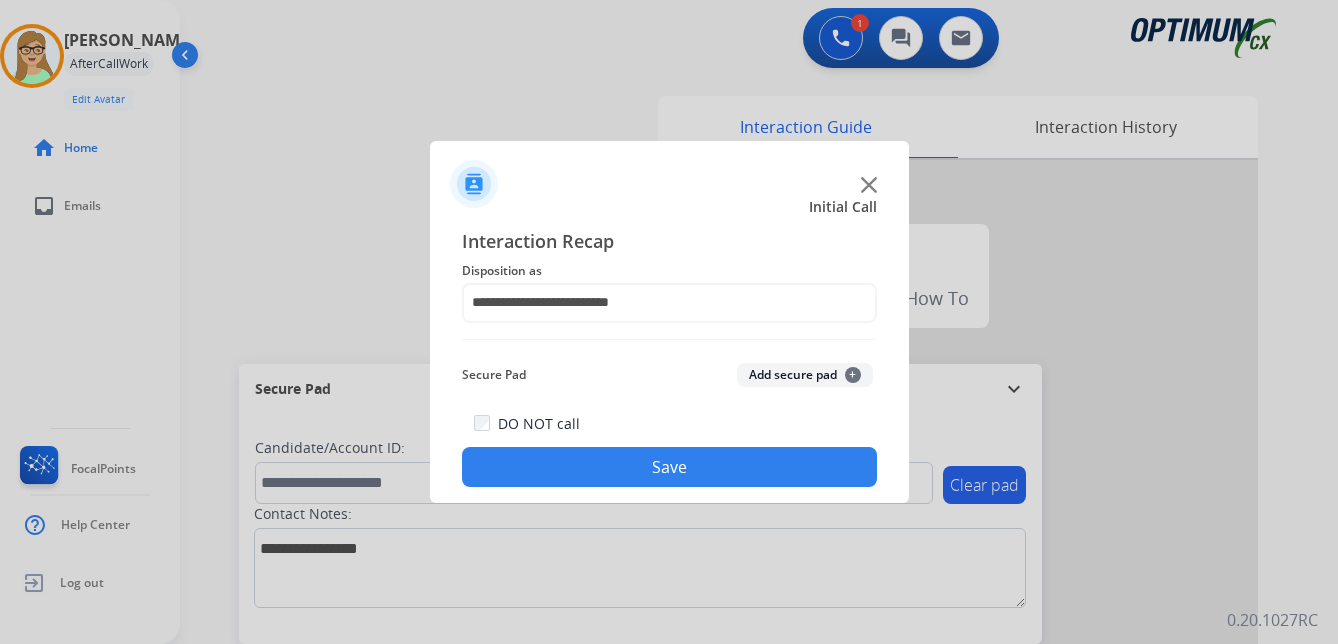 drag, startPoint x: 623, startPoint y: 473, endPoint x: 470, endPoint y: 468, distance: 153.08168 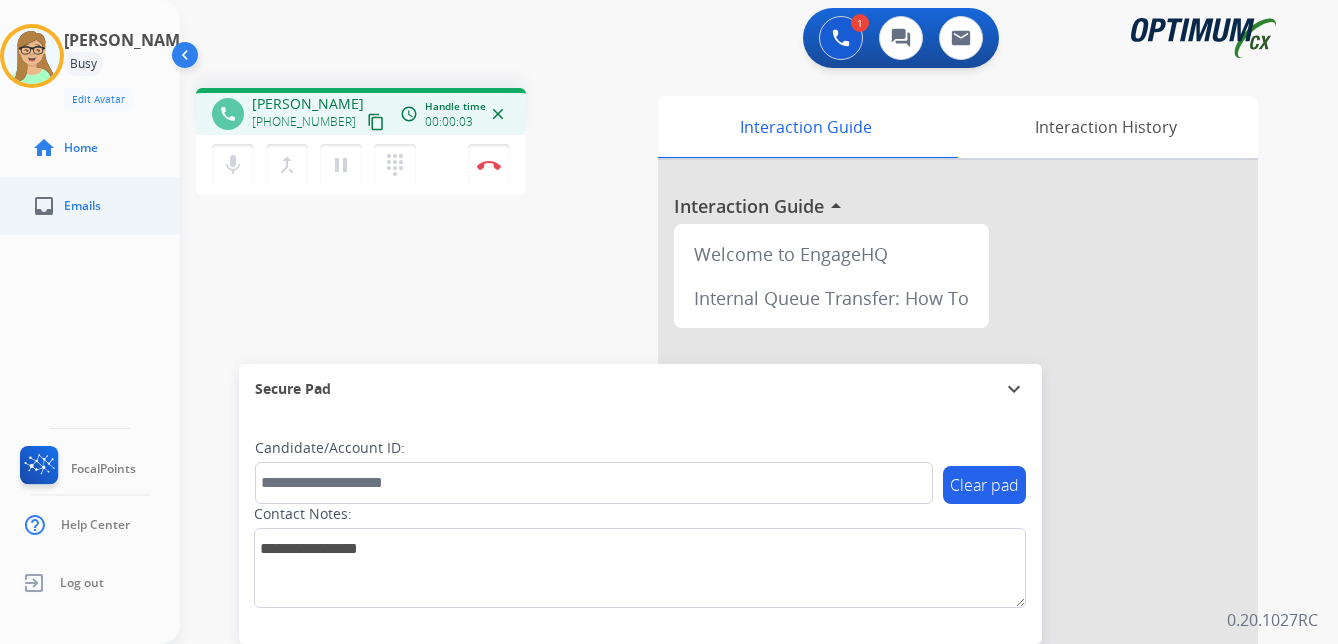 drag, startPoint x: 357, startPoint y: 127, endPoint x: 2, endPoint y: 211, distance: 364.80267 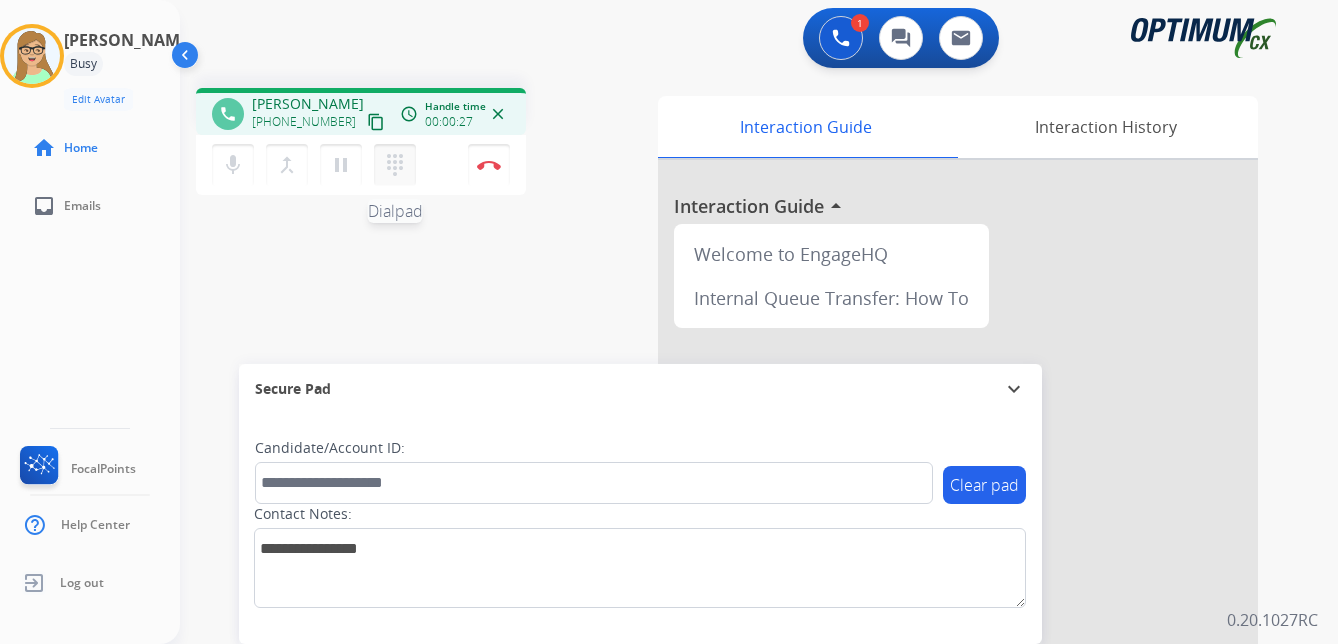 click on "dialpad" at bounding box center [395, 165] 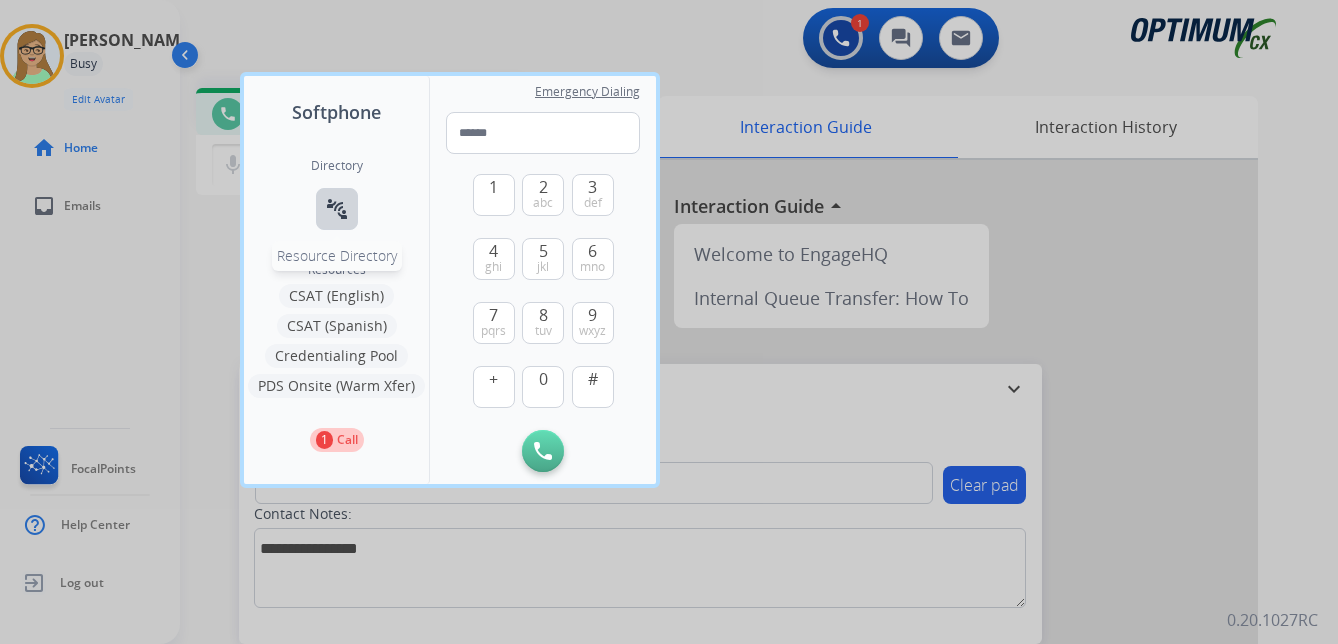 click on "connect_without_contact" at bounding box center (337, 209) 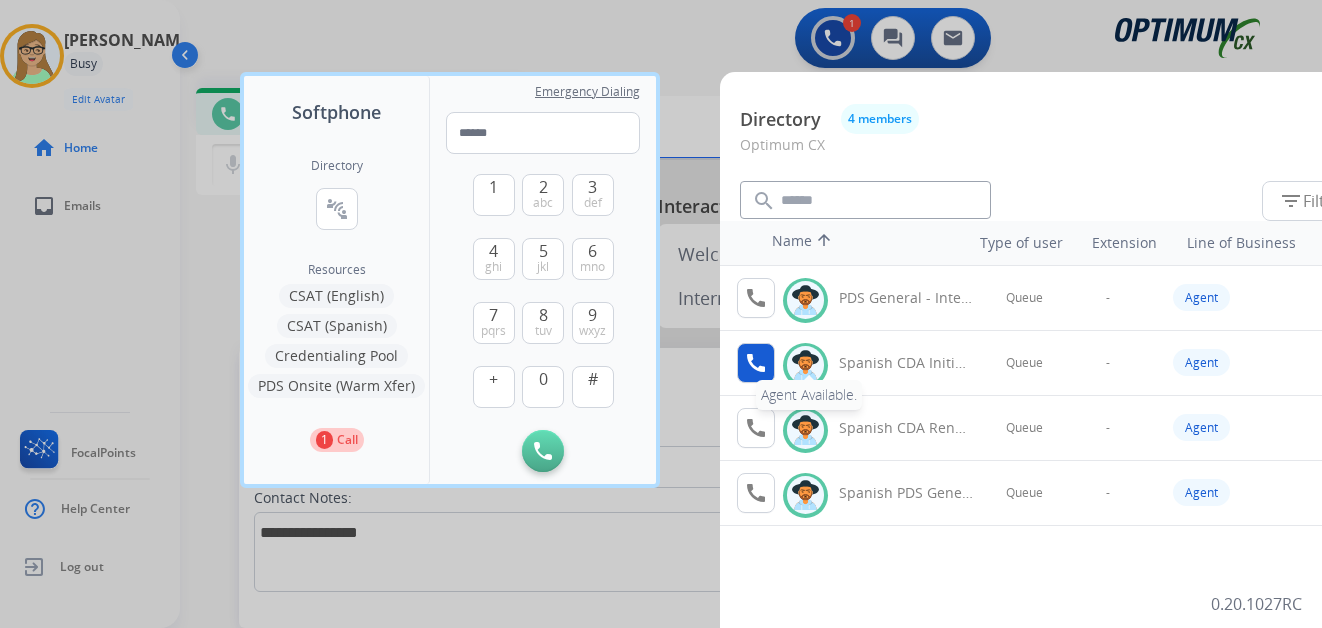 click on "call" at bounding box center [756, 363] 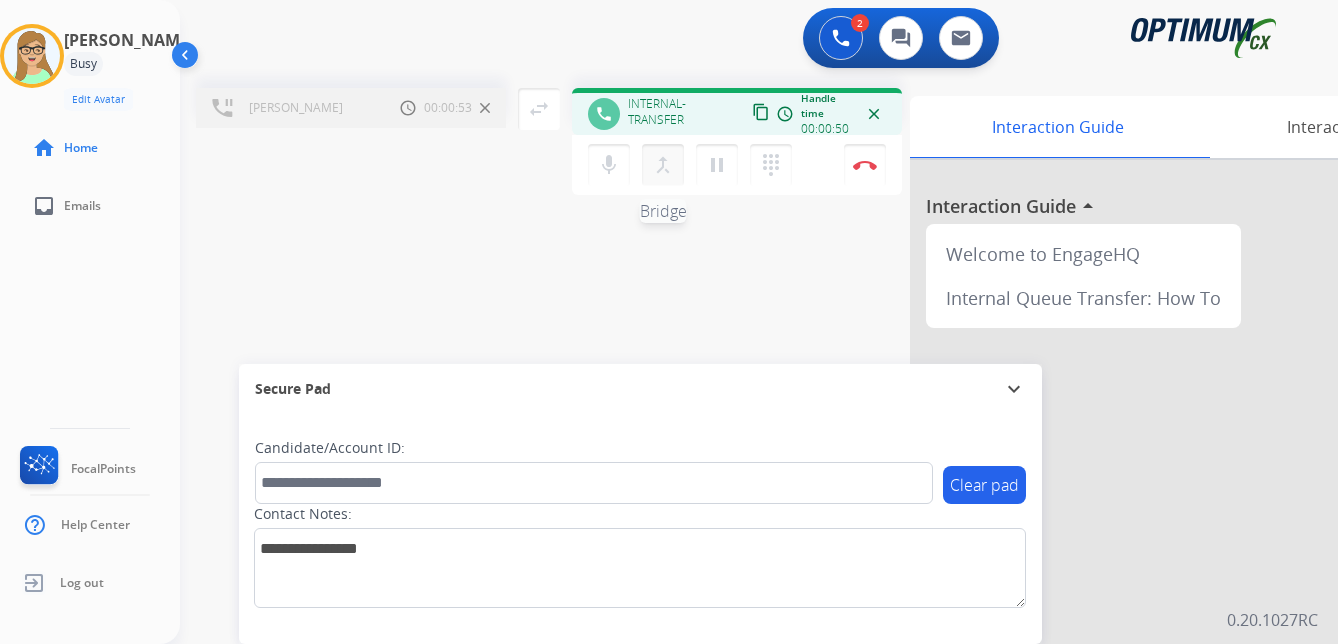 click on "merge_type" at bounding box center [663, 165] 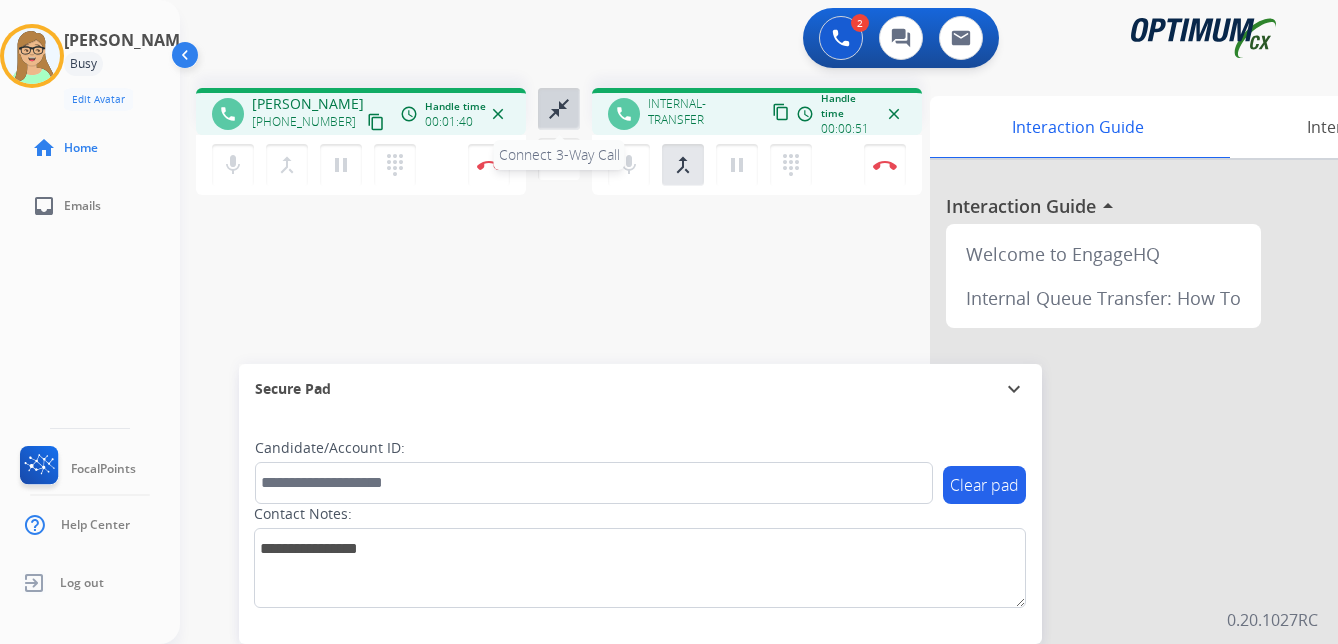 click on "close_fullscreen" at bounding box center [559, 109] 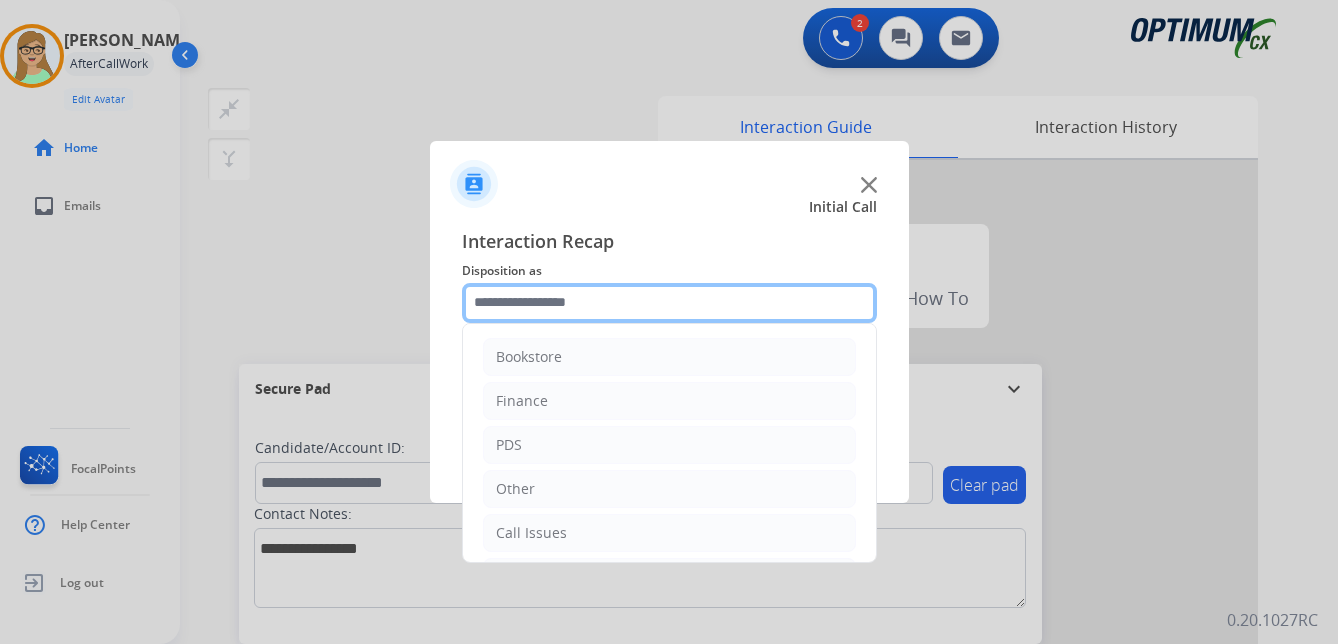 click 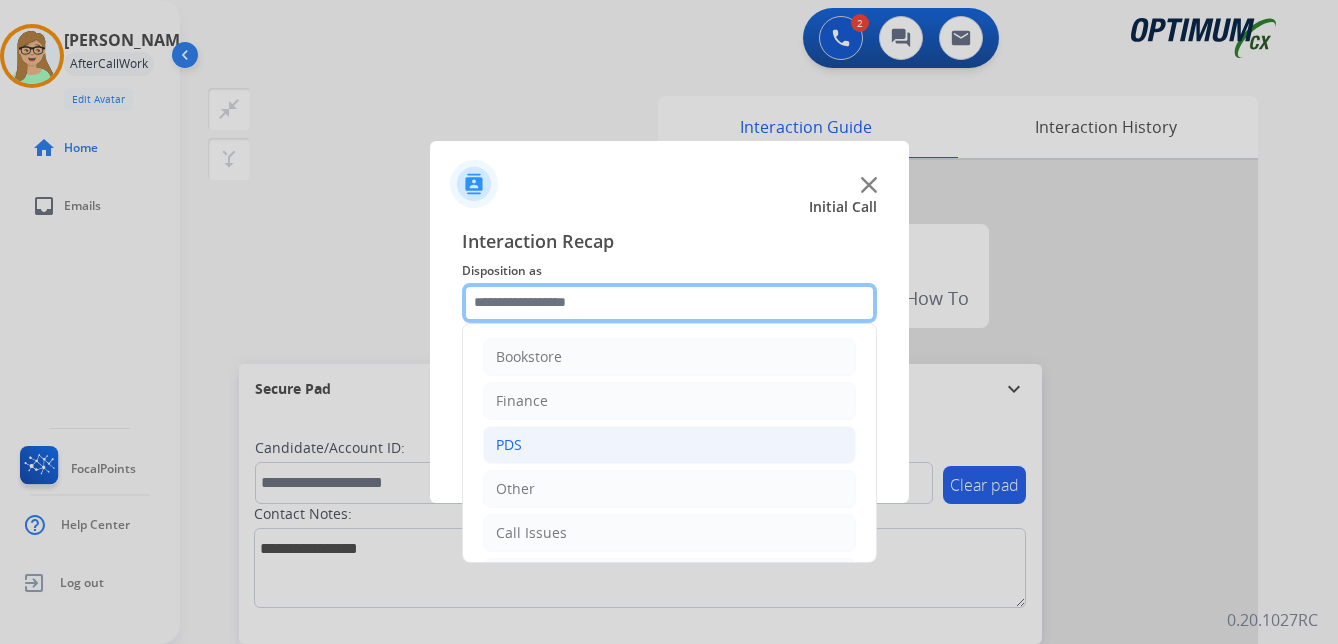 scroll, scrollTop: 100, scrollLeft: 0, axis: vertical 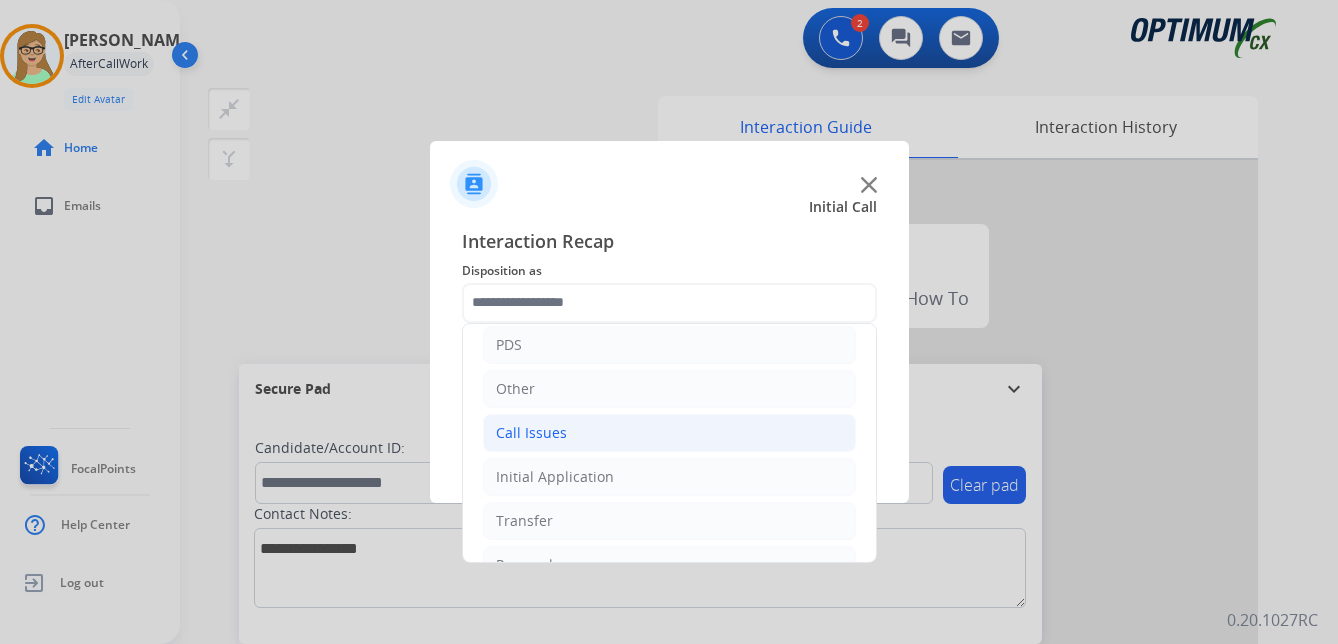 click on "Call Issues" 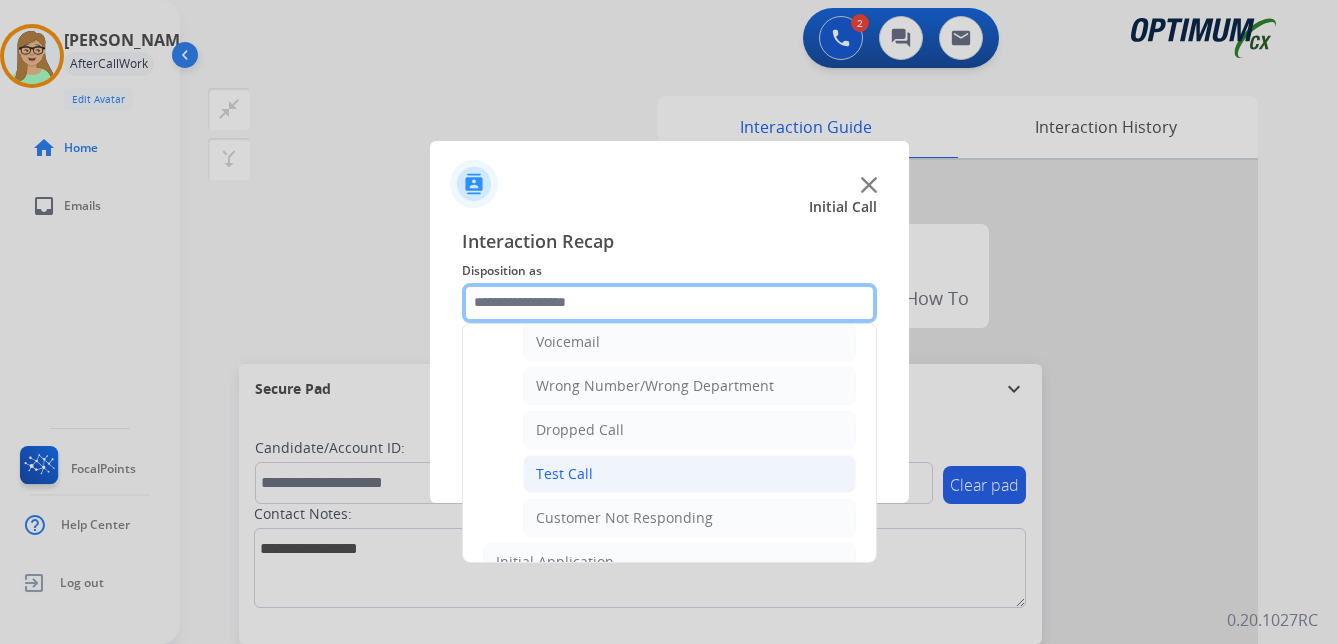 scroll, scrollTop: 200, scrollLeft: 0, axis: vertical 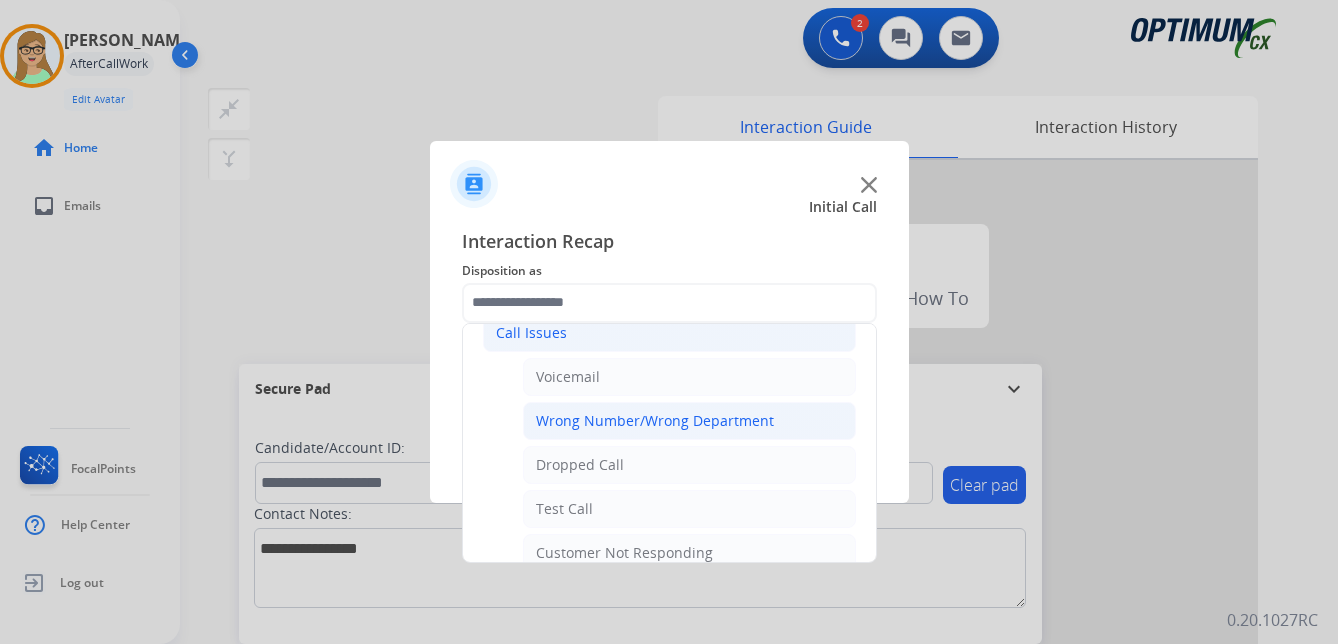 click on "Wrong Number/Wrong Department" 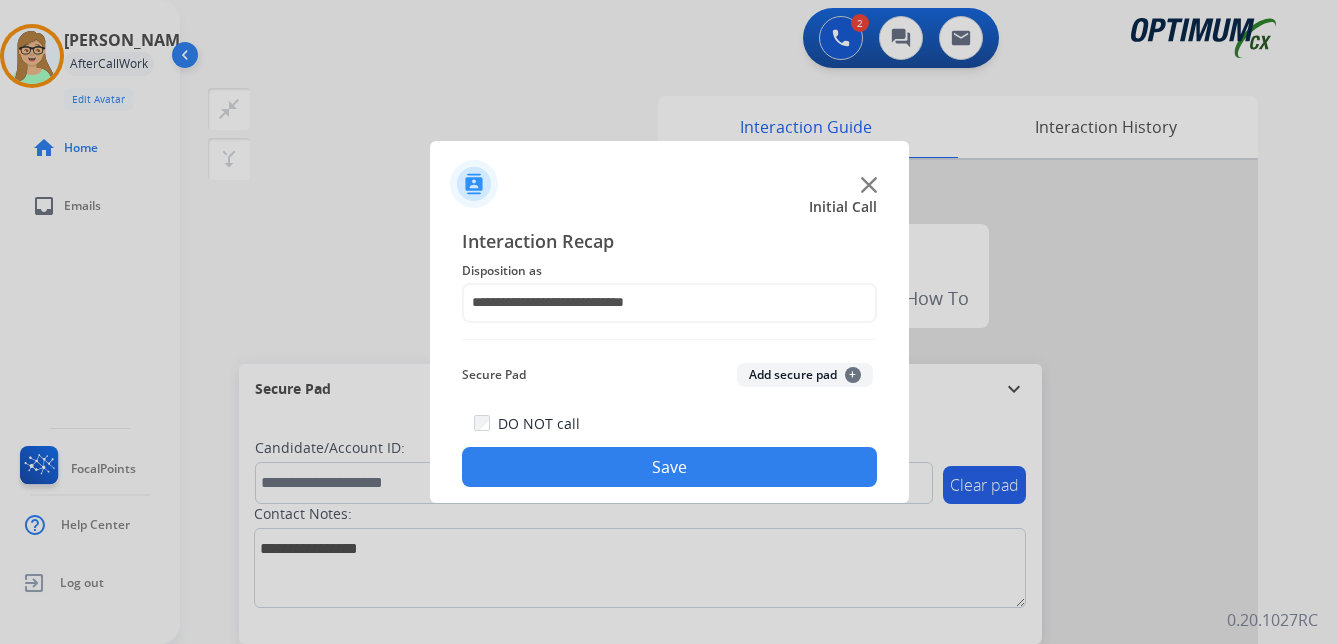drag, startPoint x: 601, startPoint y: 477, endPoint x: 6, endPoint y: 521, distance: 596.6247 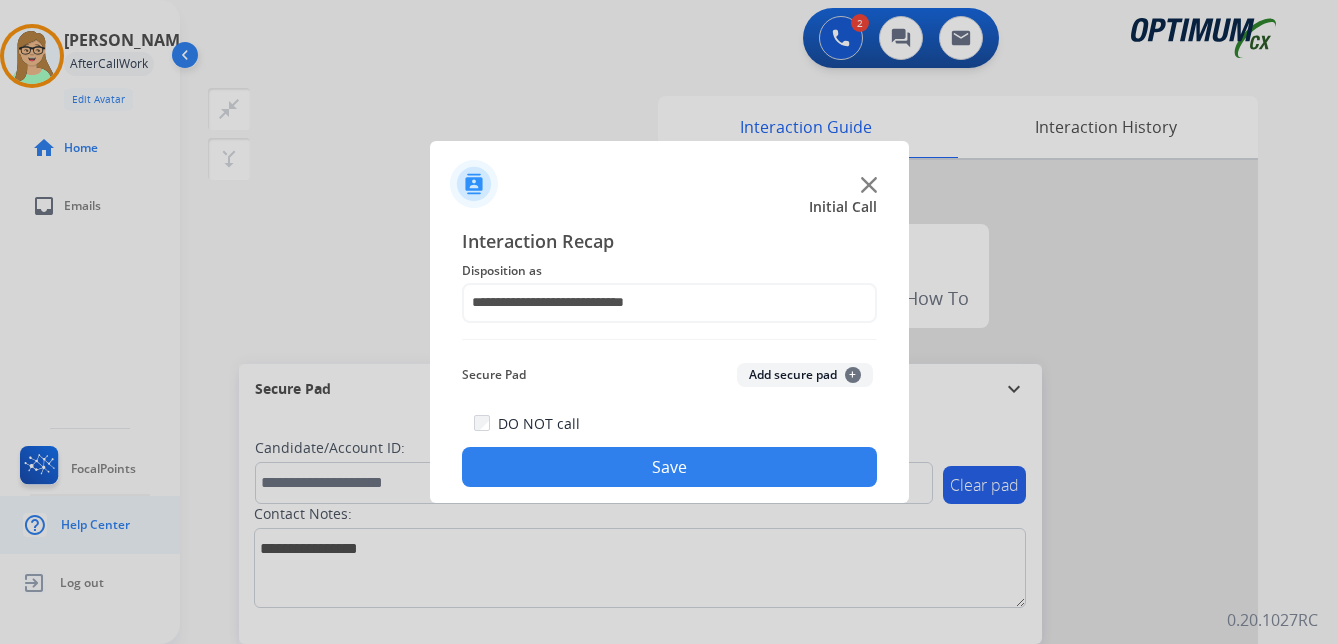 drag, startPoint x: 518, startPoint y: 462, endPoint x: 156, endPoint y: 514, distance: 365.71573 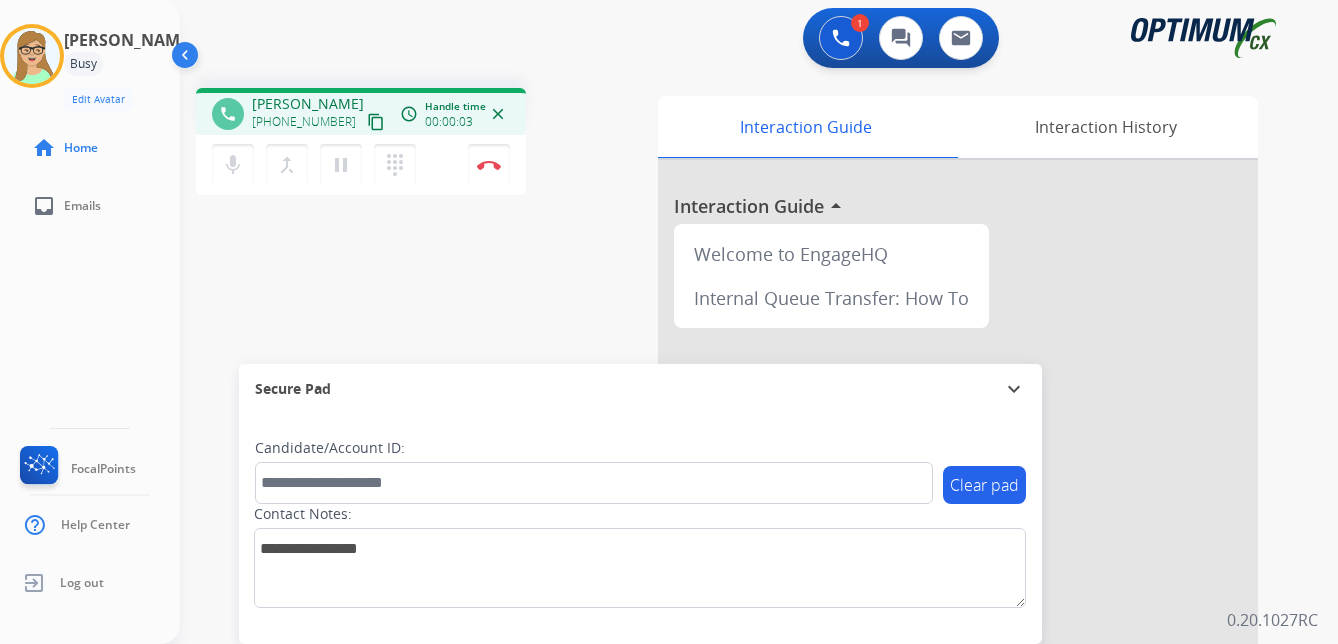 click on "content_copy" at bounding box center (376, 122) 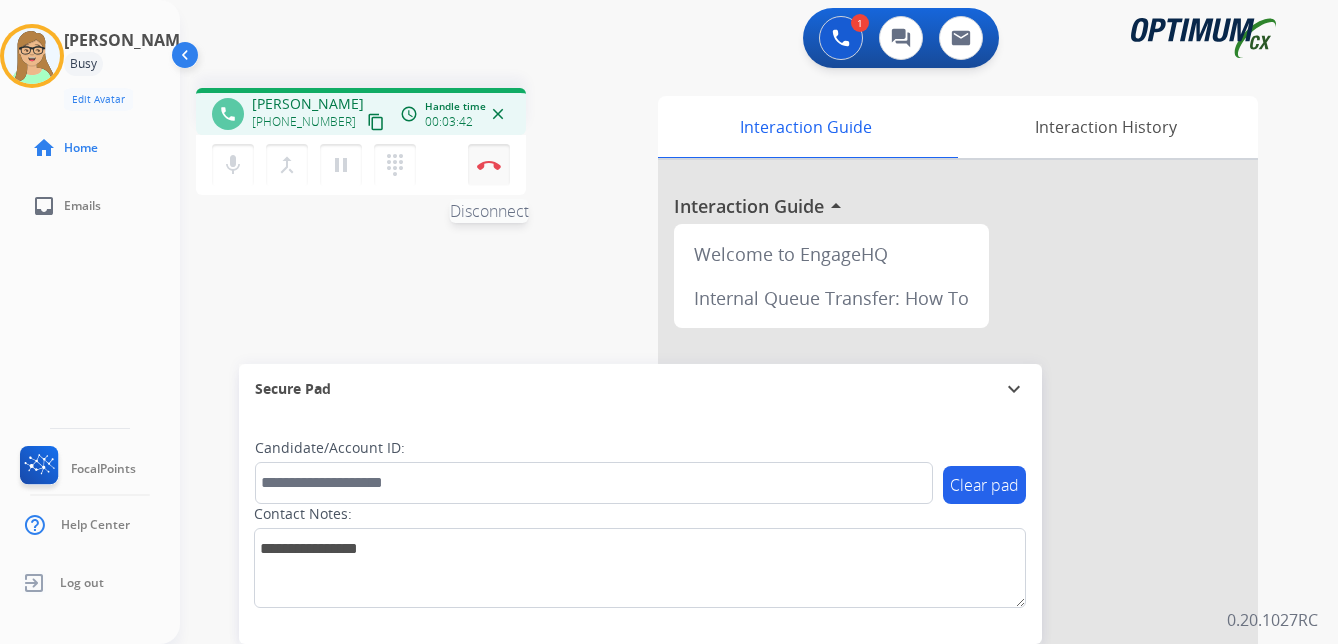 click at bounding box center [489, 165] 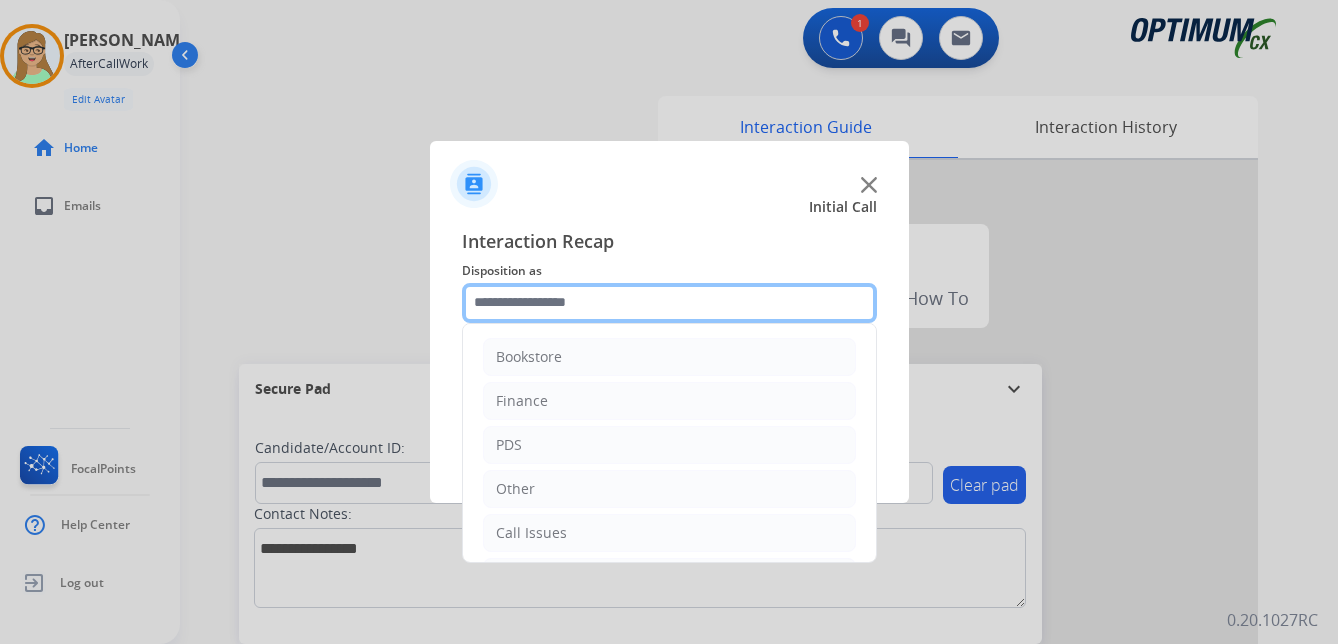 click 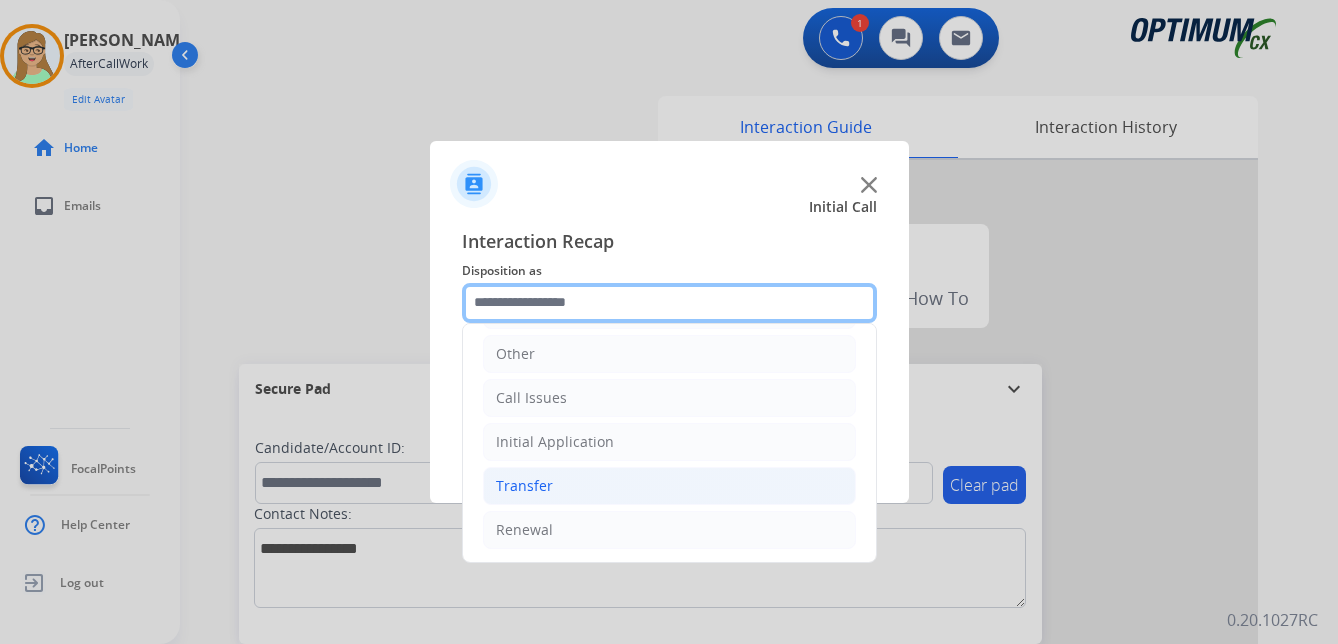 scroll, scrollTop: 136, scrollLeft: 0, axis: vertical 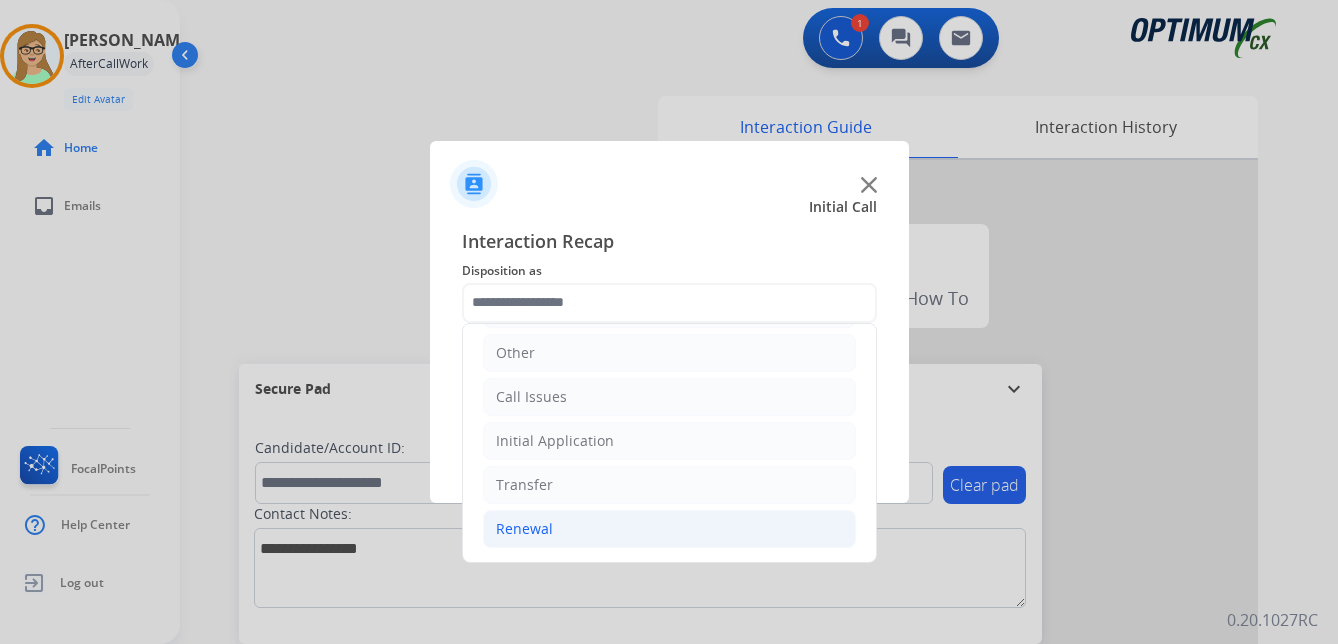 click on "Renewal" 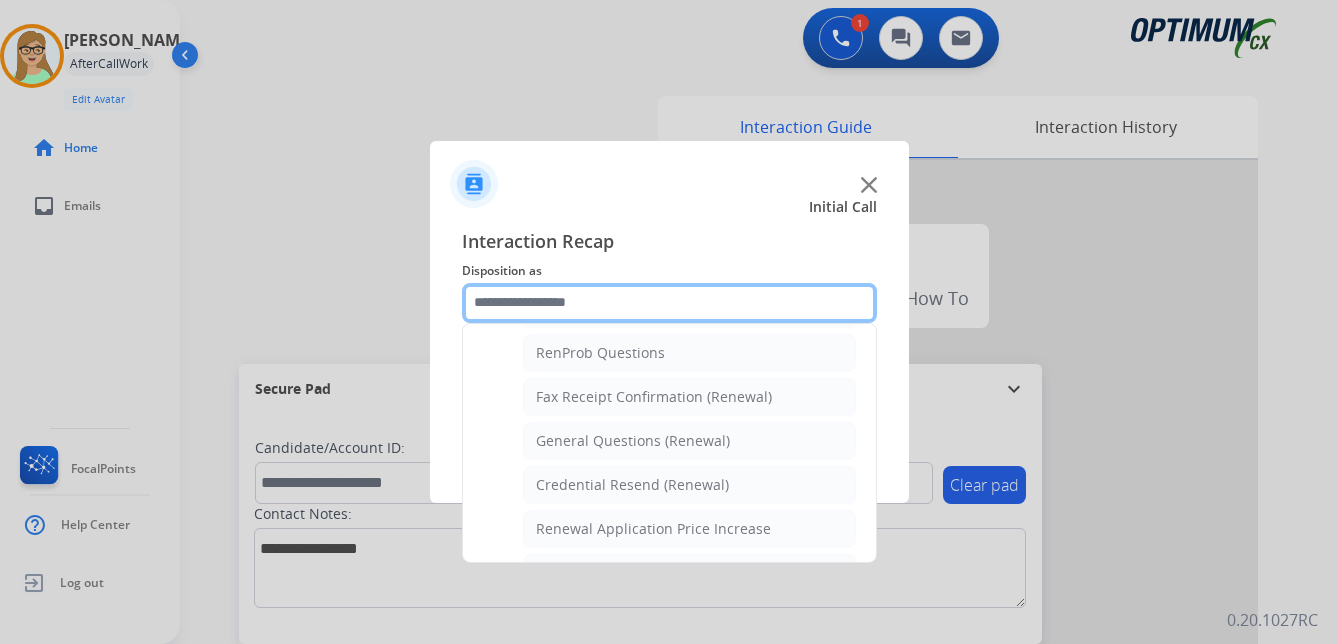 scroll, scrollTop: 472, scrollLeft: 0, axis: vertical 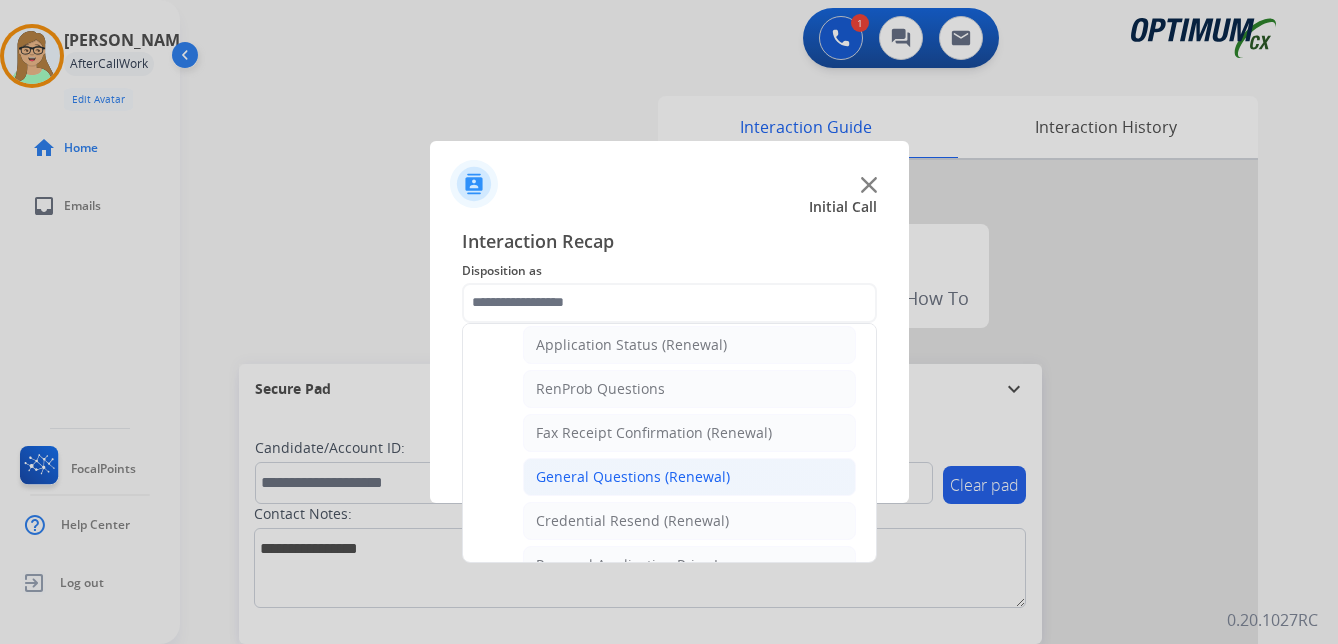 click on "General Questions (Renewal)" 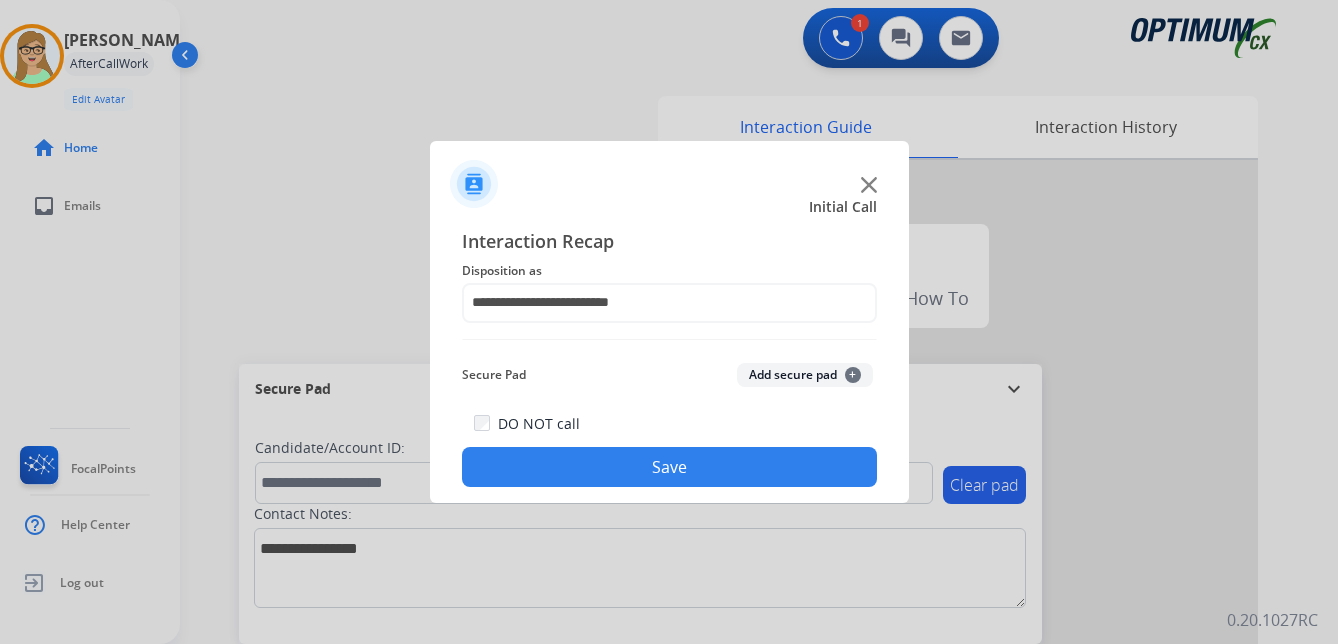 drag, startPoint x: 553, startPoint y: 470, endPoint x: 73, endPoint y: 431, distance: 481.58176 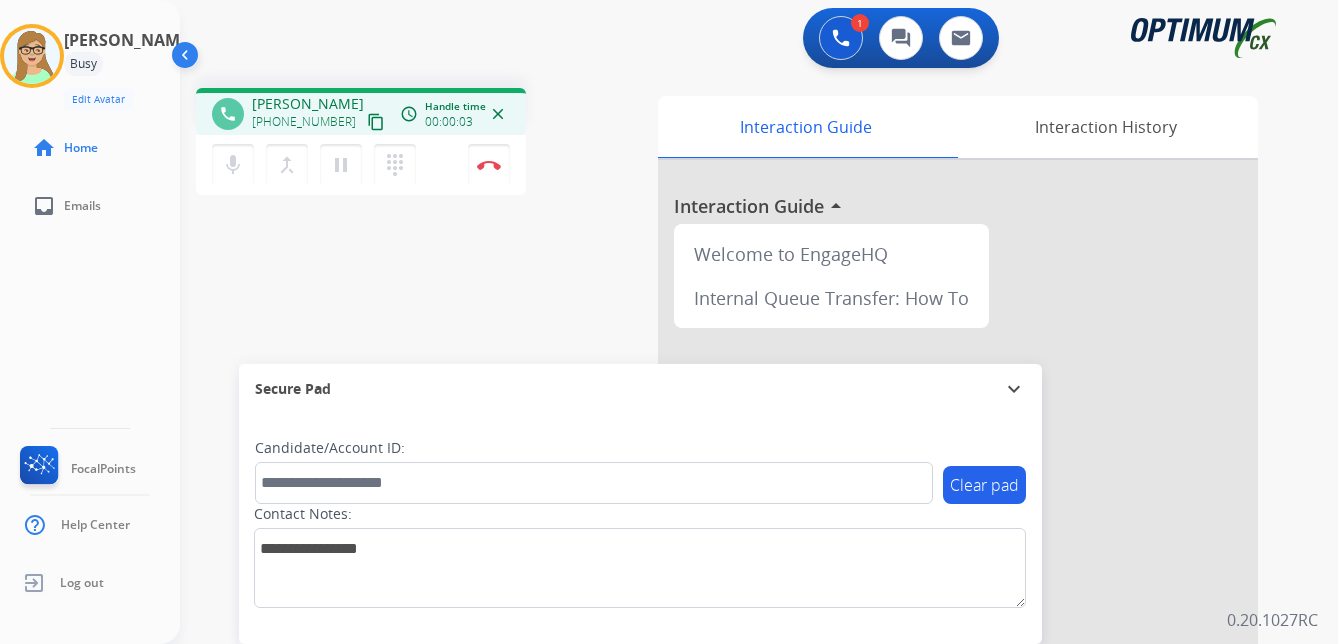 click on "content_copy" at bounding box center (376, 122) 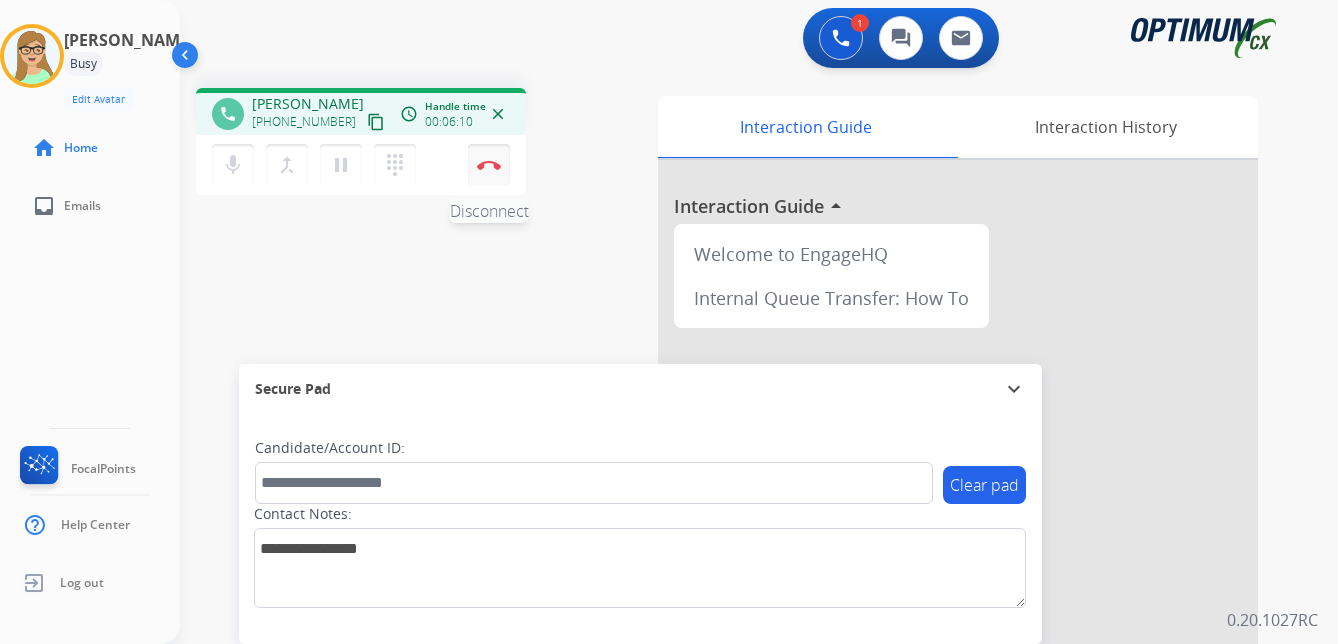 click at bounding box center [489, 165] 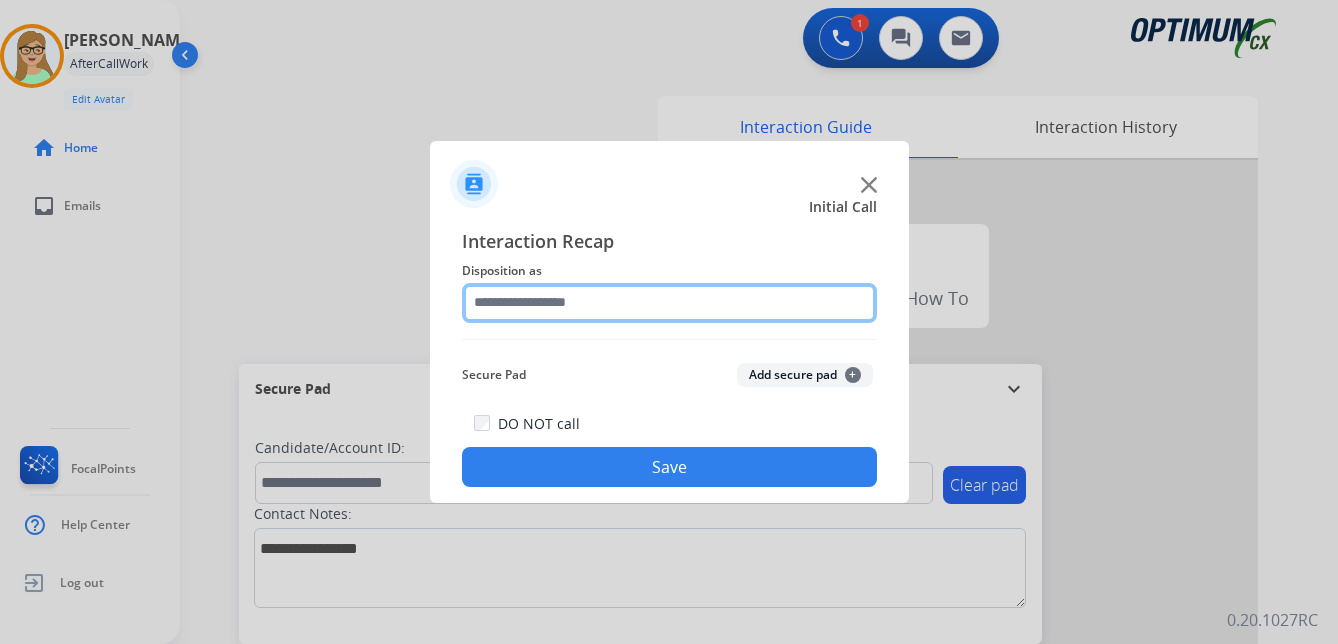 click 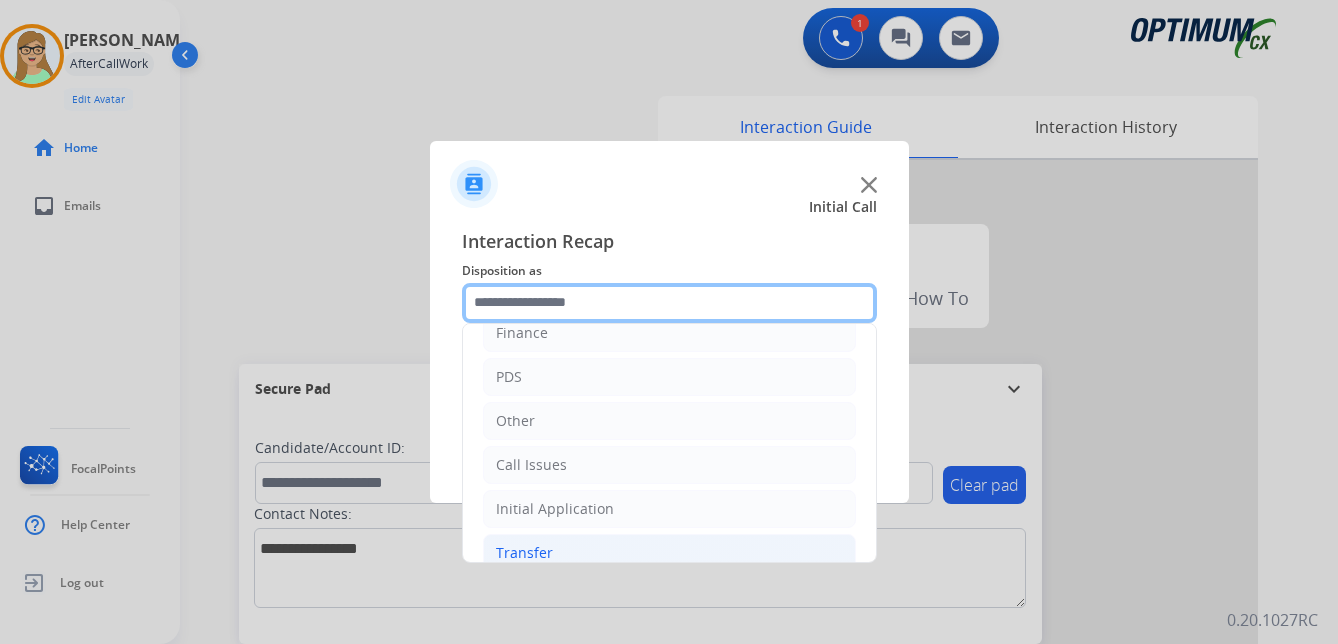 scroll, scrollTop: 136, scrollLeft: 0, axis: vertical 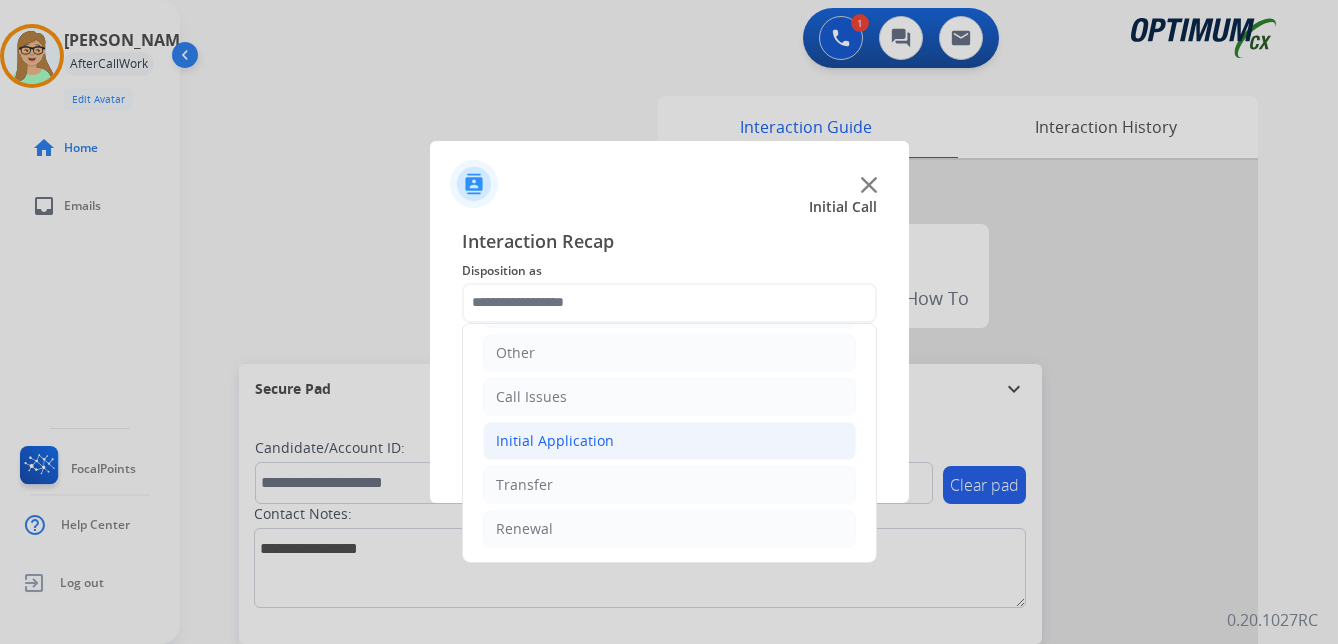 click on "Initial Application" 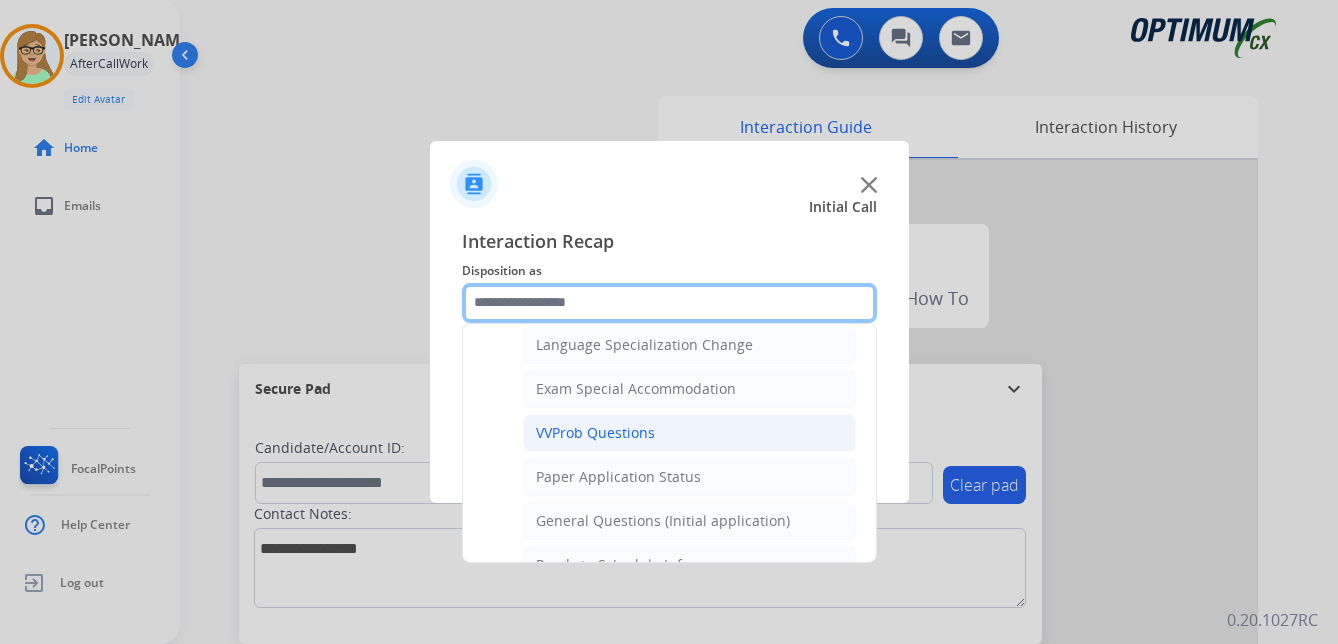 scroll, scrollTop: 1036, scrollLeft: 0, axis: vertical 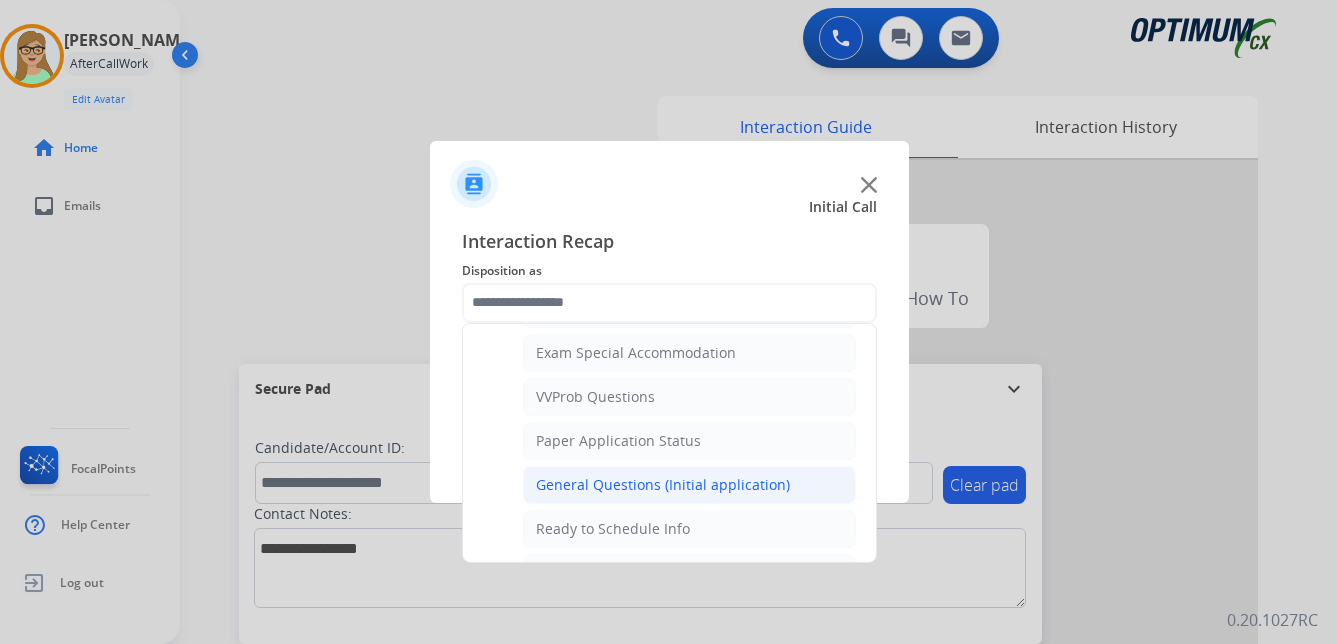 click on "General Questions (Initial application)" 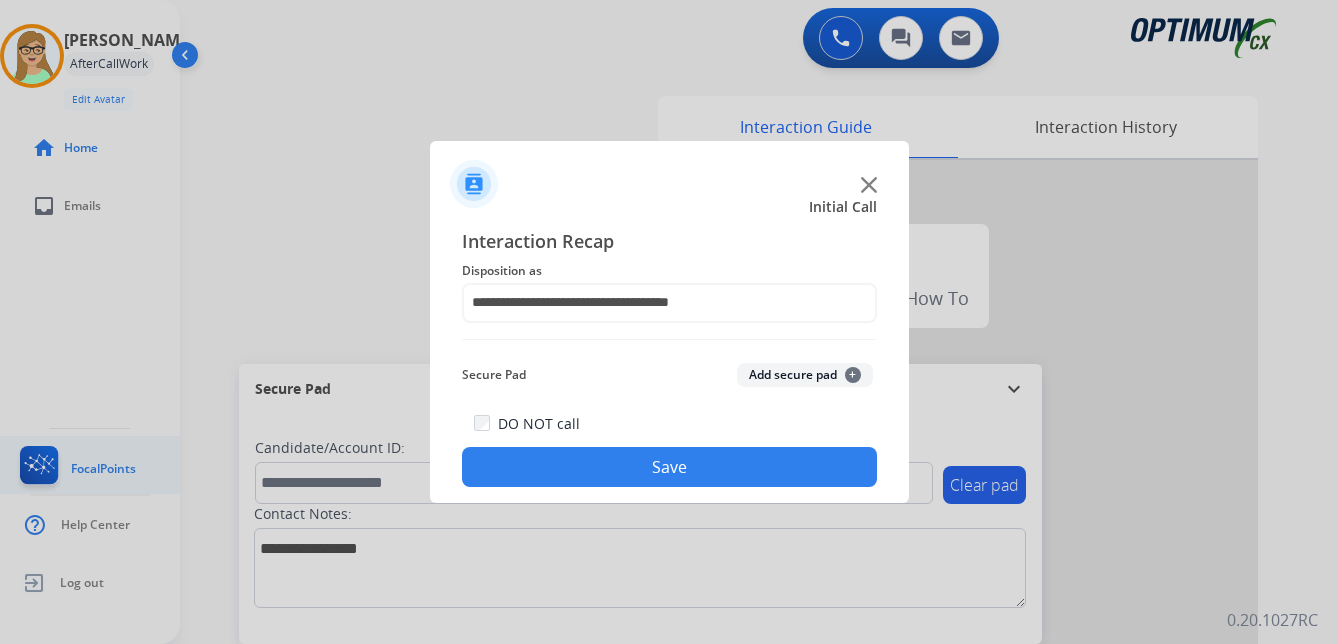 drag, startPoint x: 659, startPoint y: 458, endPoint x: 93, endPoint y: 483, distance: 566.5519 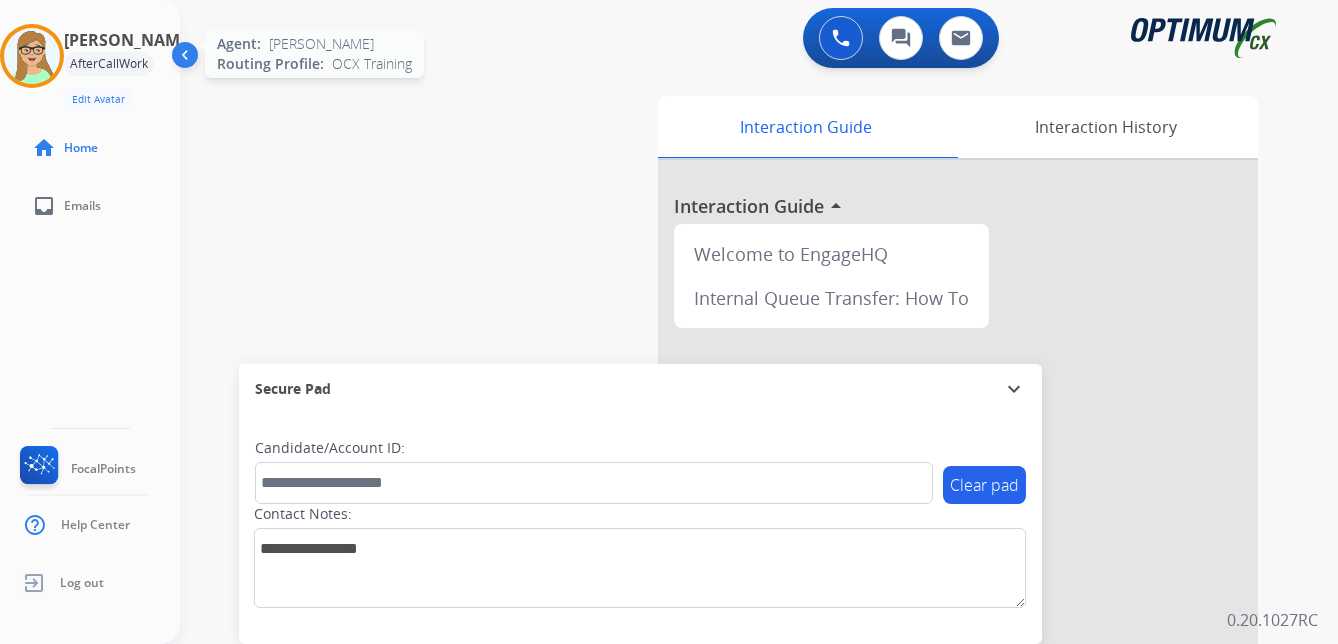 click at bounding box center [32, 56] 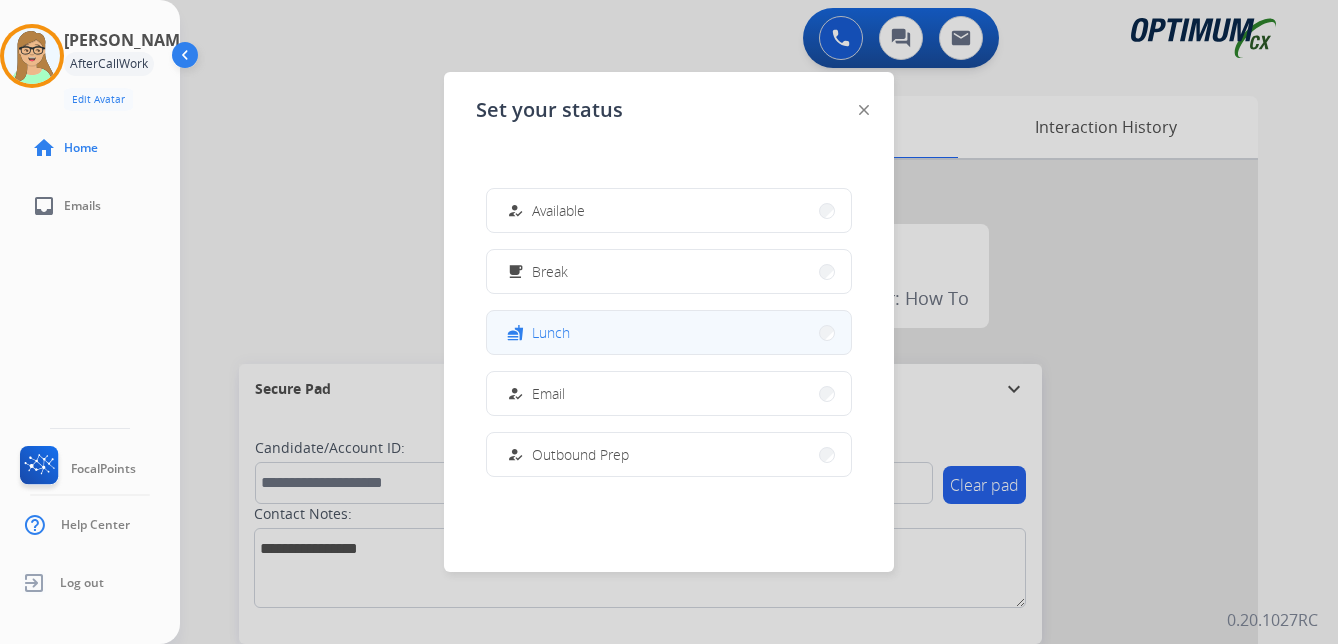 click on "Lunch" at bounding box center (551, 332) 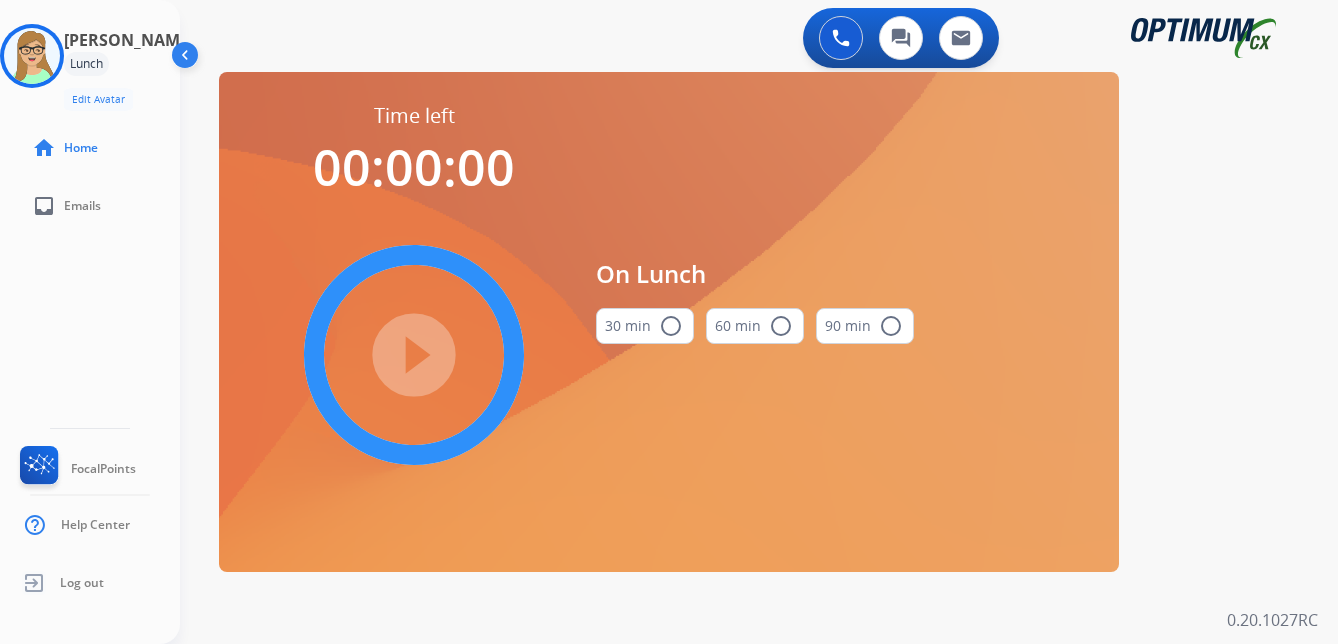 click on "radio_button_unchecked" at bounding box center (671, 326) 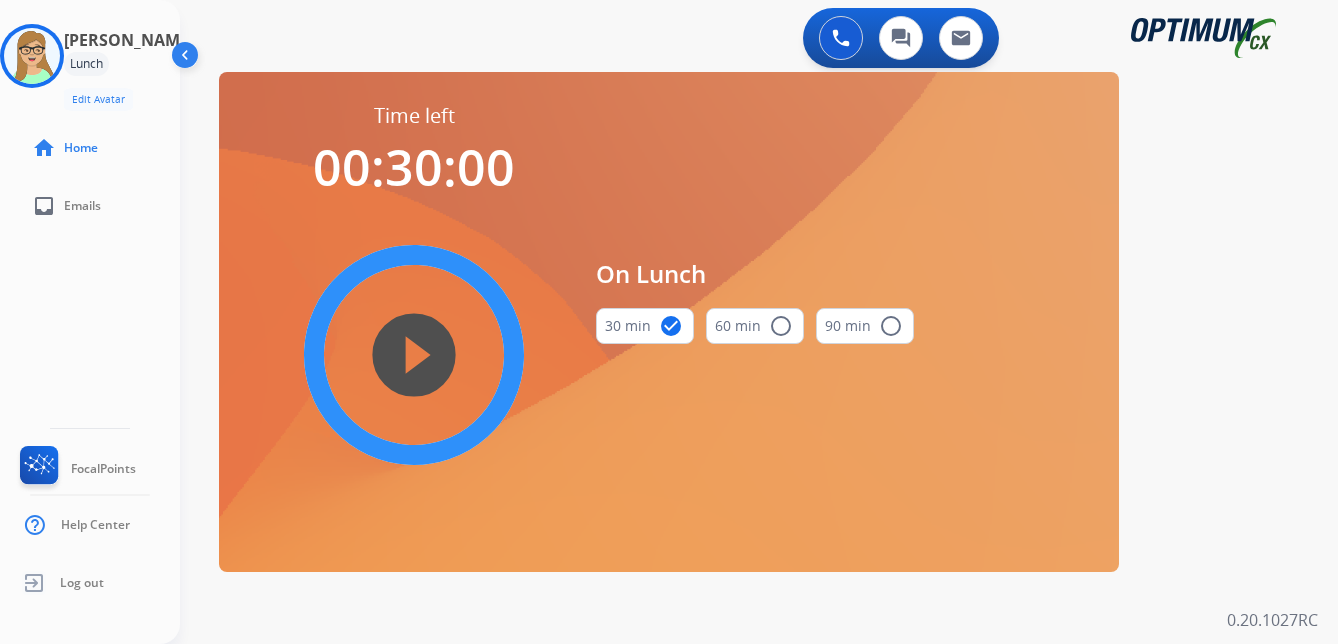 drag, startPoint x: 426, startPoint y: 350, endPoint x: 11, endPoint y: 393, distance: 417.22177 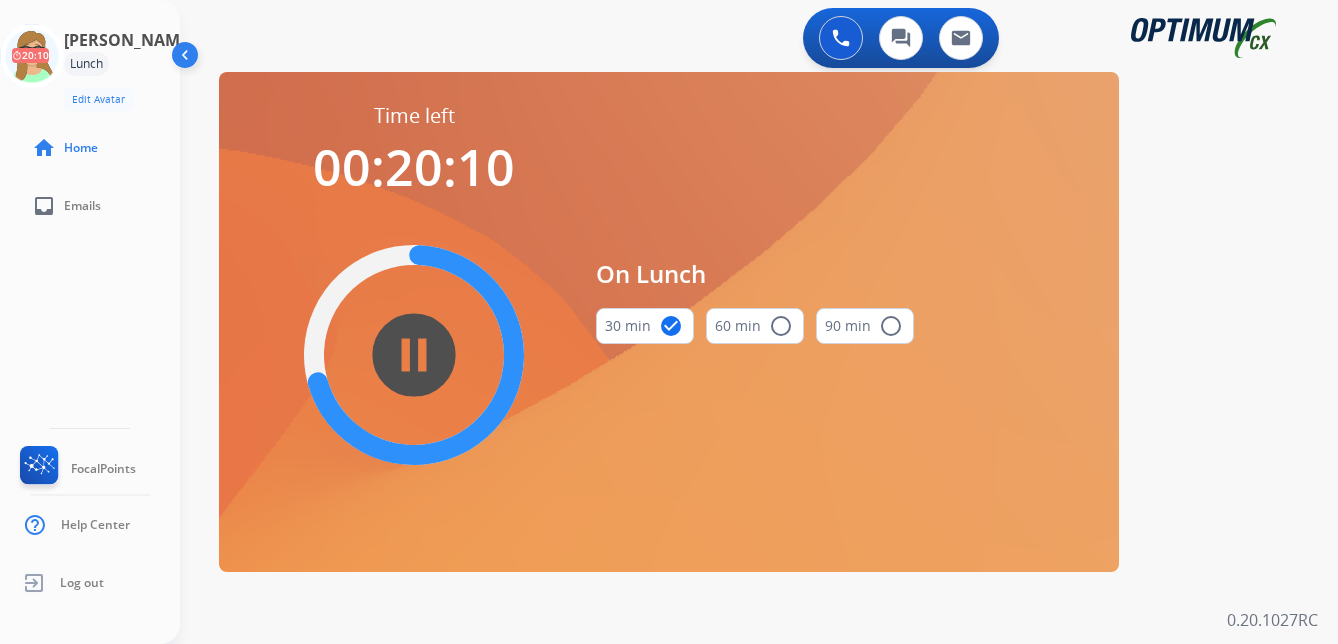 click on "0 Voice Interactions  0  Chat Interactions   0  Email Interactions swap_horiz Break voice bridge close_fullscreen Connect 3-Way Call merge_type Separate 3-Way Call Time left 00:20:10 pause_circle_filled On Lunch  30 min  check_circle  60 min  radio_button_unchecked  90 min  radio_button_unchecked  Interaction Guide   Interaction History  Interaction Guide arrow_drop_up  Welcome to EngageHQ   Internal Queue Transfer: How To  Secure Pad expand_more Clear pad Candidate/Account ID: Contact Notes:                  0.20.1027RC" at bounding box center (759, 322) 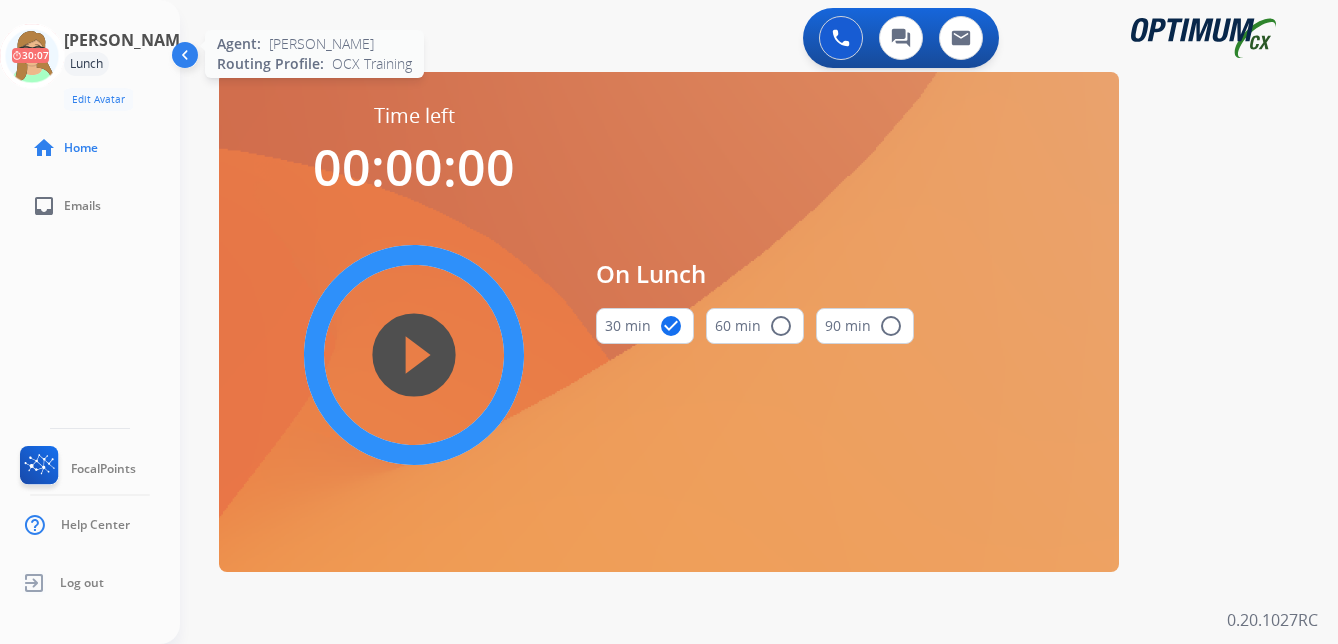 click 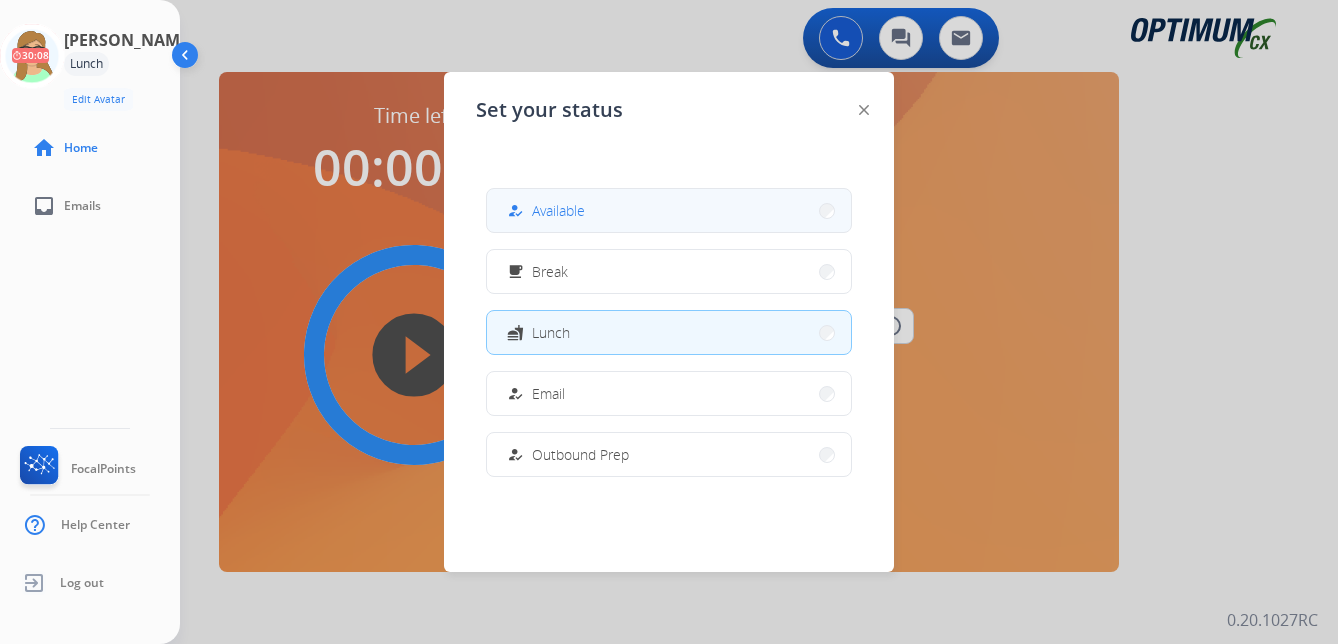 click on "Available" at bounding box center (558, 210) 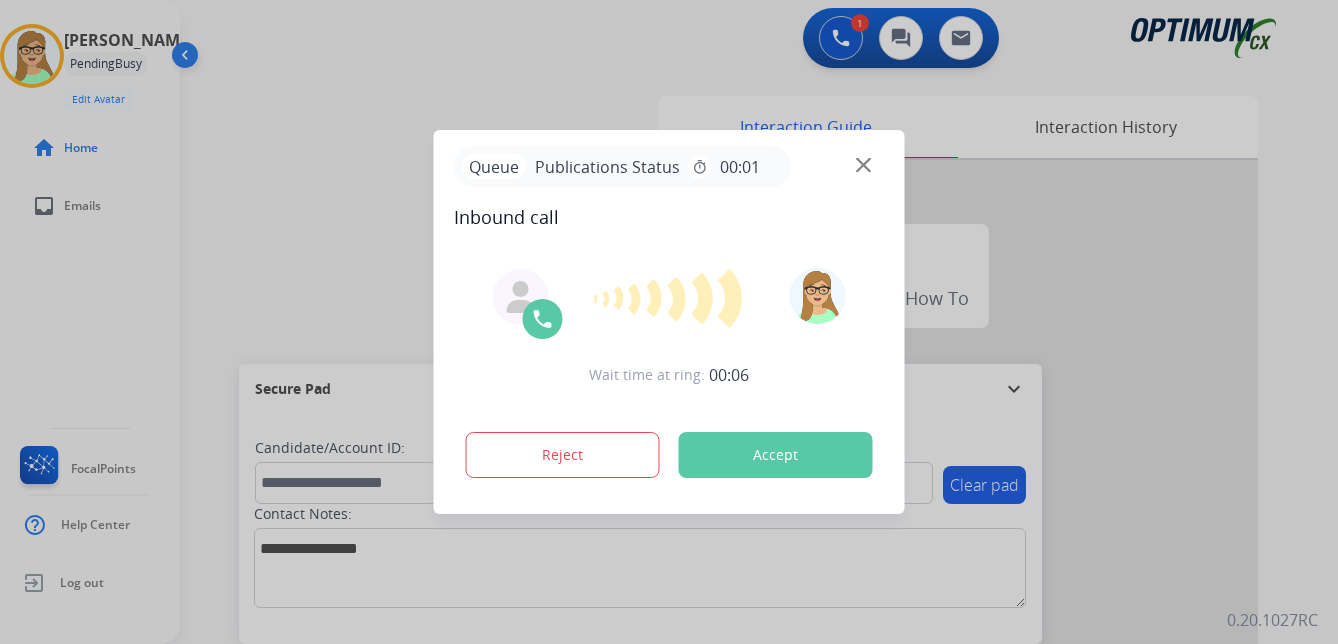 click at bounding box center (669, 322) 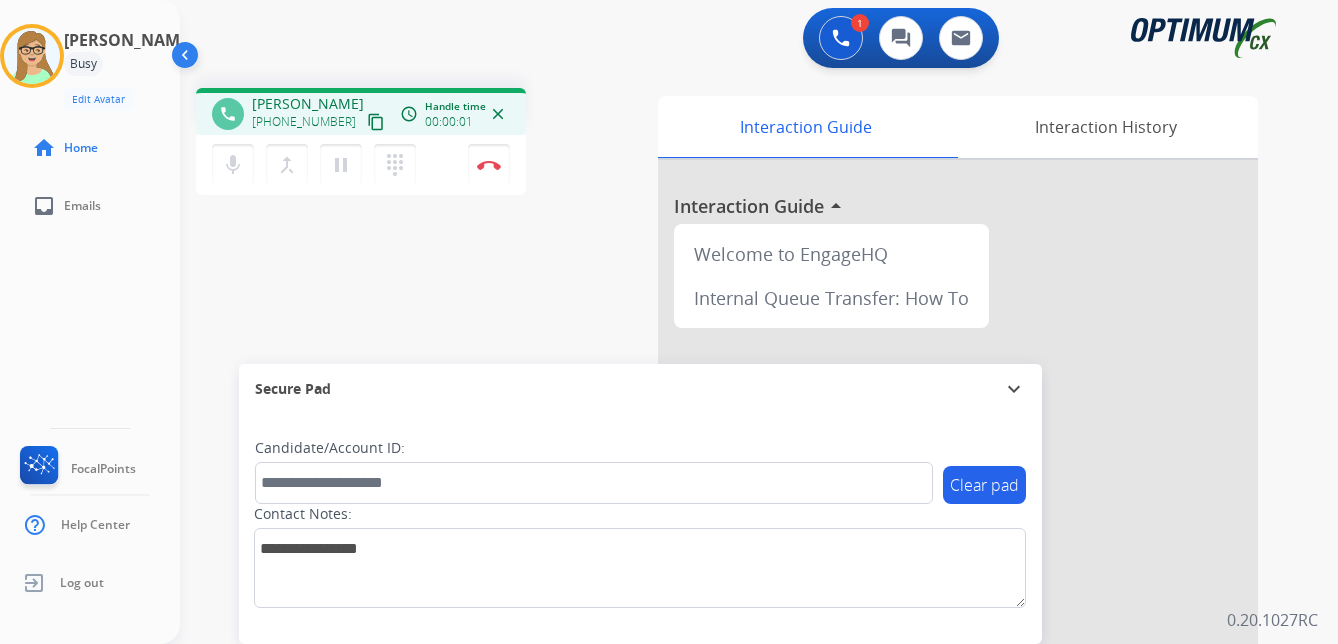 click on "content_copy" at bounding box center (376, 122) 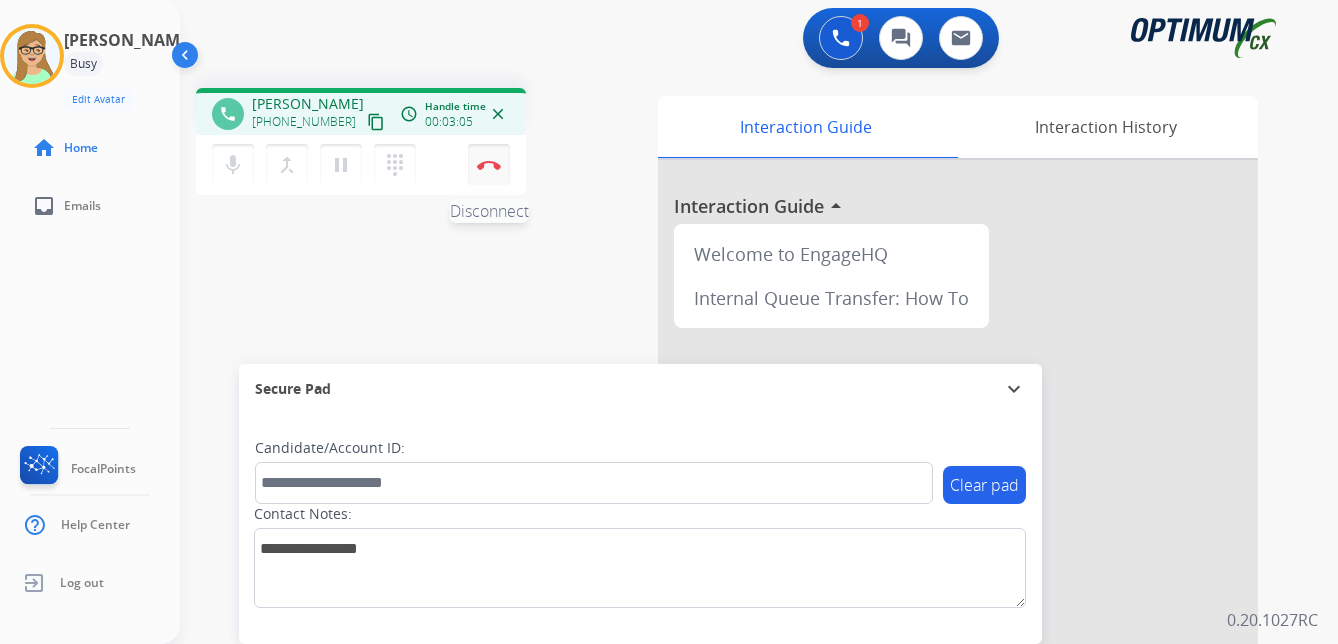 click at bounding box center [489, 165] 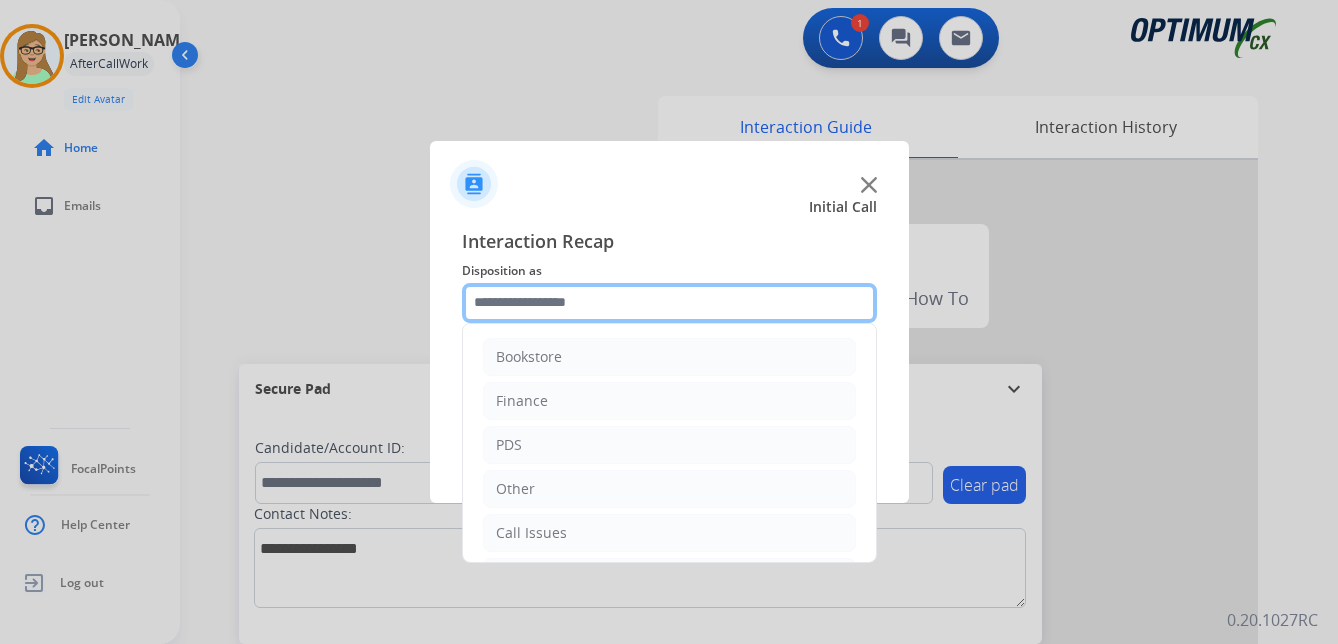 click 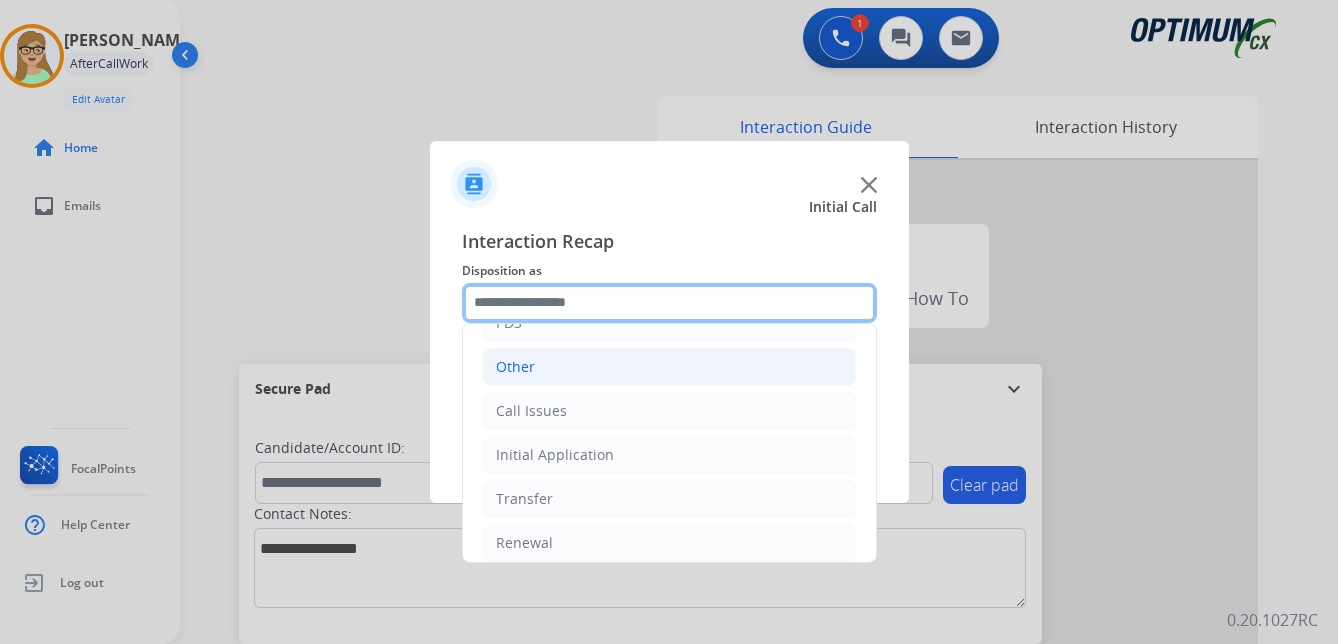scroll, scrollTop: 136, scrollLeft: 0, axis: vertical 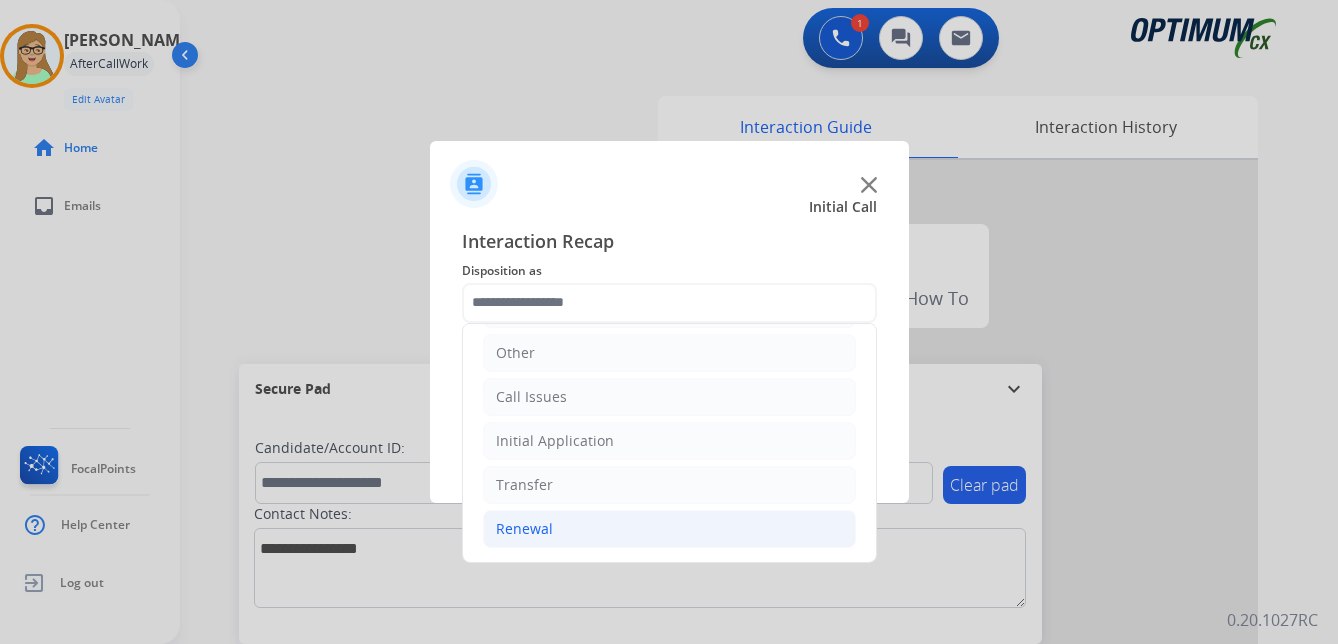 click on "Renewal" 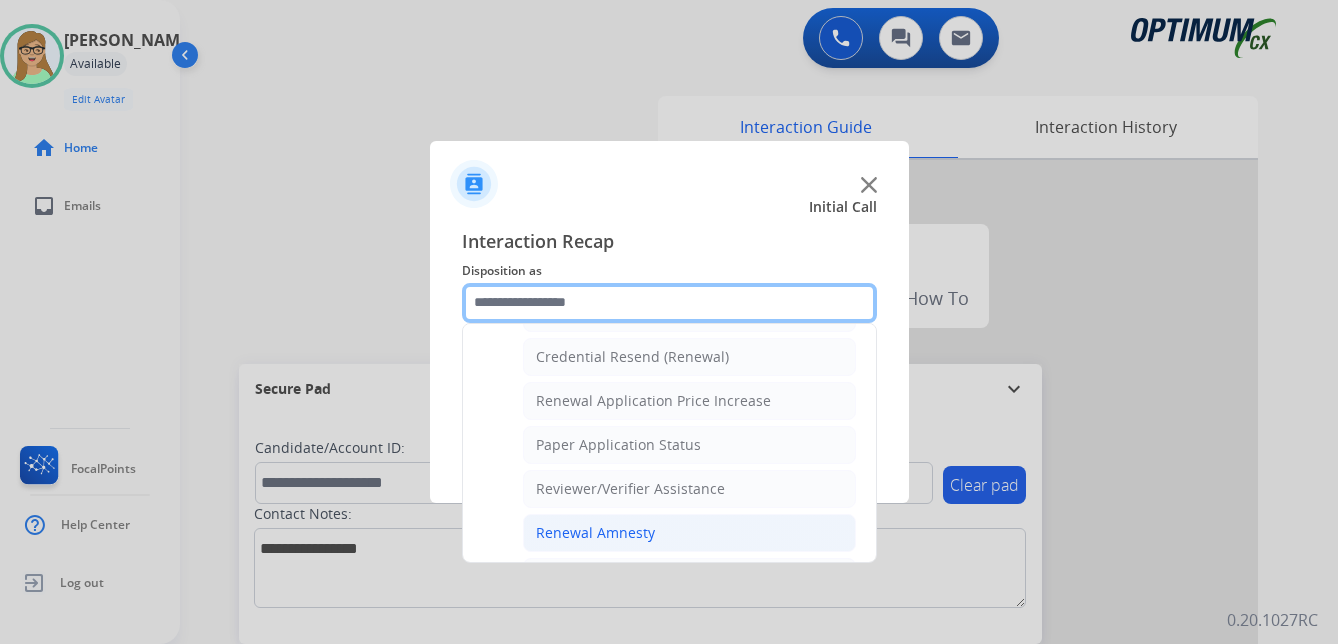 scroll, scrollTop: 736, scrollLeft: 0, axis: vertical 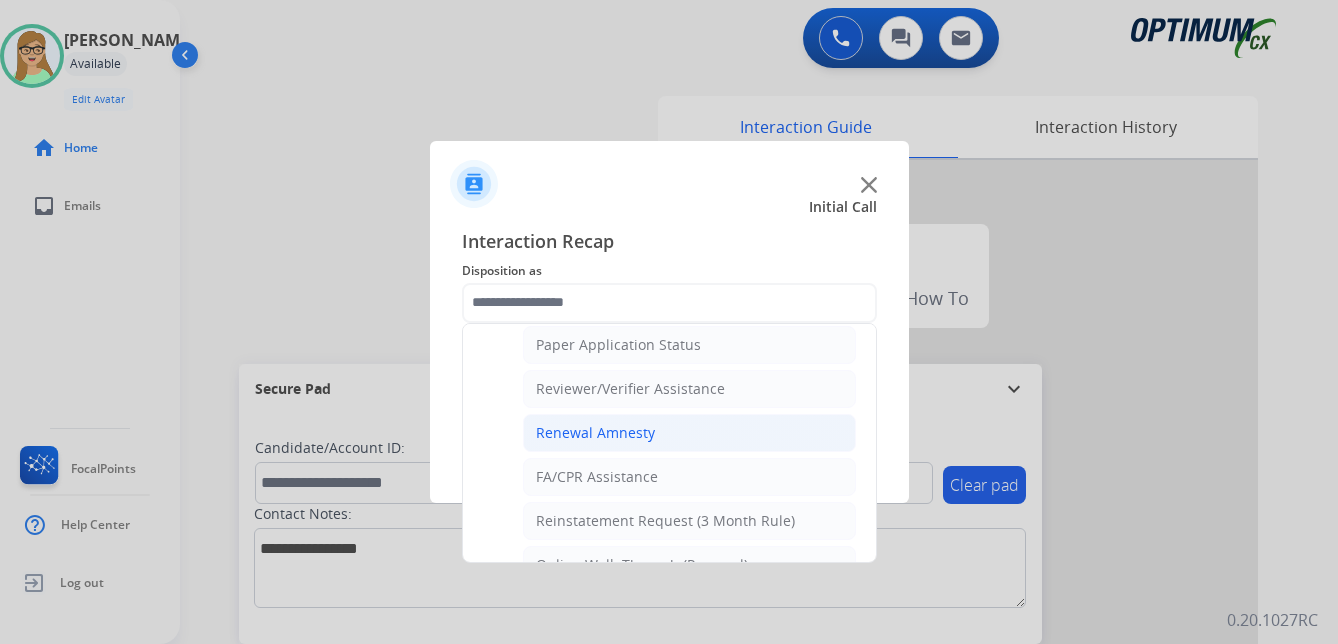 click on "Renewal Amnesty" 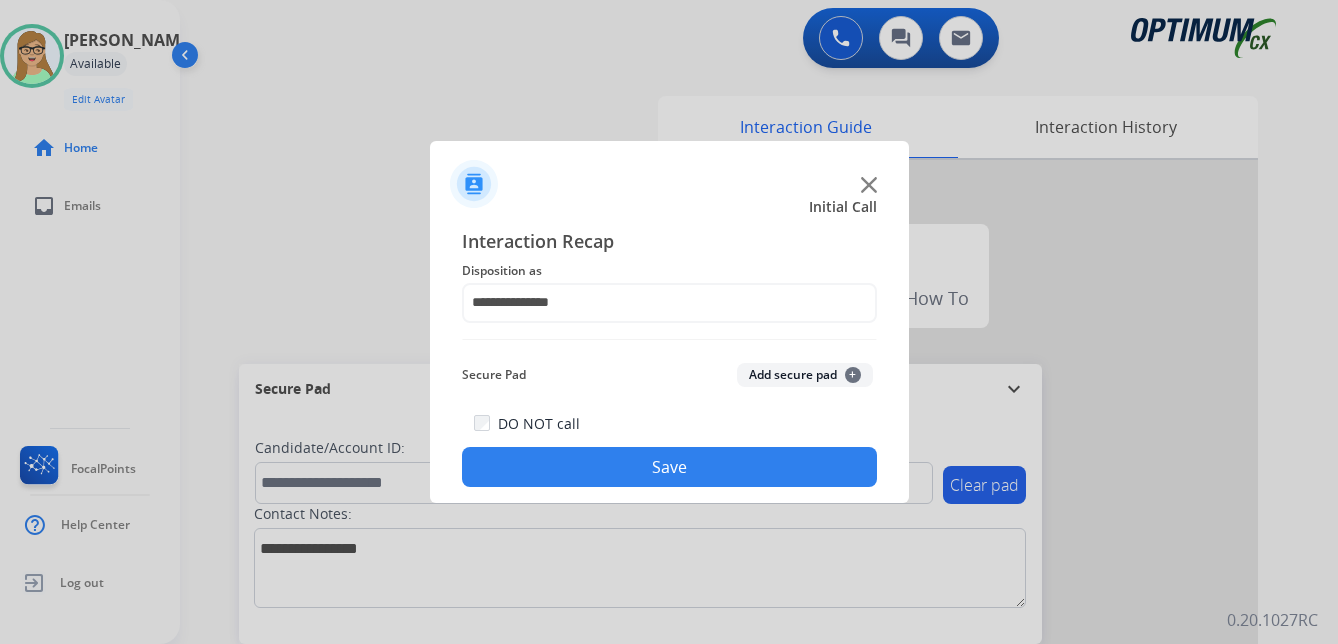 drag, startPoint x: 625, startPoint y: 472, endPoint x: 539, endPoint y: 476, distance: 86.09297 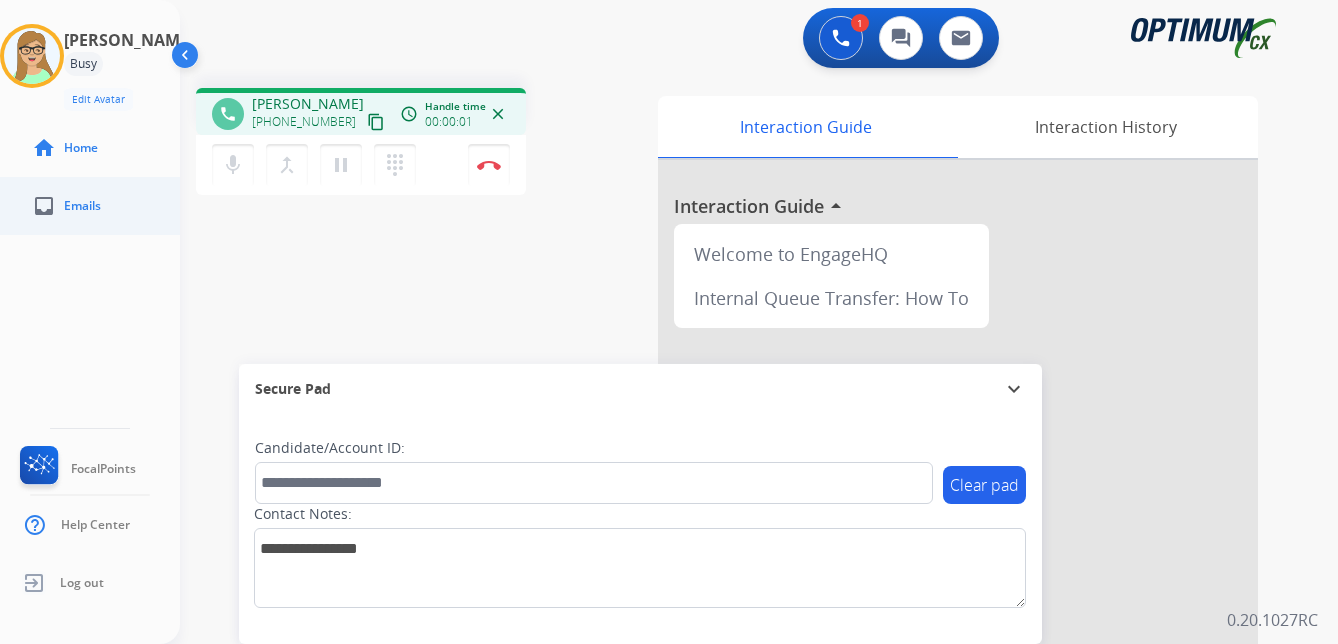 drag, startPoint x: 355, startPoint y: 126, endPoint x: 8, endPoint y: 199, distance: 354.59555 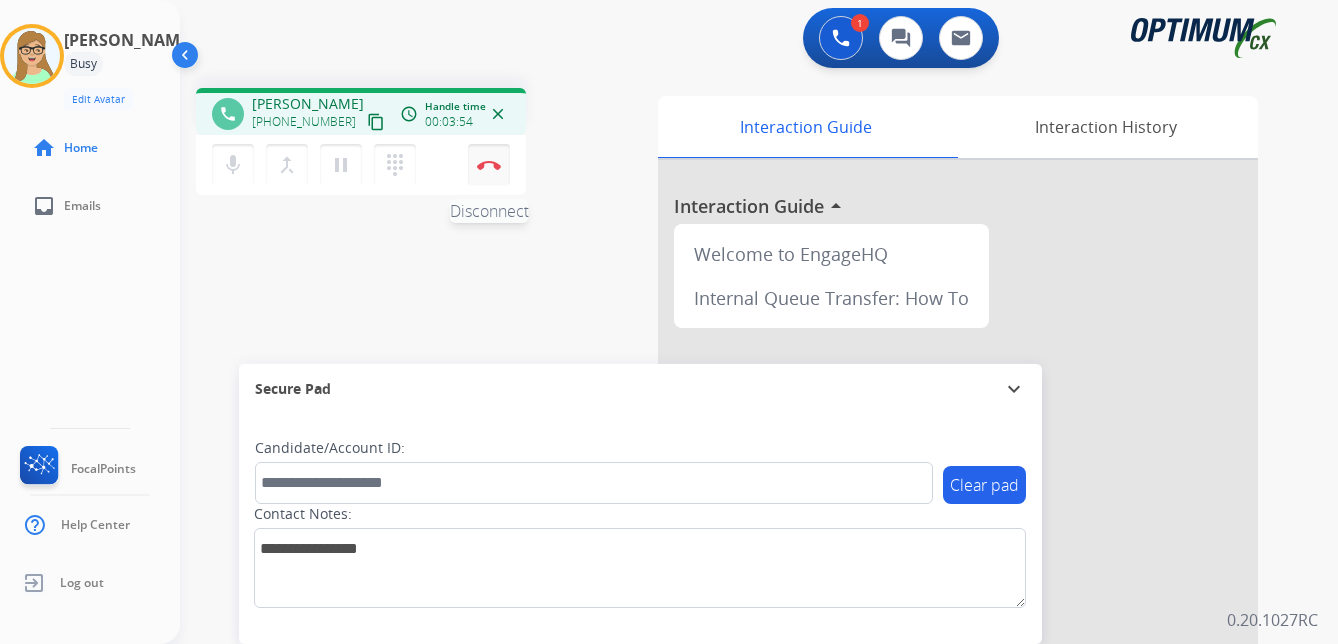 click at bounding box center (489, 165) 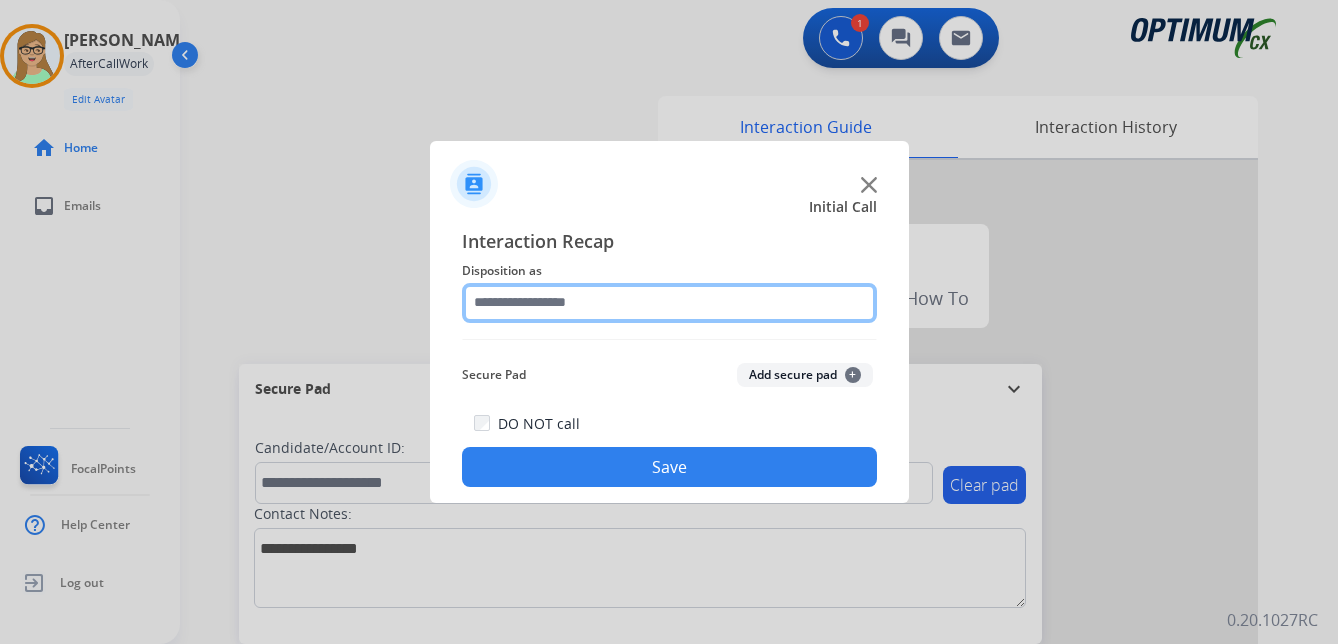 click 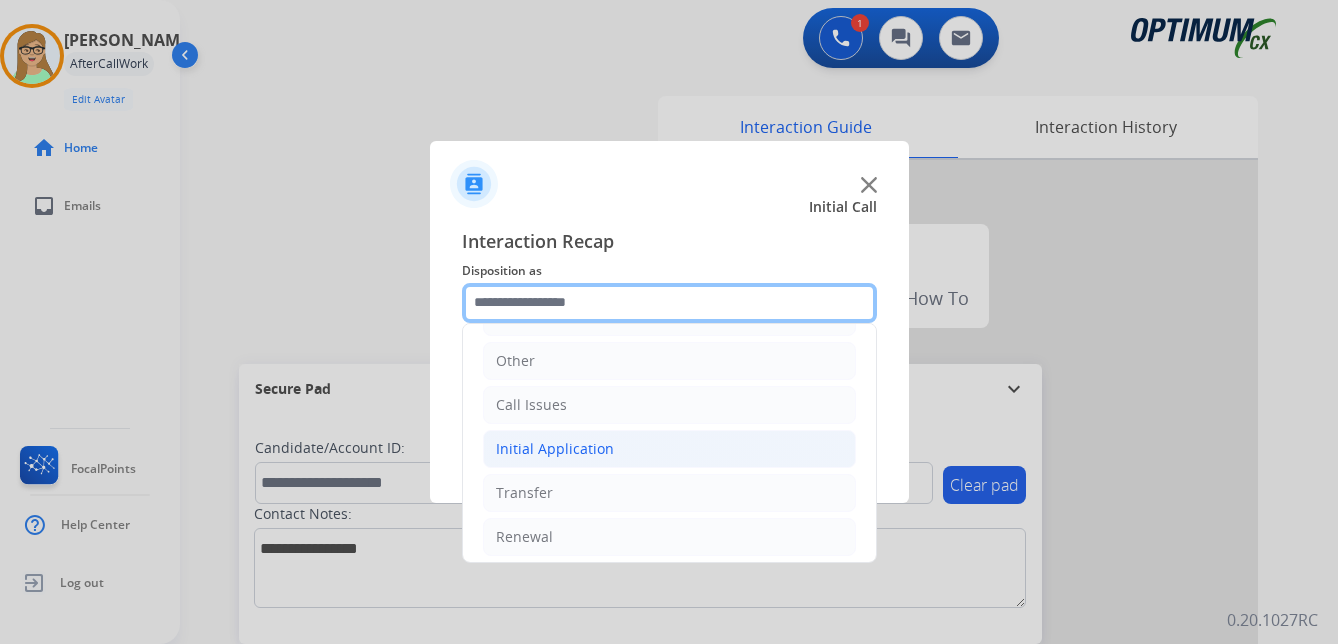 scroll, scrollTop: 136, scrollLeft: 0, axis: vertical 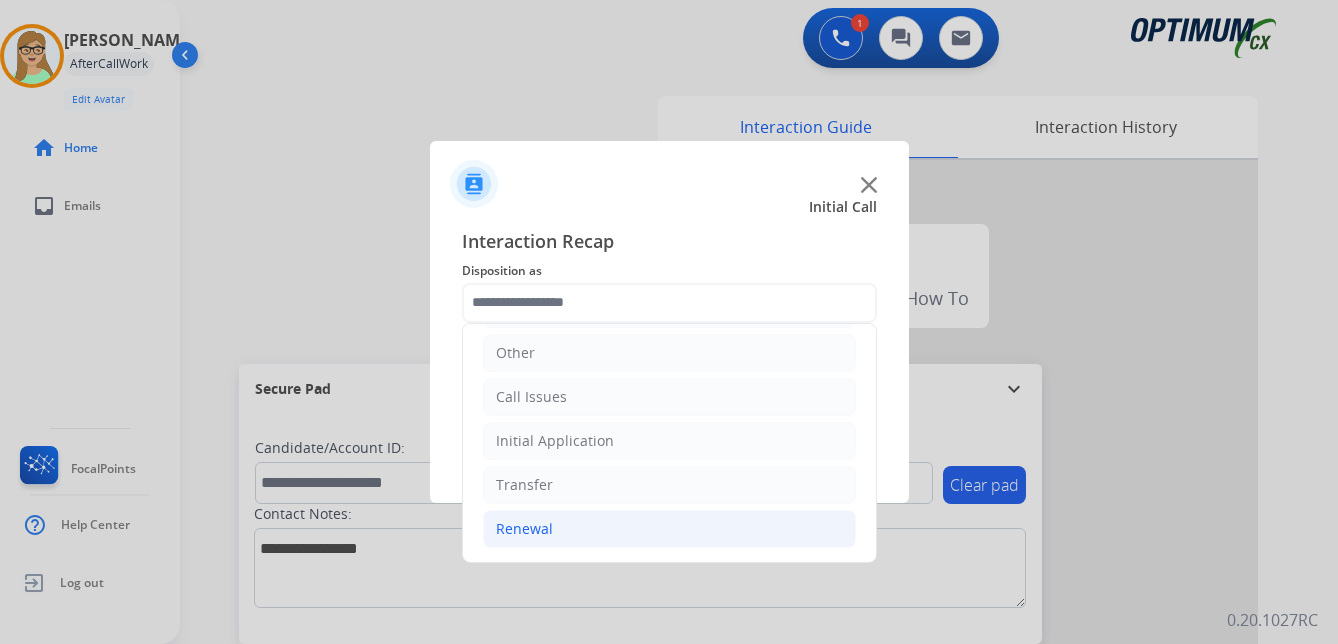 click on "Renewal" 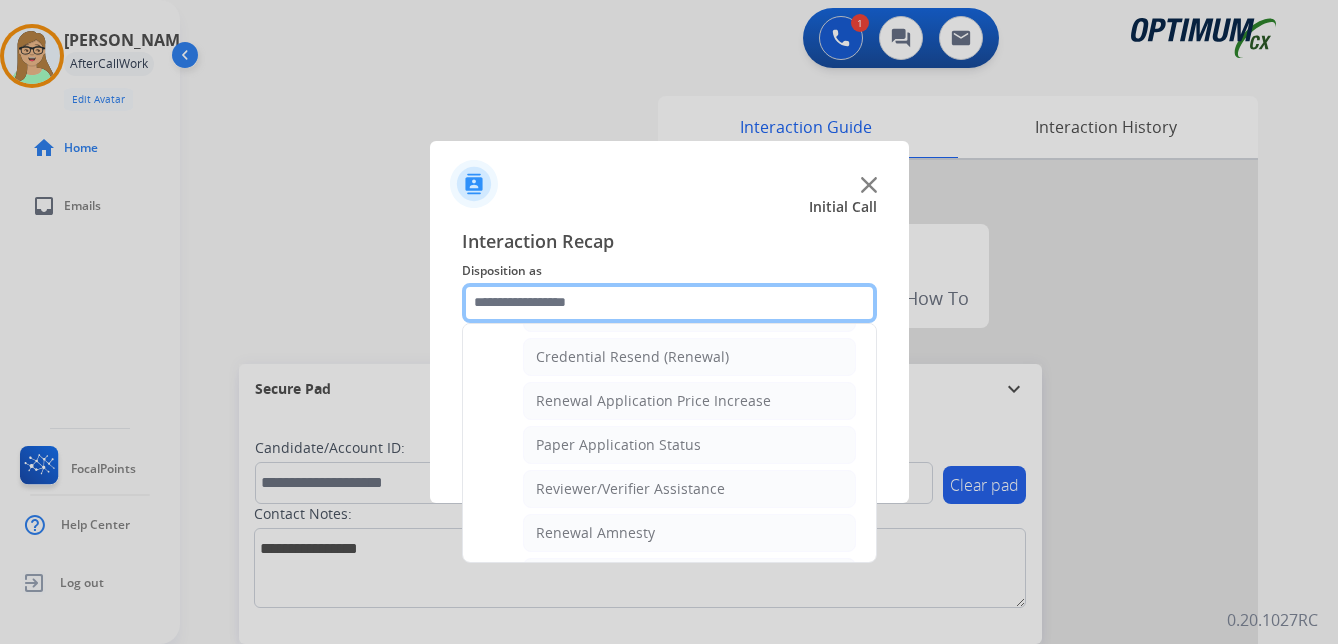 scroll, scrollTop: 736, scrollLeft: 0, axis: vertical 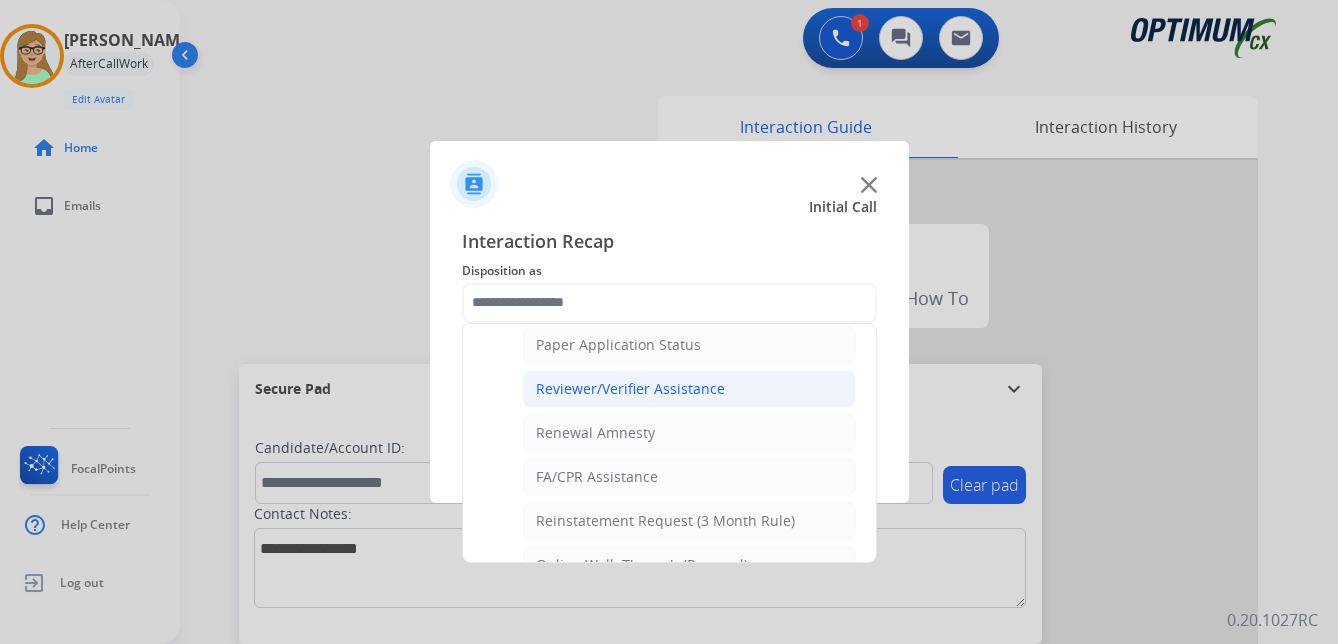 click on "Reviewer/Verifier Assistance" 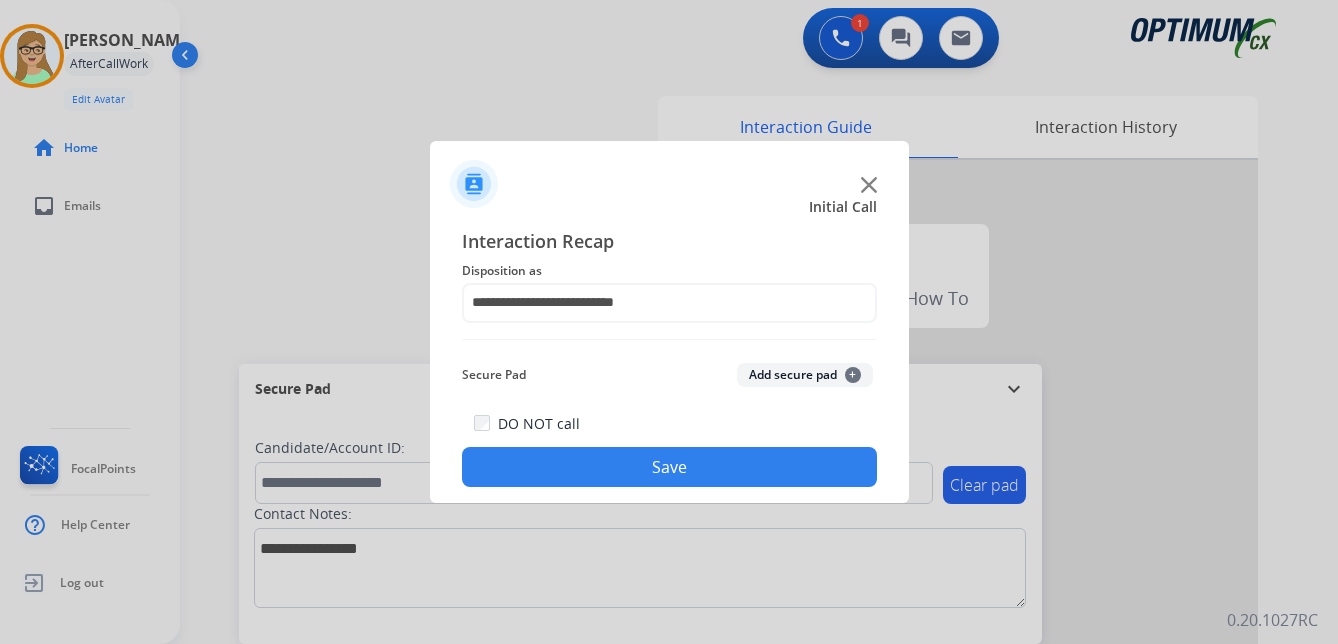 drag, startPoint x: 595, startPoint y: 475, endPoint x: 574, endPoint y: 478, distance: 21.213203 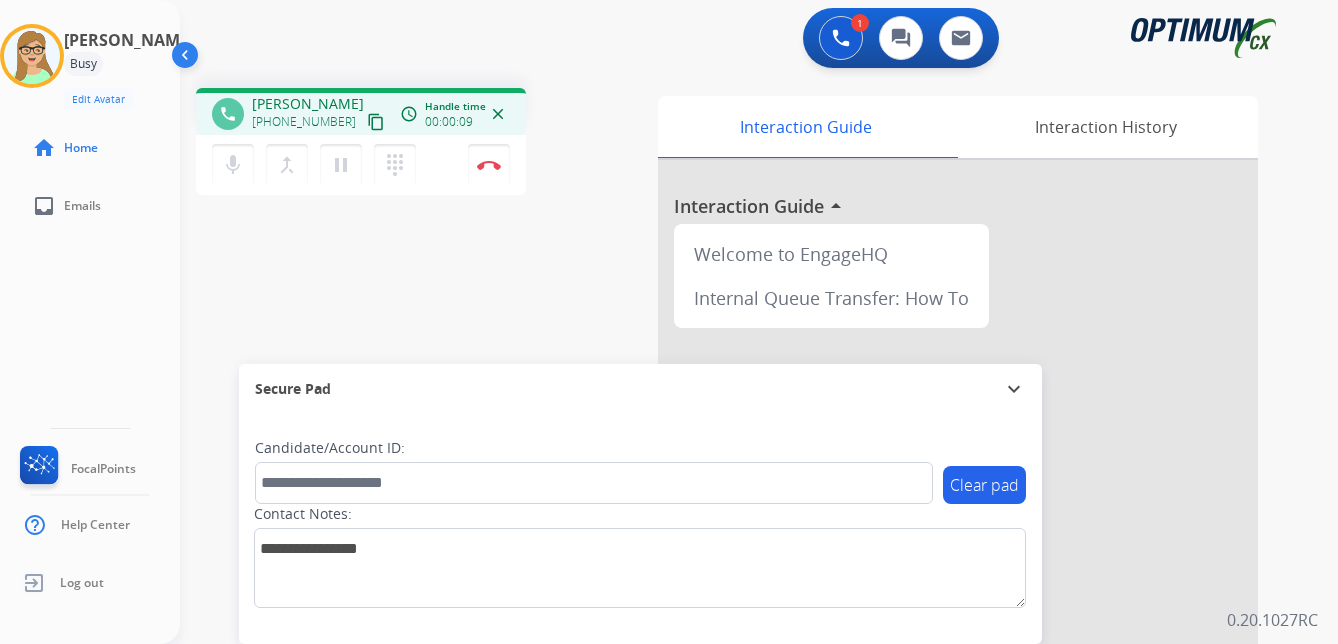 click on "phone [PERSON_NAME] [PHONE_NUMBER] content_copy access_time Call metrics Queue   00:08 Hold   00:00 Talk   00:03 Total   00:10 Handle time 00:00:09 close mic Mute merge_type Bridge pause Hold dialpad Dialpad Disconnect swap_horiz Break voice bridge close_fullscreen Connect 3-Way Call merge_type Separate 3-Way Call  Interaction Guide   Interaction History  Interaction Guide arrow_drop_up  Welcome to EngageHQ   Internal Queue Transfer: How To  Secure Pad expand_more Clear pad Candidate/Account ID: Contact Notes:" at bounding box center (735, 489) 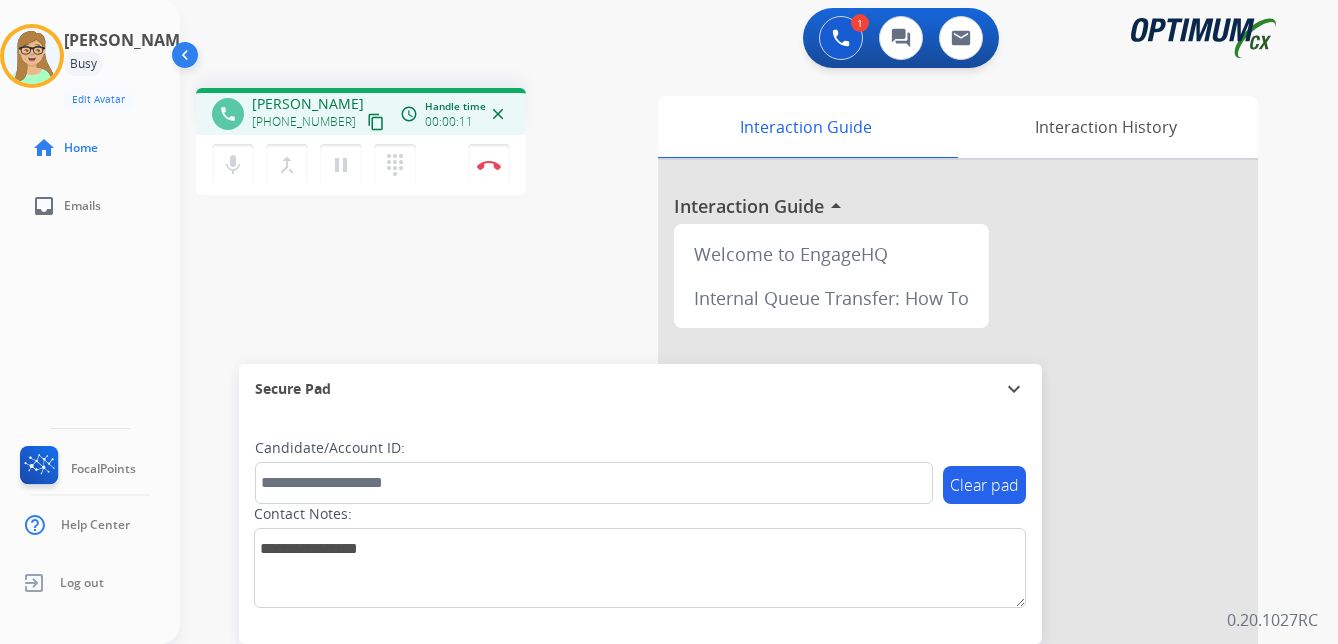 drag, startPoint x: 358, startPoint y: 123, endPoint x: 1, endPoint y: 130, distance: 357.06863 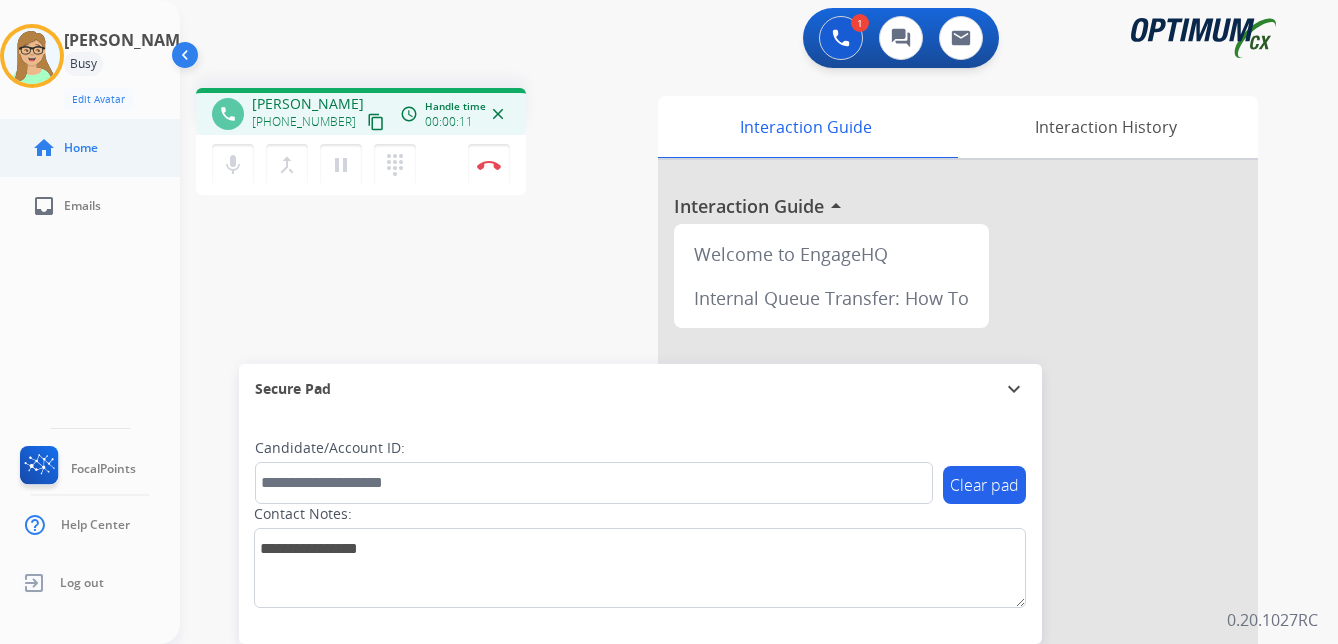 click on "content_copy" at bounding box center [376, 122] 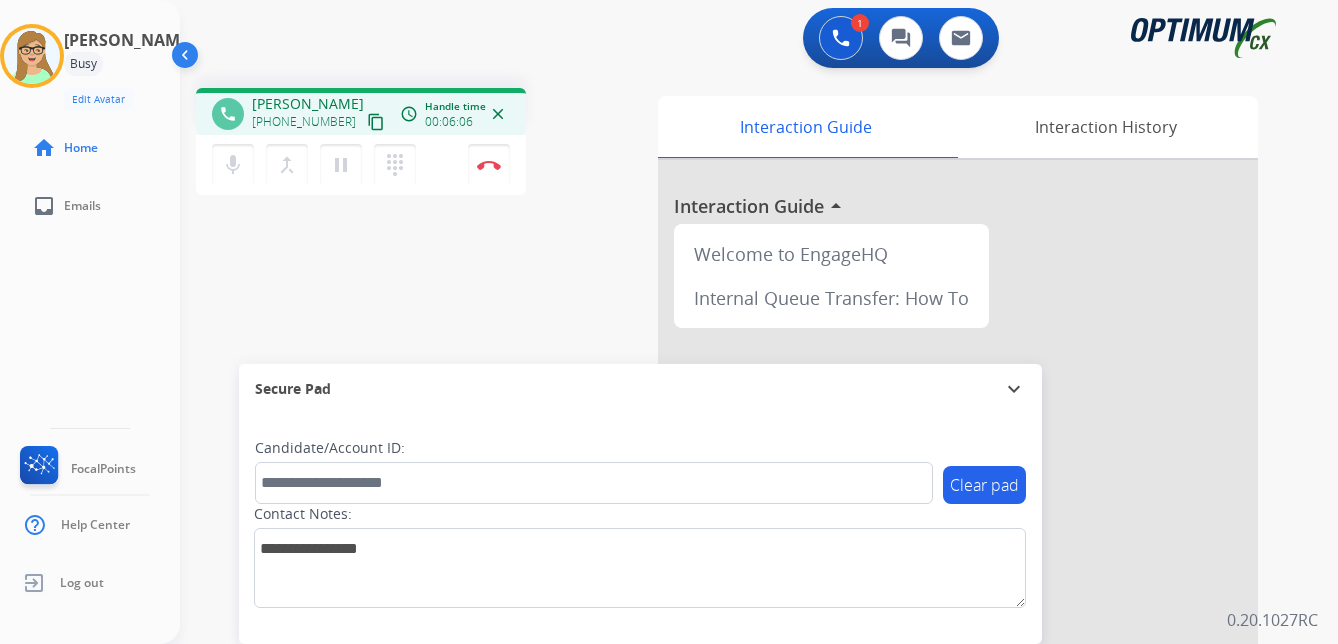 click on "phone [PERSON_NAME] [PHONE_NUMBER] content_copy access_time Call metrics Queue   00:08 Hold   00:00 Talk   06:00 Total   06:07 Handle time 00:06:06 close mic Mute merge_type Bridge pause Hold dialpad Dialpad Disconnect swap_horiz Break voice bridge close_fullscreen Connect 3-Way Call merge_type Separate 3-Way Call  Interaction Guide   Interaction History  Interaction Guide arrow_drop_up  Welcome to EngageHQ   Internal Queue Transfer: How To  Secure Pad expand_more Clear pad Candidate/Account ID: Contact Notes:" at bounding box center (735, 489) 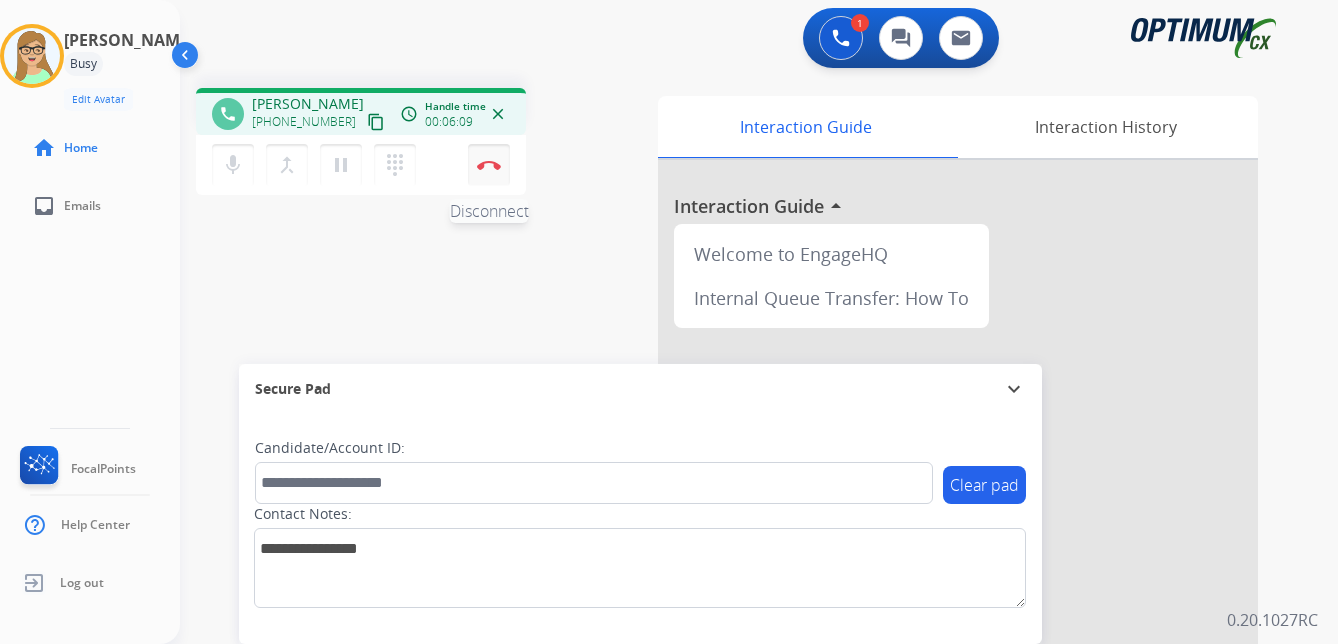 click at bounding box center [489, 165] 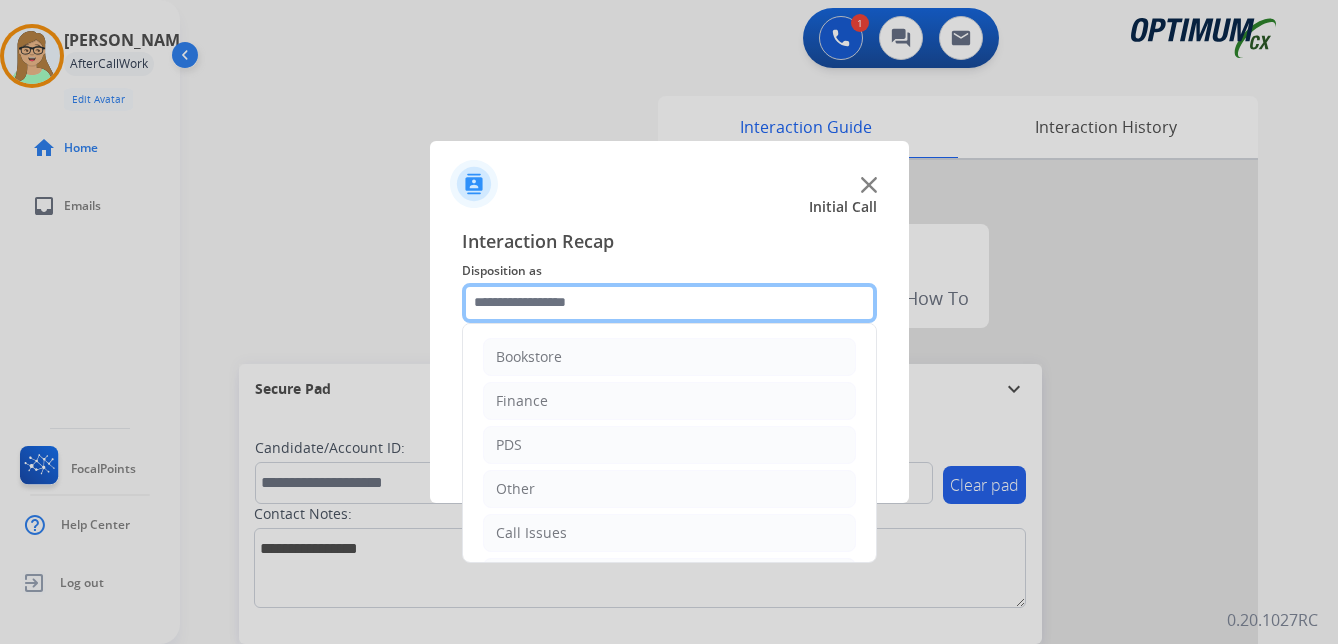 click 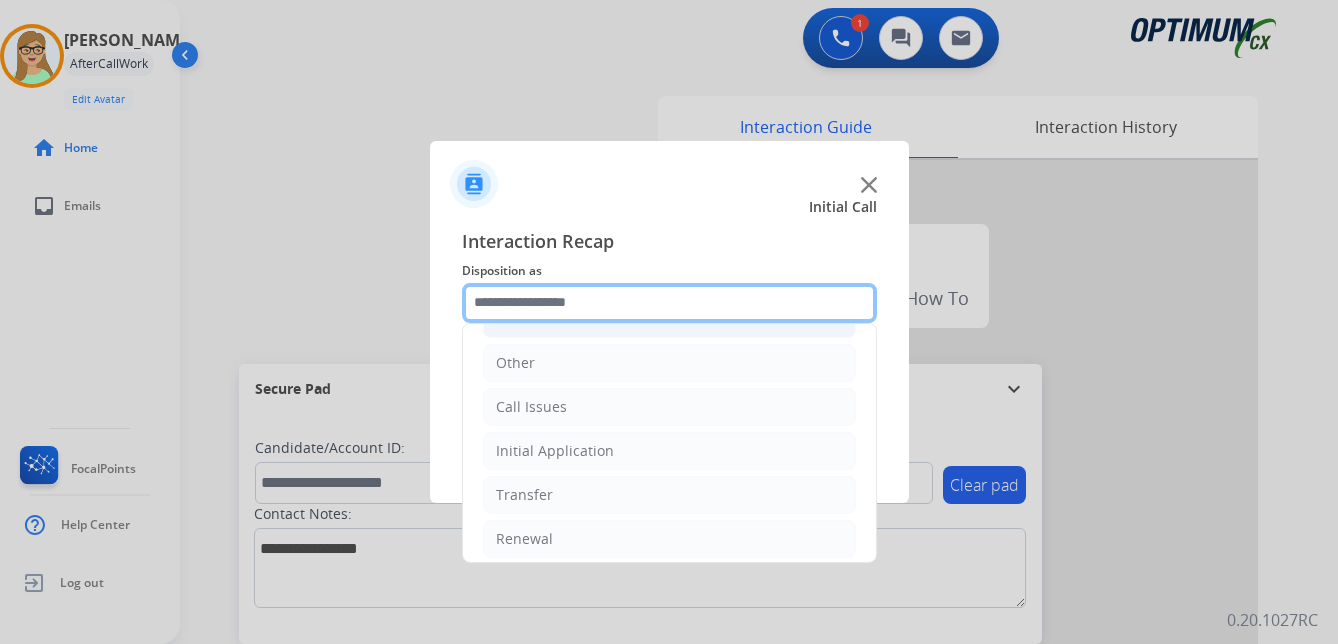 scroll, scrollTop: 136, scrollLeft: 0, axis: vertical 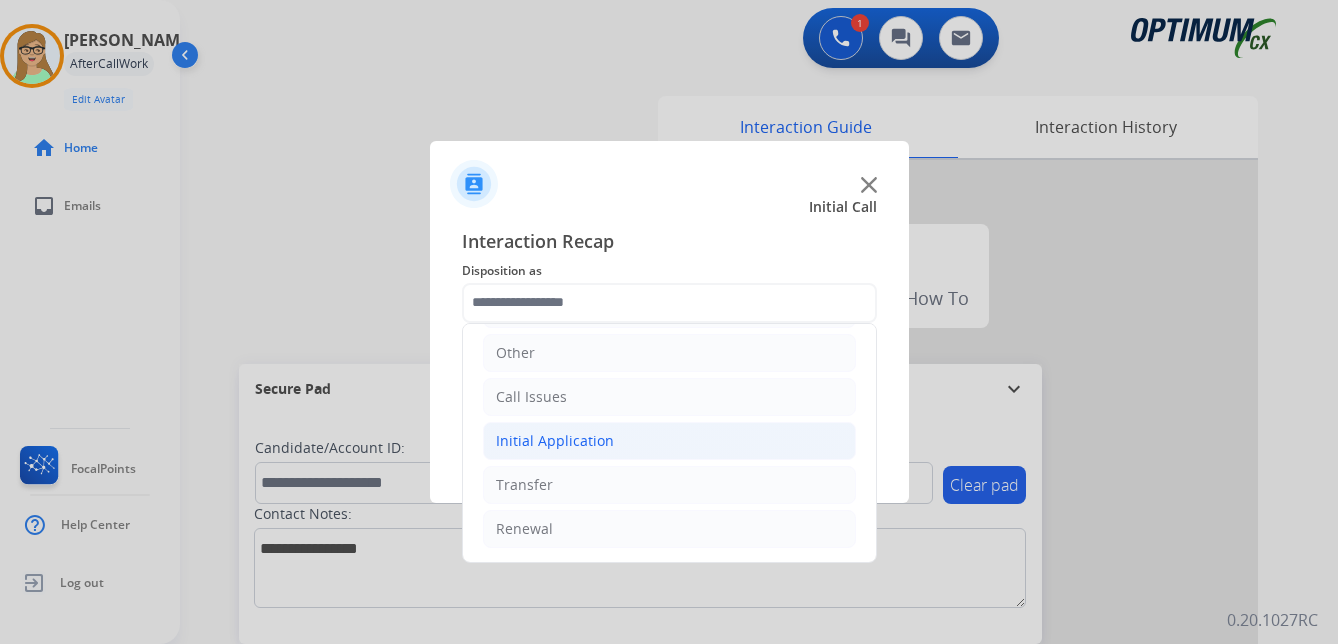 click on "Initial Application" 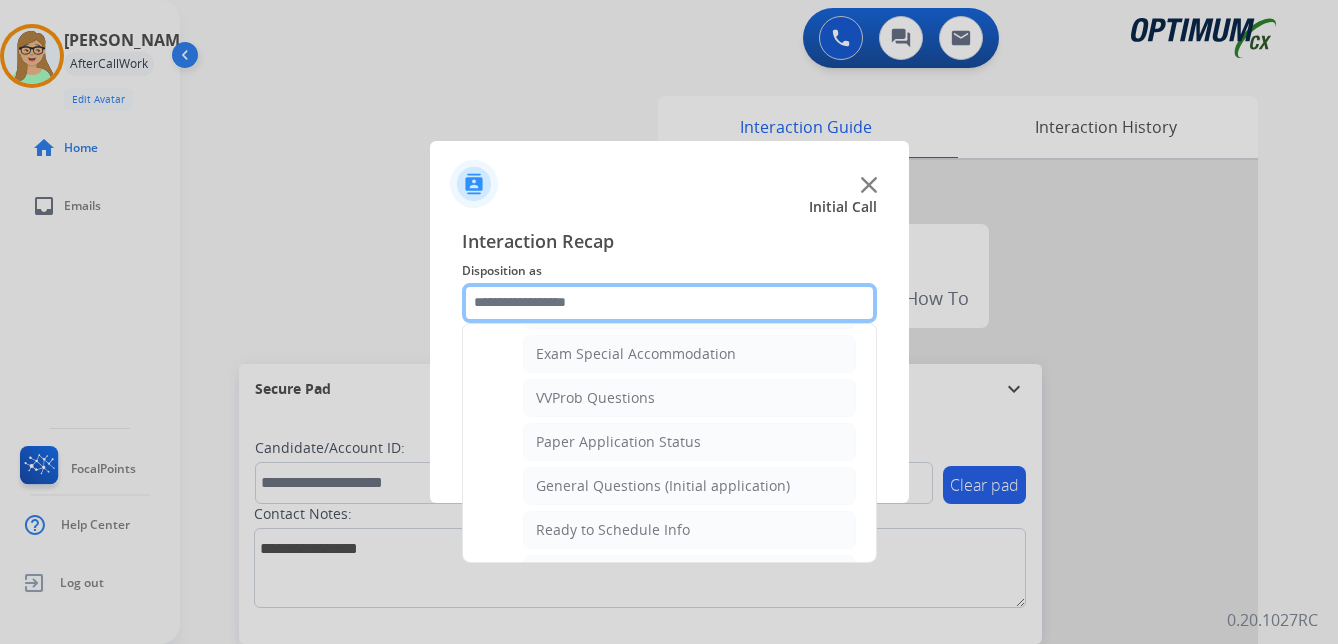 scroll, scrollTop: 1036, scrollLeft: 0, axis: vertical 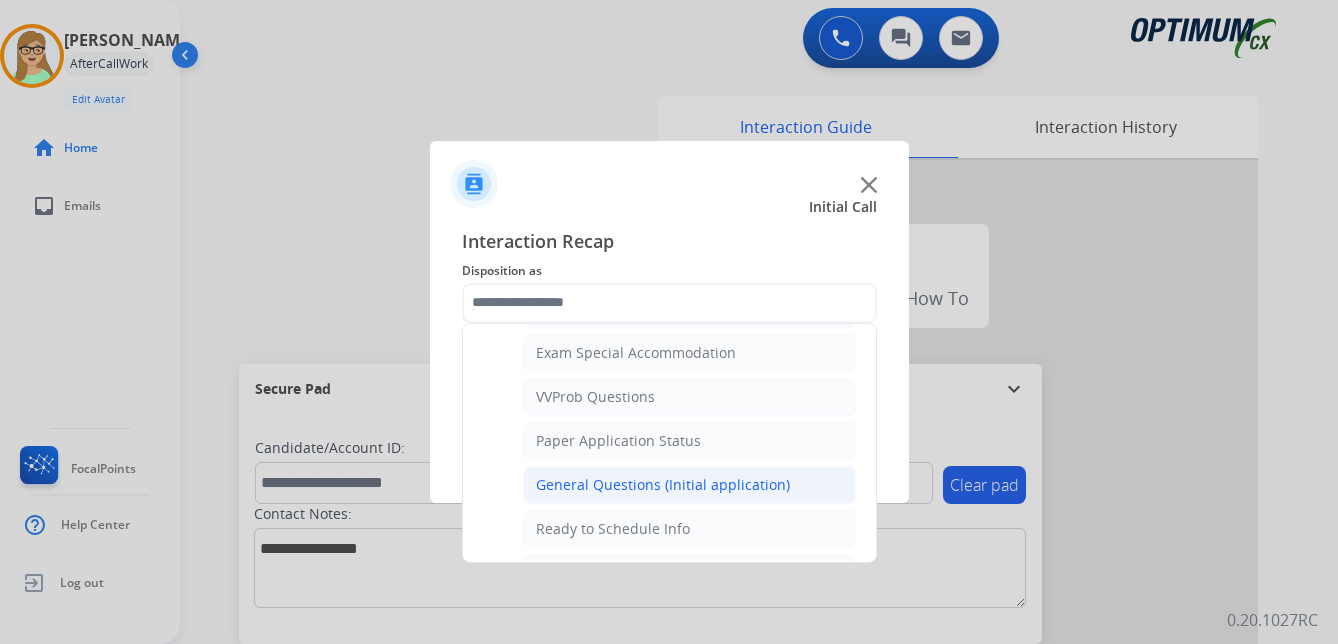 click on "General Questions (Initial application)" 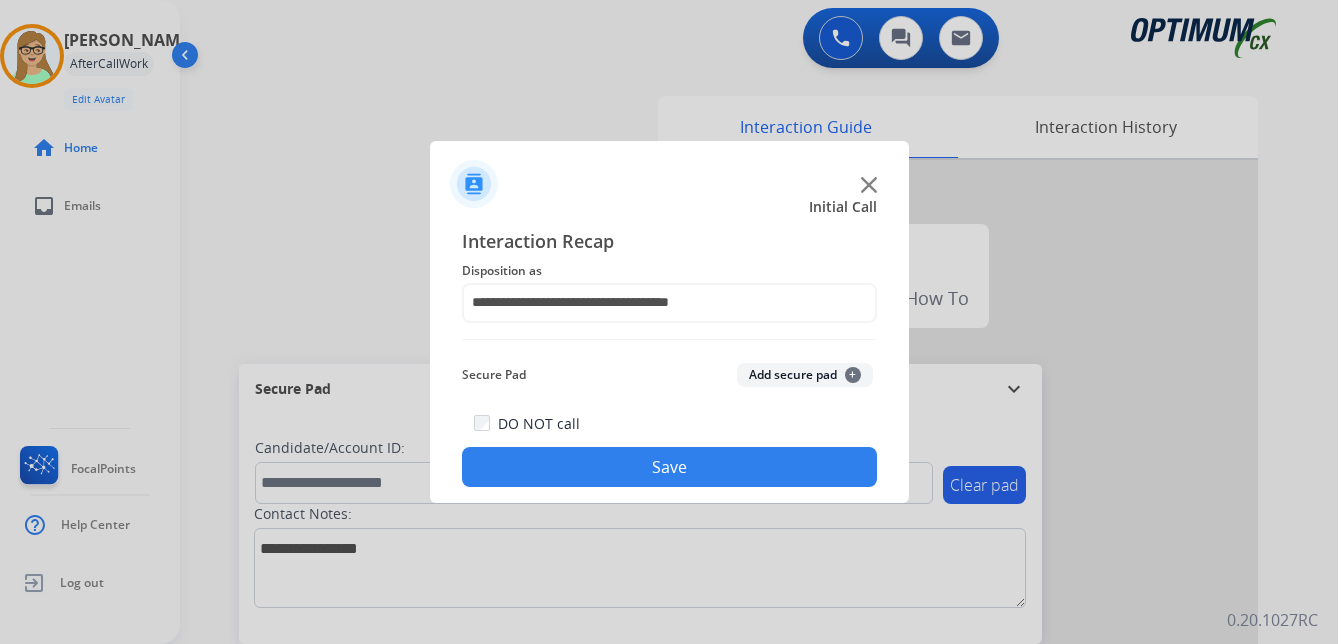 click on "Save" 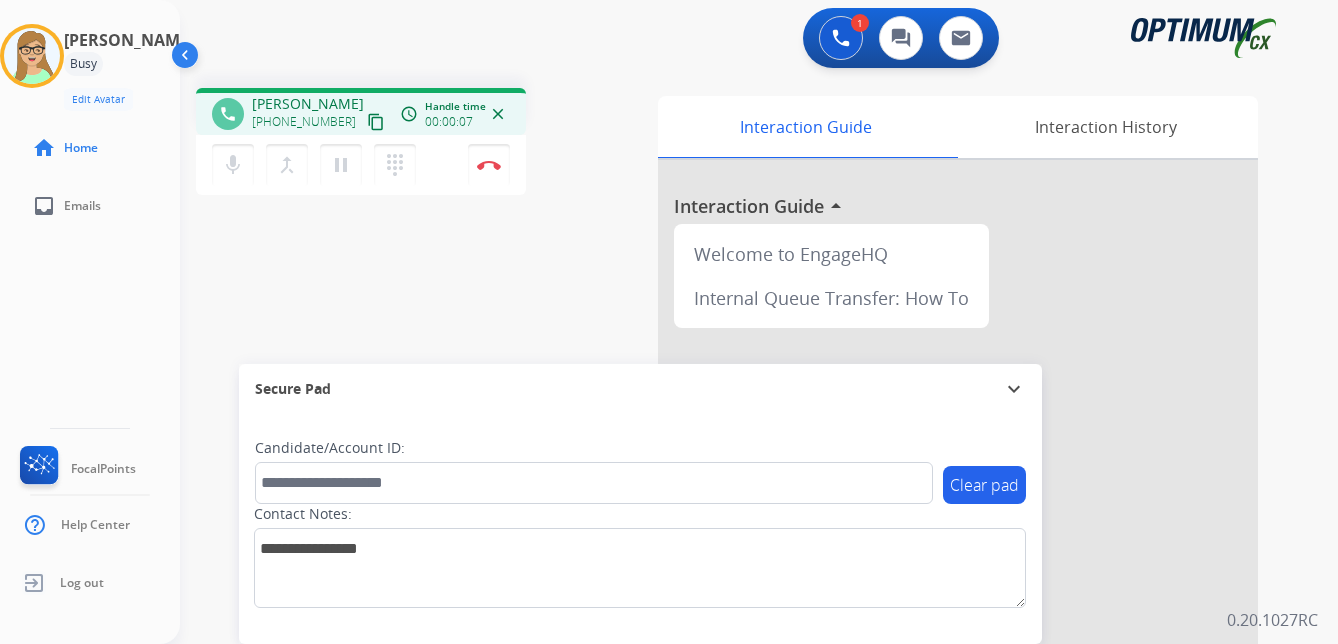 click on "Clear pad Candidate/Account ID: Contact Notes:" at bounding box center (640, 529) 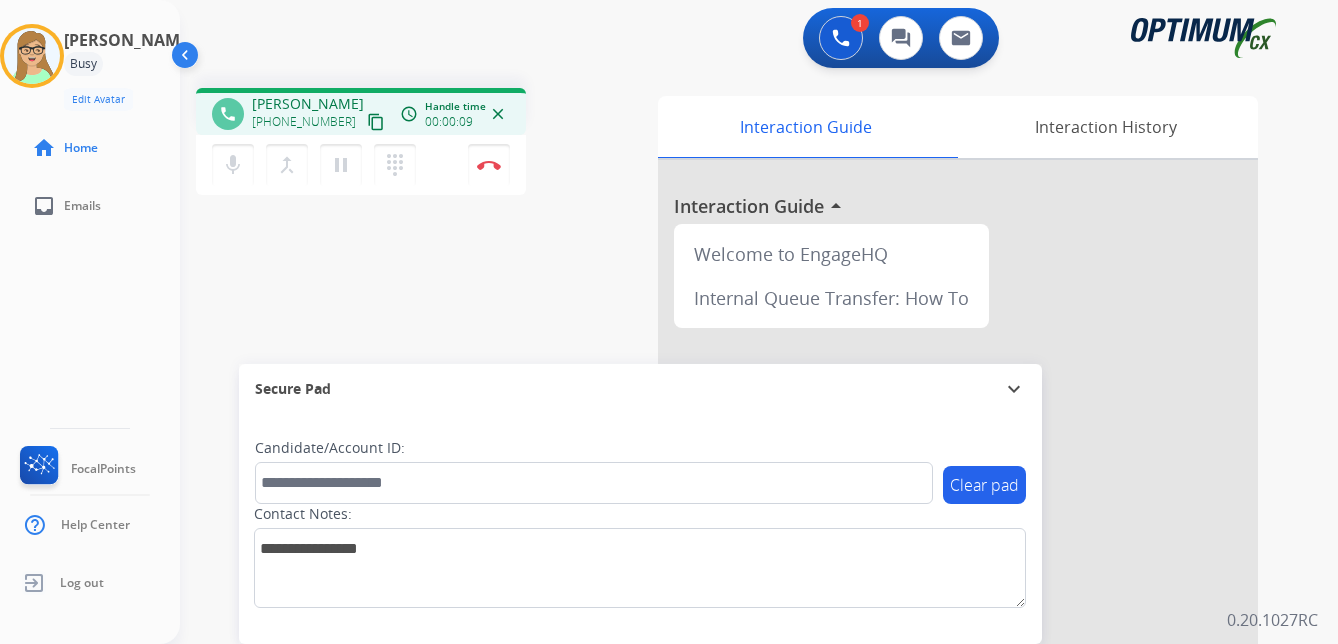 click on "content_copy" at bounding box center [376, 122] 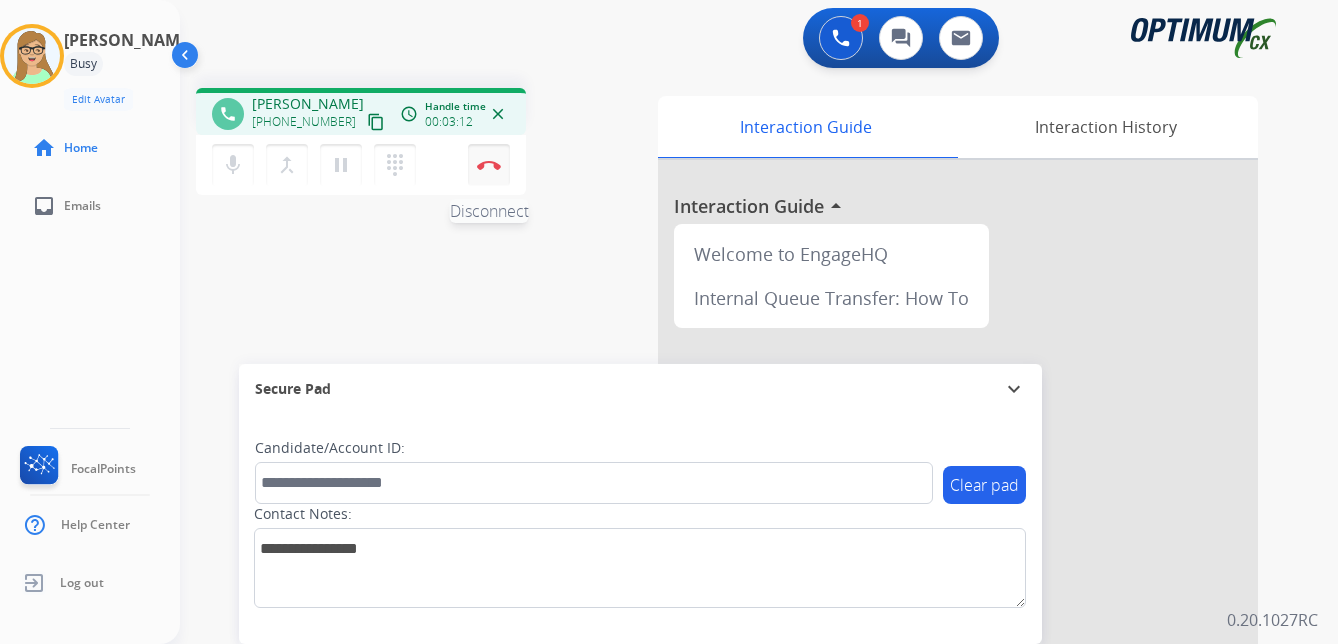 click at bounding box center (489, 165) 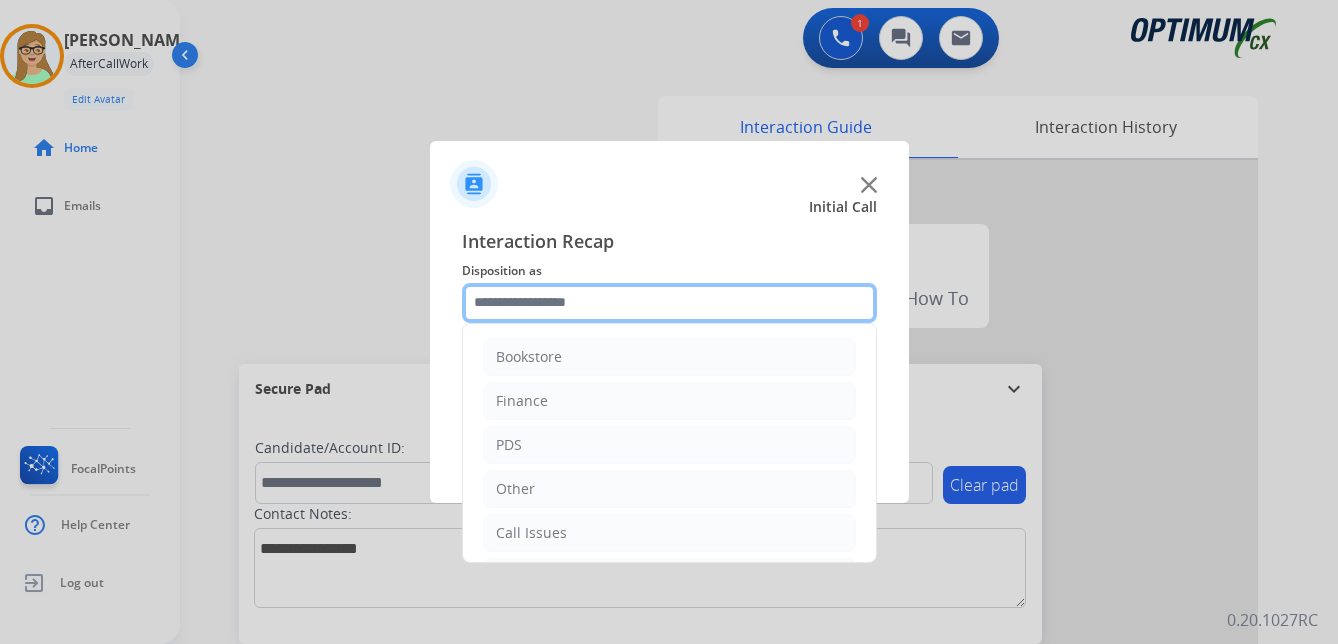 drag, startPoint x: 545, startPoint y: 301, endPoint x: 554, endPoint y: 319, distance: 20.12461 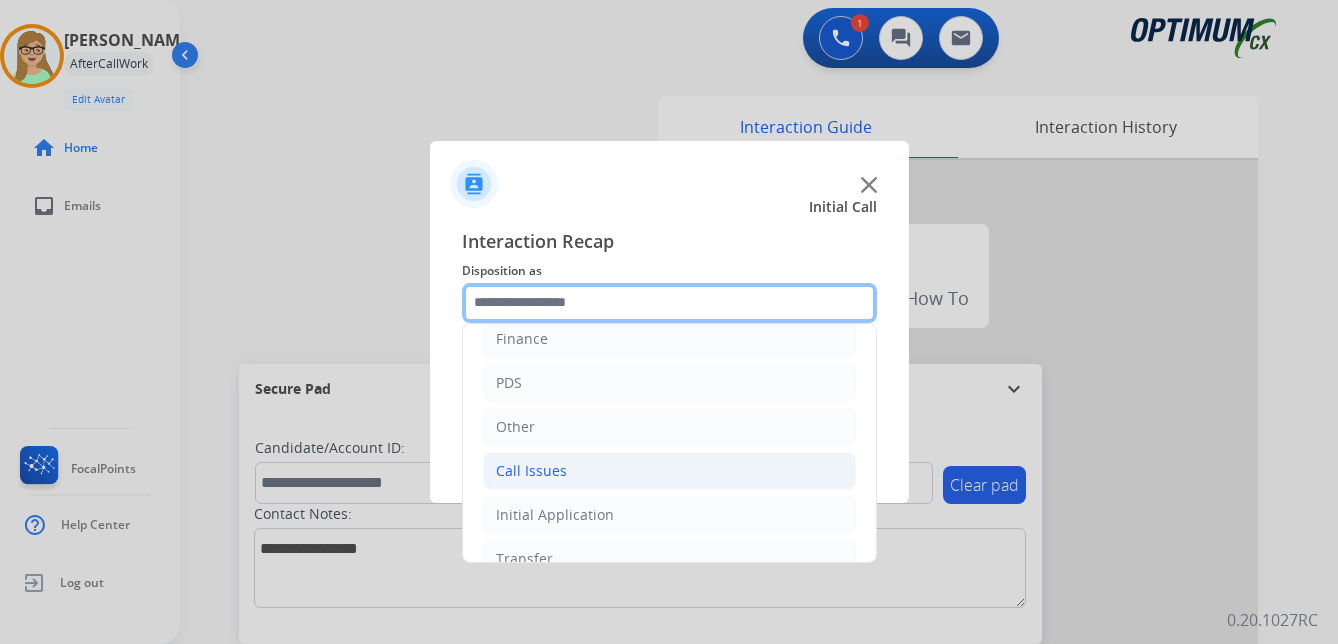 scroll, scrollTop: 136, scrollLeft: 0, axis: vertical 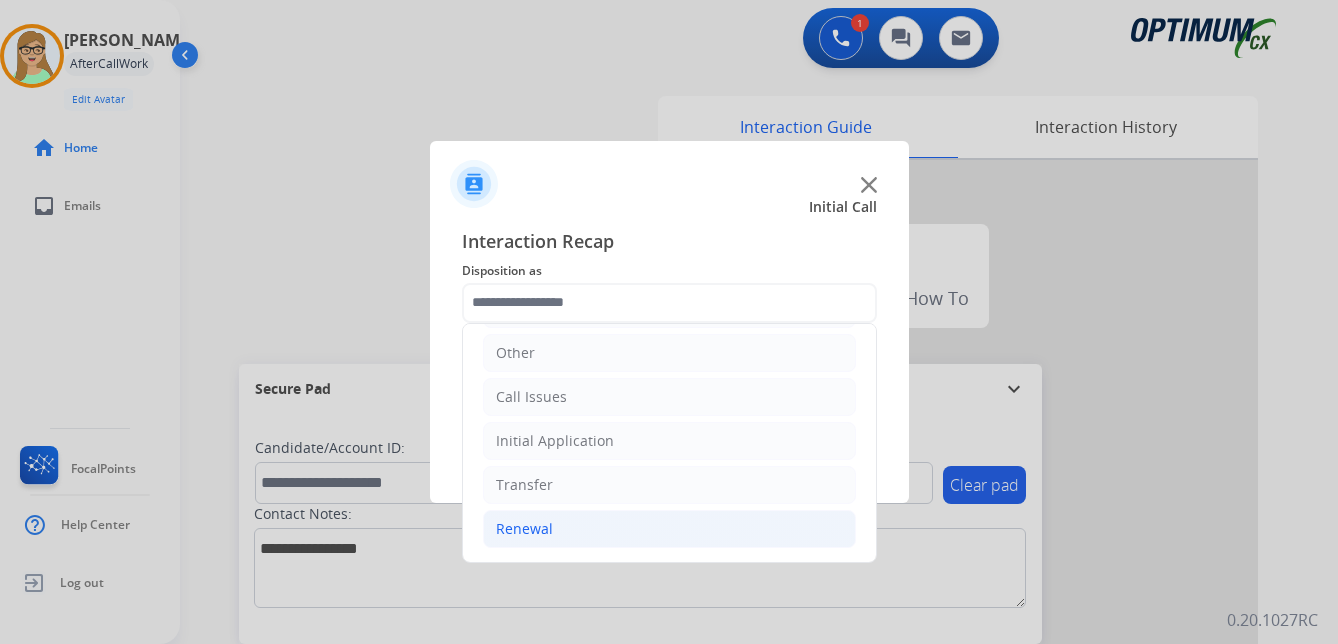 click on "Renewal" 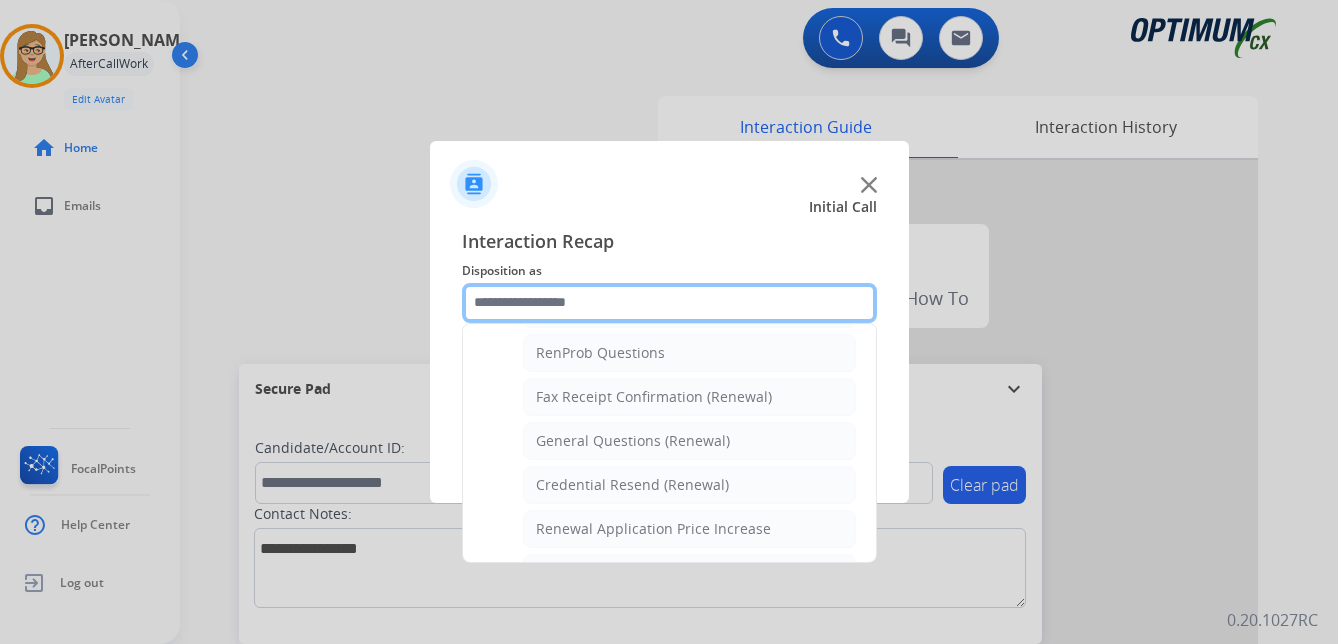 scroll, scrollTop: 472, scrollLeft: 0, axis: vertical 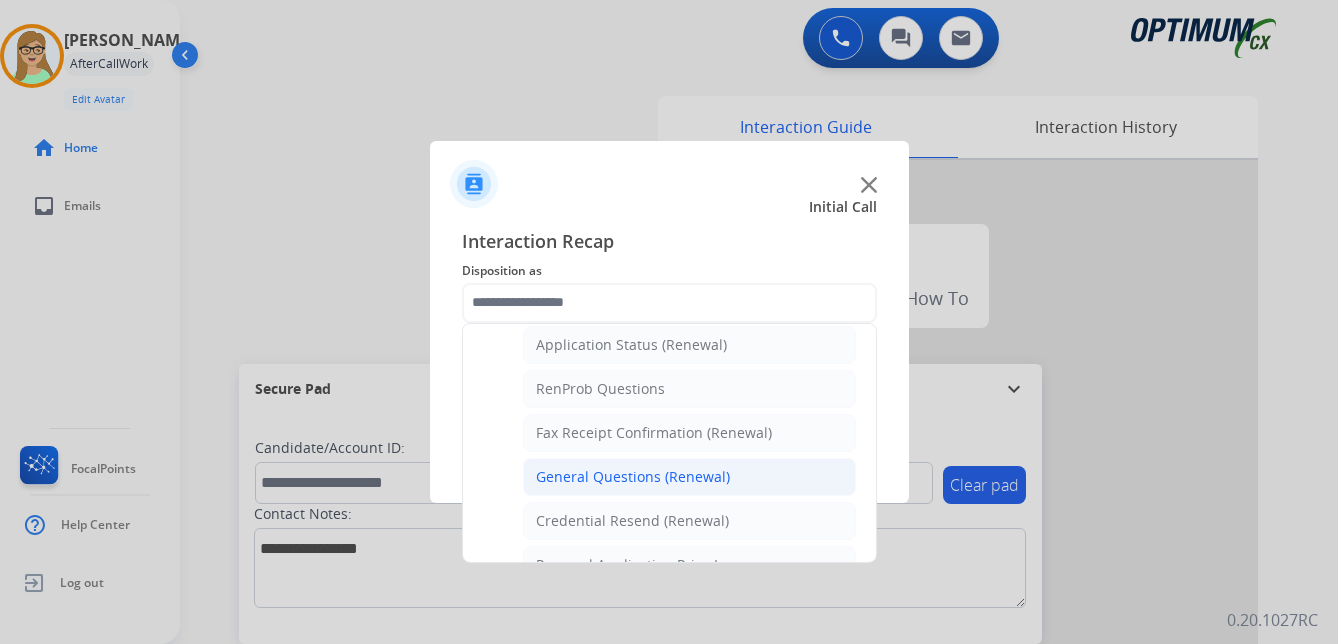 click on "General Questions (Renewal)" 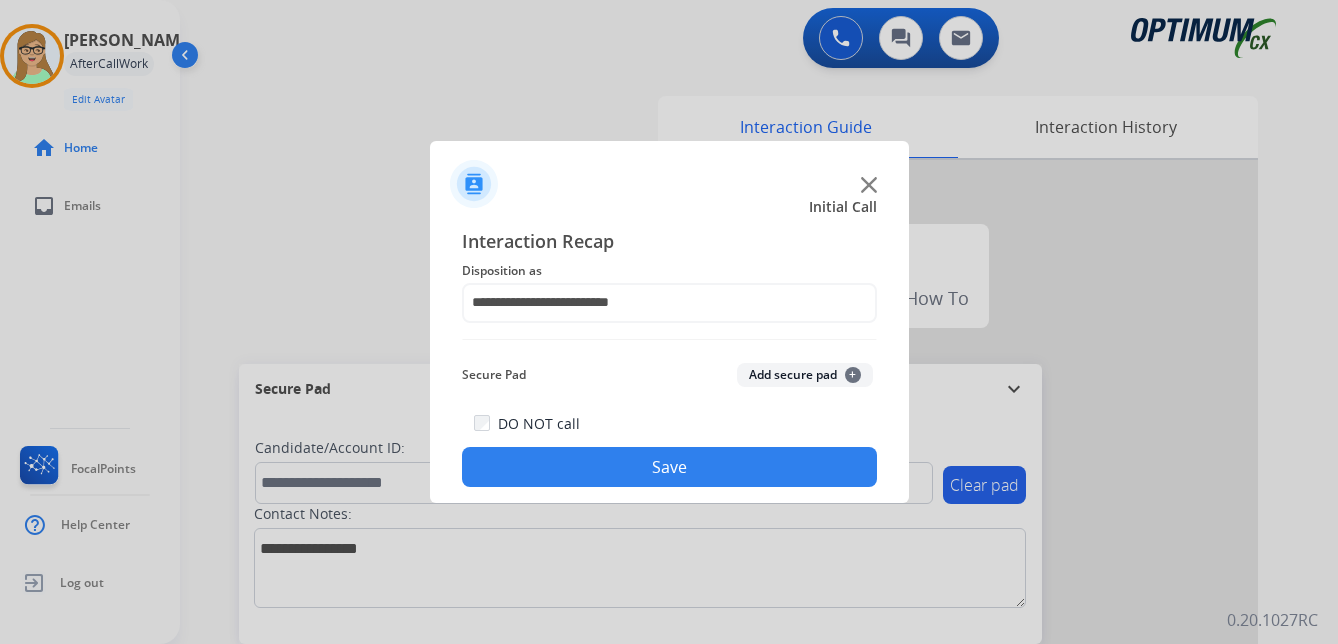 click on "Save" 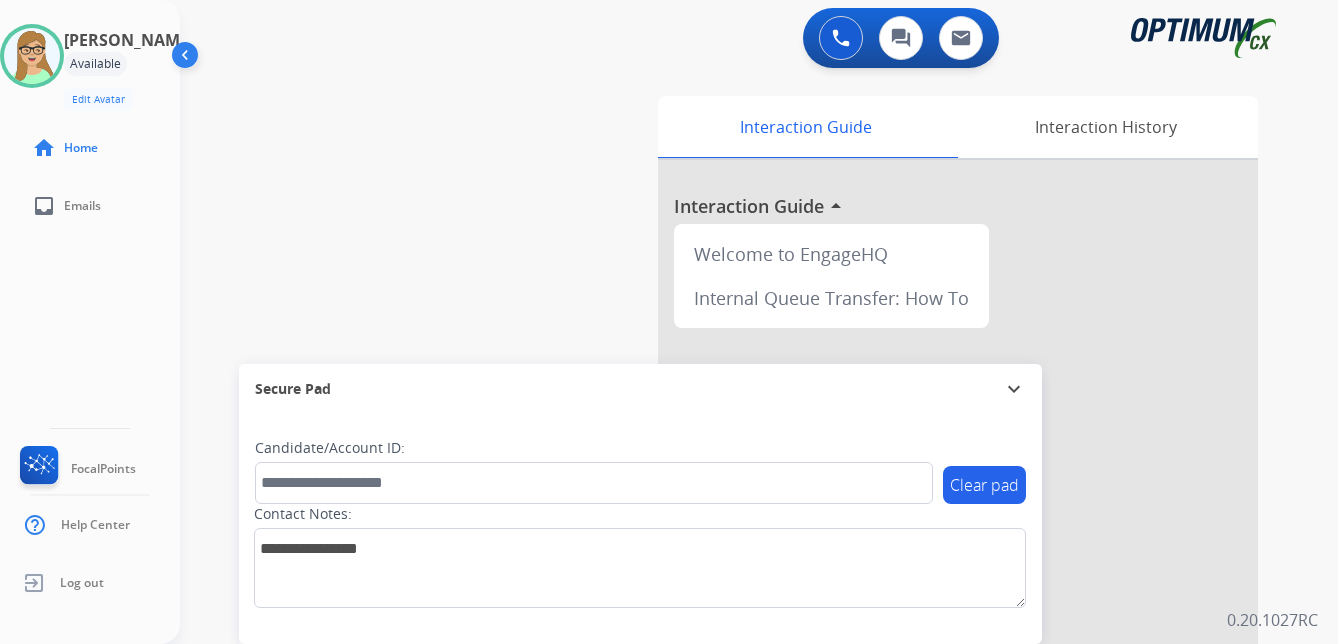 click on "Clear pad Candidate/Account ID: Contact Notes:" at bounding box center [640, 529] 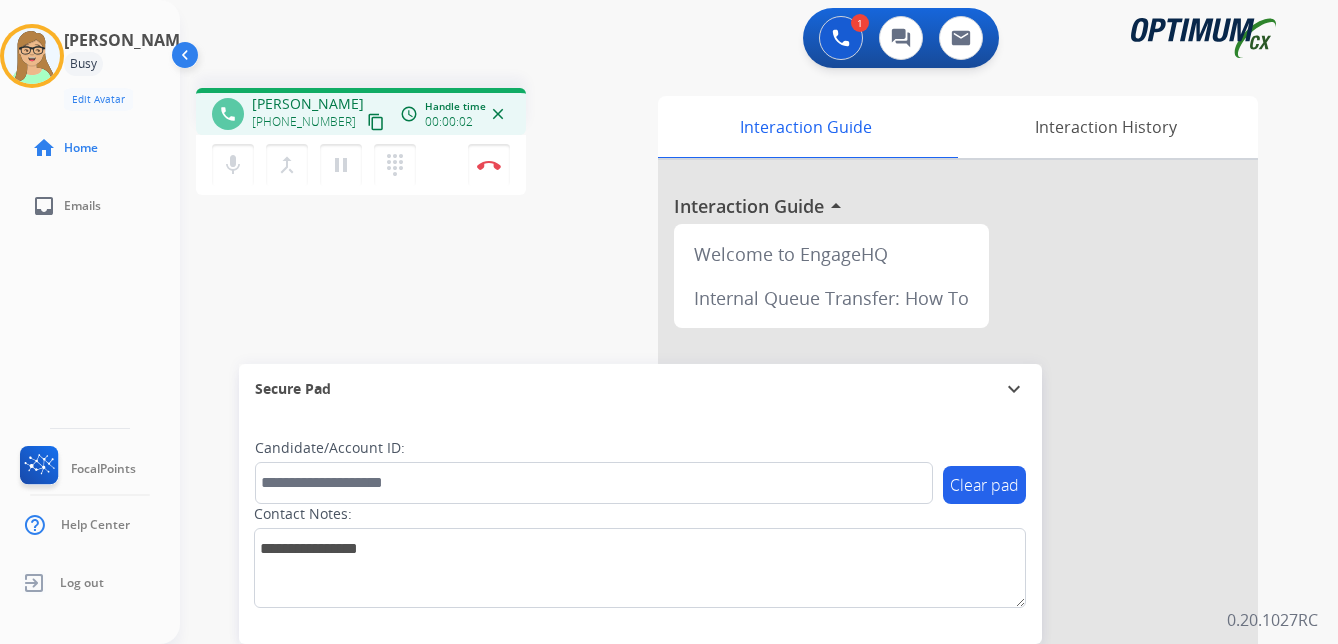 drag, startPoint x: 350, startPoint y: 119, endPoint x: 300, endPoint y: 137, distance: 53.14132 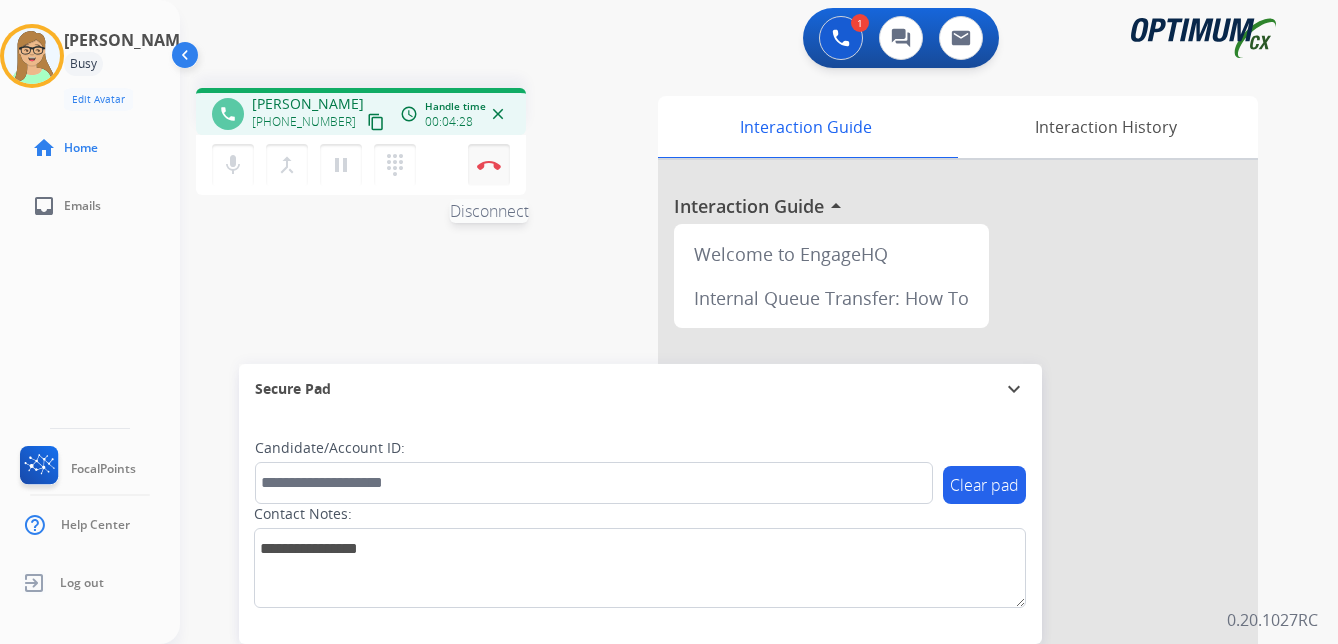 click at bounding box center (489, 165) 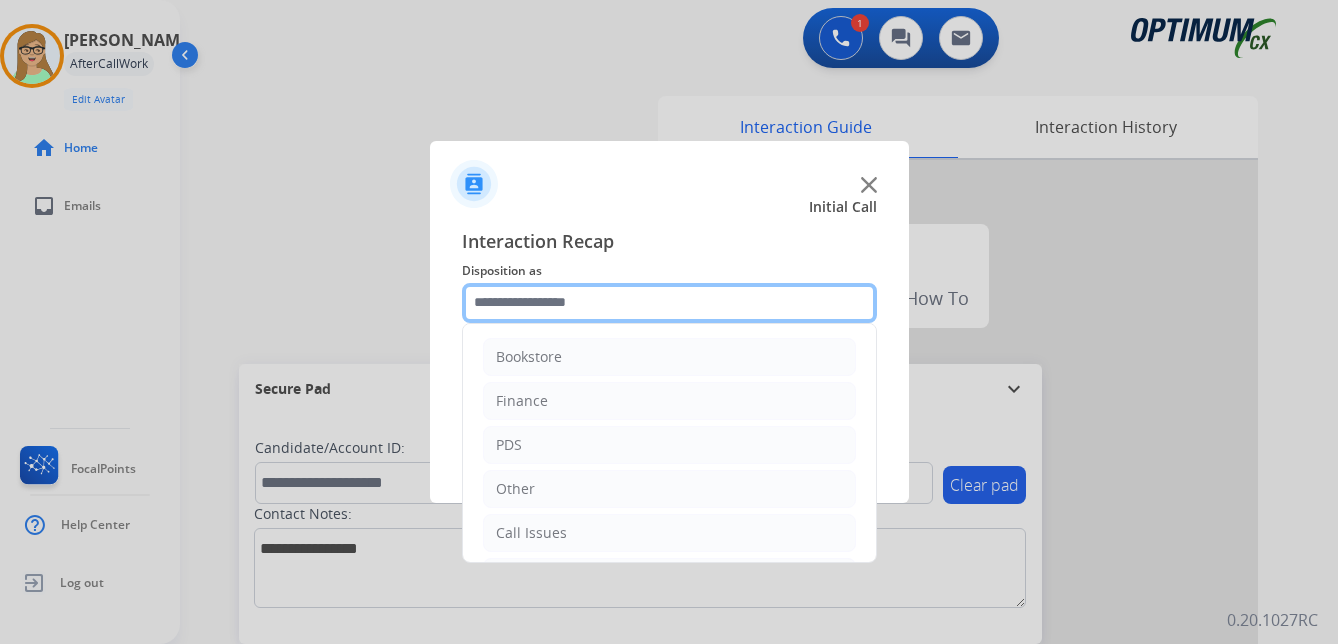 click 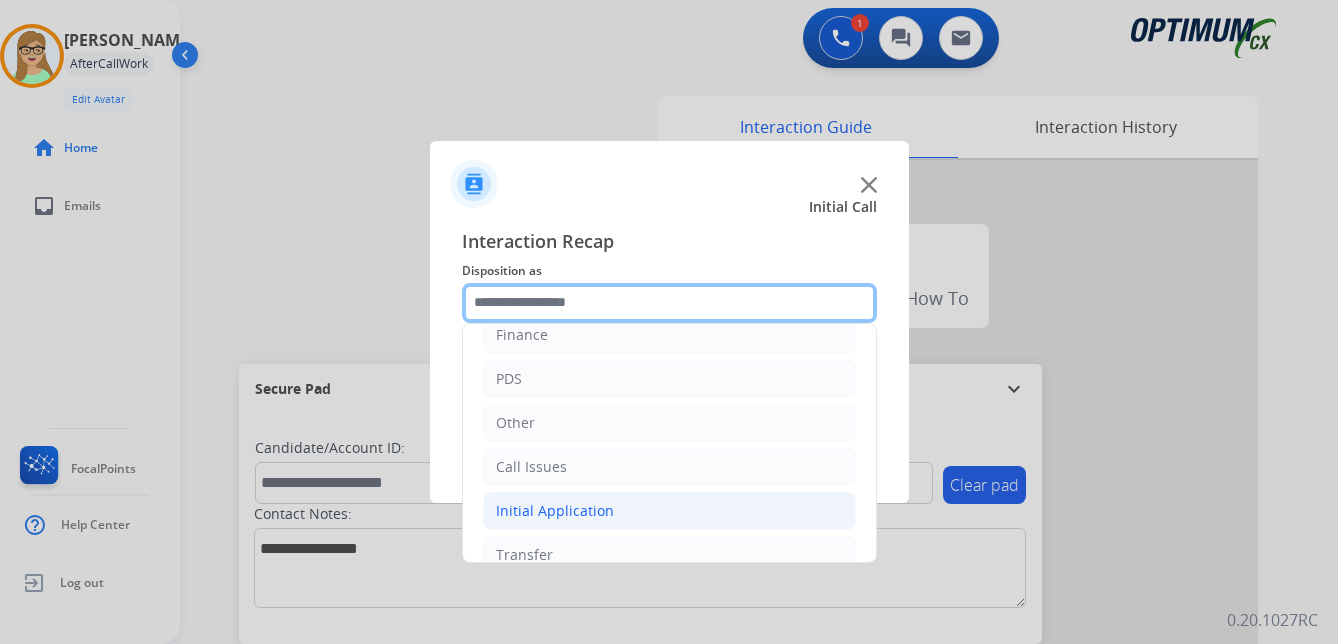 scroll, scrollTop: 136, scrollLeft: 0, axis: vertical 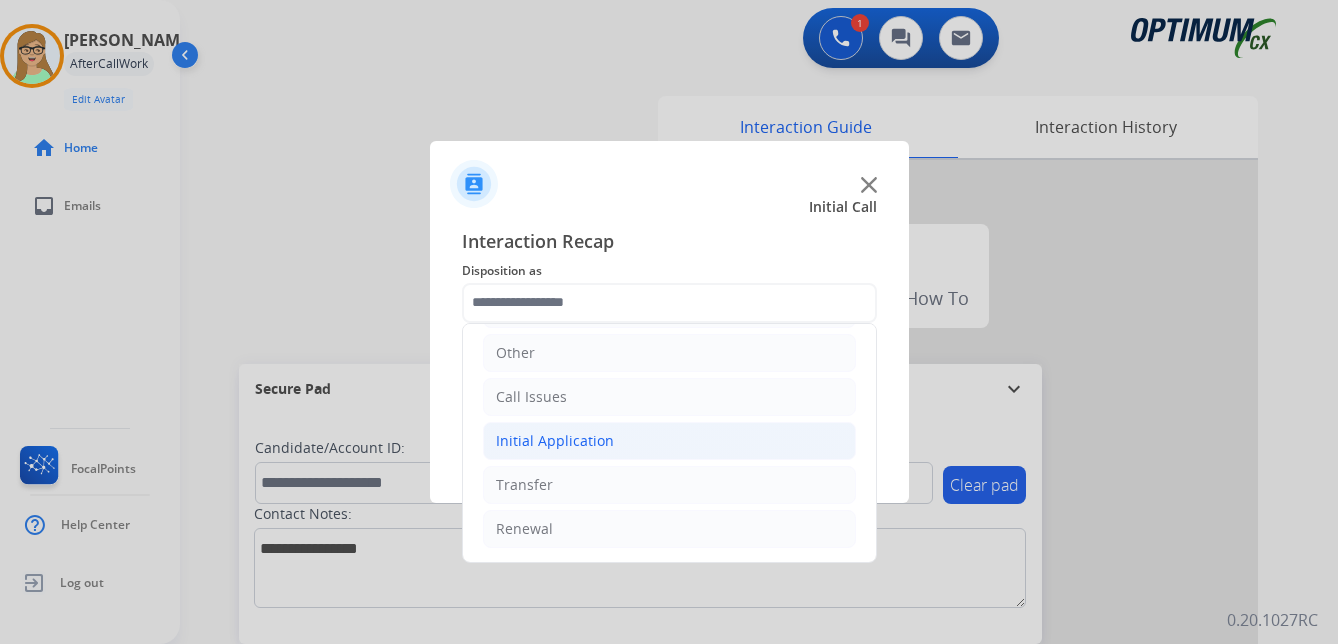 click on "Initial Application" 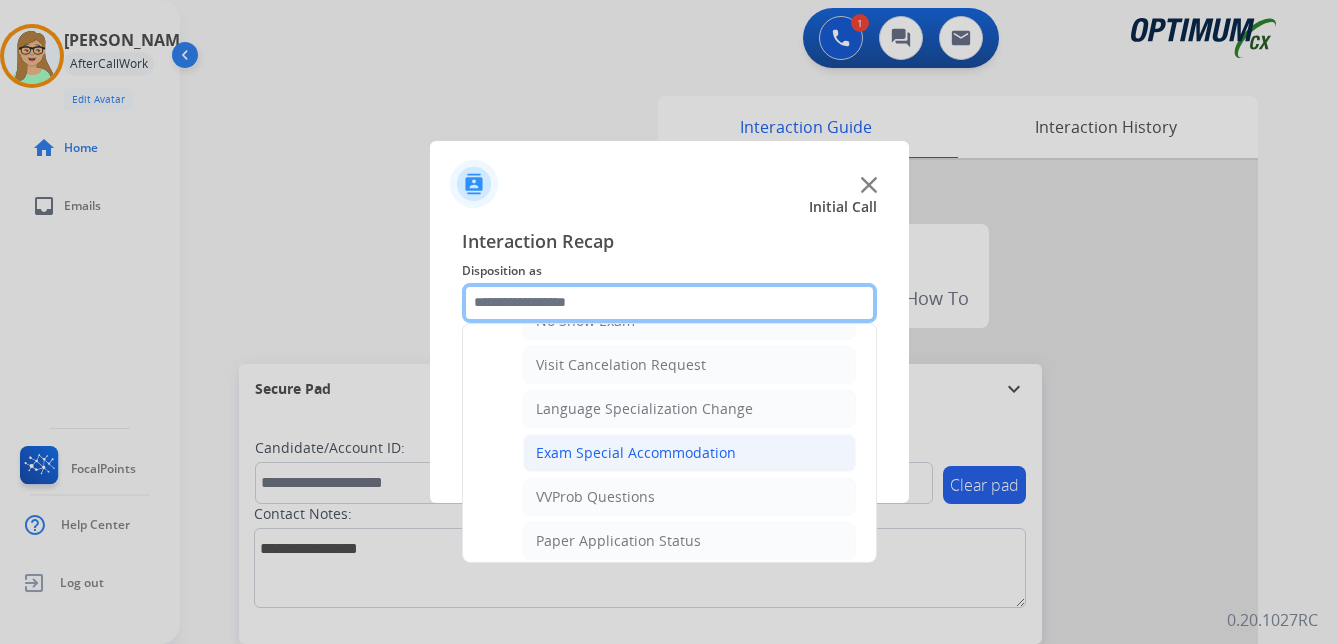 scroll, scrollTop: 1036, scrollLeft: 0, axis: vertical 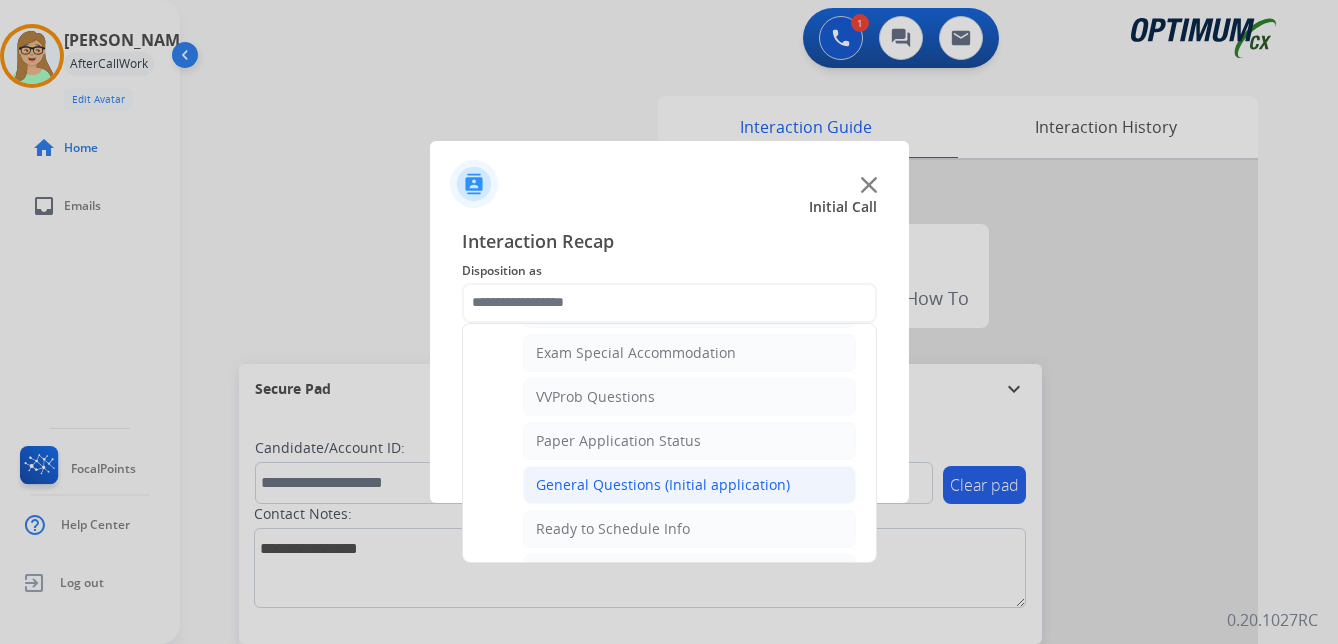 click on "General Questions (Initial application)" 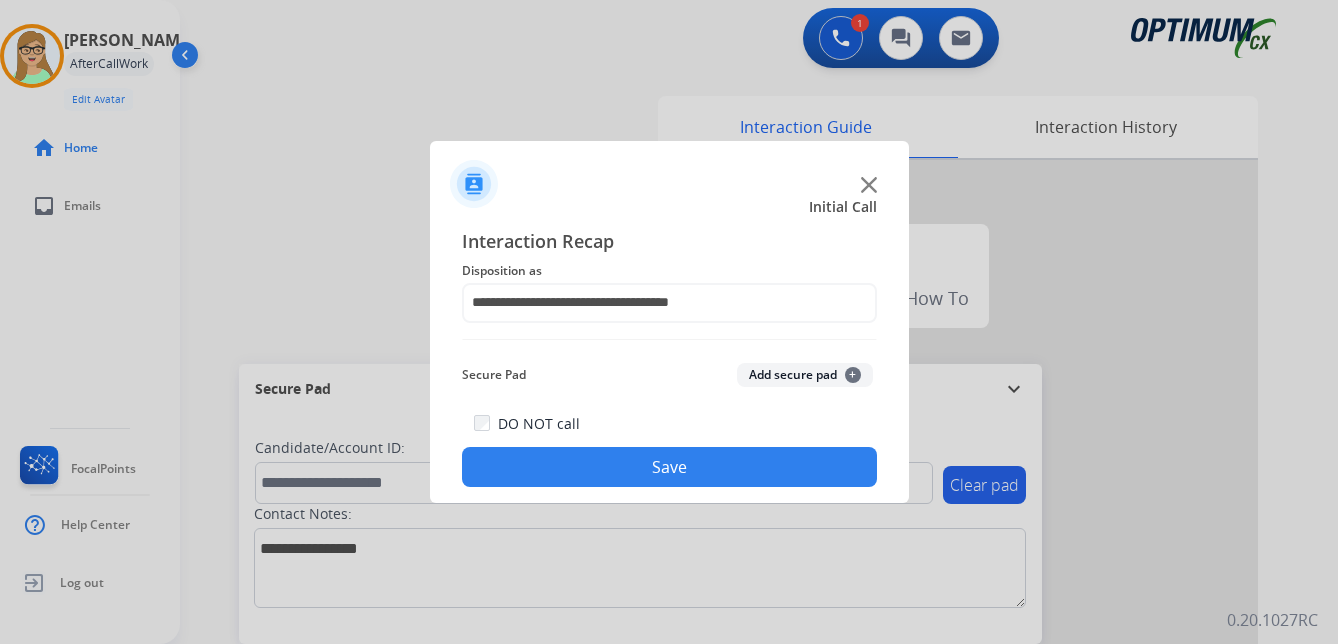 drag, startPoint x: 609, startPoint y: 460, endPoint x: 2, endPoint y: 375, distance: 612.9225 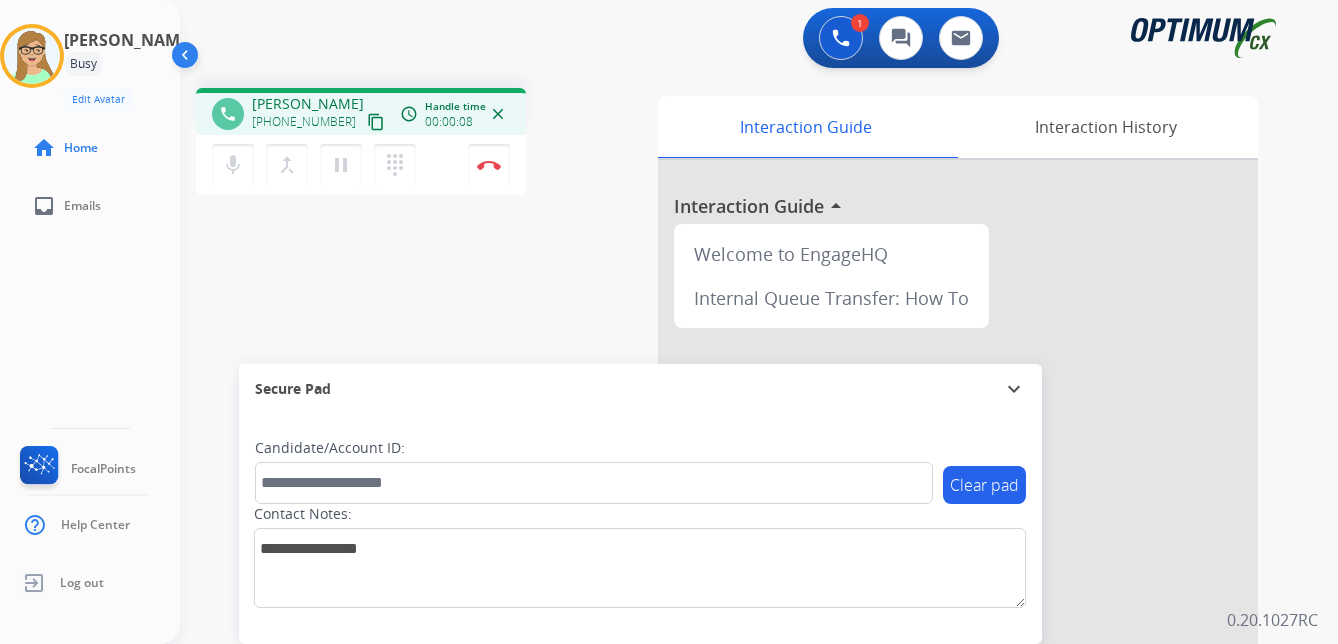 click on "content_copy" at bounding box center (376, 122) 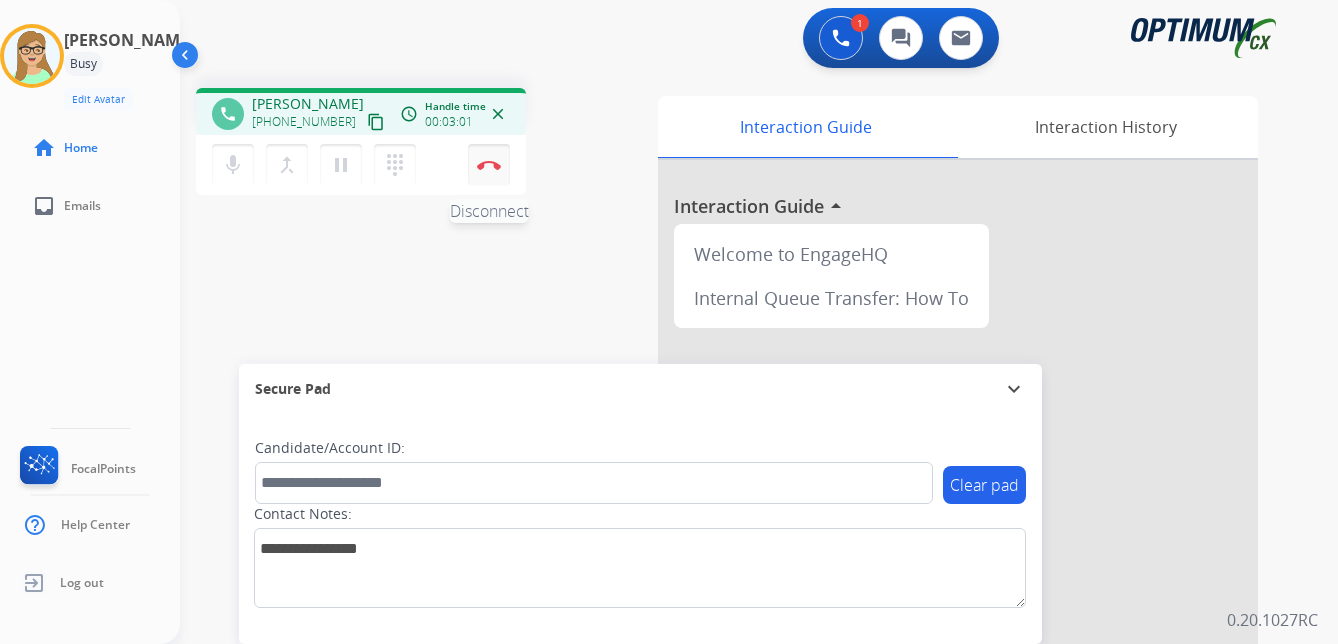 click at bounding box center [489, 165] 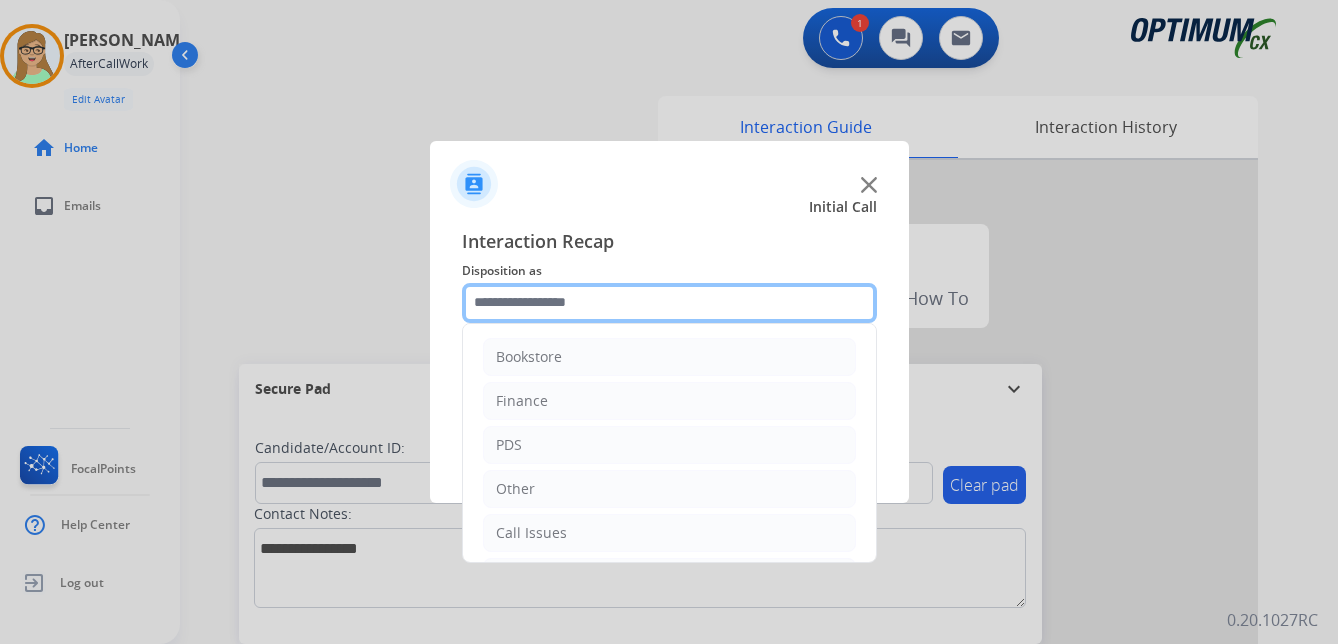 click 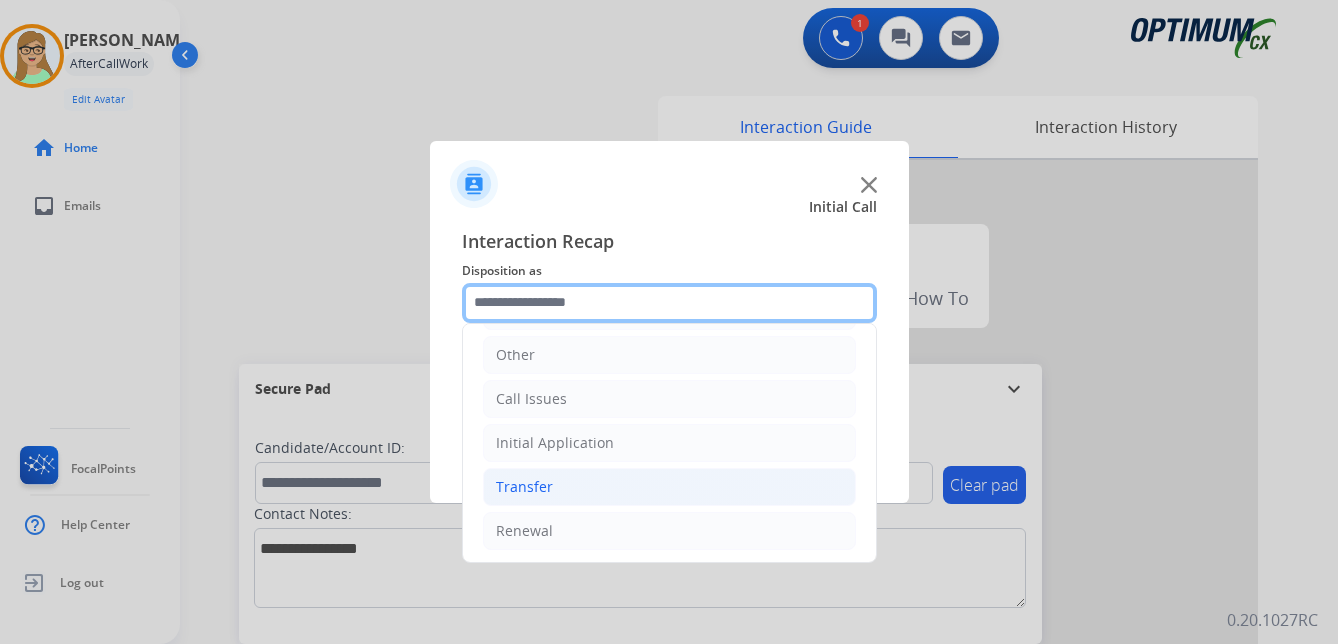 scroll, scrollTop: 136, scrollLeft: 0, axis: vertical 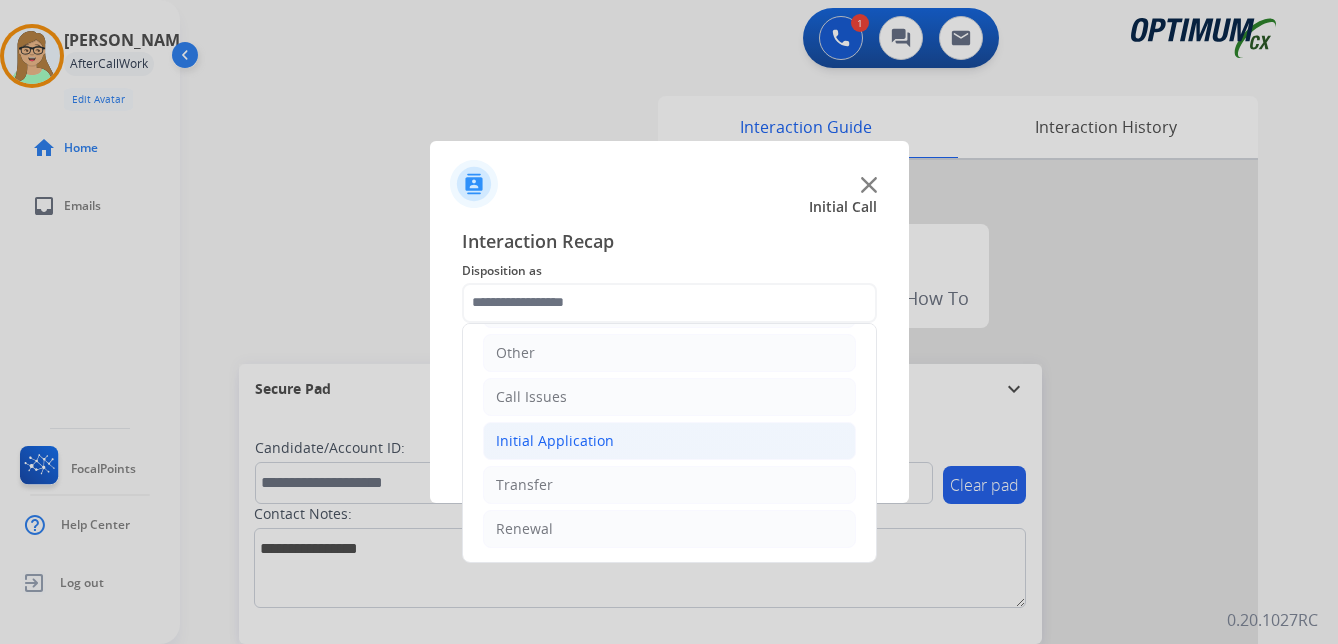 click on "Initial Application" 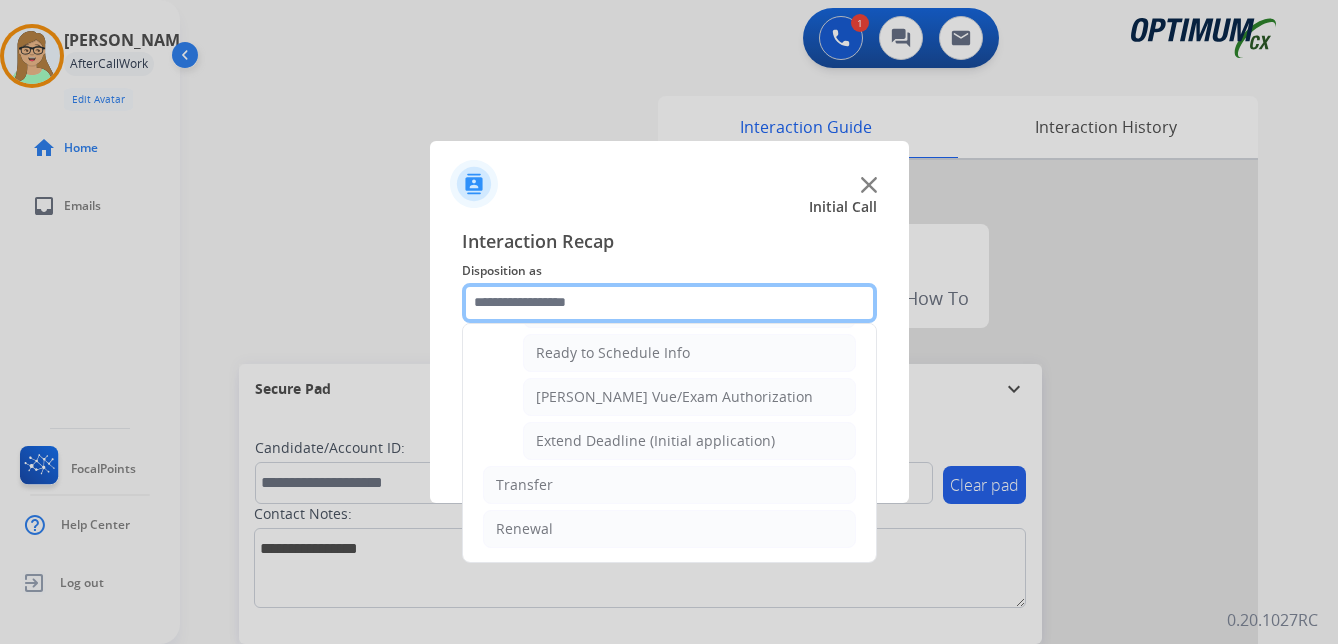 scroll, scrollTop: 1112, scrollLeft: 0, axis: vertical 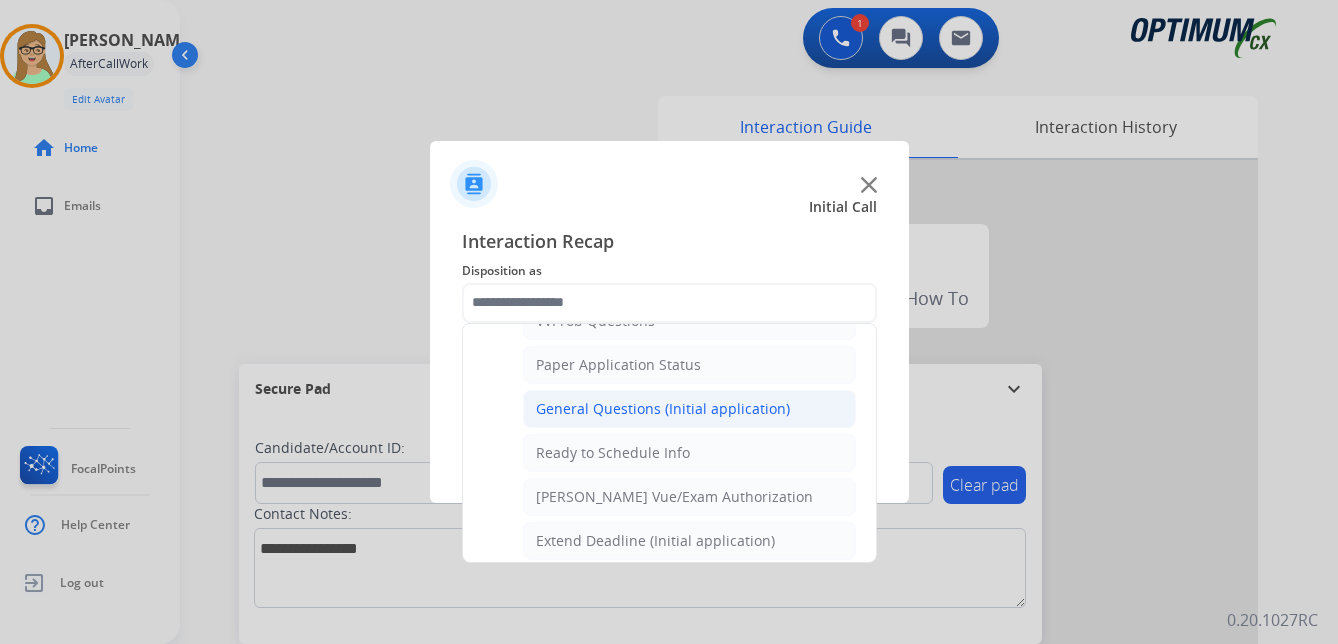 click on "General Questions (Initial application)" 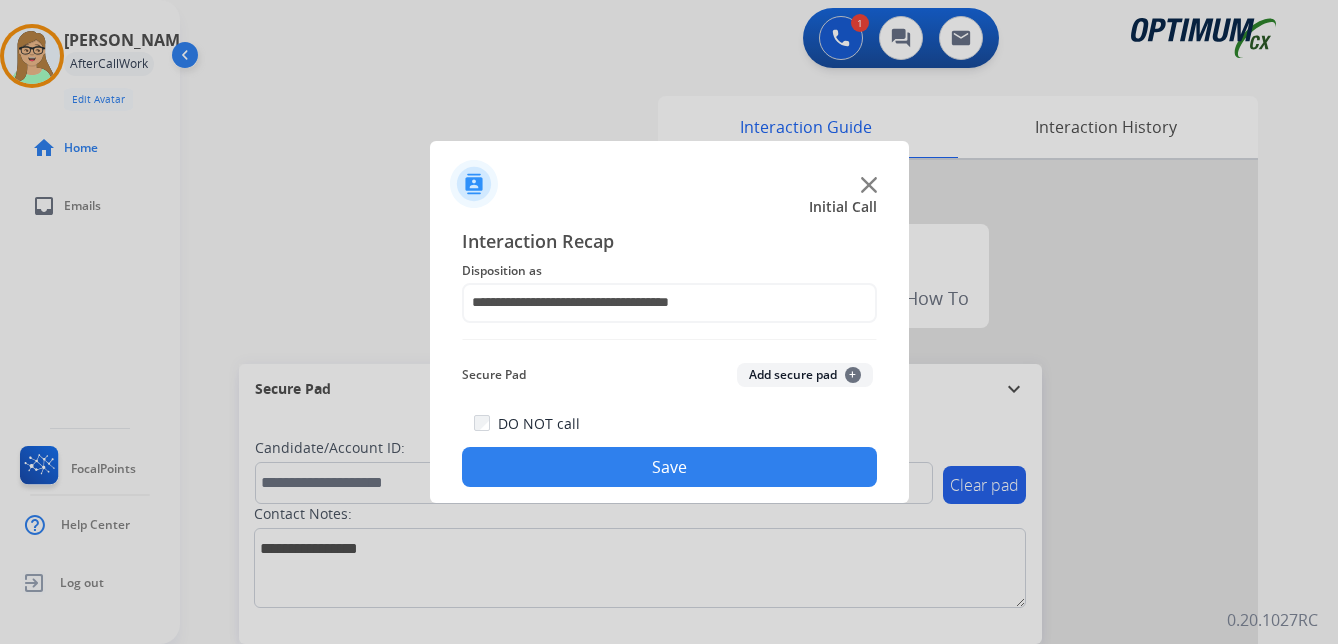 drag, startPoint x: 545, startPoint y: 468, endPoint x: 337, endPoint y: 467, distance: 208.00241 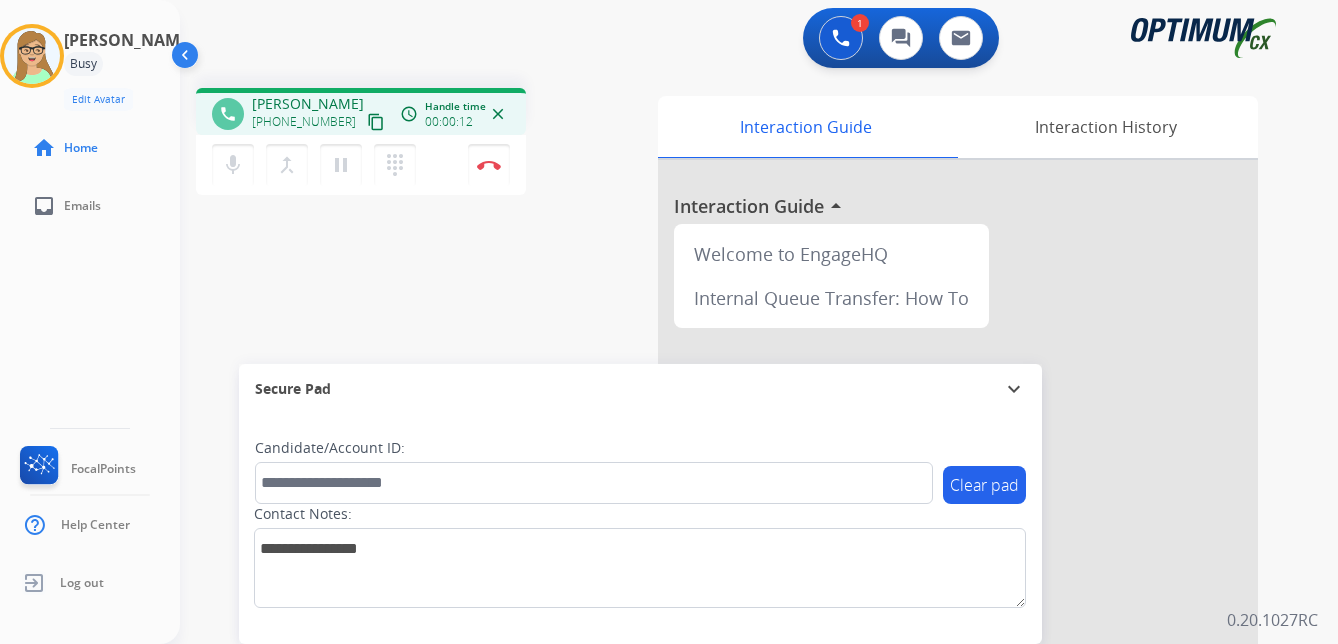 click on "content_copy" at bounding box center [376, 122] 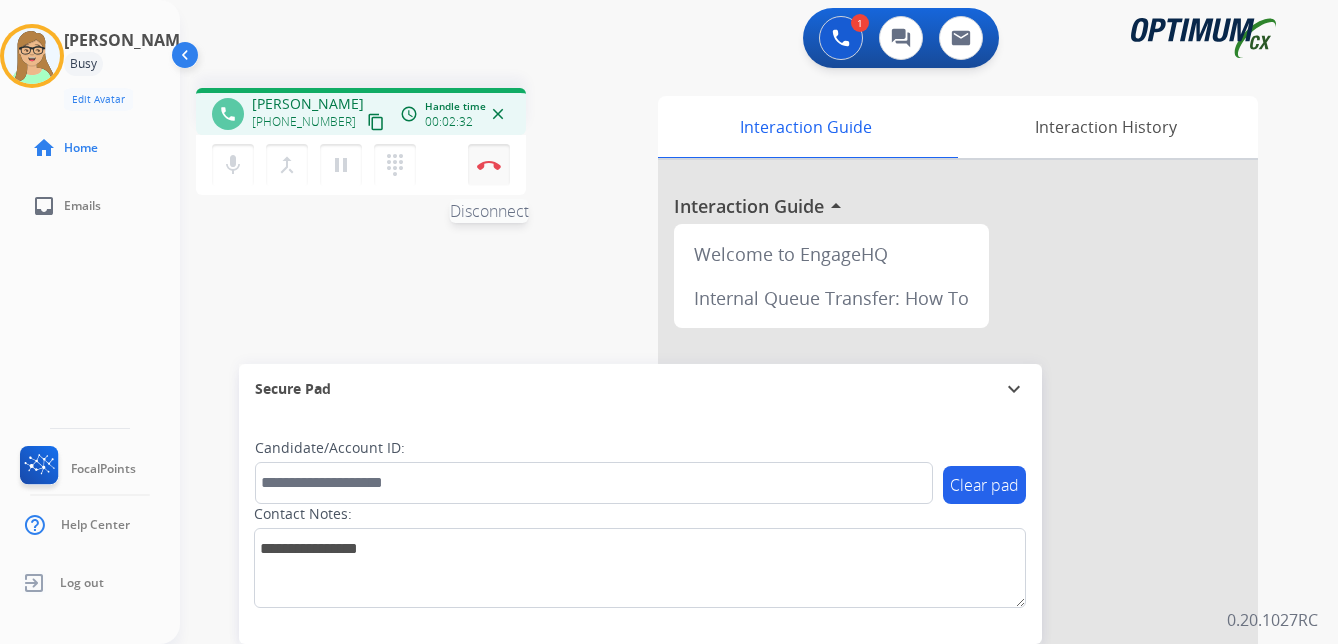 click at bounding box center (489, 165) 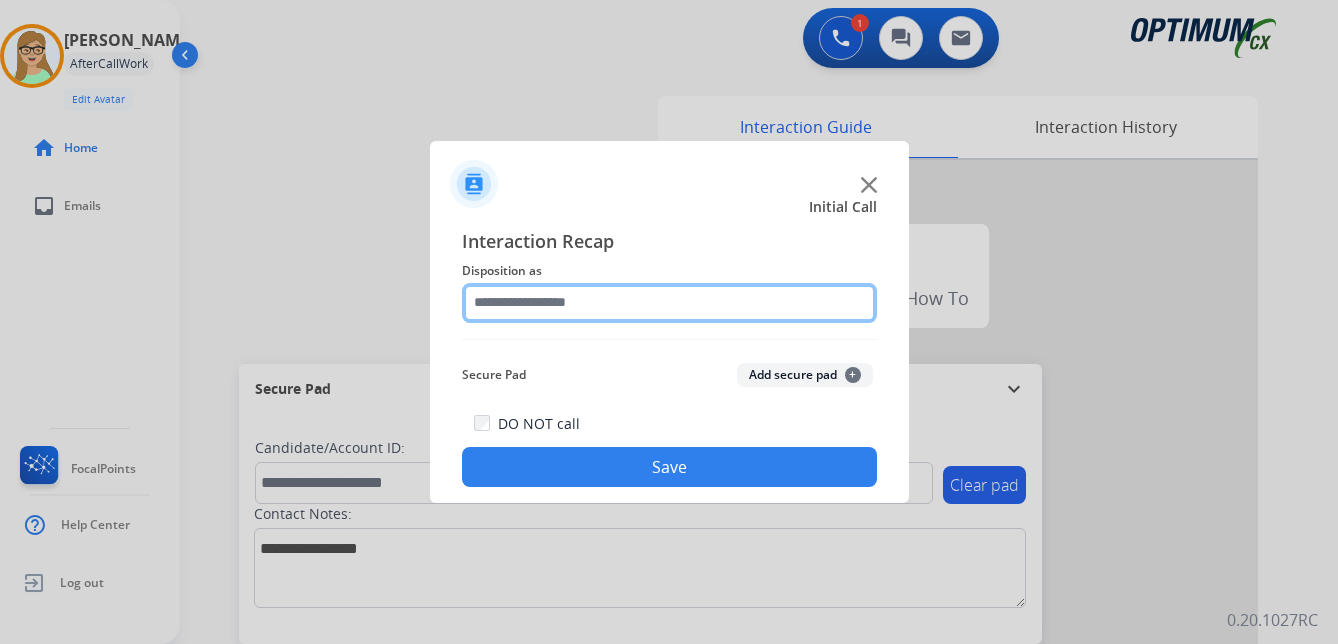 click 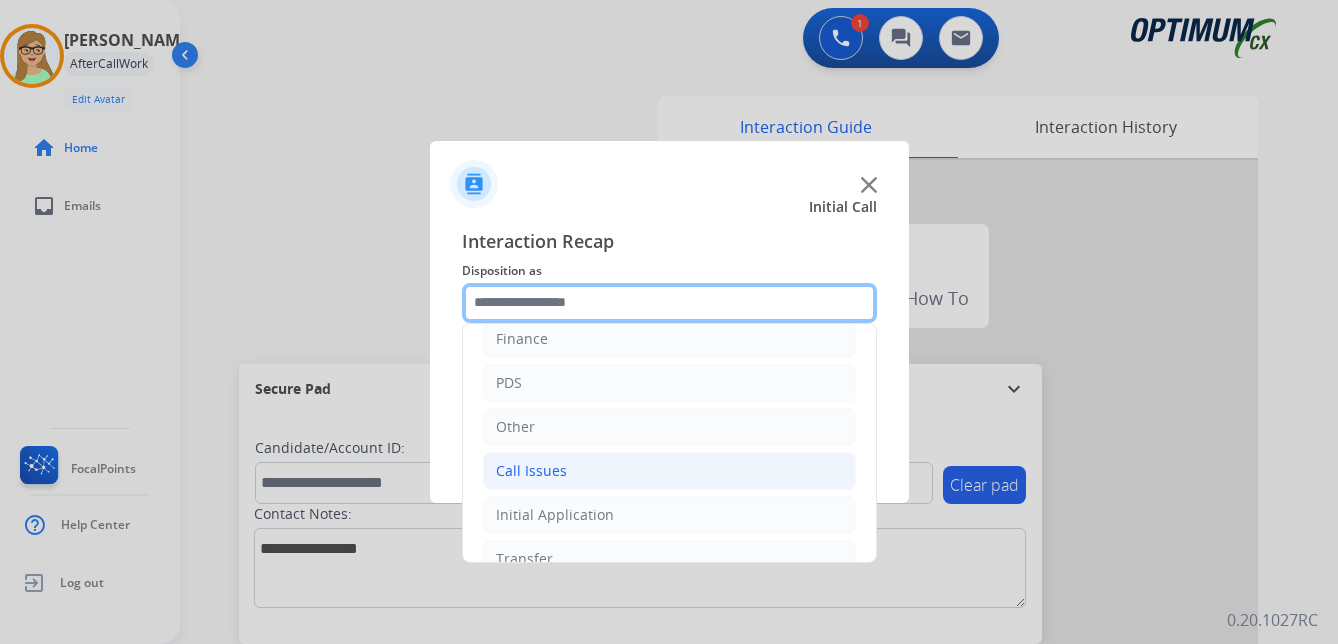 scroll, scrollTop: 136, scrollLeft: 0, axis: vertical 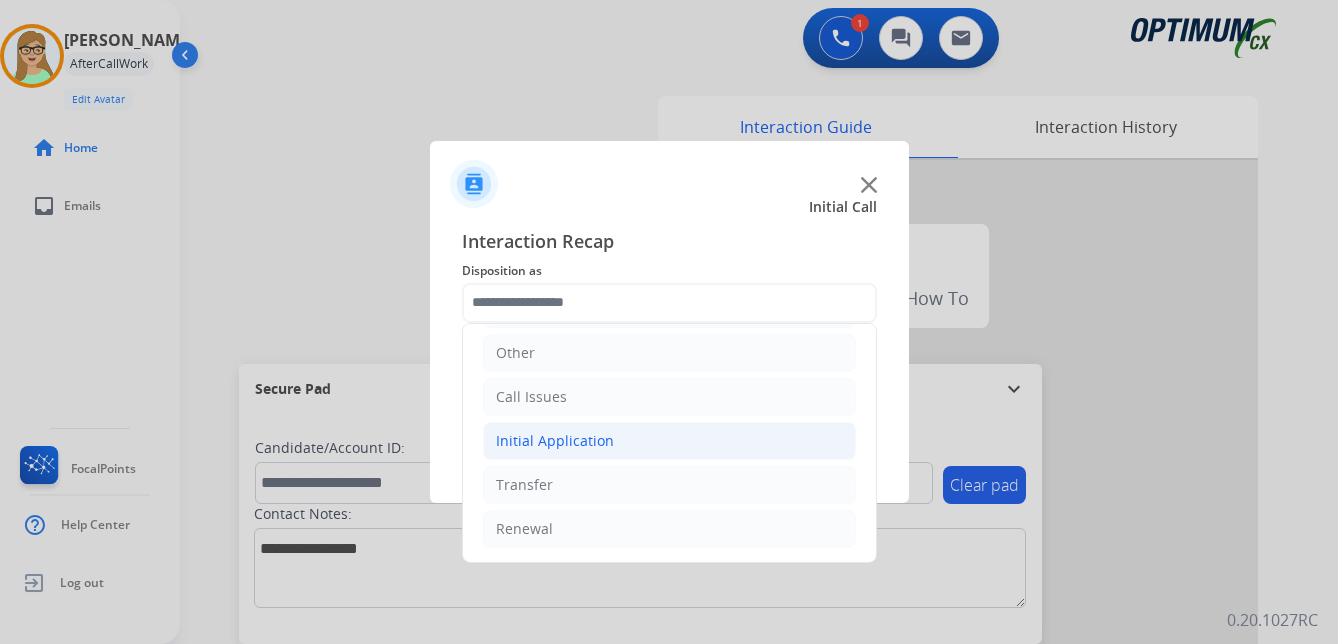 click on "Initial Application" 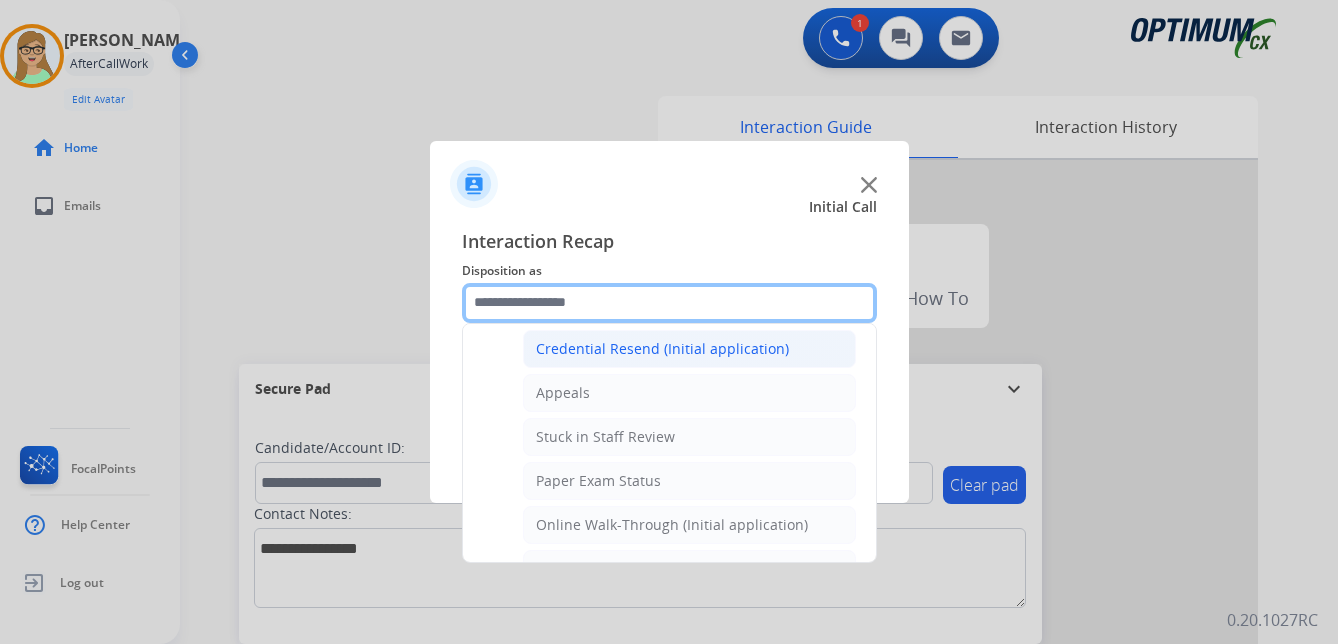 scroll, scrollTop: 236, scrollLeft: 0, axis: vertical 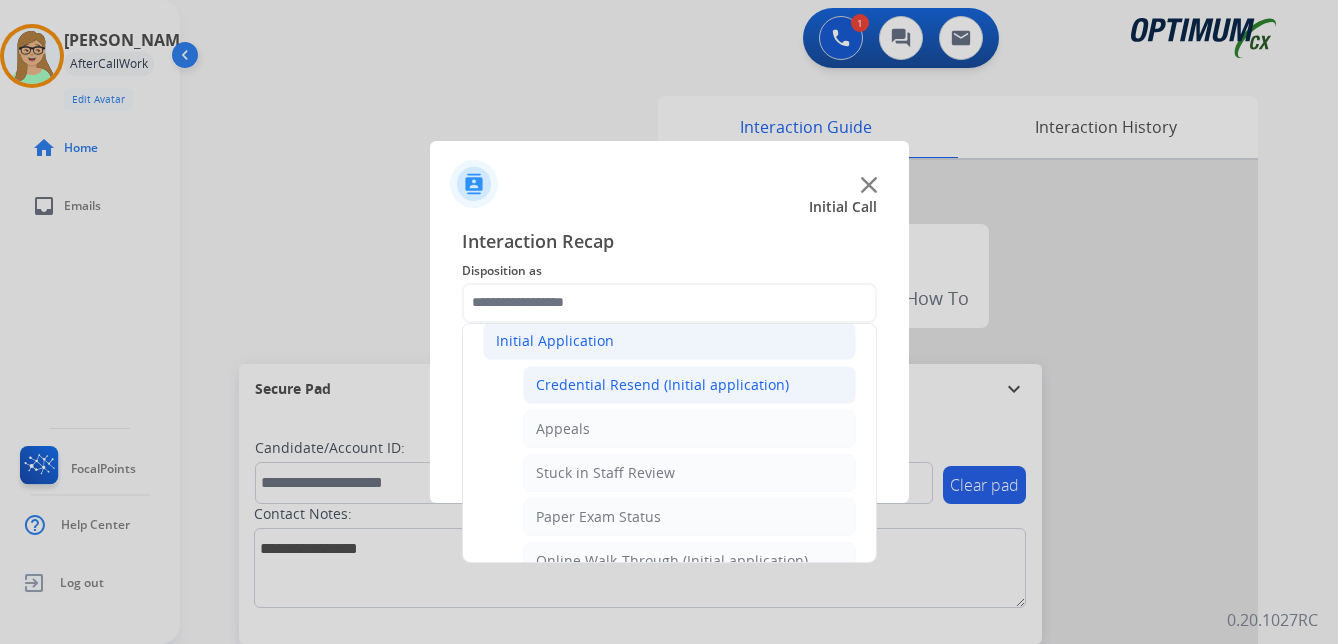 click on "Credential Resend (Initial application)" 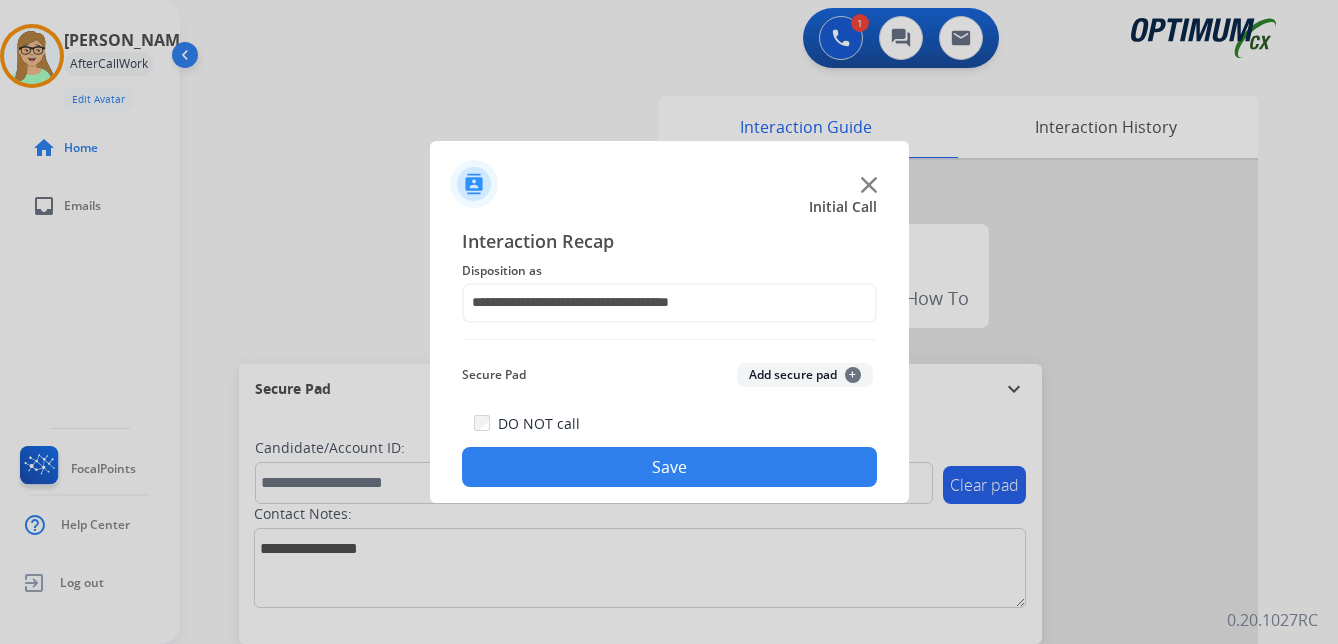 drag, startPoint x: 588, startPoint y: 486, endPoint x: 5, endPoint y: 415, distance: 587.30743 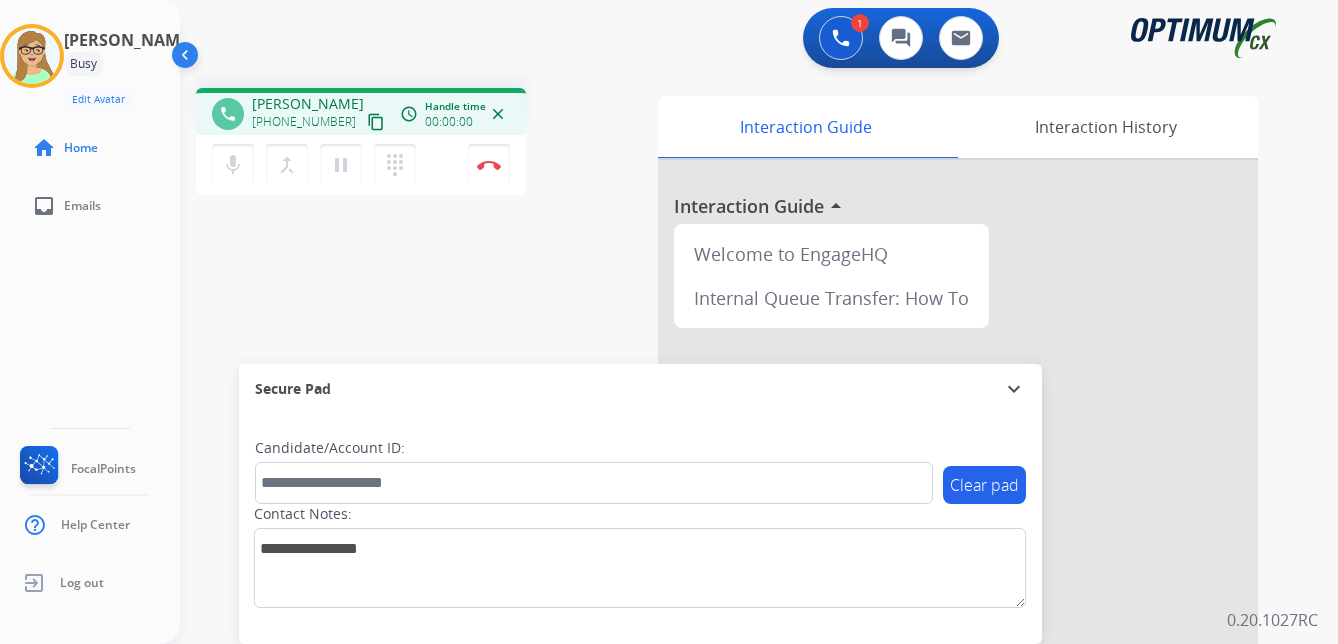 click on "content_copy" at bounding box center [376, 122] 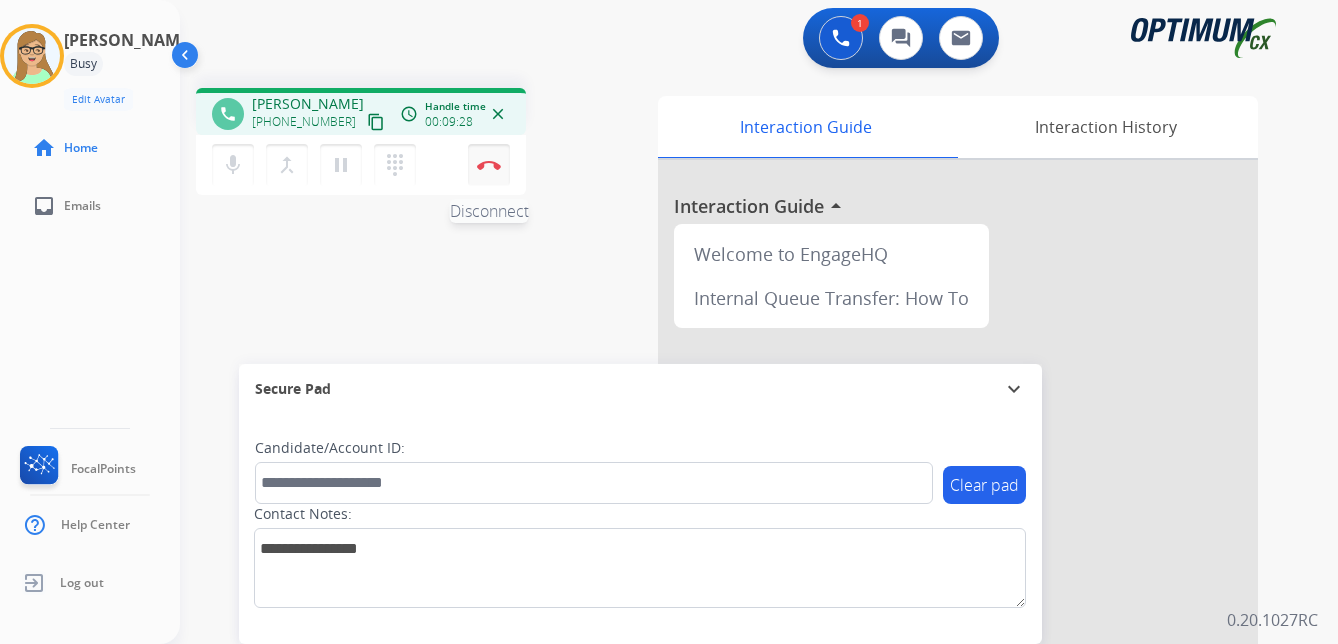 click at bounding box center [489, 165] 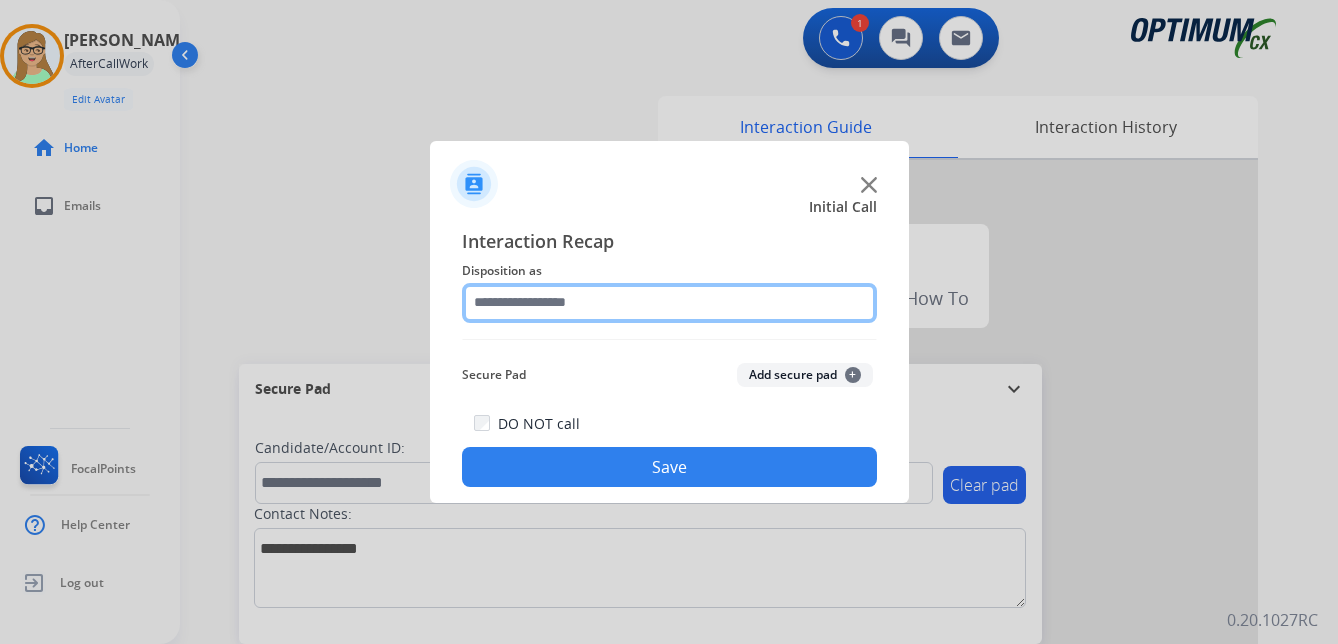 click 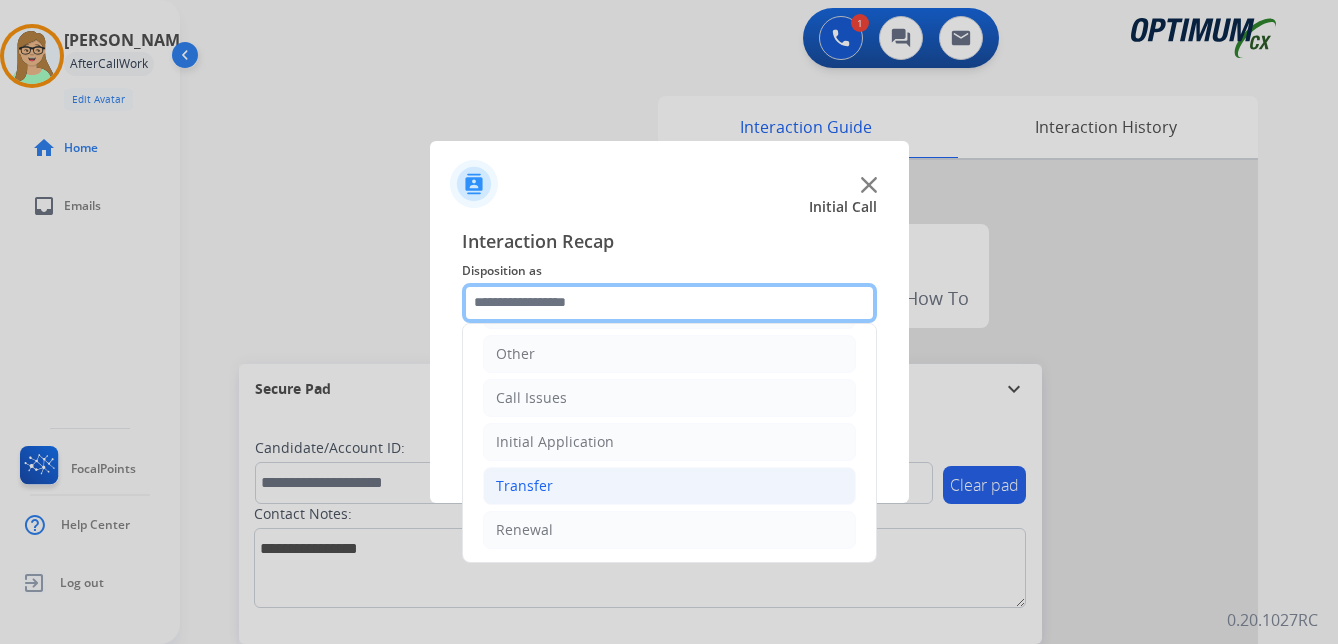 scroll, scrollTop: 136, scrollLeft: 0, axis: vertical 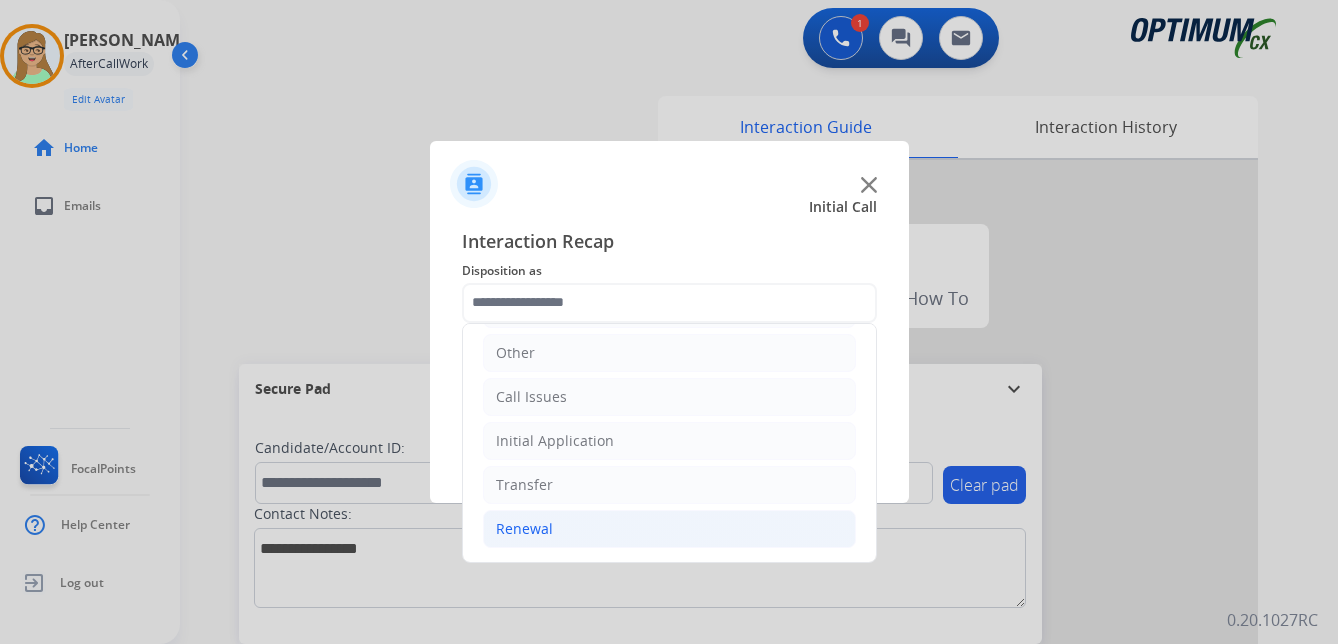 click on "Renewal" 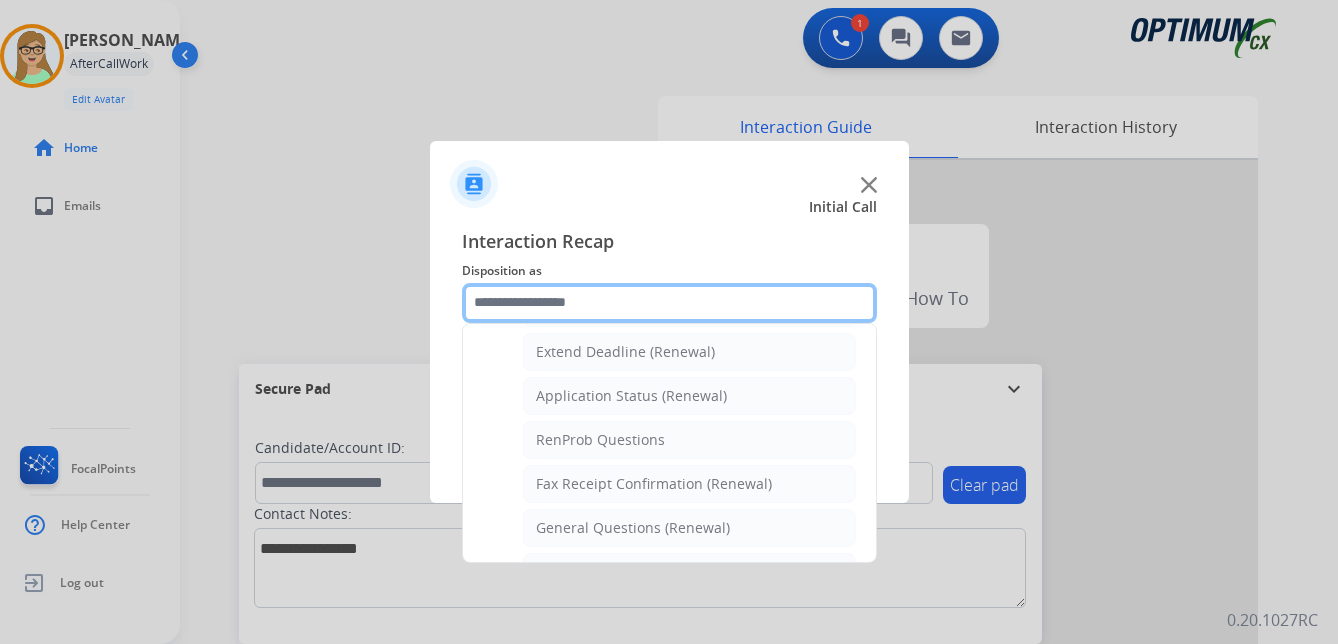 scroll, scrollTop: 436, scrollLeft: 0, axis: vertical 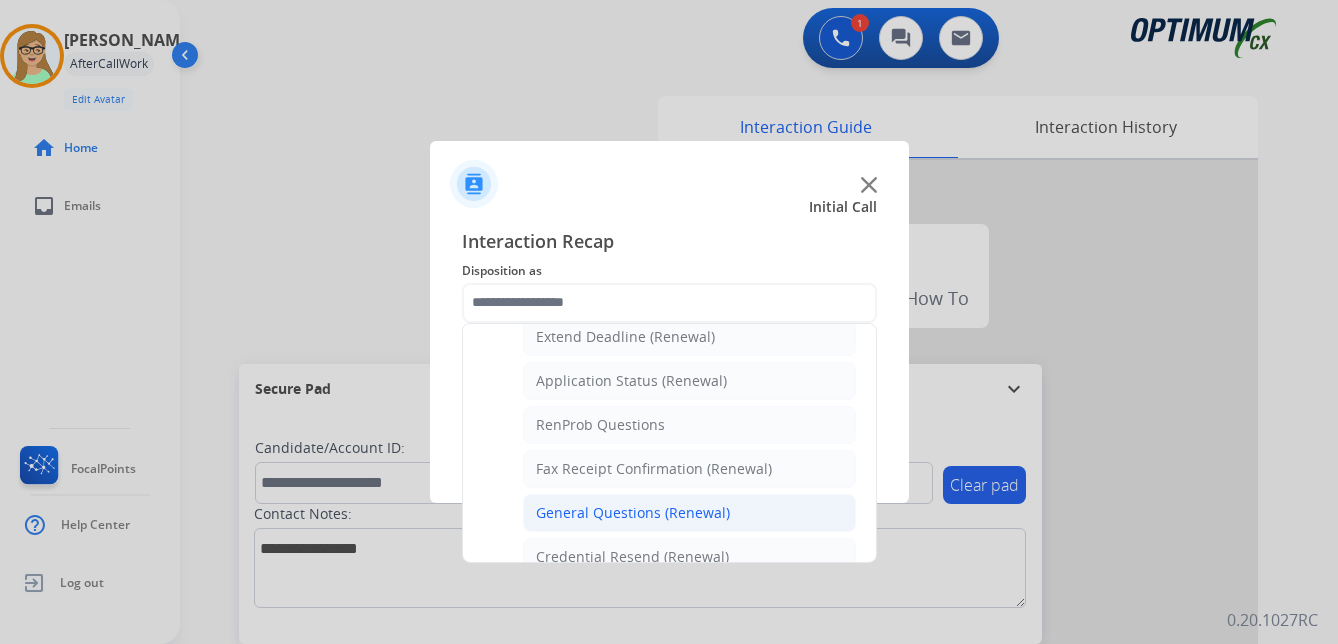 click on "General Questions (Renewal)" 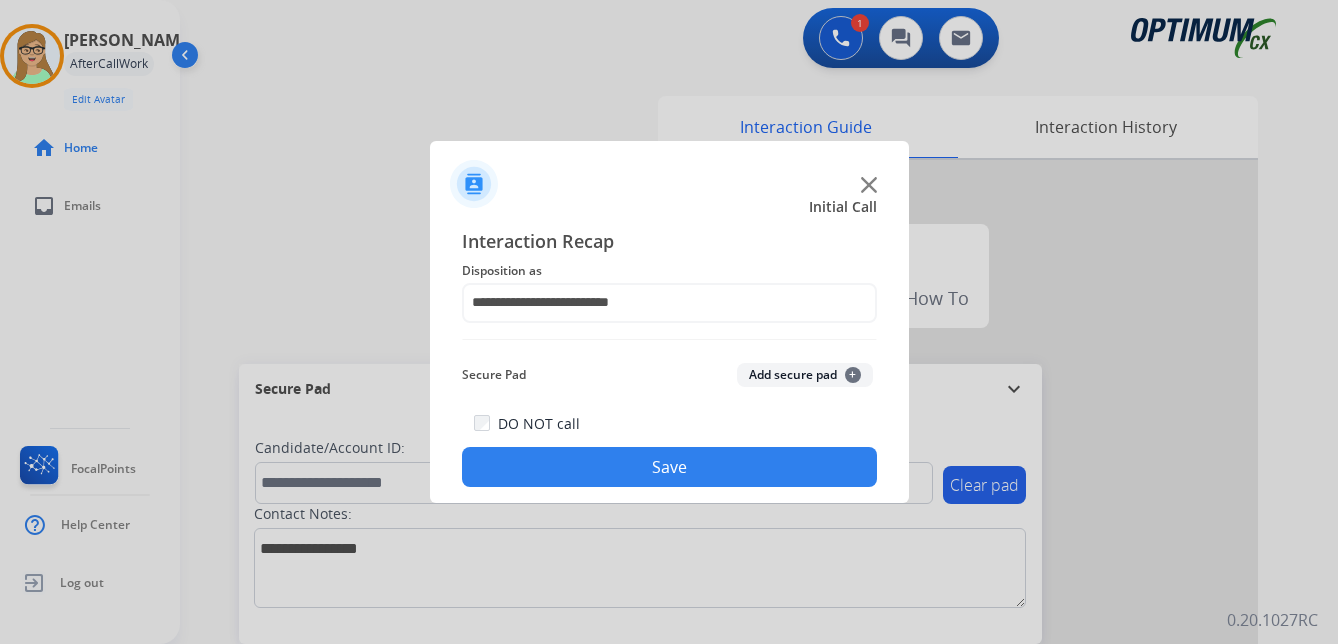 drag, startPoint x: 575, startPoint y: 474, endPoint x: 0, endPoint y: 418, distance: 577.7205 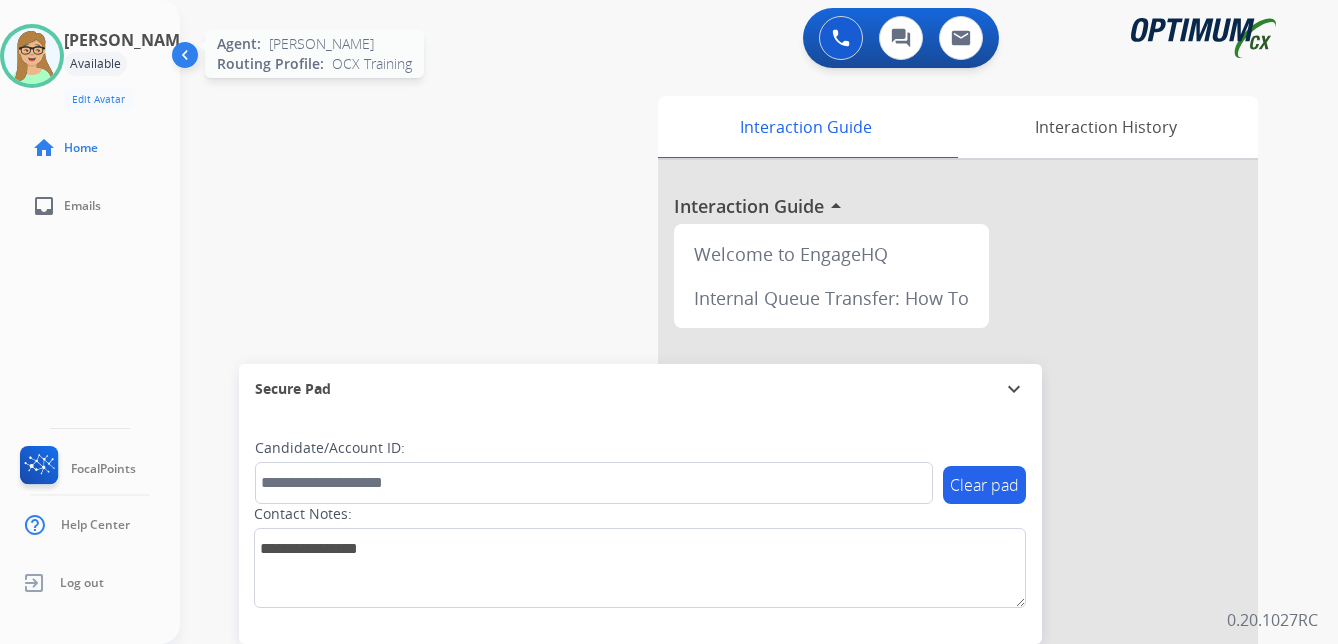 drag, startPoint x: 38, startPoint y: 54, endPoint x: 59, endPoint y: 58, distance: 21.377558 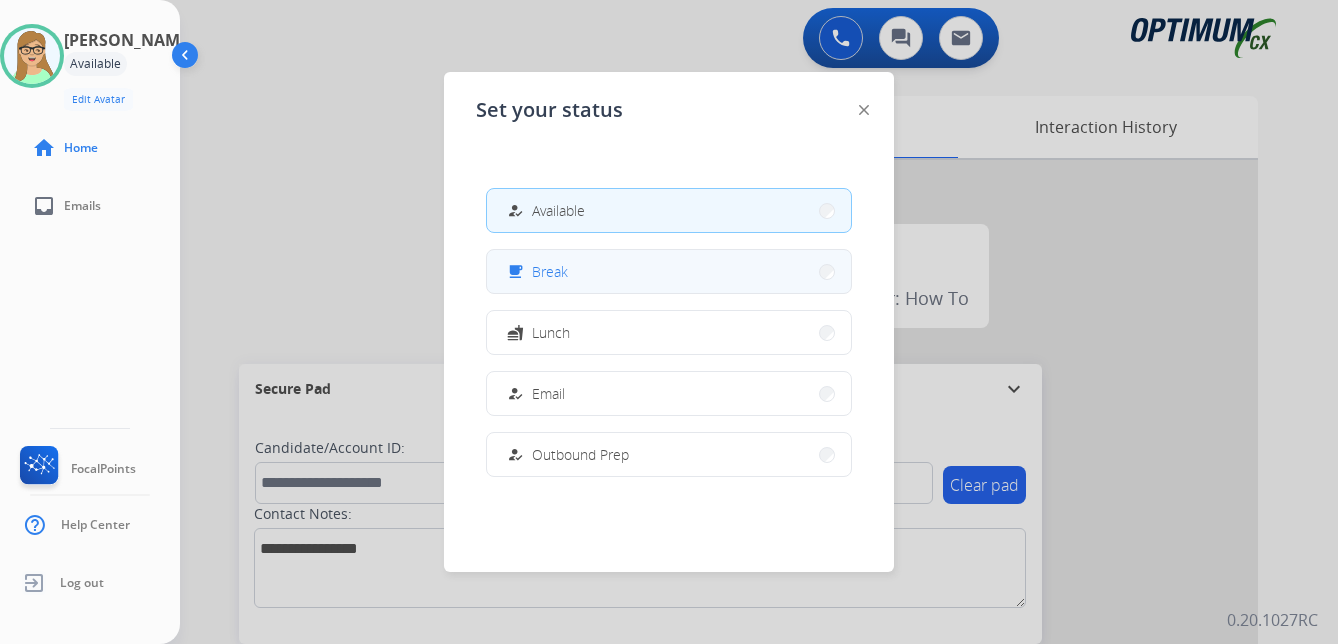 click on "Break" at bounding box center [550, 271] 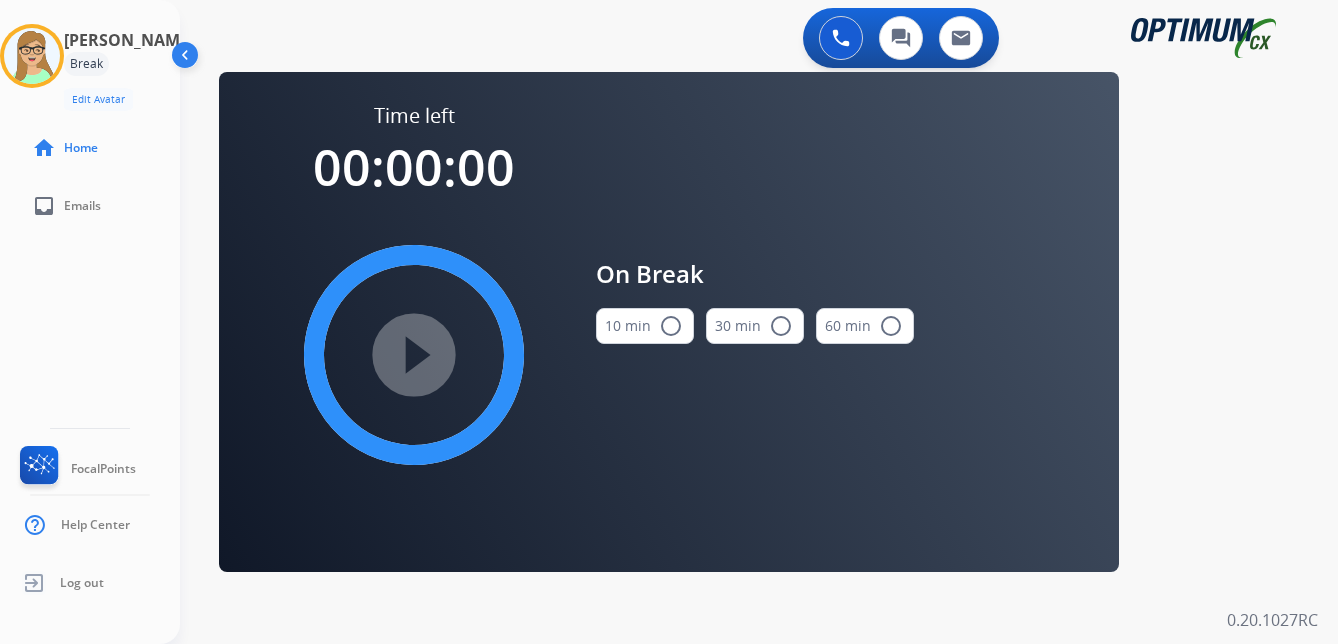 click on "radio_button_unchecked" at bounding box center [671, 326] 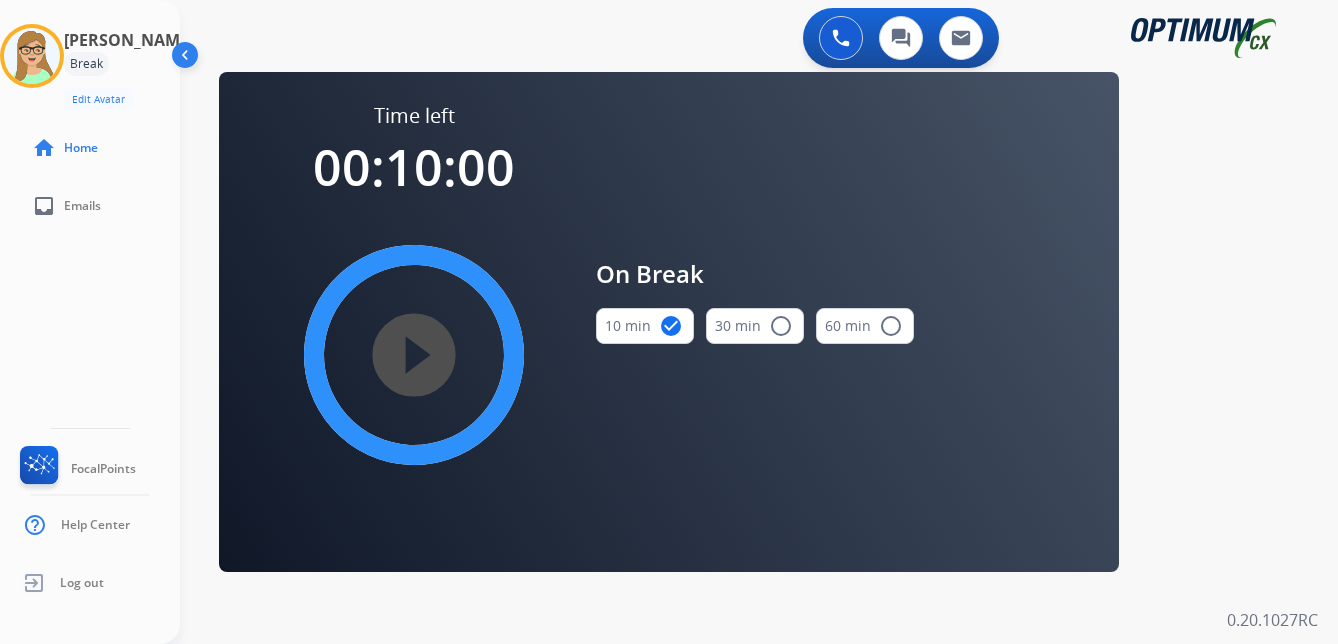 click on "play_circle_filled" at bounding box center [414, 355] 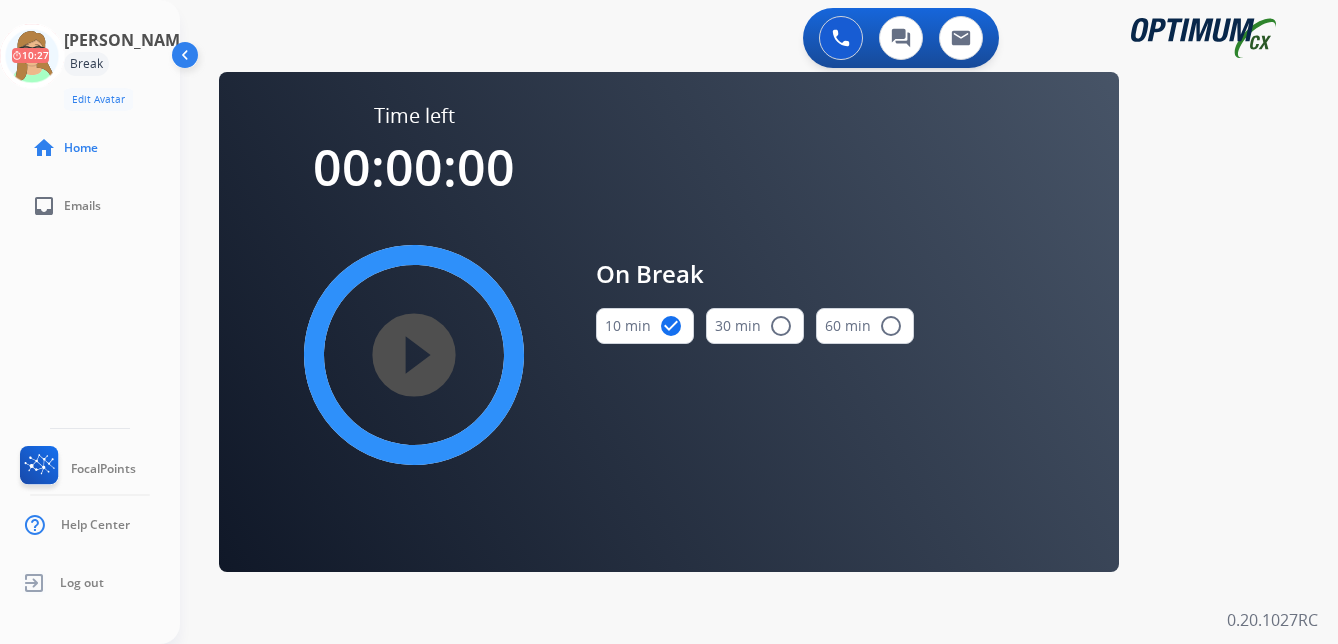 click on "0 Voice Interactions  0  Chat Interactions   0  Email Interactions swap_horiz Break voice bridge close_fullscreen Connect 3-Way Call merge_type Separate 3-Way Call Time left 00:00:00 play_circle_filled On Break  10 min  check_circle  30 min  radio_button_unchecked  60 min  radio_button_unchecked  Interaction Guide   Interaction History  Interaction Guide arrow_drop_up  Welcome to EngageHQ   Internal Queue Transfer: How To  Secure Pad expand_more Clear pad Candidate/Account ID: Contact Notes:                  0.20.1027RC" at bounding box center (759, 322) 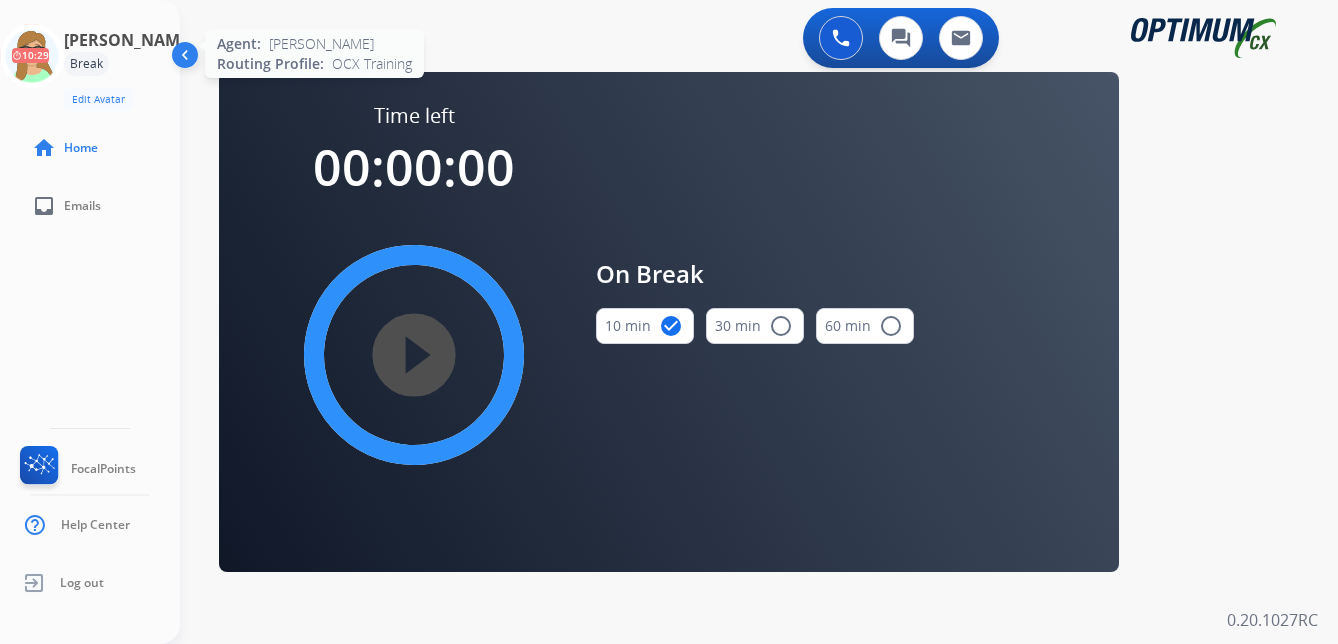 click 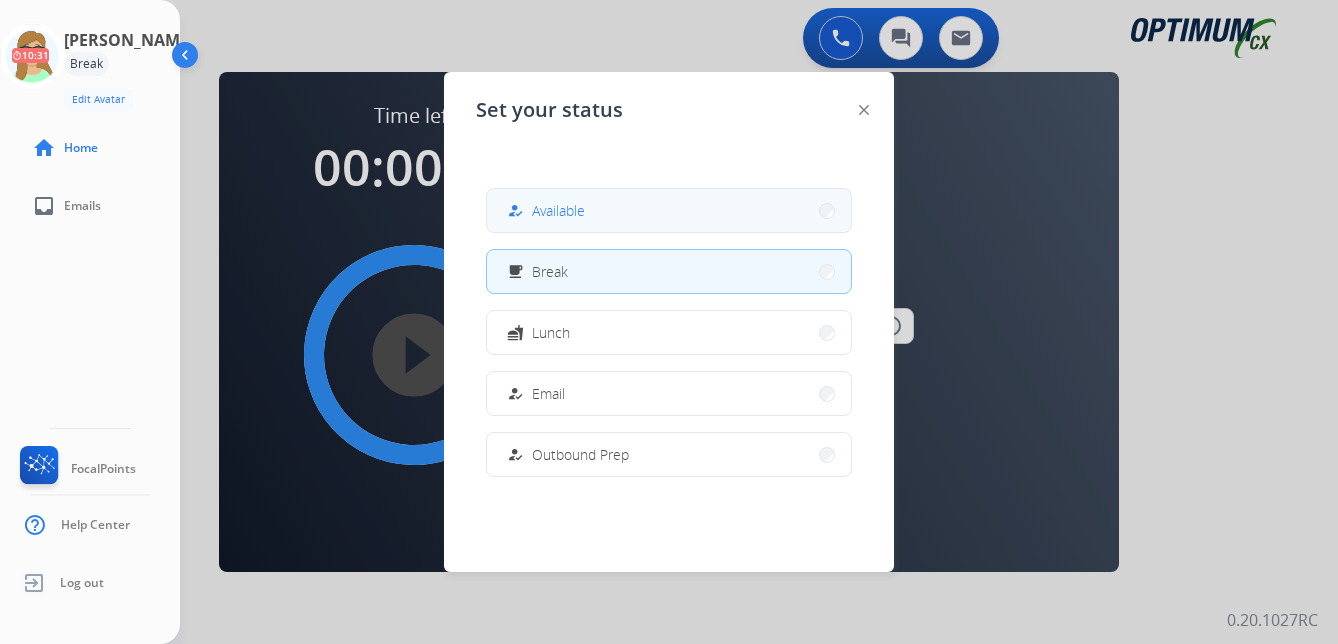 click on "Available" at bounding box center (558, 210) 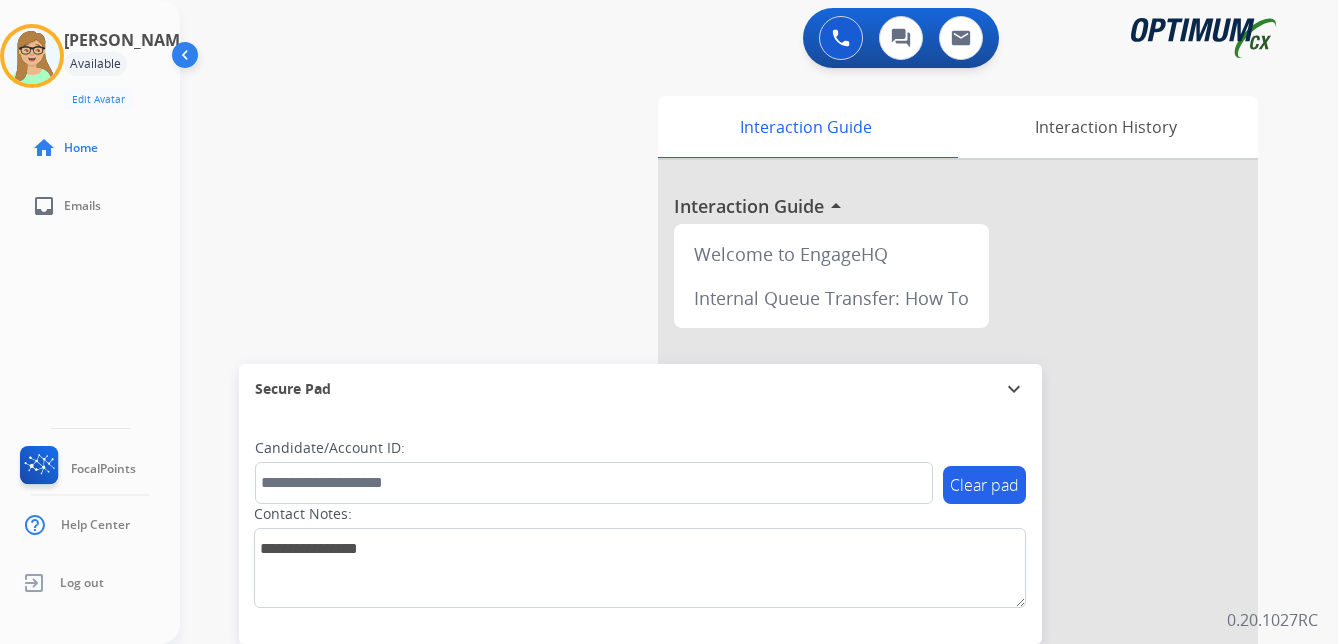 click on "[PERSON_NAME]  Edit Avatar  Agent:   [PERSON_NAME] Profile:  OCX Training home  Home  inbox  Emails   FocalPoints   Help Center   Log out" 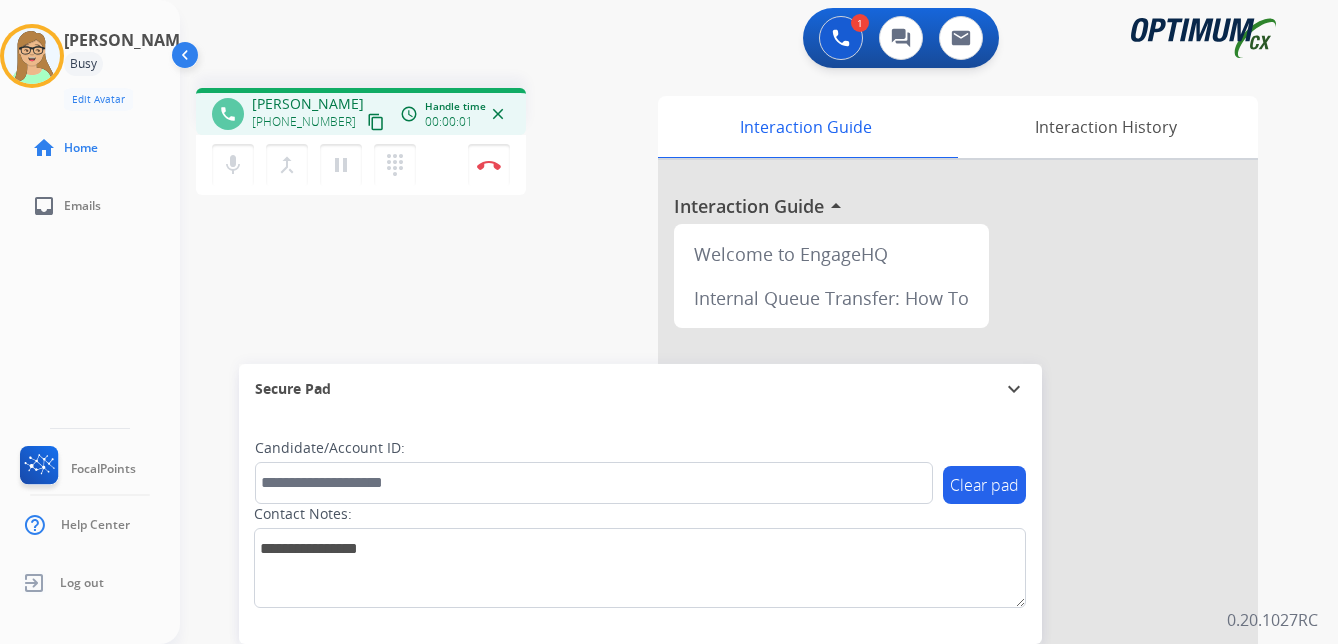 click on "content_copy" at bounding box center [376, 122] 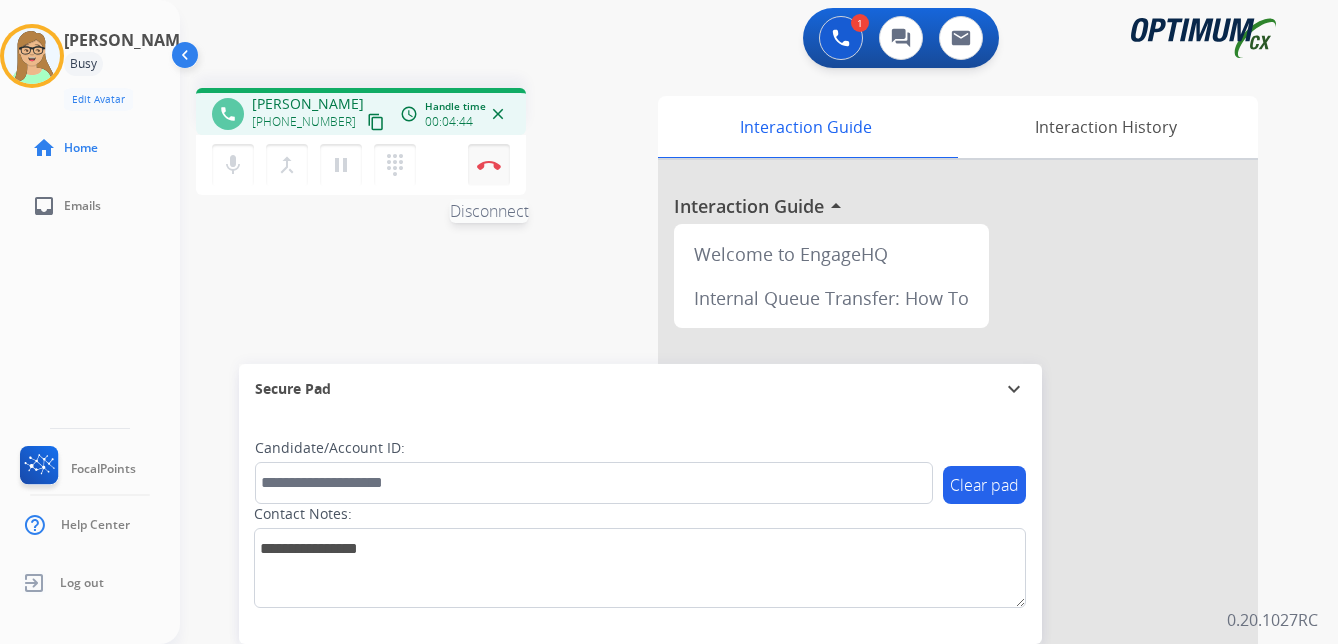 click at bounding box center (489, 165) 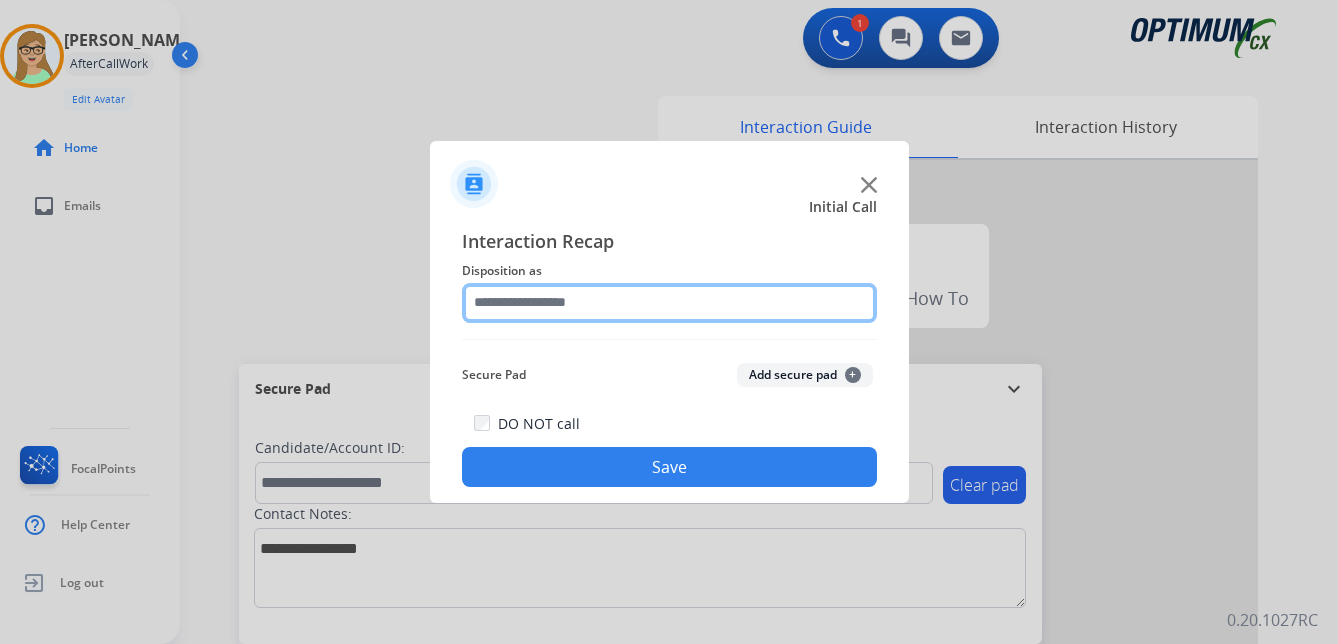 click 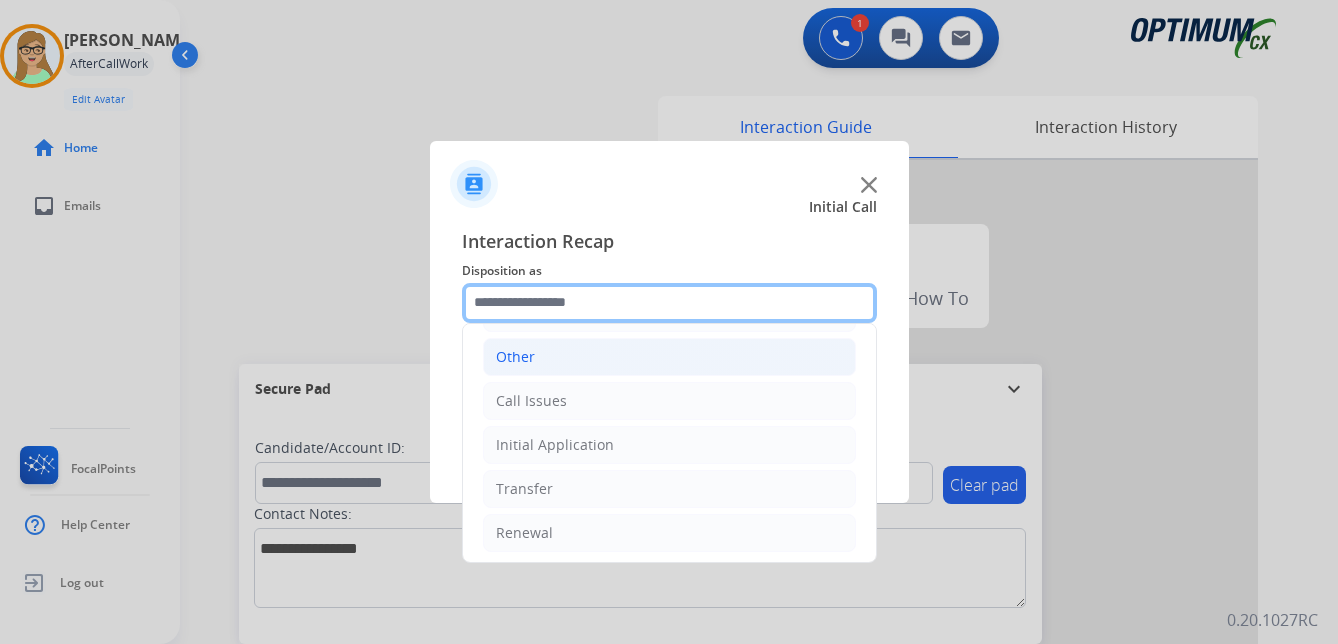 scroll, scrollTop: 136, scrollLeft: 0, axis: vertical 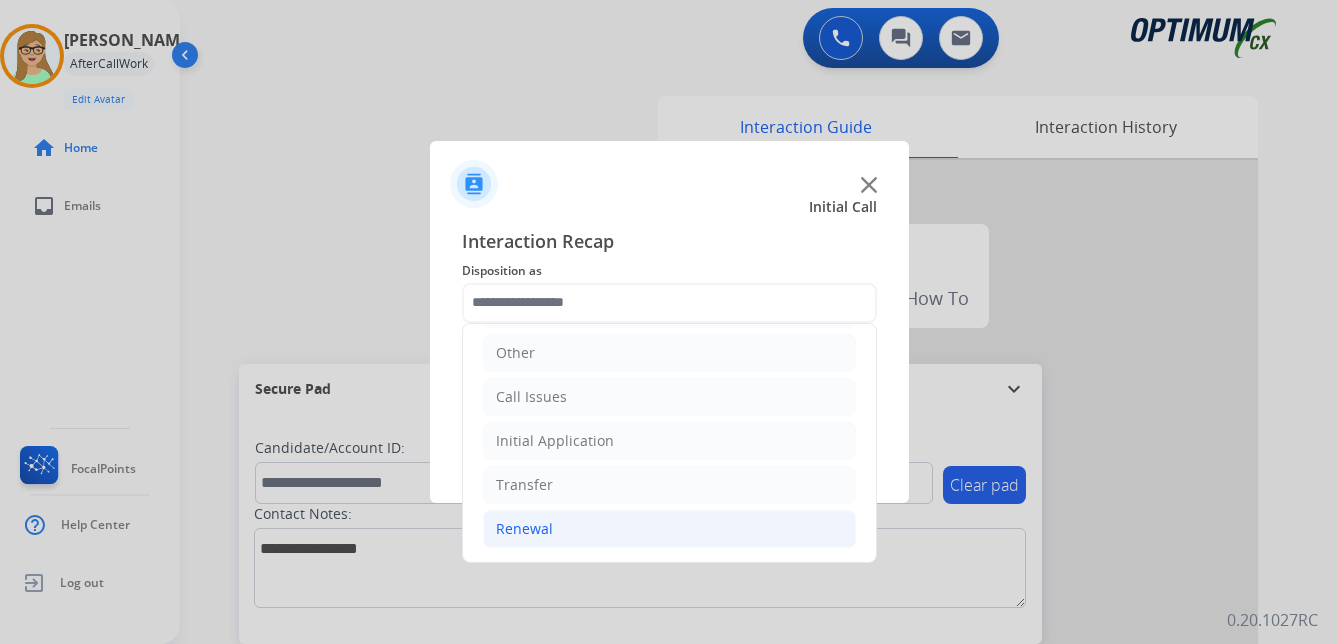 click on "Renewal" 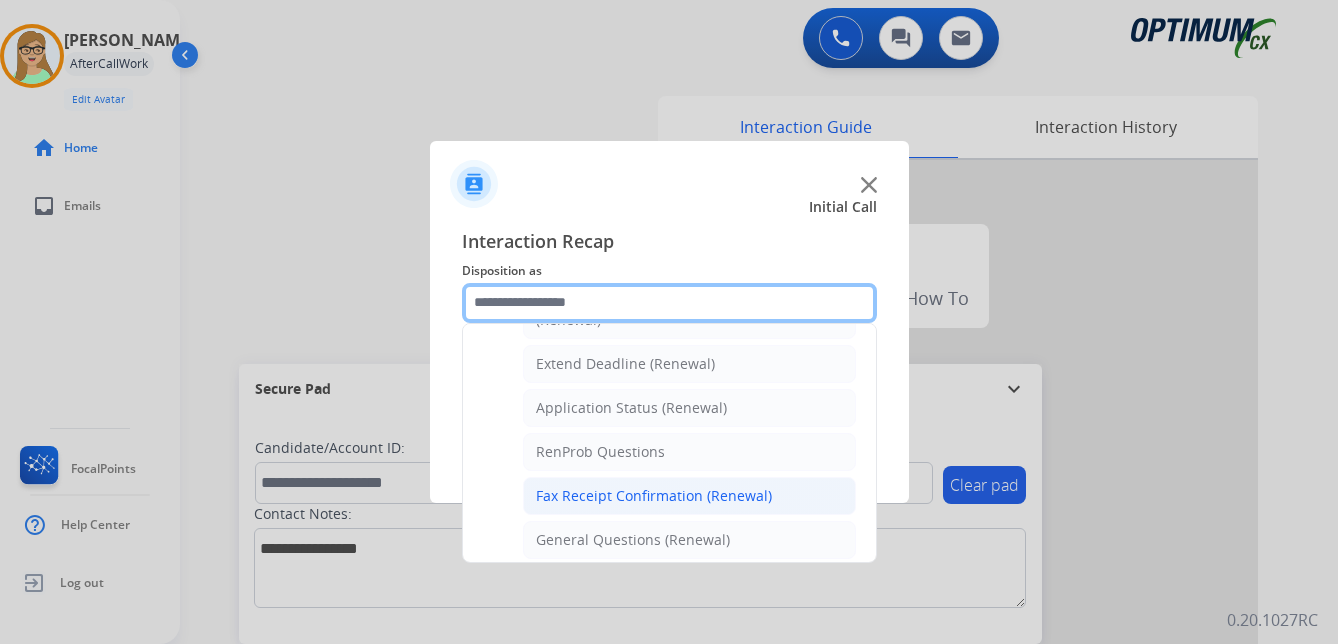 scroll, scrollTop: 436, scrollLeft: 0, axis: vertical 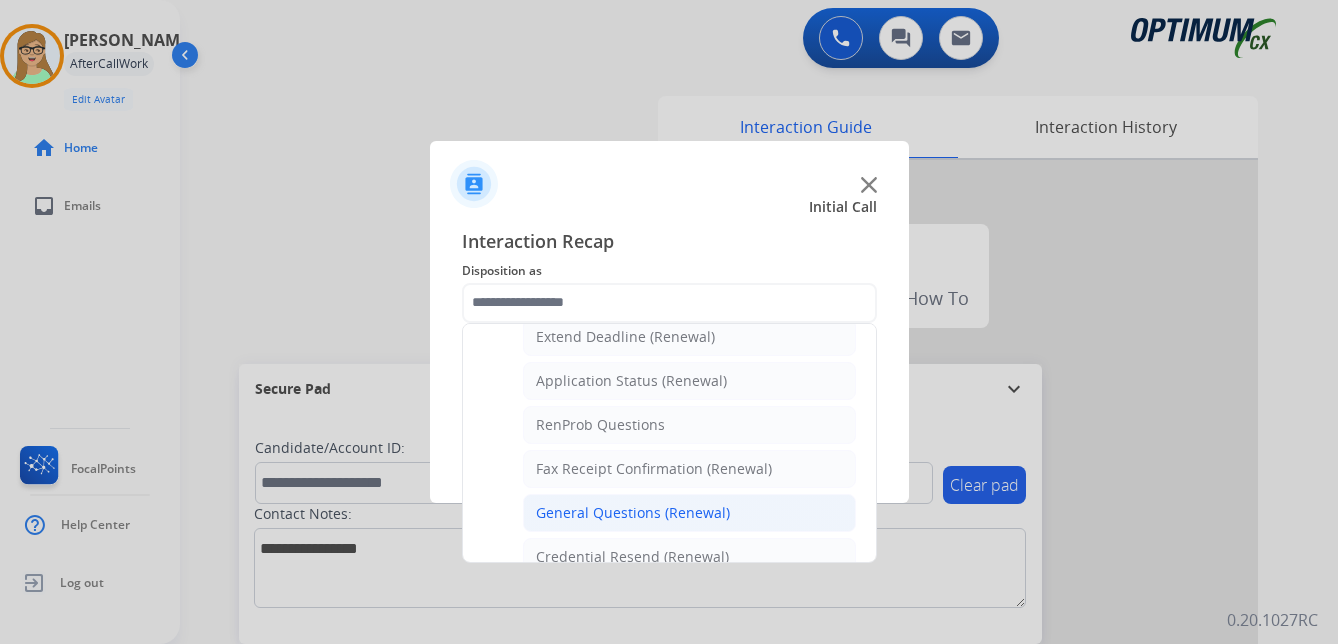 click on "General Questions (Renewal)" 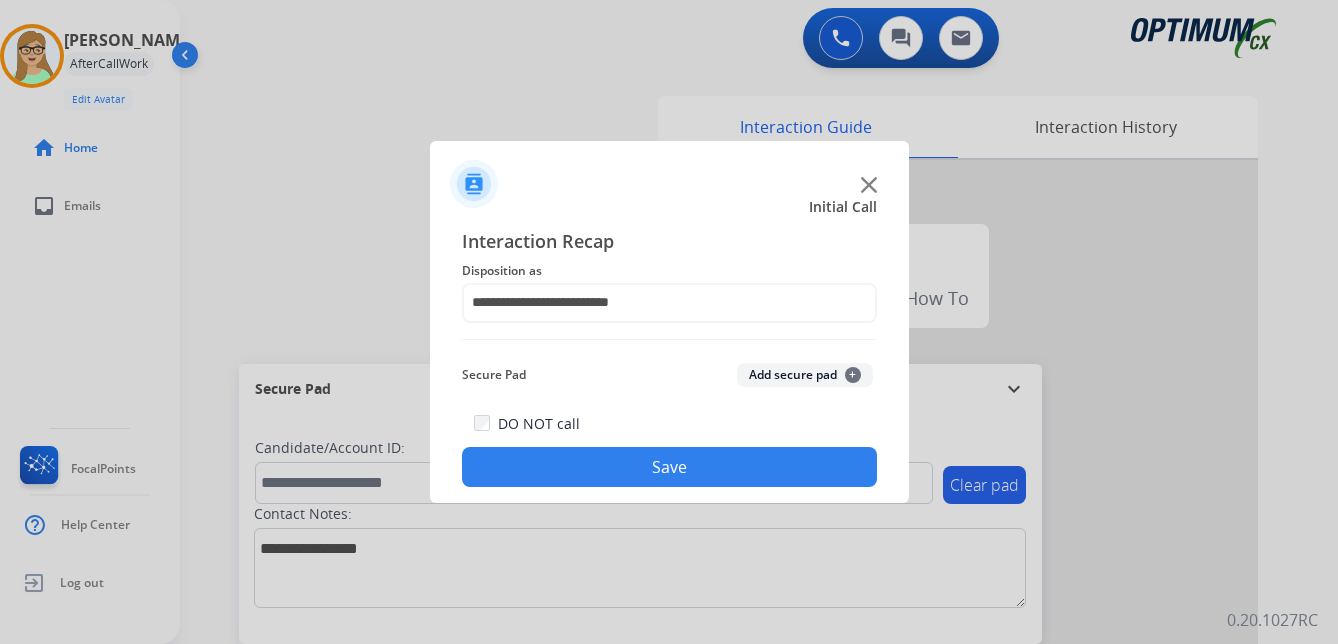 click on "Save" 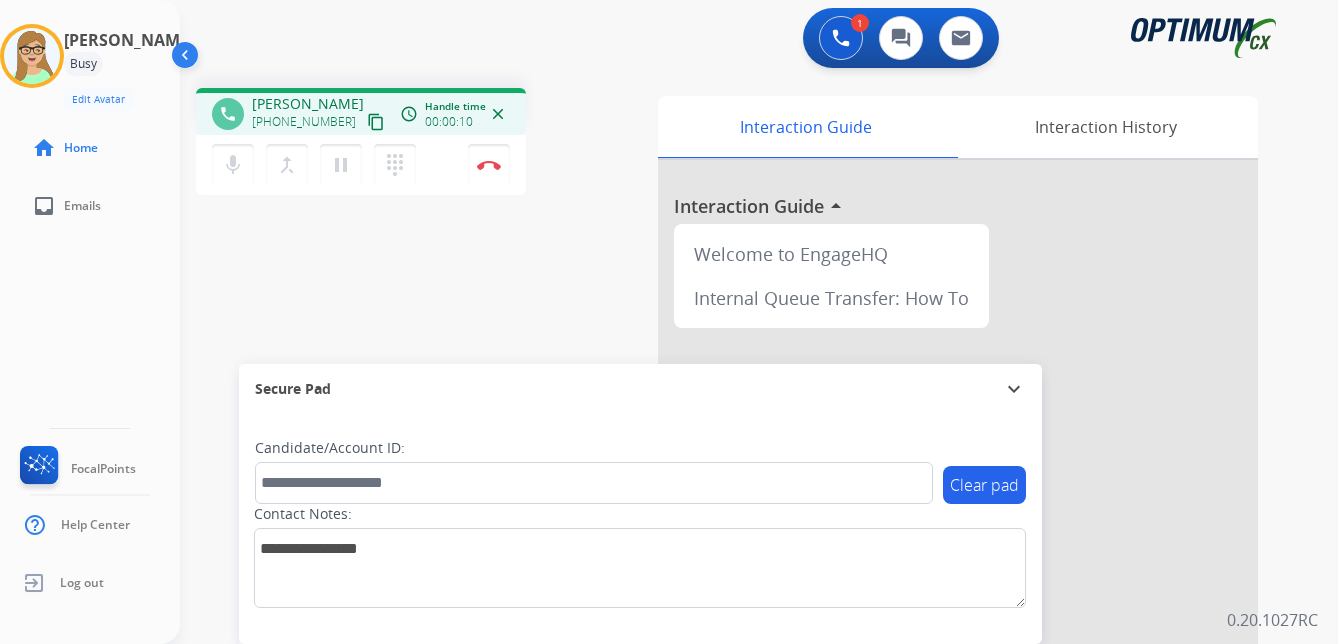 click on "content_copy" at bounding box center (376, 122) 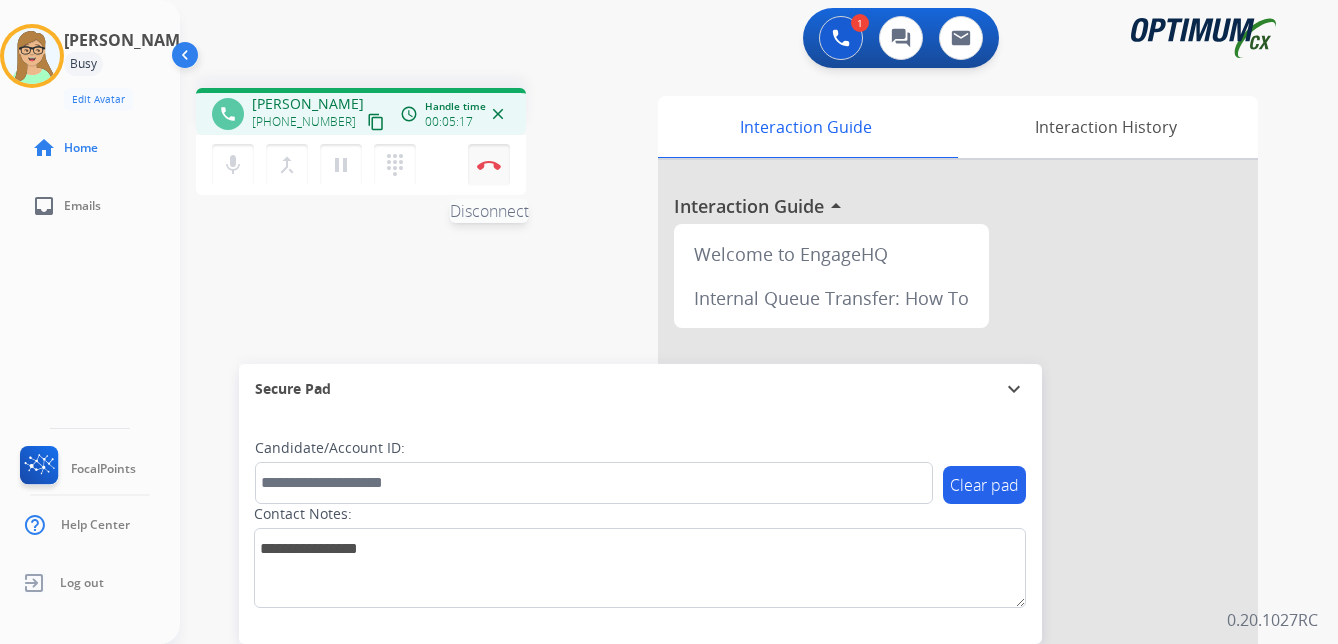 click at bounding box center (489, 165) 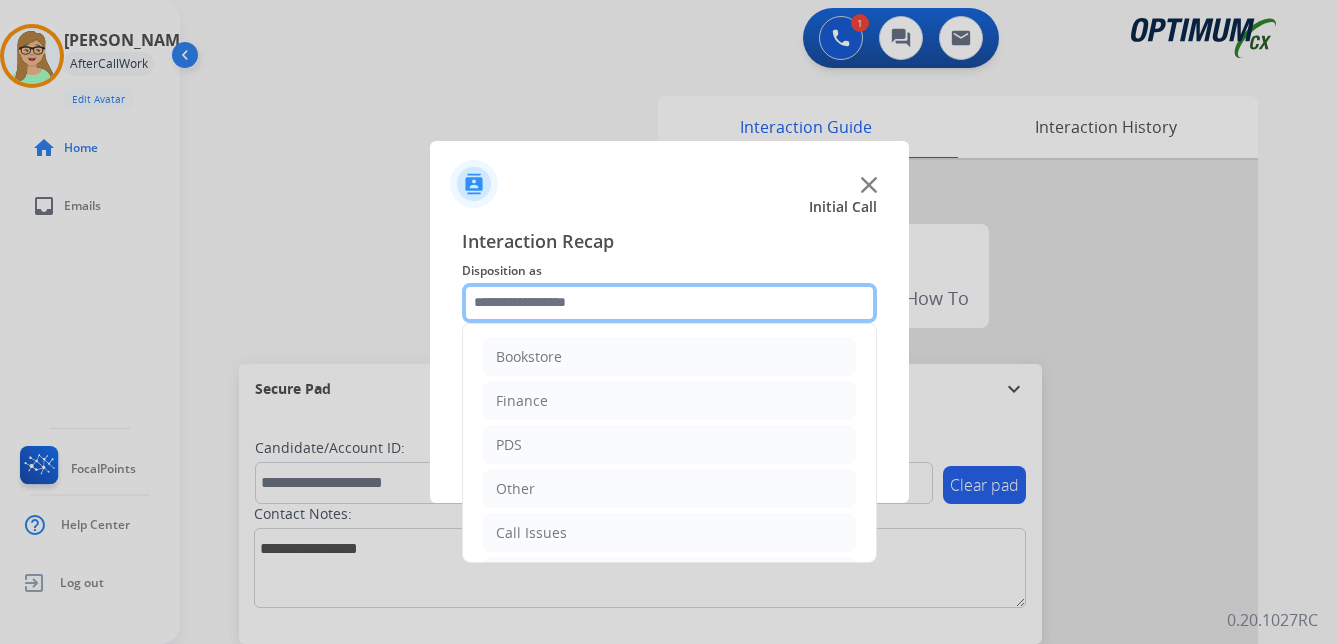 click 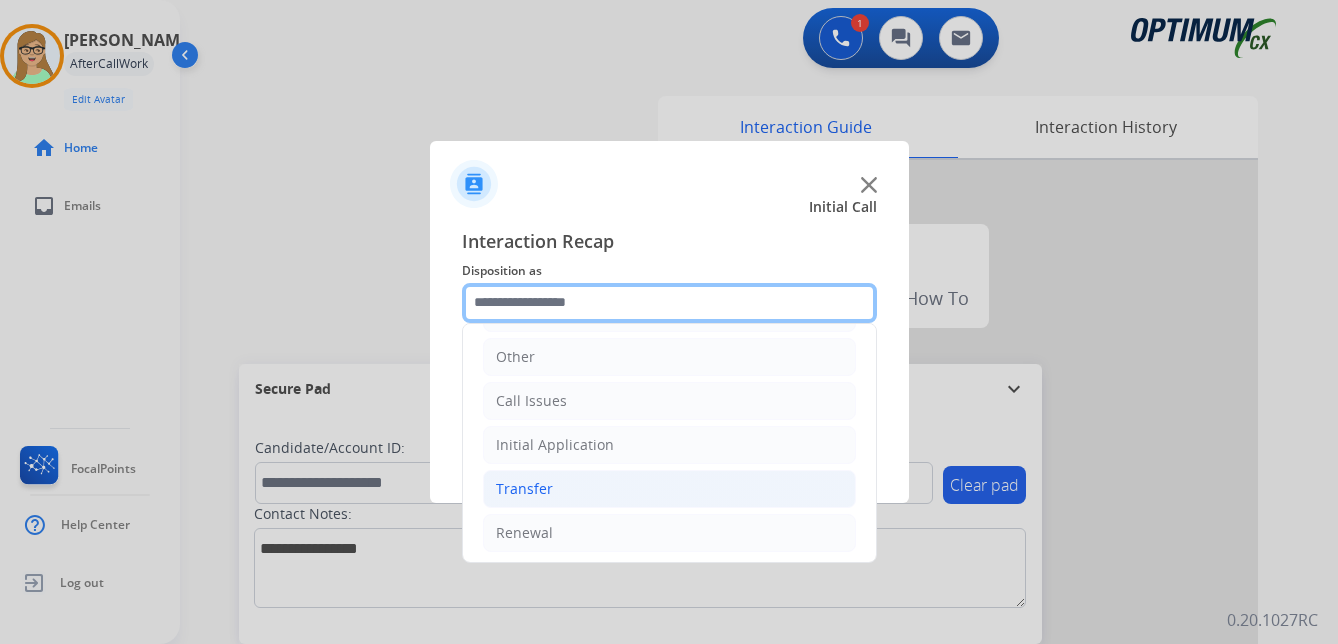 scroll, scrollTop: 136, scrollLeft: 0, axis: vertical 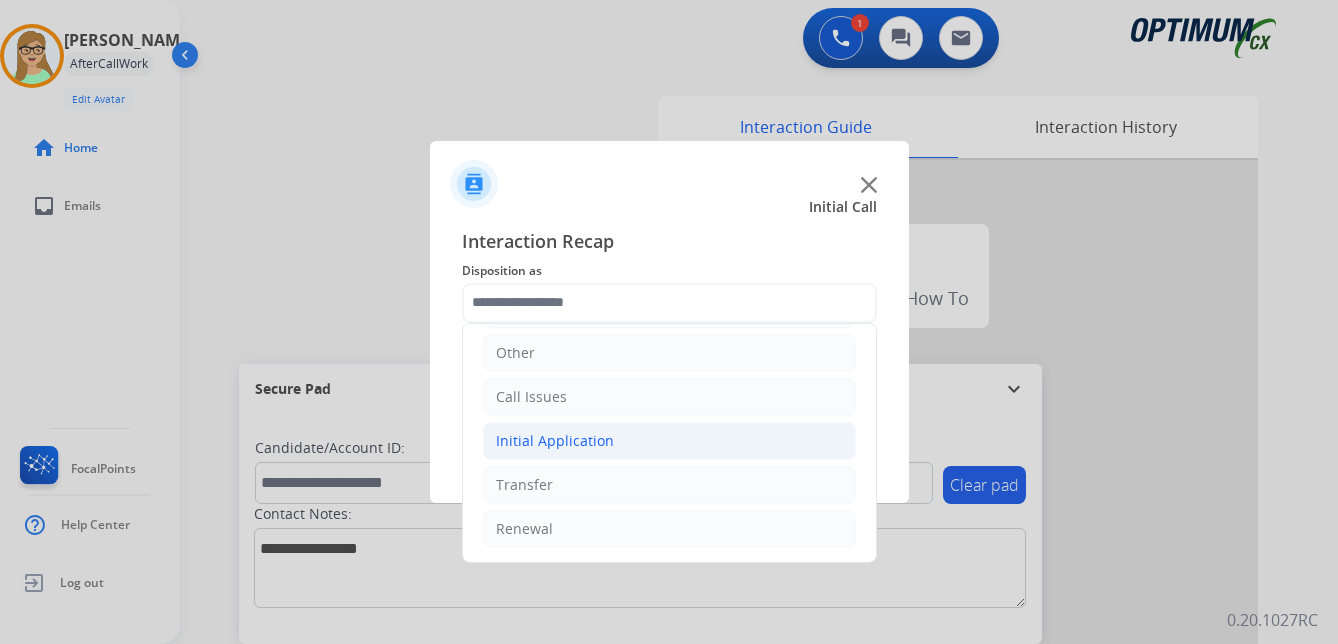 click on "Initial Application" 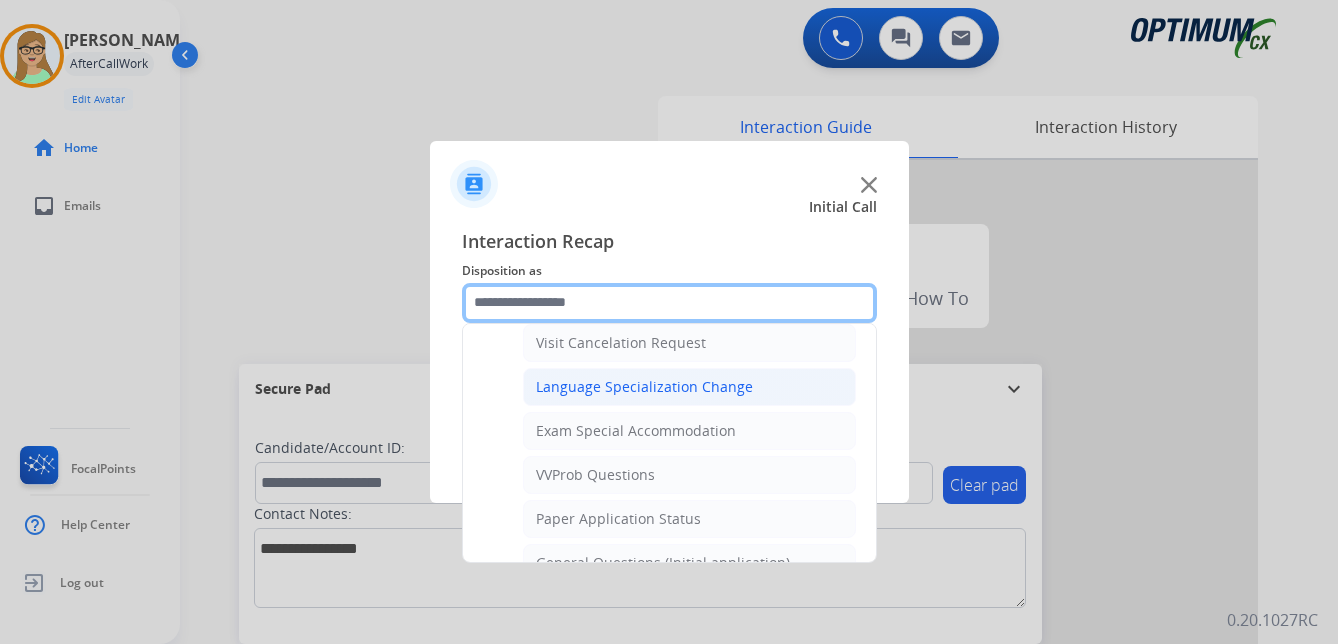 scroll, scrollTop: 1036, scrollLeft: 0, axis: vertical 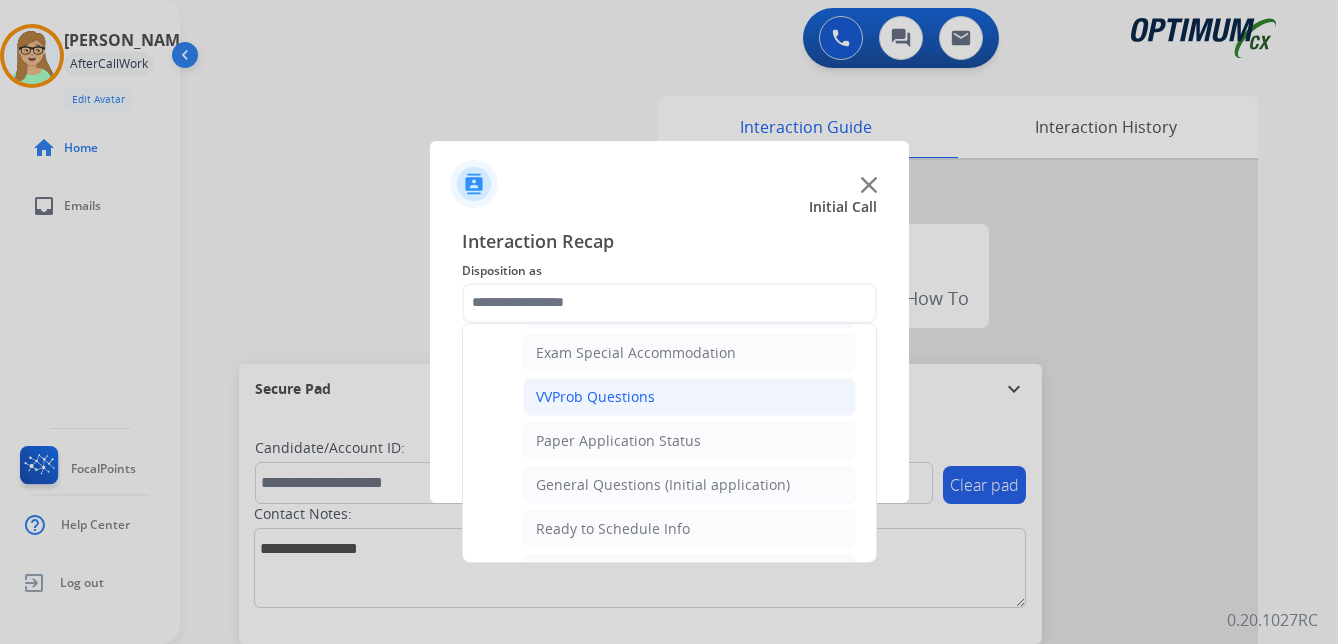 click on "VVProb Questions" 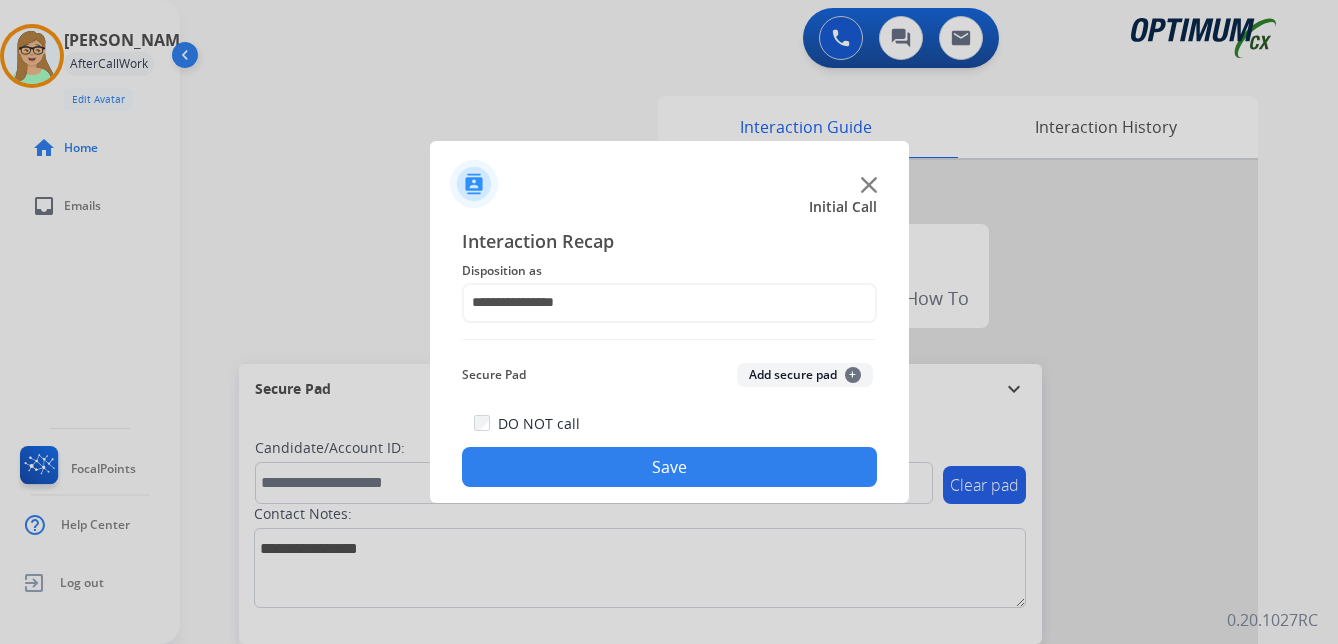drag, startPoint x: 582, startPoint y: 470, endPoint x: 557, endPoint y: 470, distance: 25 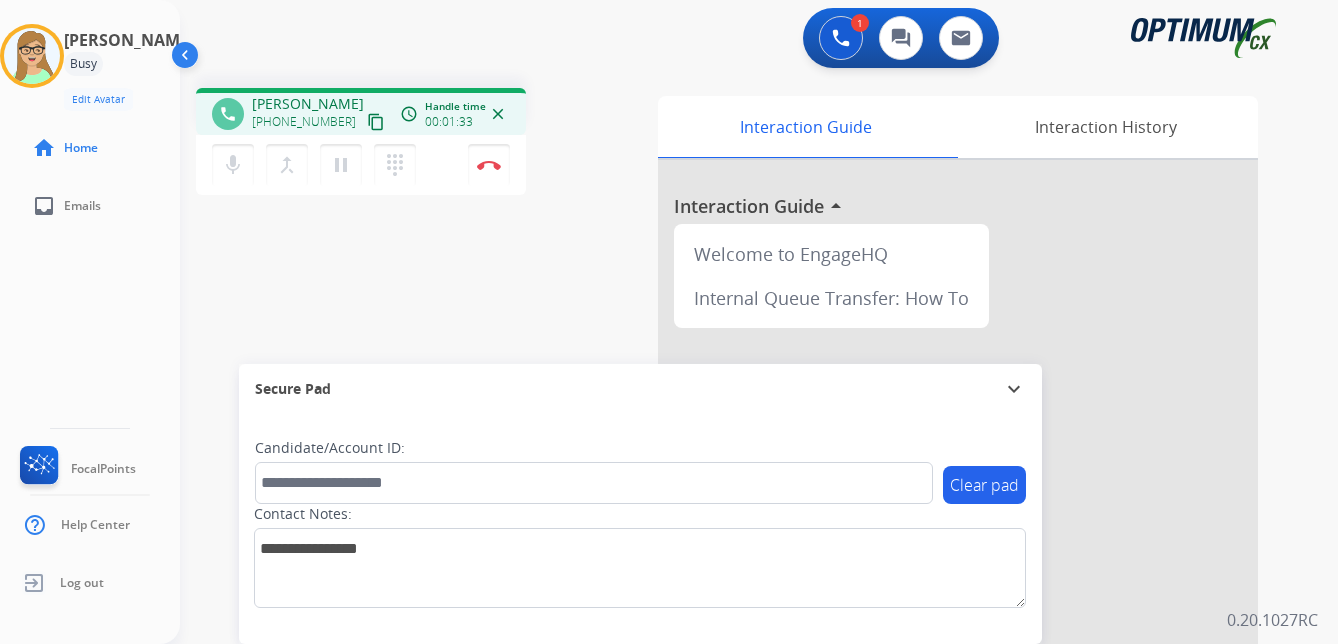 click on "phone [PERSON_NAME] [PHONE_NUMBER] content_copy access_time Call metrics Queue   01:31 Hold   00:00 Talk   00:03 Total   01:33 Handle time 00:01:33 close mic Mute merge_type Bridge pause Hold dialpad Dialpad Disconnect swap_horiz Break voice bridge close_fullscreen Connect 3-Way Call merge_type Separate 3-Way Call  Interaction Guide   Interaction History  Interaction Guide arrow_drop_up  Welcome to EngageHQ   Internal Queue Transfer: How To  Secure Pad expand_more Clear pad Candidate/Account ID: Contact Notes:" at bounding box center [735, 489] 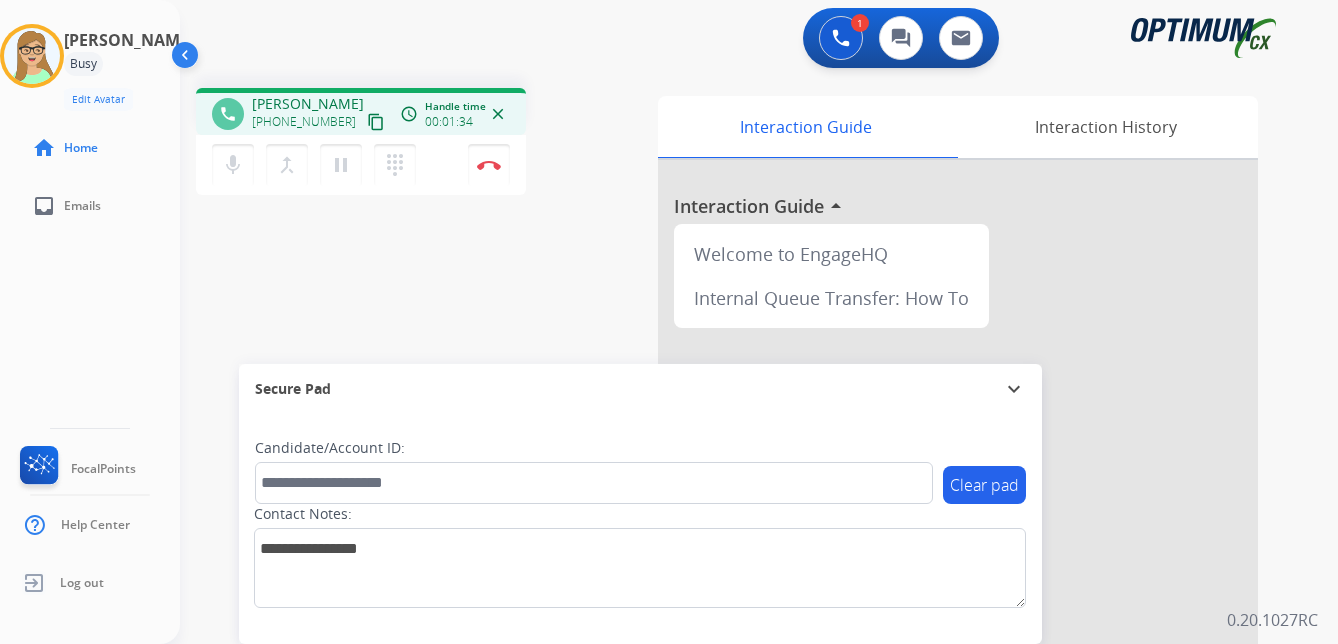 drag, startPoint x: 355, startPoint y: 114, endPoint x: 327, endPoint y: 125, distance: 30.083218 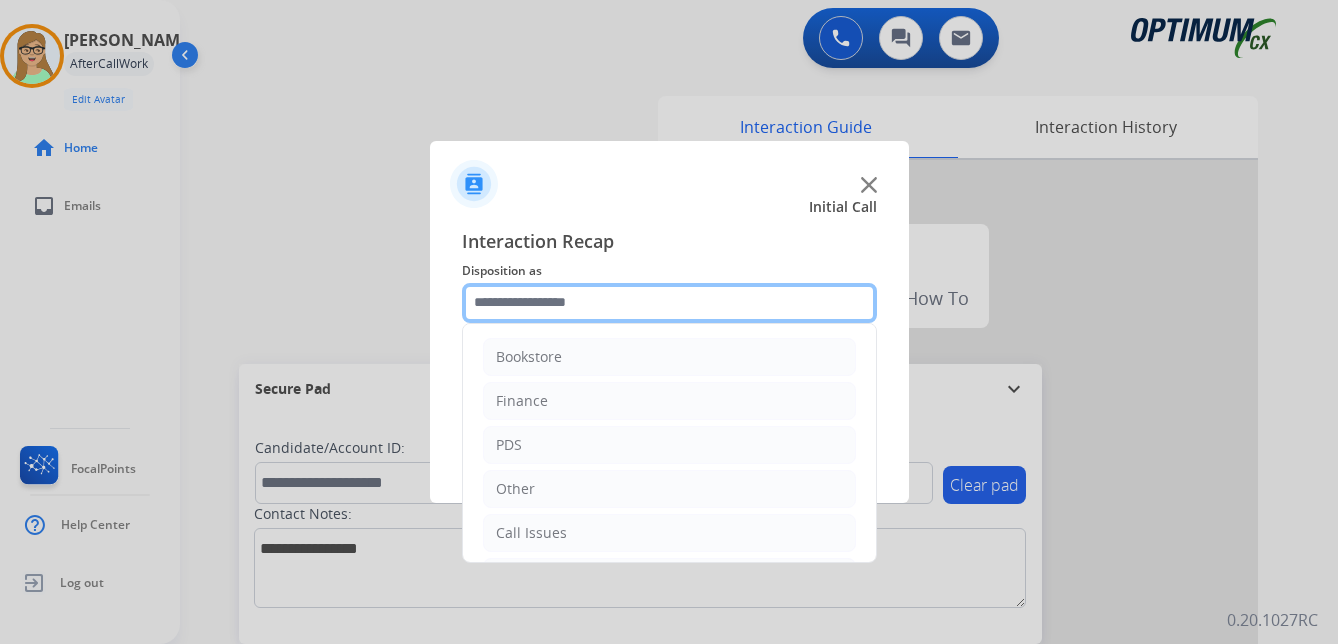 click 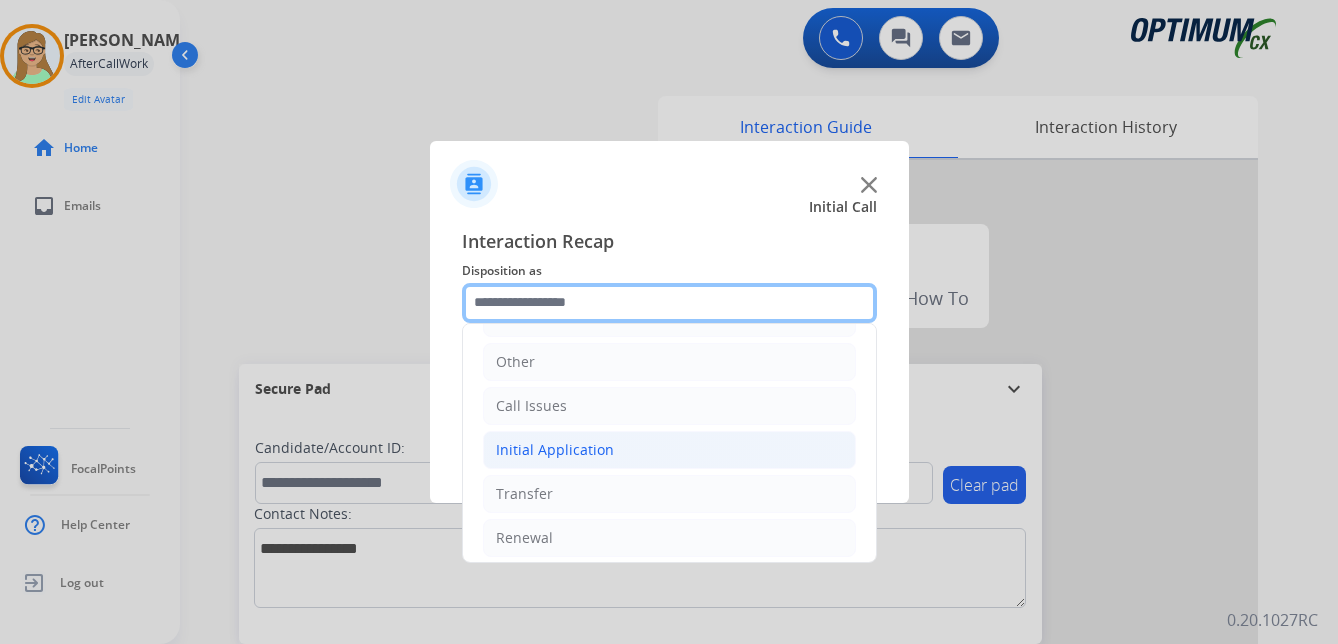 scroll, scrollTop: 136, scrollLeft: 0, axis: vertical 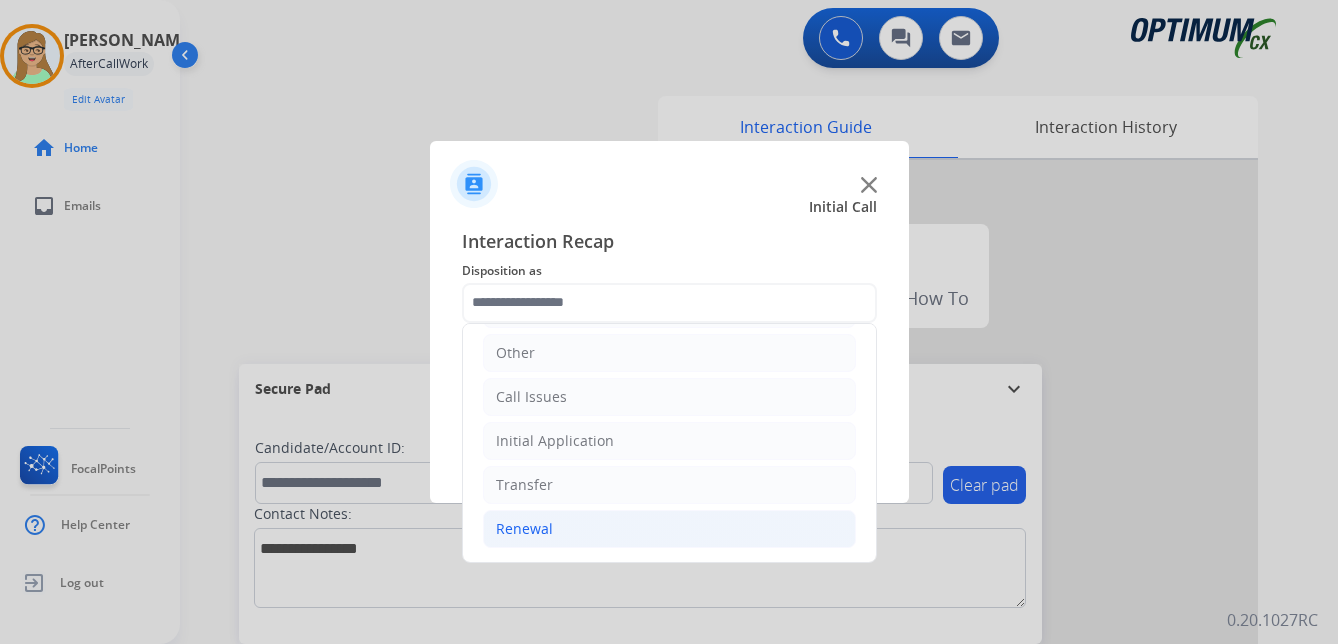 click on "Renewal" 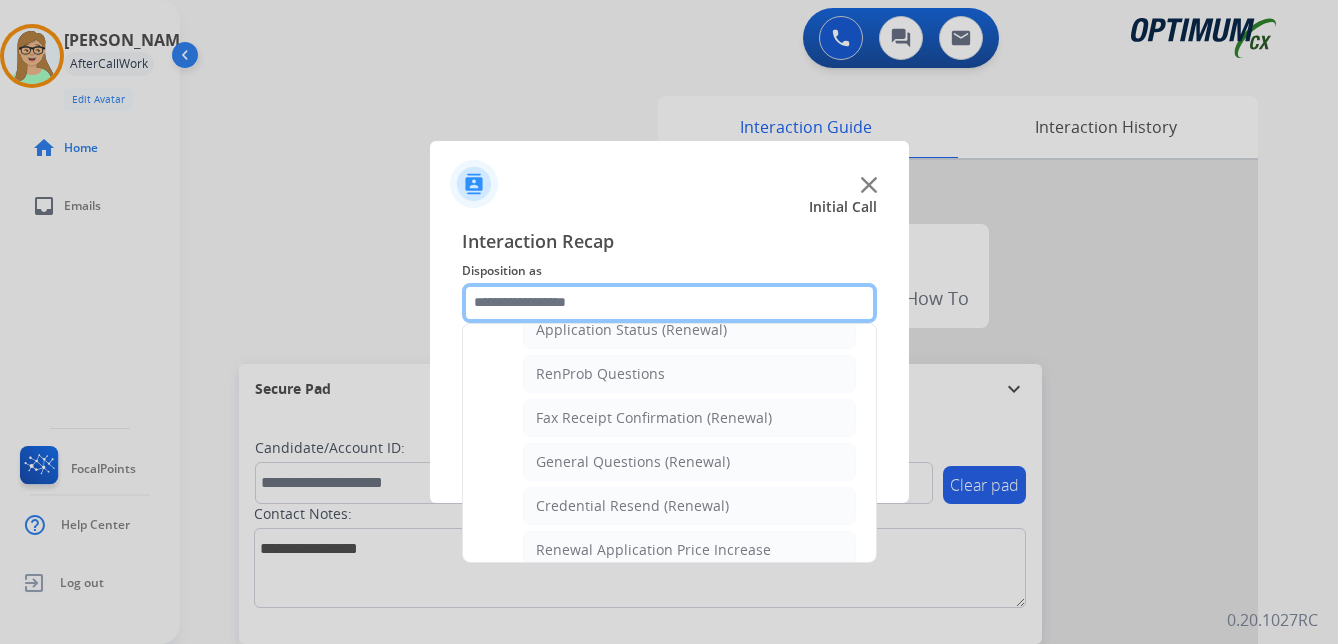 scroll, scrollTop: 536, scrollLeft: 0, axis: vertical 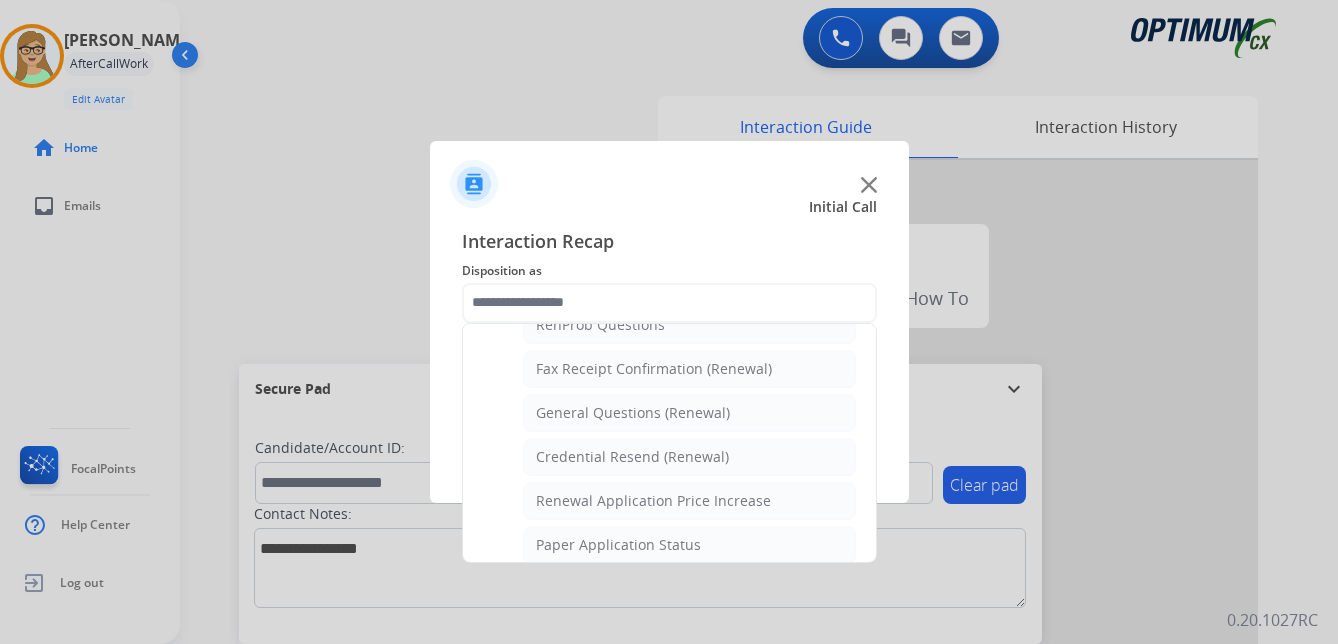 click on "General Questions (Renewal)" 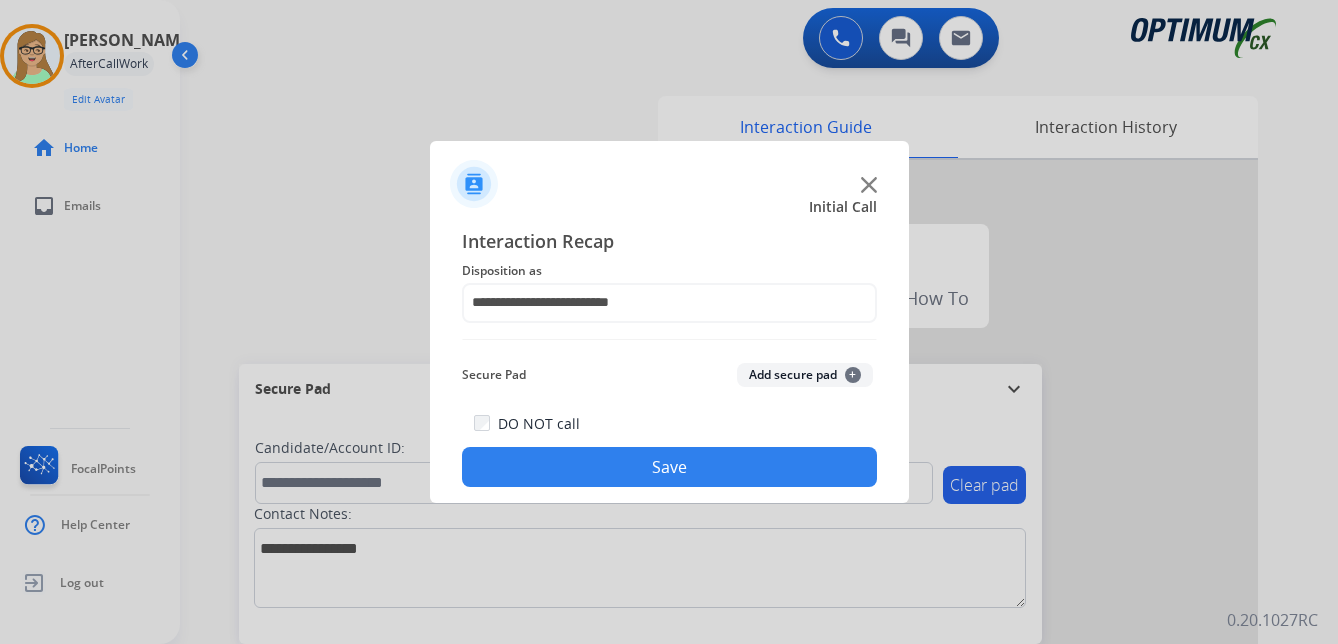 drag, startPoint x: 581, startPoint y: 460, endPoint x: 12, endPoint y: 430, distance: 569.7903 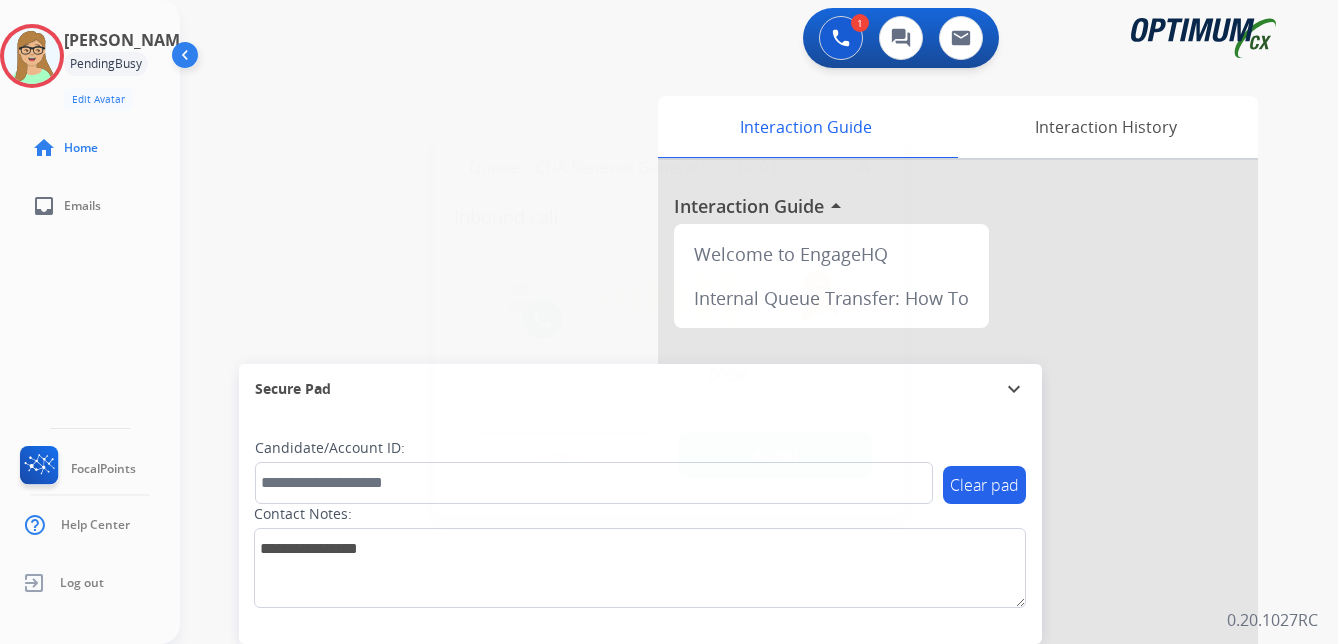 click at bounding box center [669, 322] 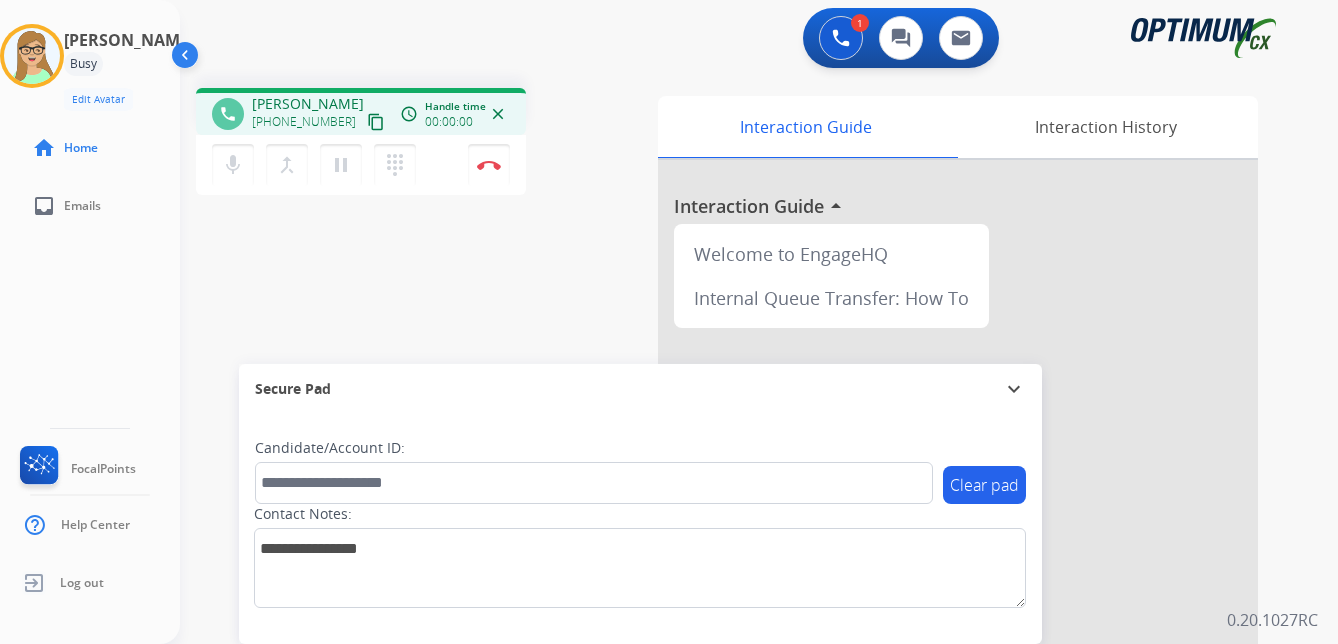 click on "content_copy" at bounding box center [376, 122] 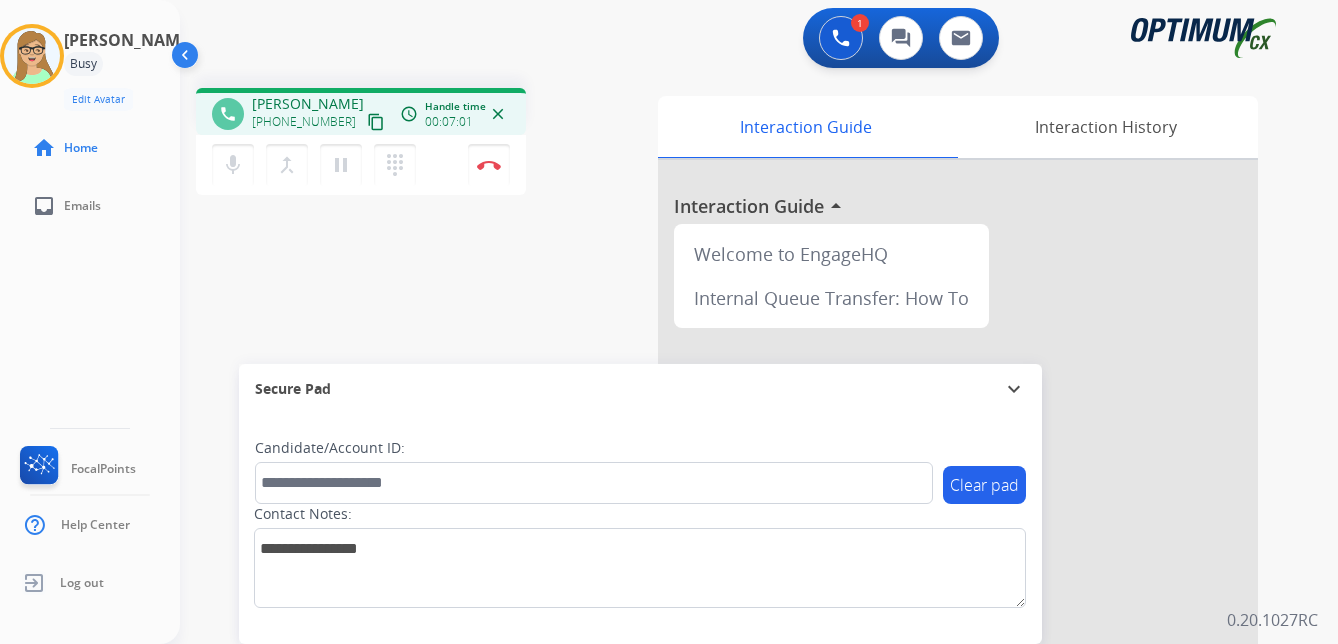 click on "1 Voice Interactions  0  Chat Interactions   0  Email Interactions" at bounding box center [747, 40] 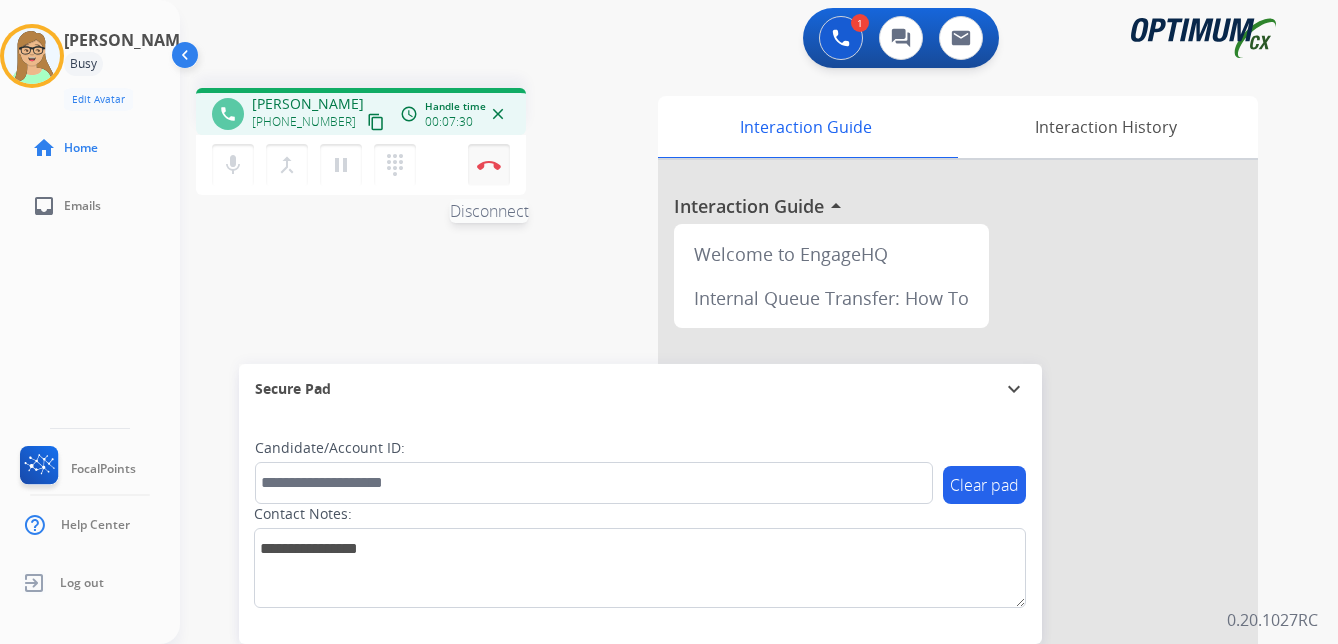 click at bounding box center (489, 165) 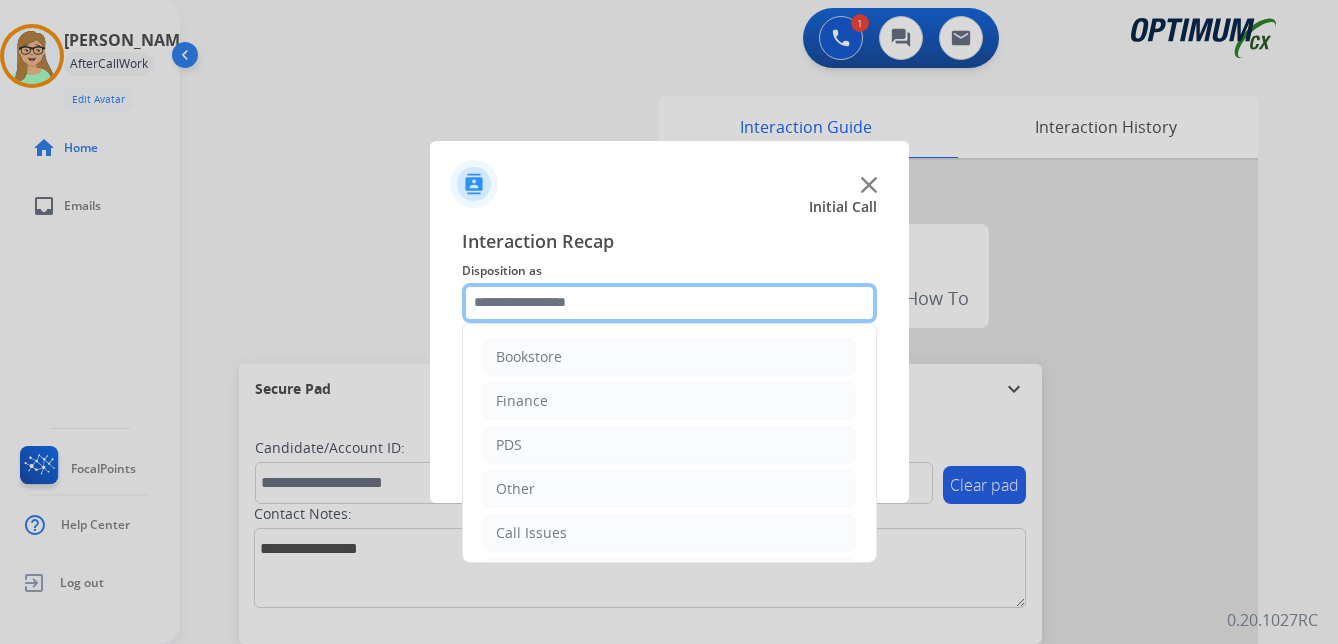 click 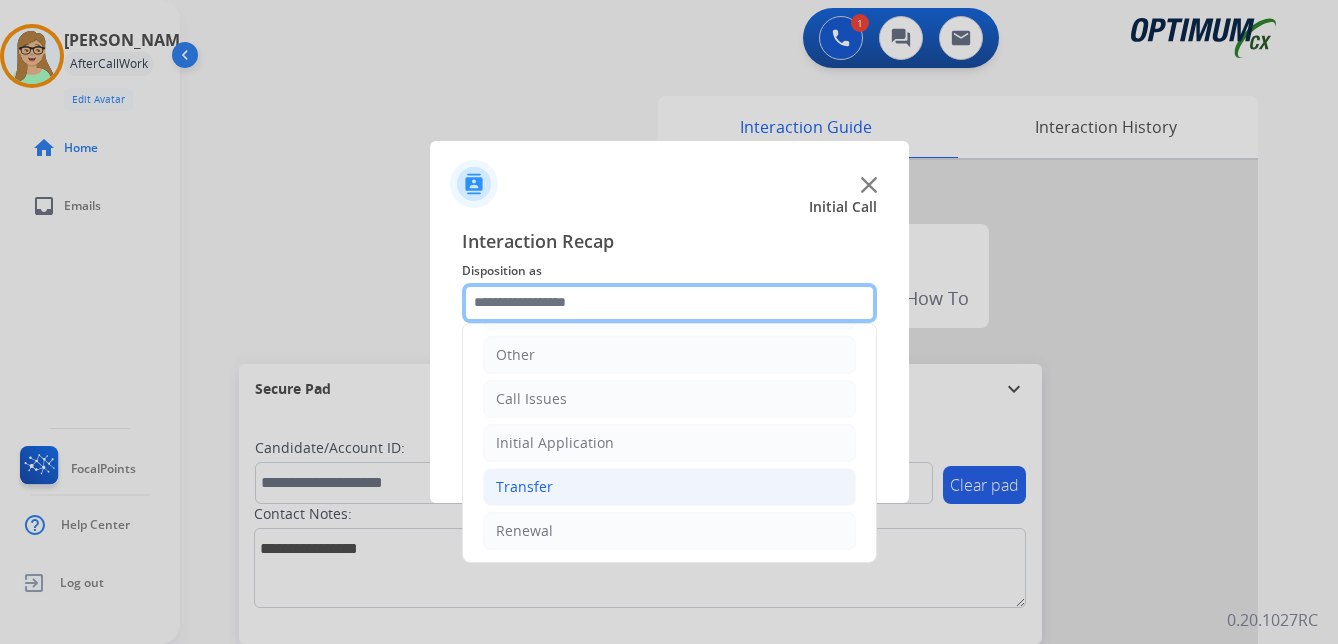 scroll, scrollTop: 136, scrollLeft: 0, axis: vertical 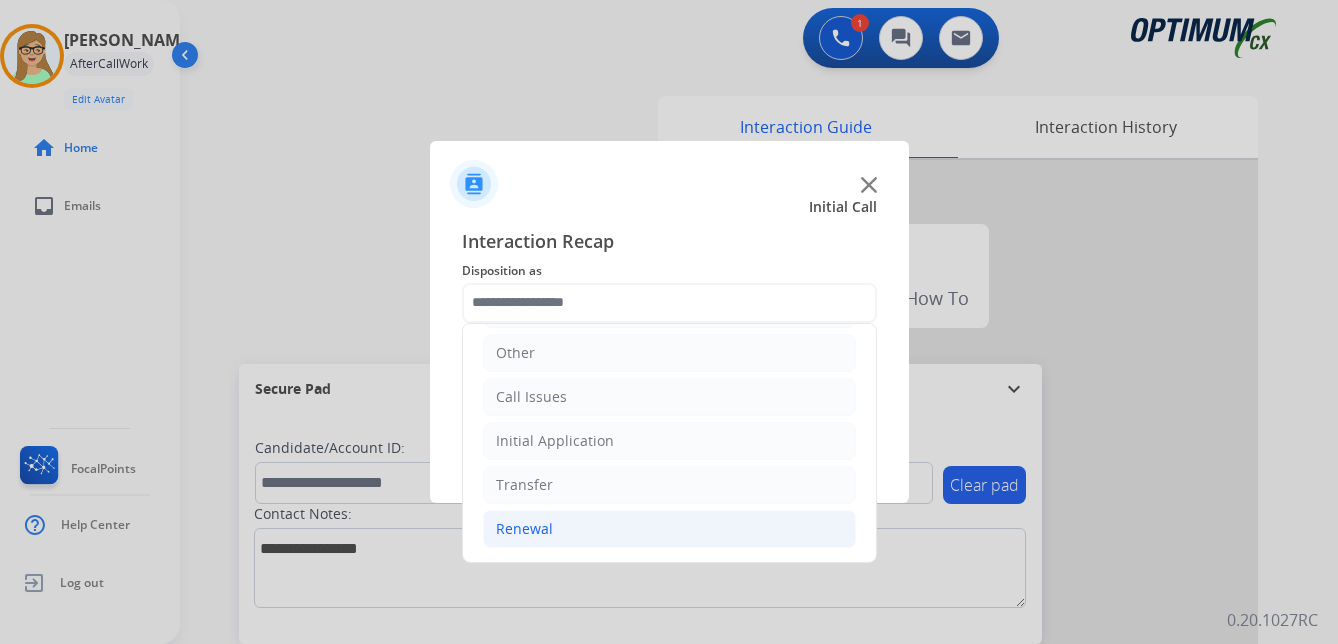 click on "Renewal" 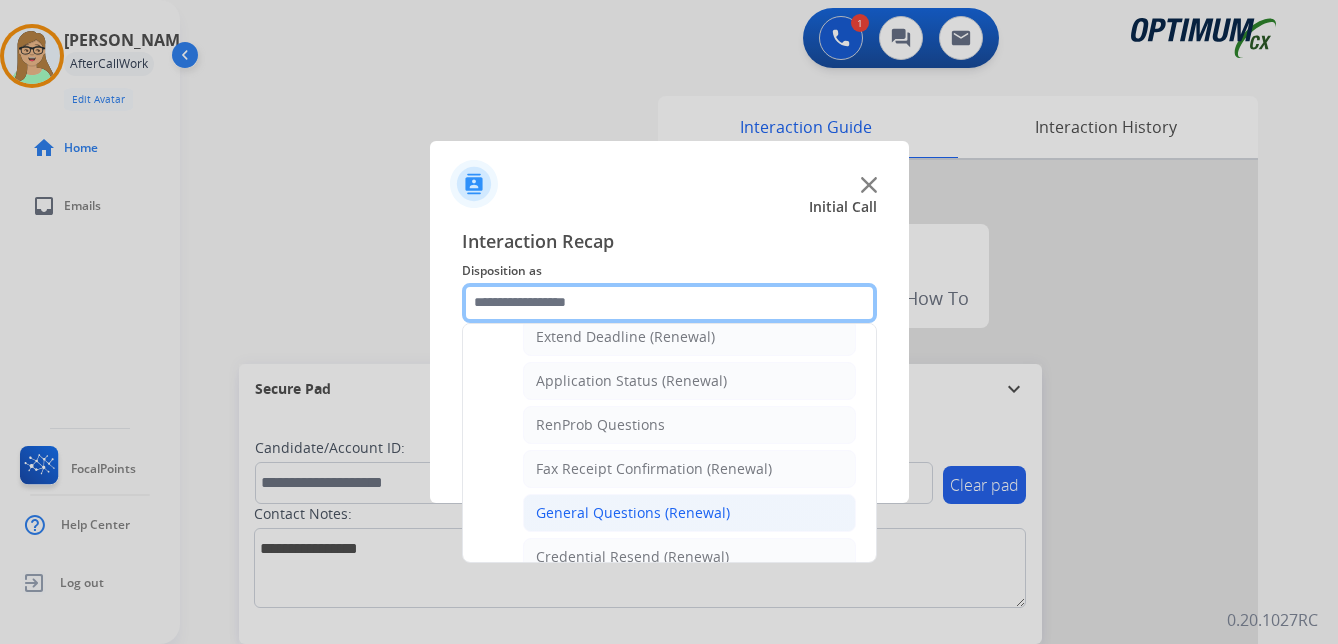 scroll, scrollTop: 536, scrollLeft: 0, axis: vertical 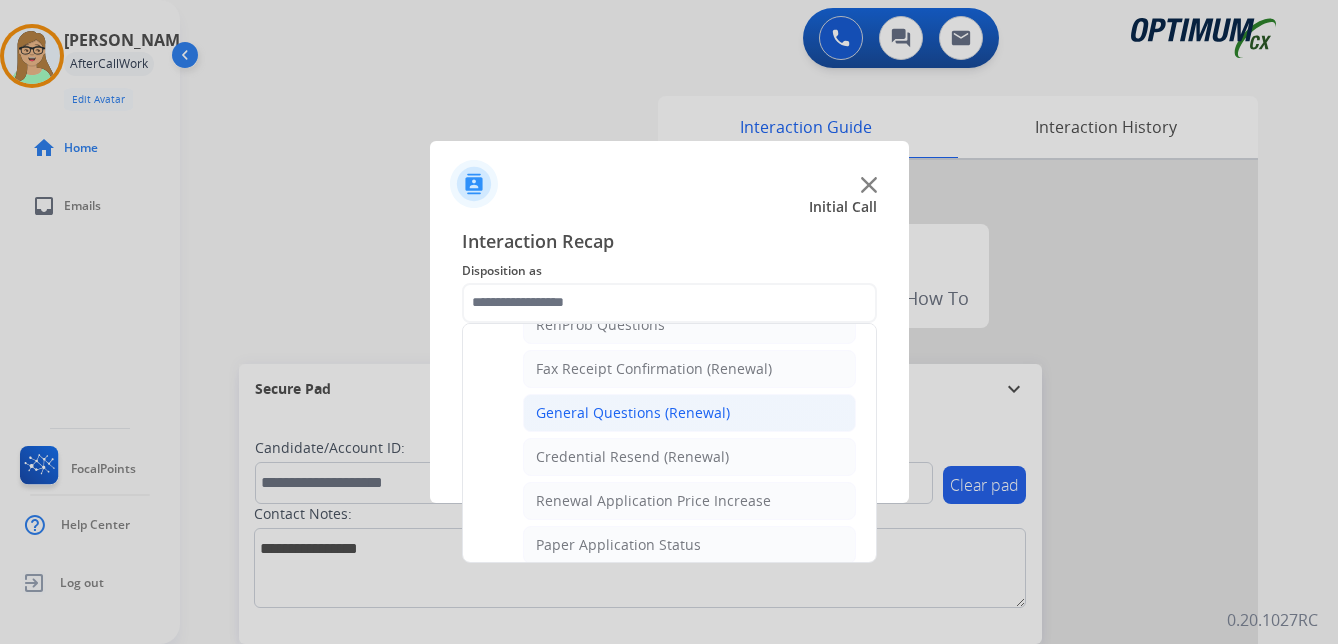 click on "General Questions (Renewal)" 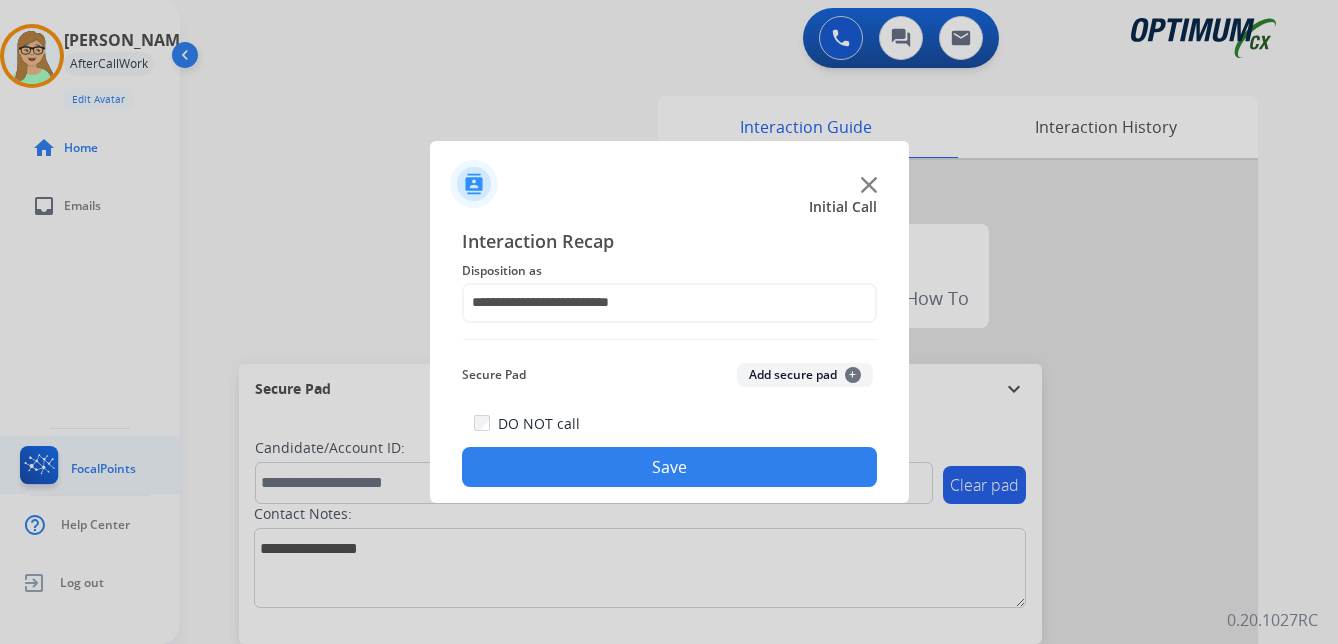 drag, startPoint x: 587, startPoint y: 473, endPoint x: 9, endPoint y: 469, distance: 578.01385 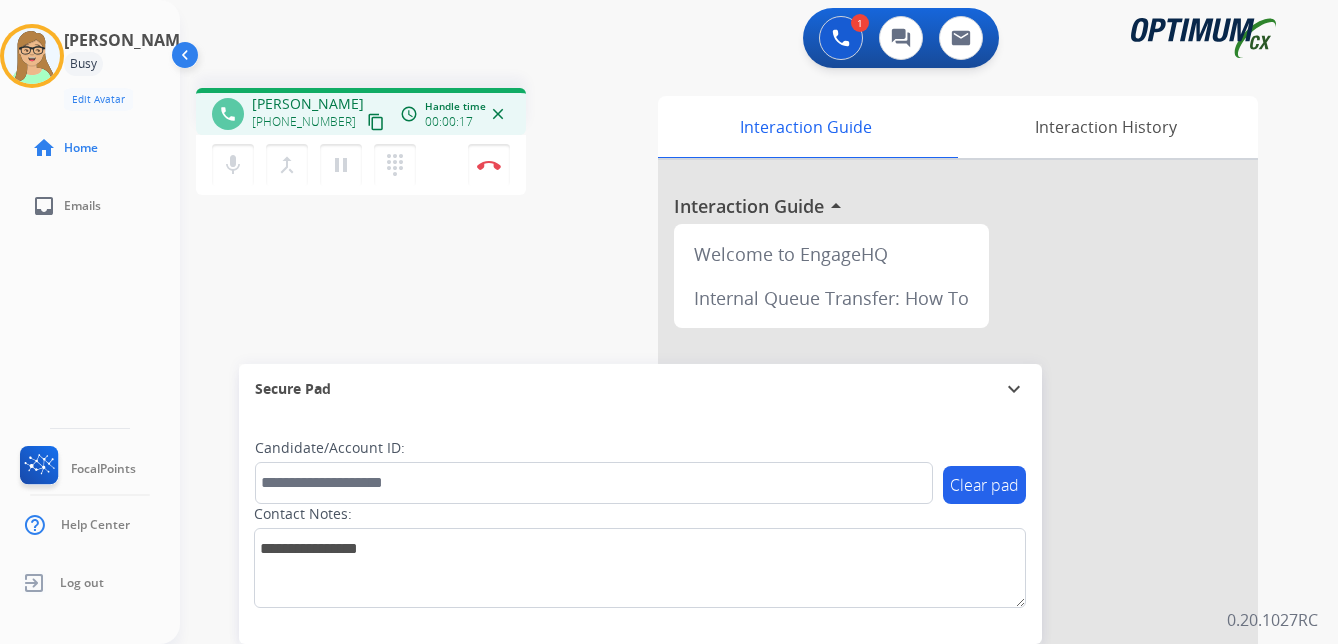 click on "content_copy" at bounding box center (376, 122) 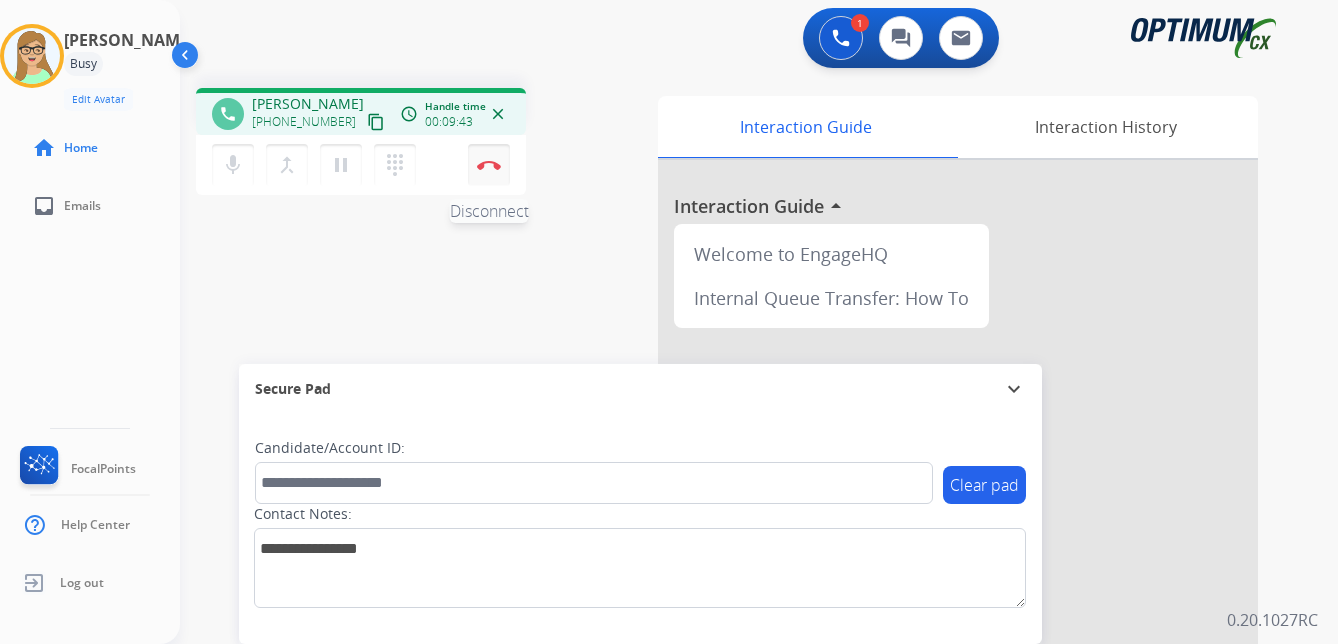 click at bounding box center (489, 165) 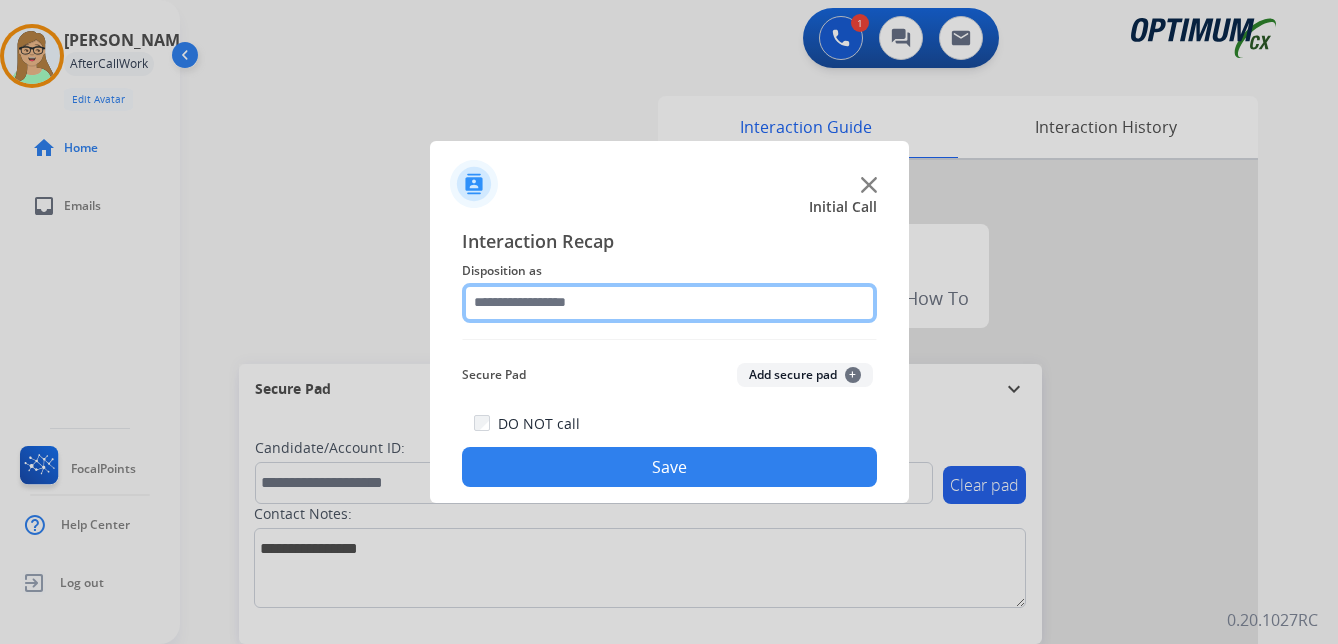 click 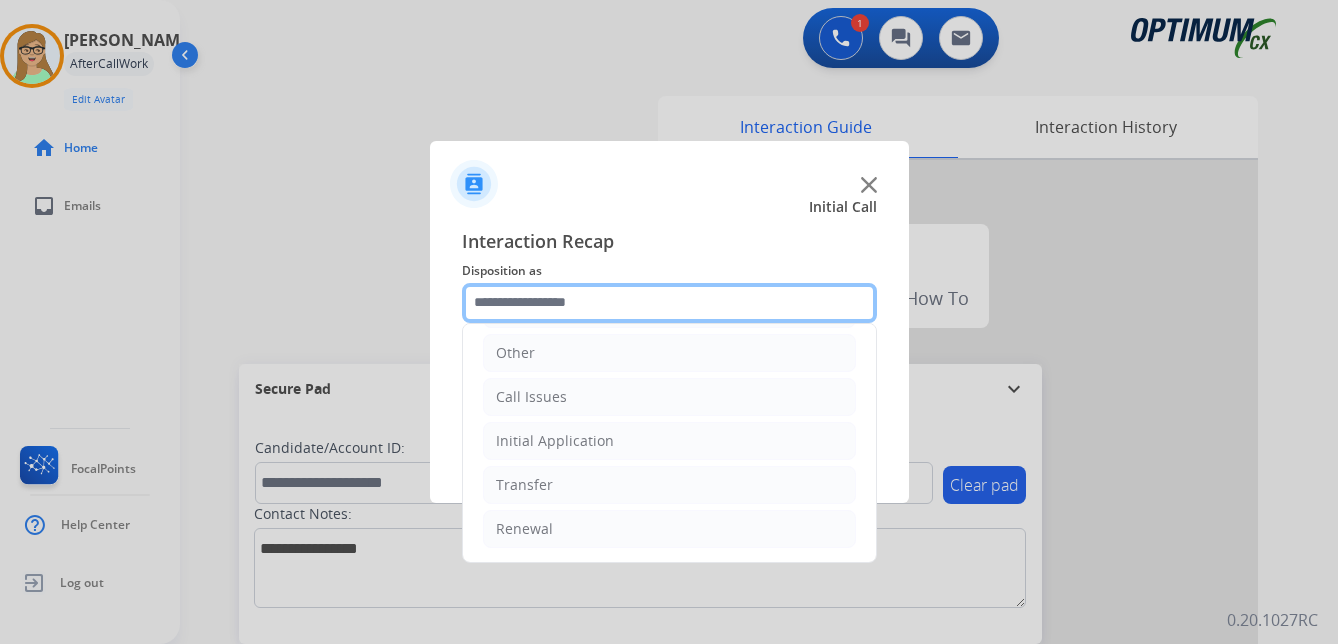 scroll, scrollTop: 36, scrollLeft: 0, axis: vertical 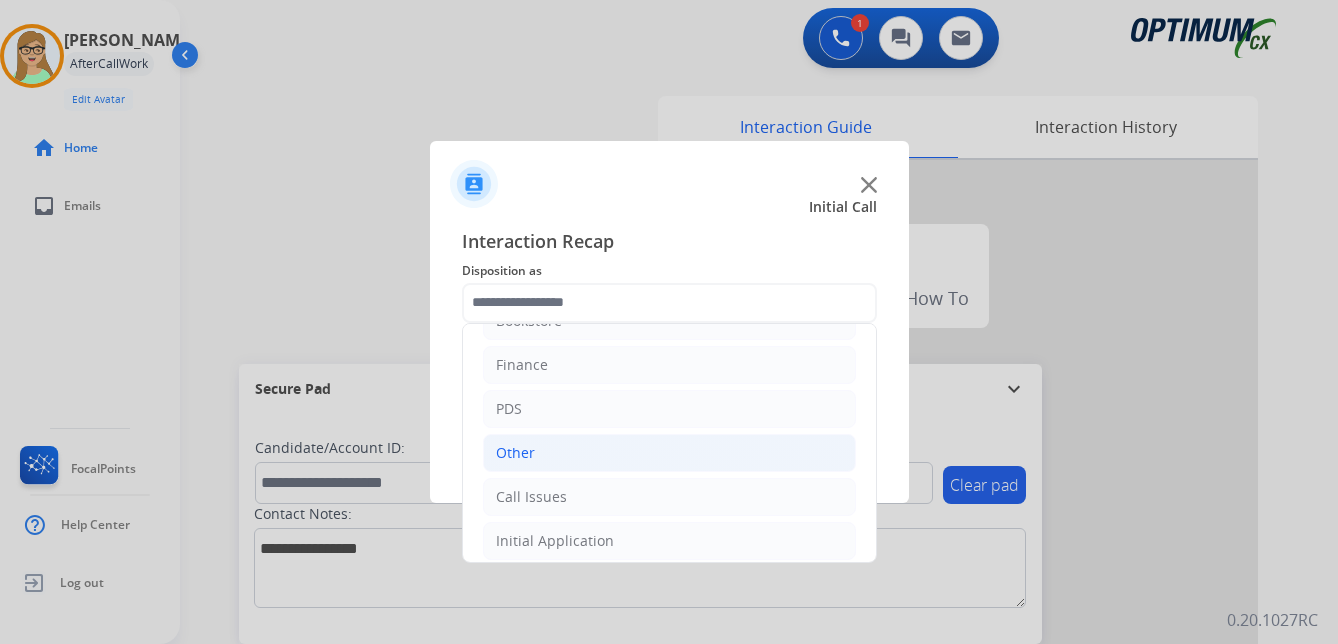 click on "Other" 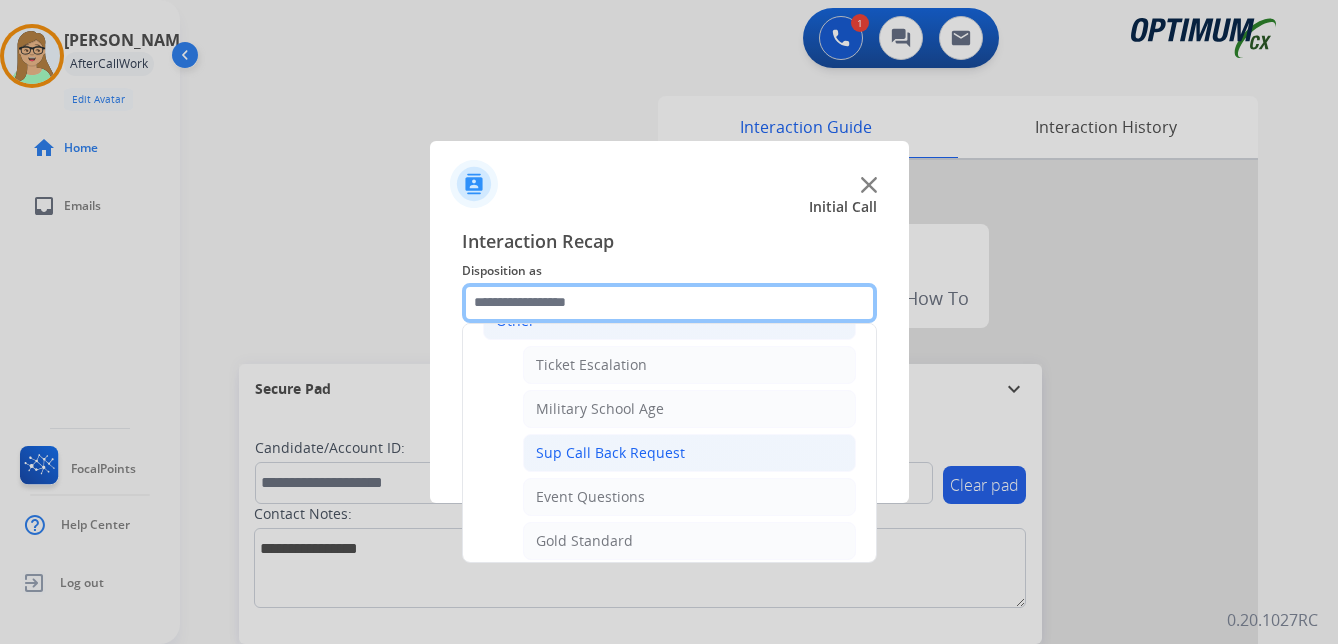 scroll, scrollTop: 136, scrollLeft: 0, axis: vertical 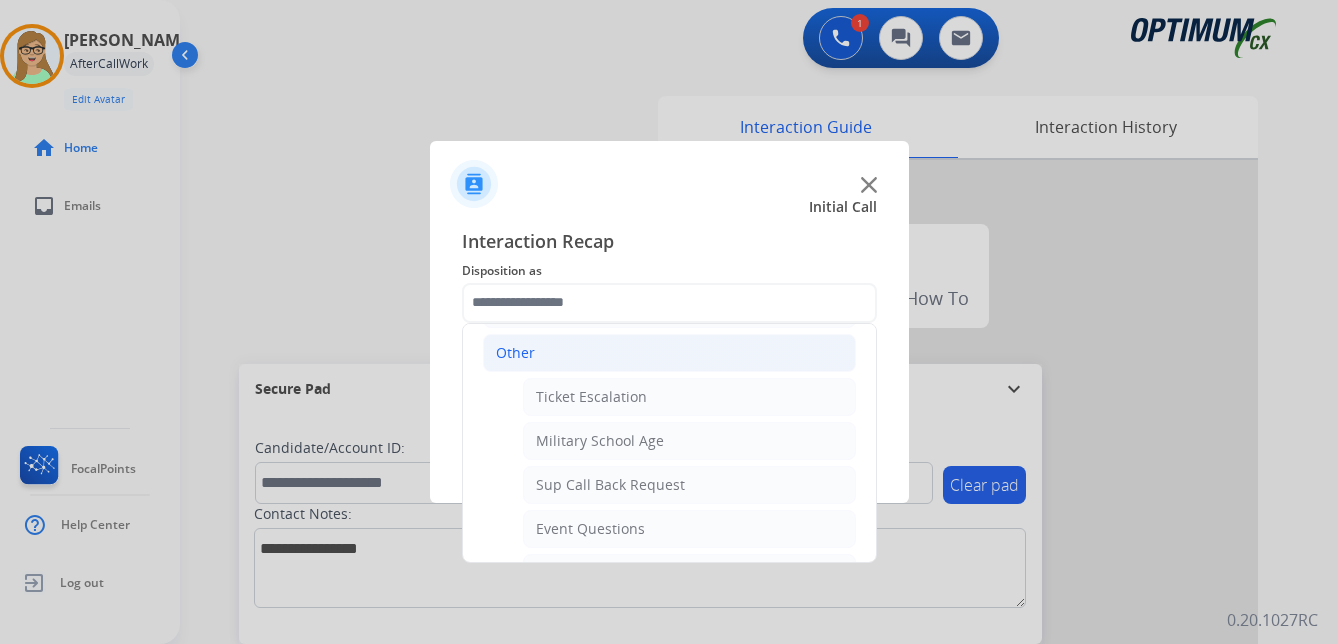 click on "Other" 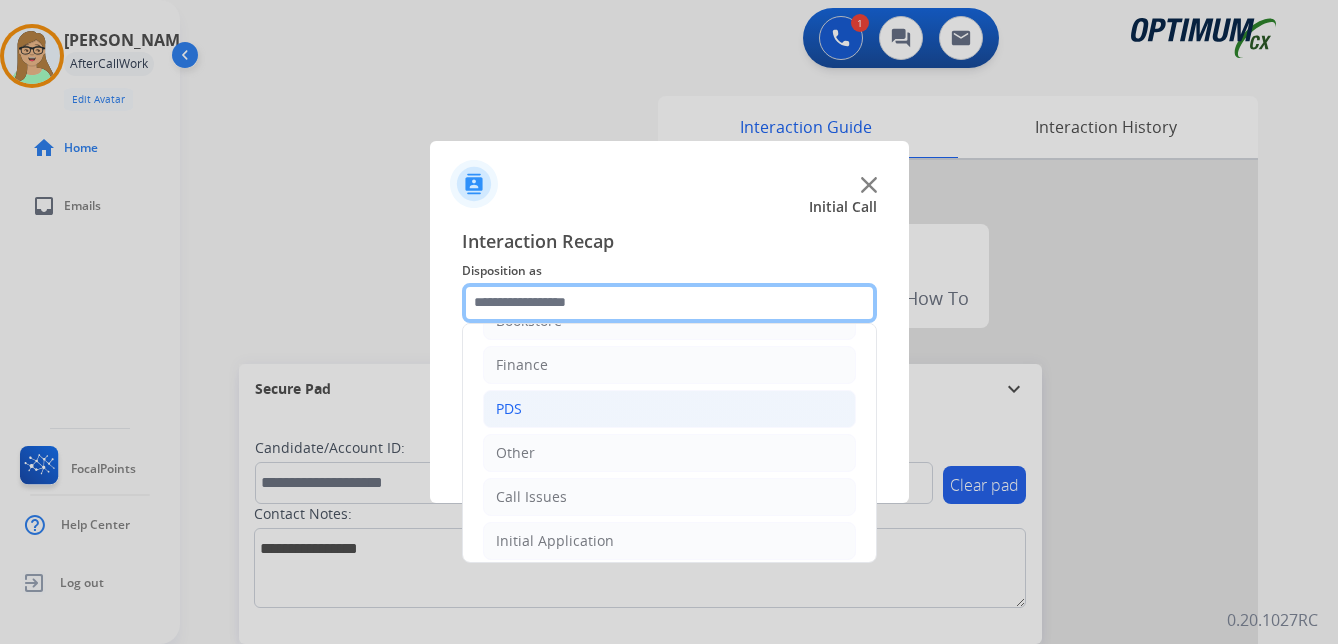 scroll, scrollTop: 0, scrollLeft: 0, axis: both 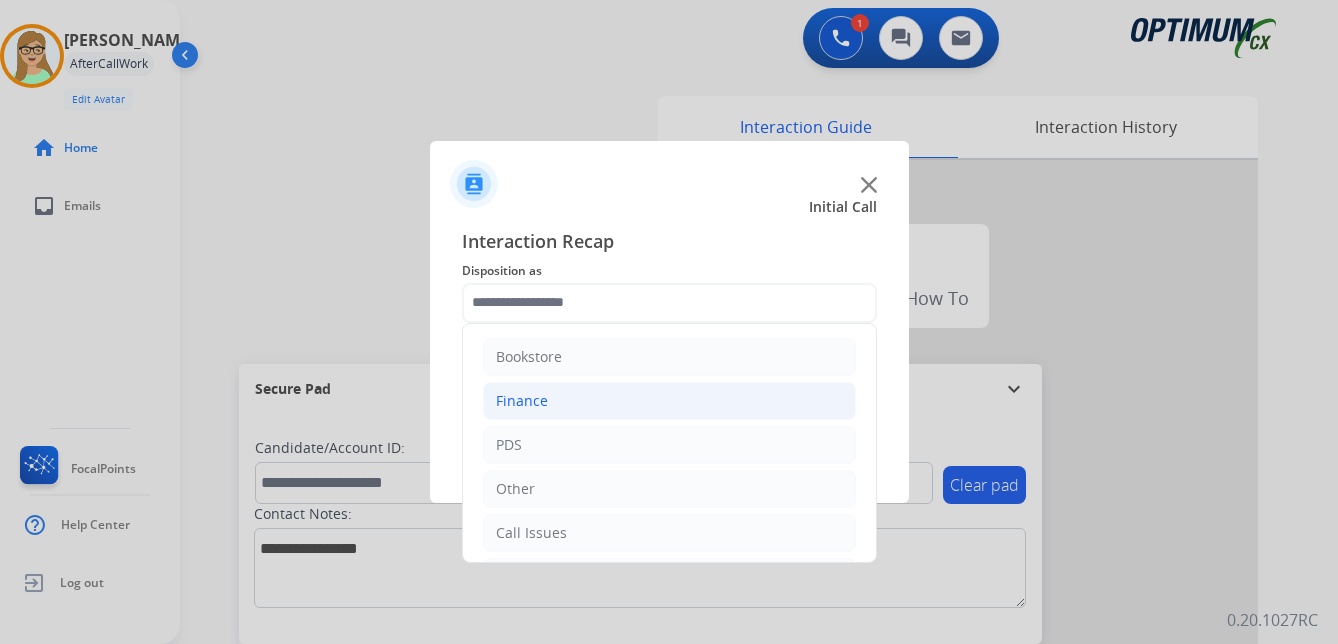 click on "Finance" 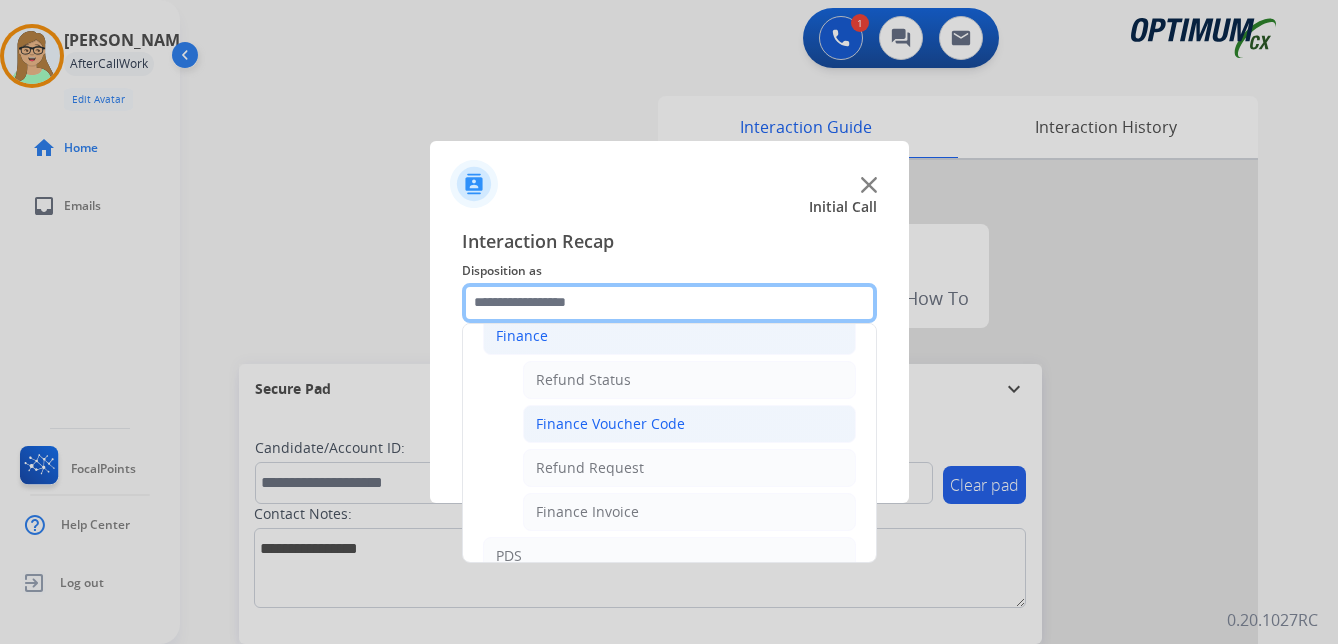 scroll, scrollTop: 100, scrollLeft: 0, axis: vertical 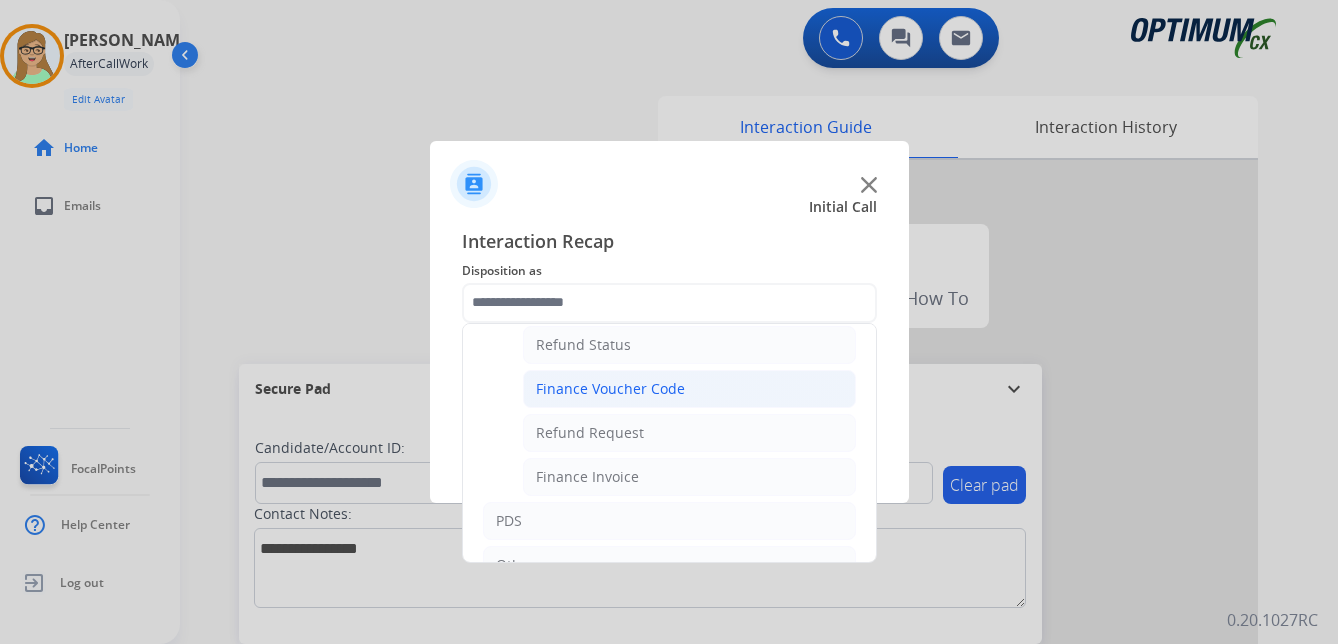 click on "Finance Voucher Code" 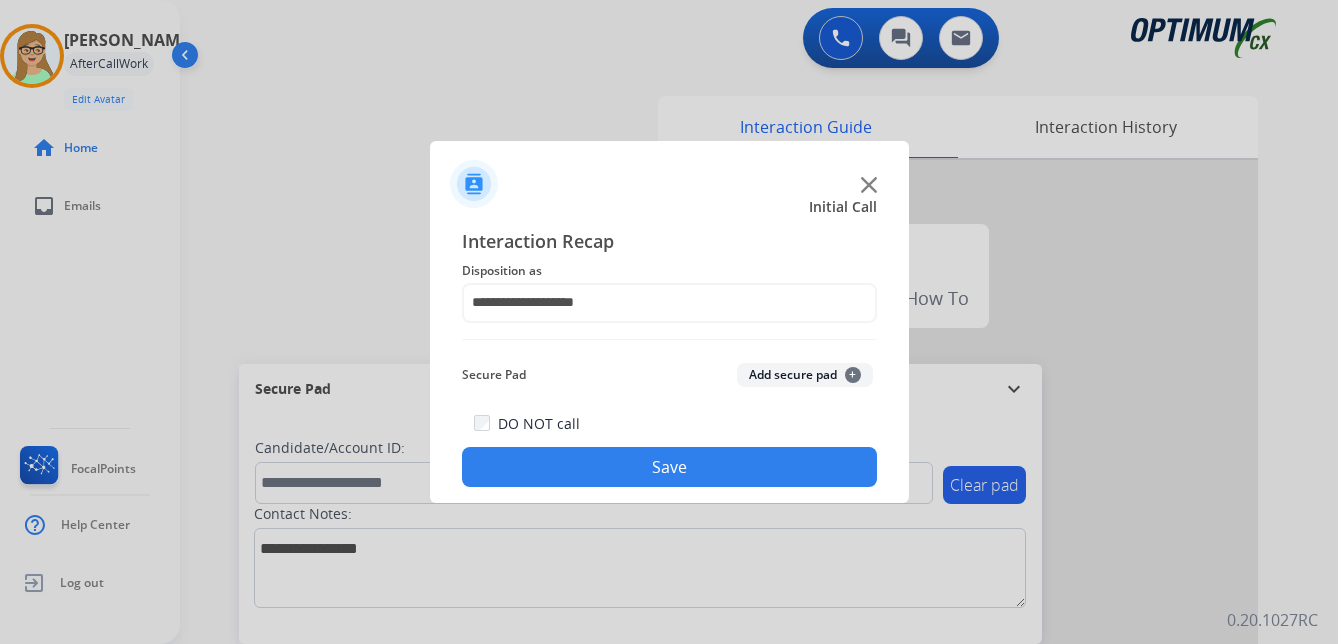 click on "Save" 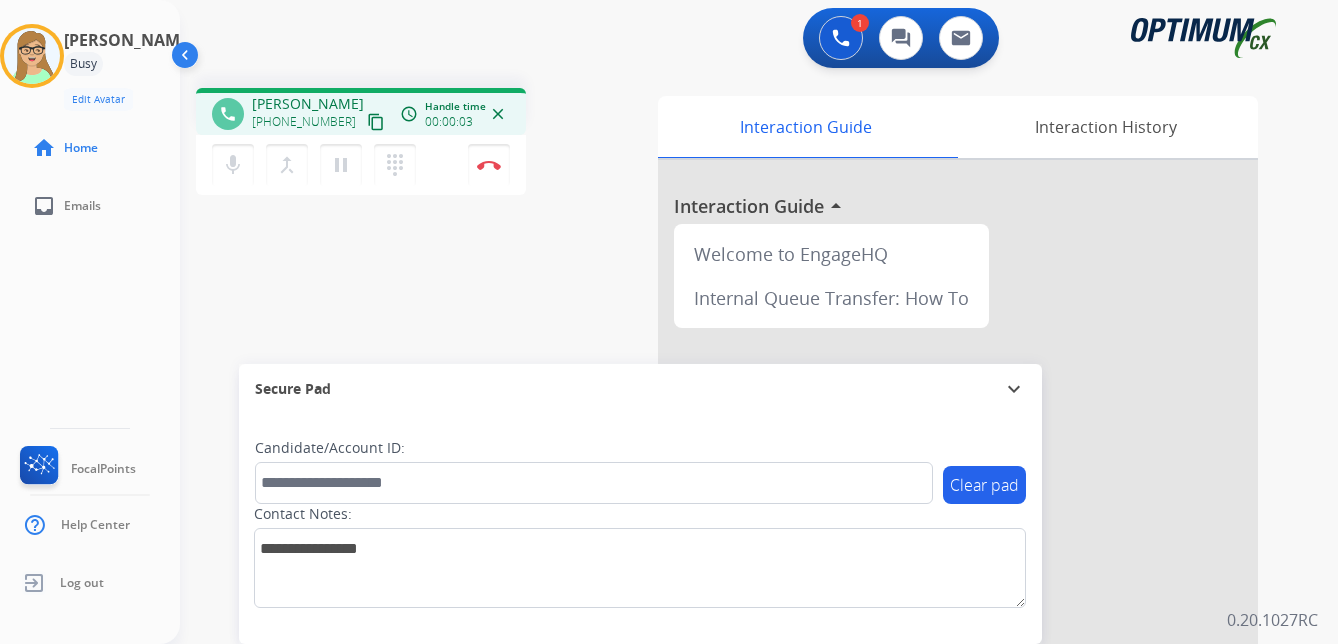 drag, startPoint x: 350, startPoint y: 122, endPoint x: 2, endPoint y: 190, distance: 354.58145 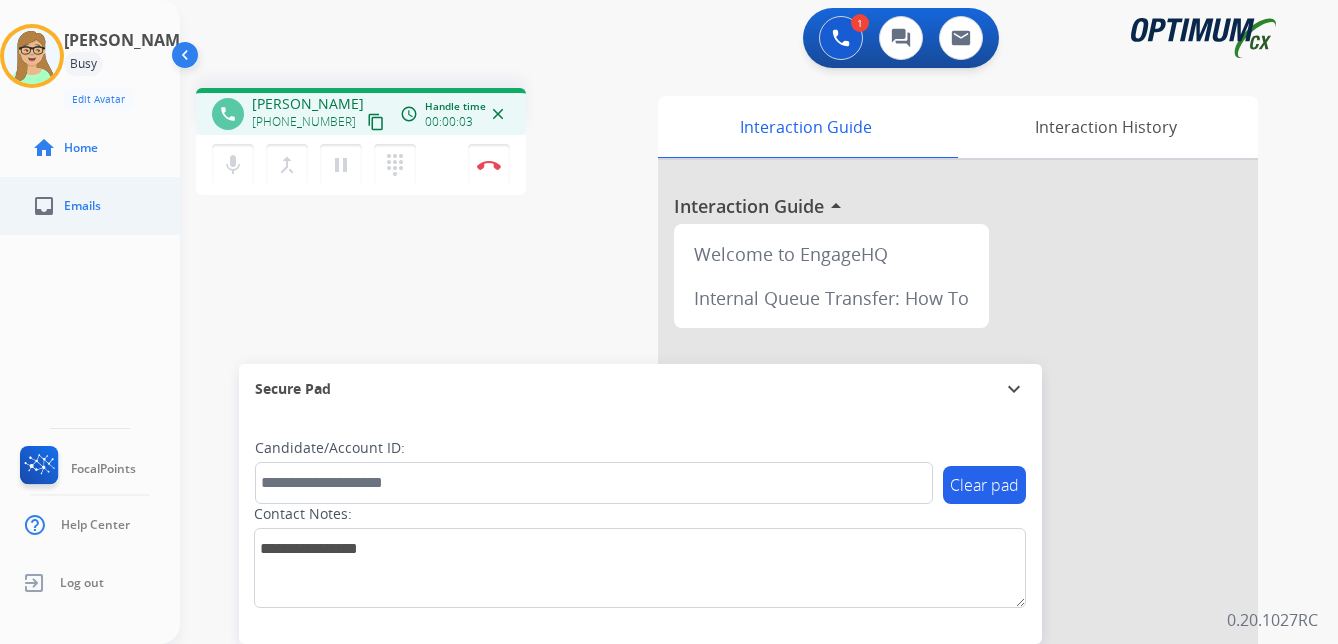 click on "[PHONE_NUMBER] content_copy" at bounding box center [320, 122] 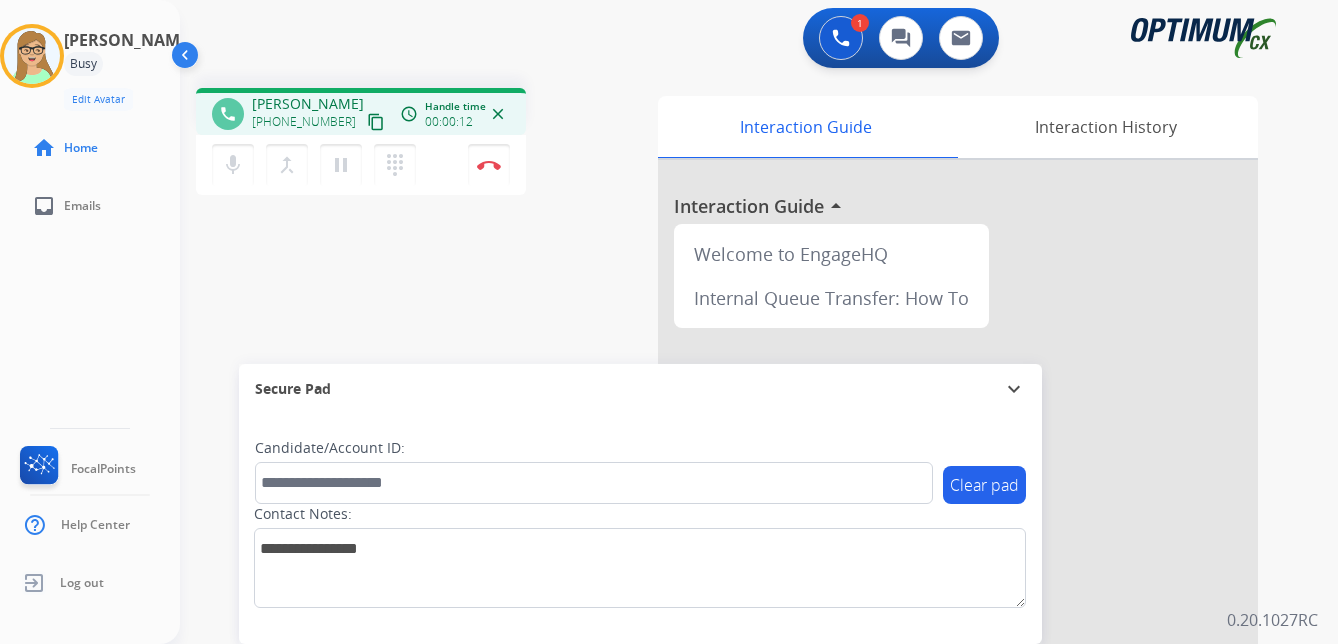 click on "content_copy" at bounding box center [376, 122] 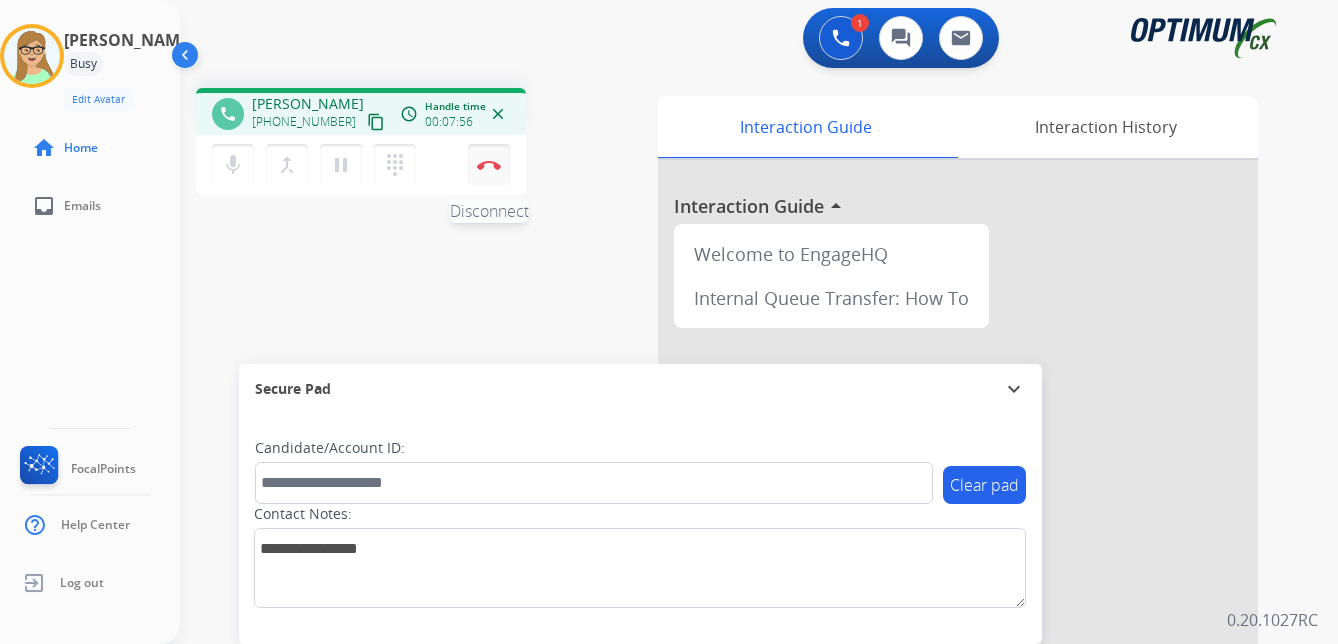 click at bounding box center (489, 165) 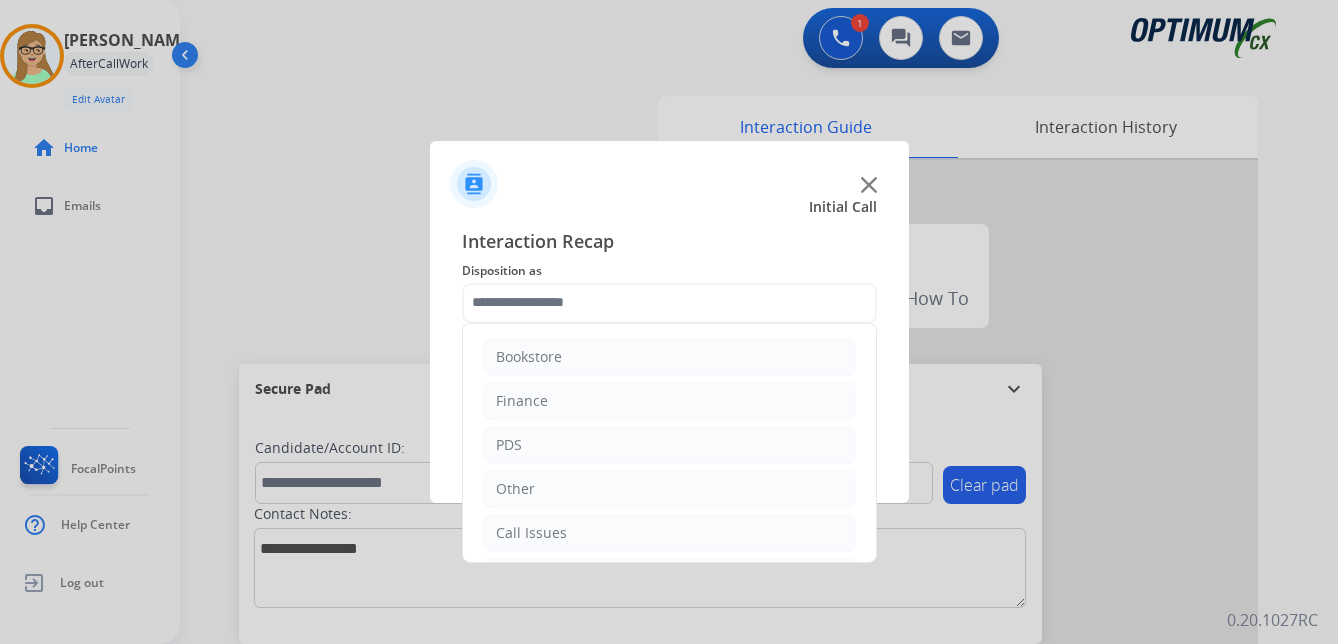 click 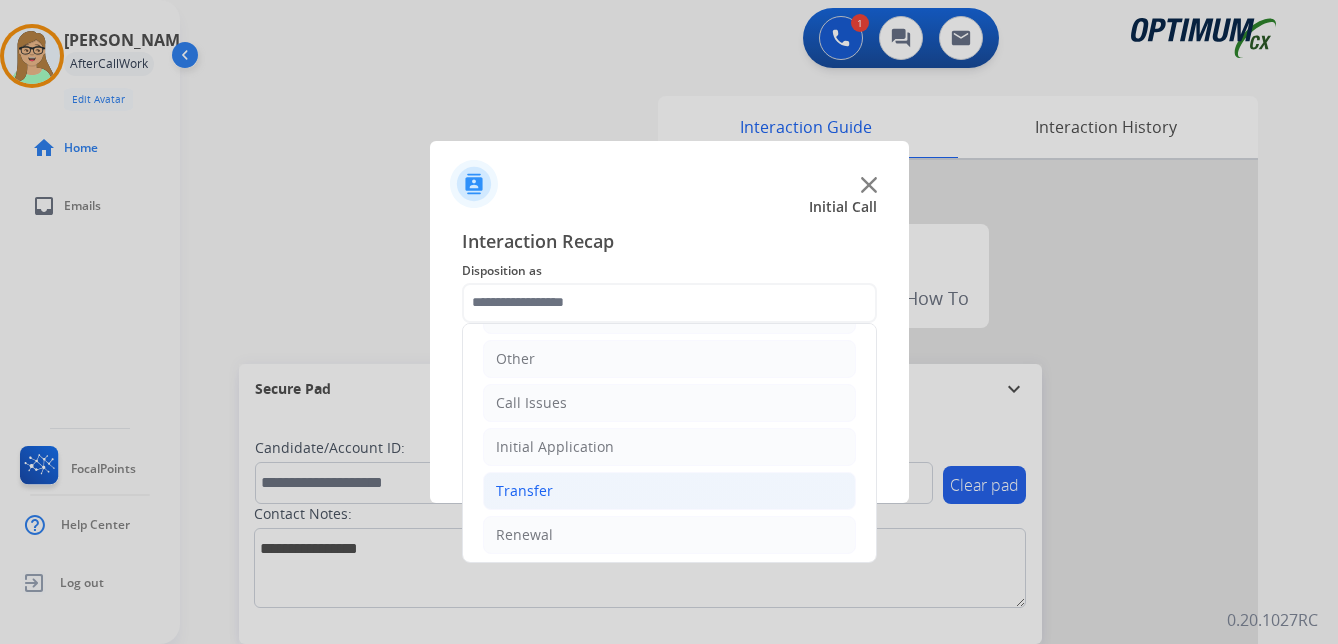 scroll, scrollTop: 136, scrollLeft: 0, axis: vertical 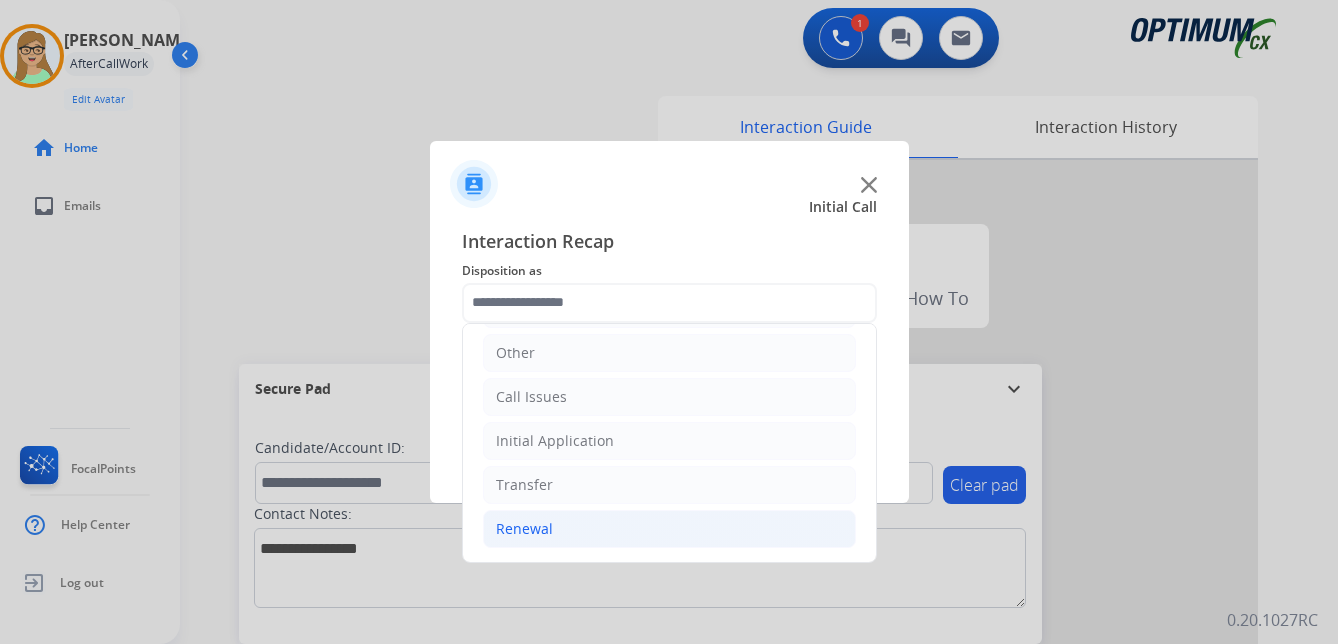 click on "Renewal" 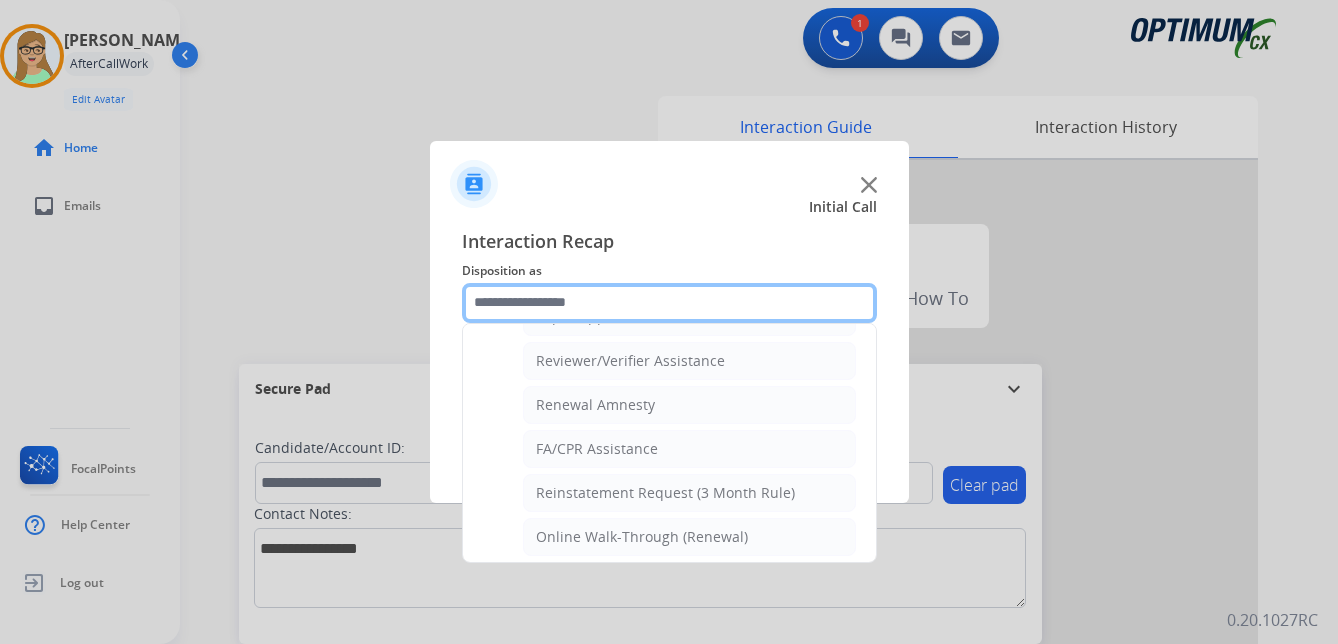 scroll, scrollTop: 772, scrollLeft: 0, axis: vertical 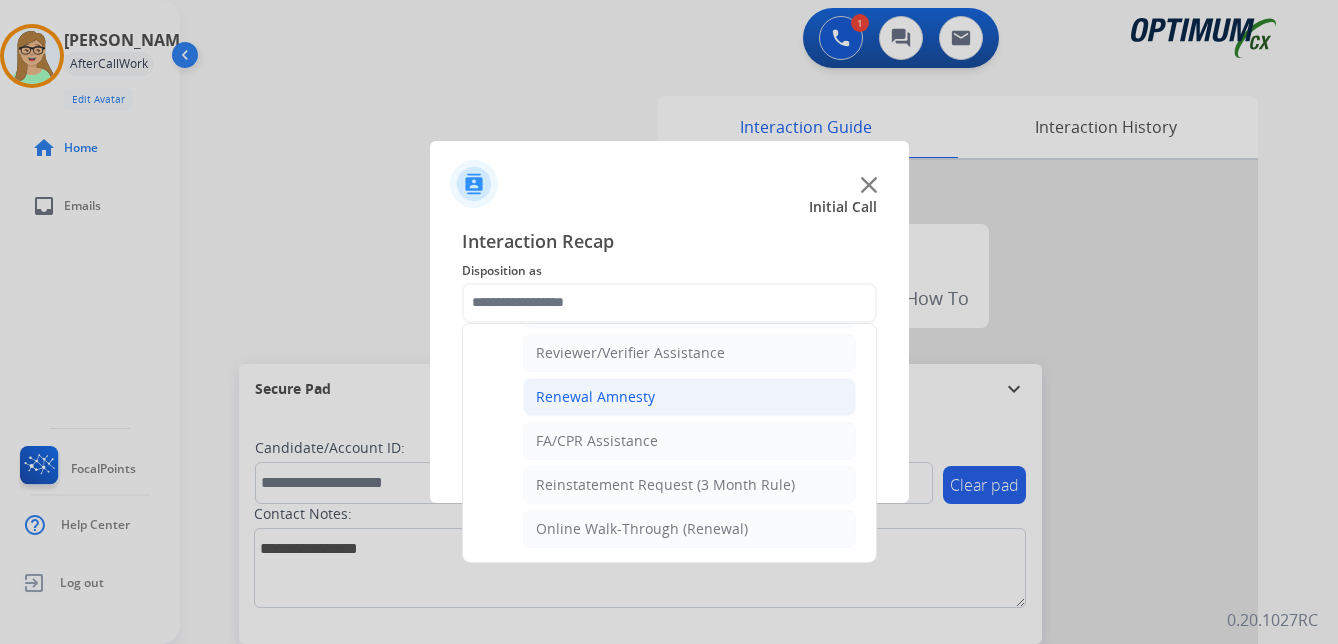 click on "Renewal Amnesty" 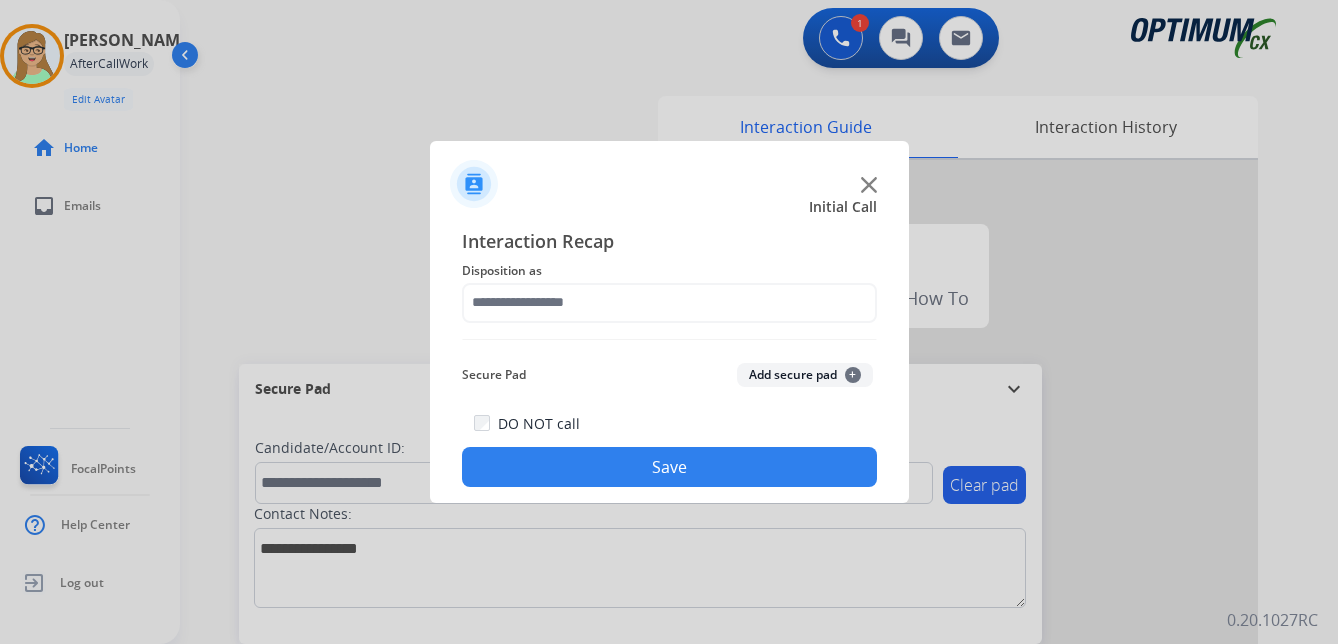 type on "**********" 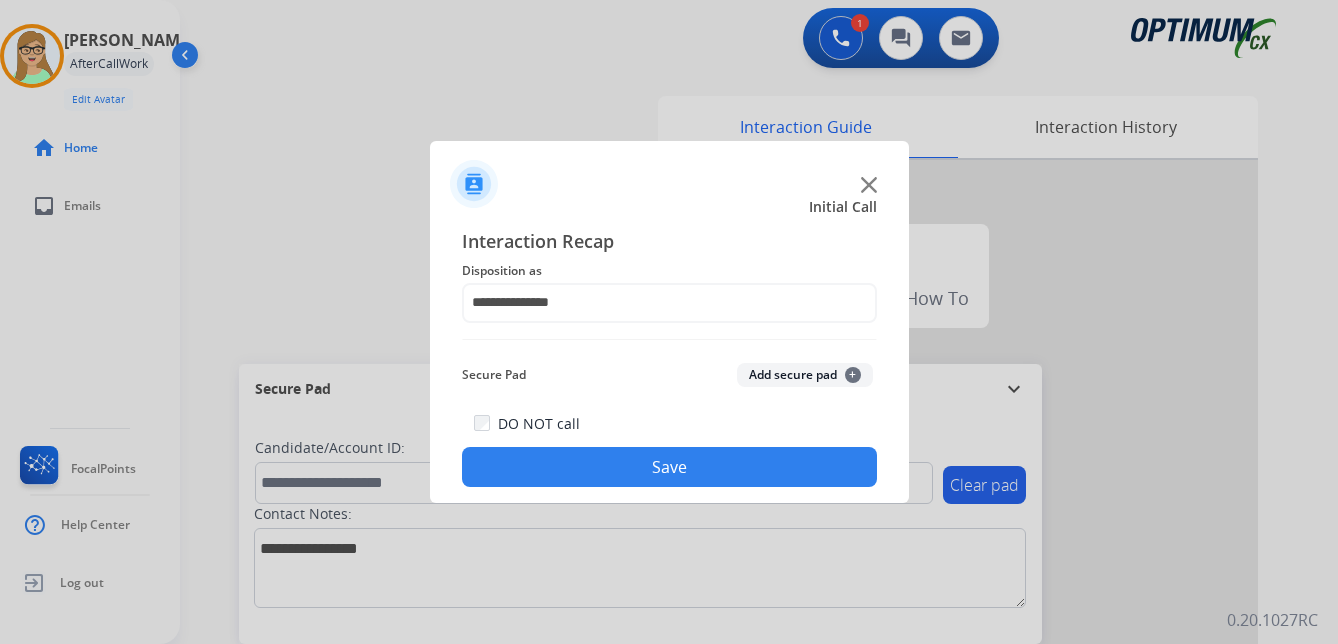 drag, startPoint x: 557, startPoint y: 461, endPoint x: 200, endPoint y: 419, distance: 359.4621 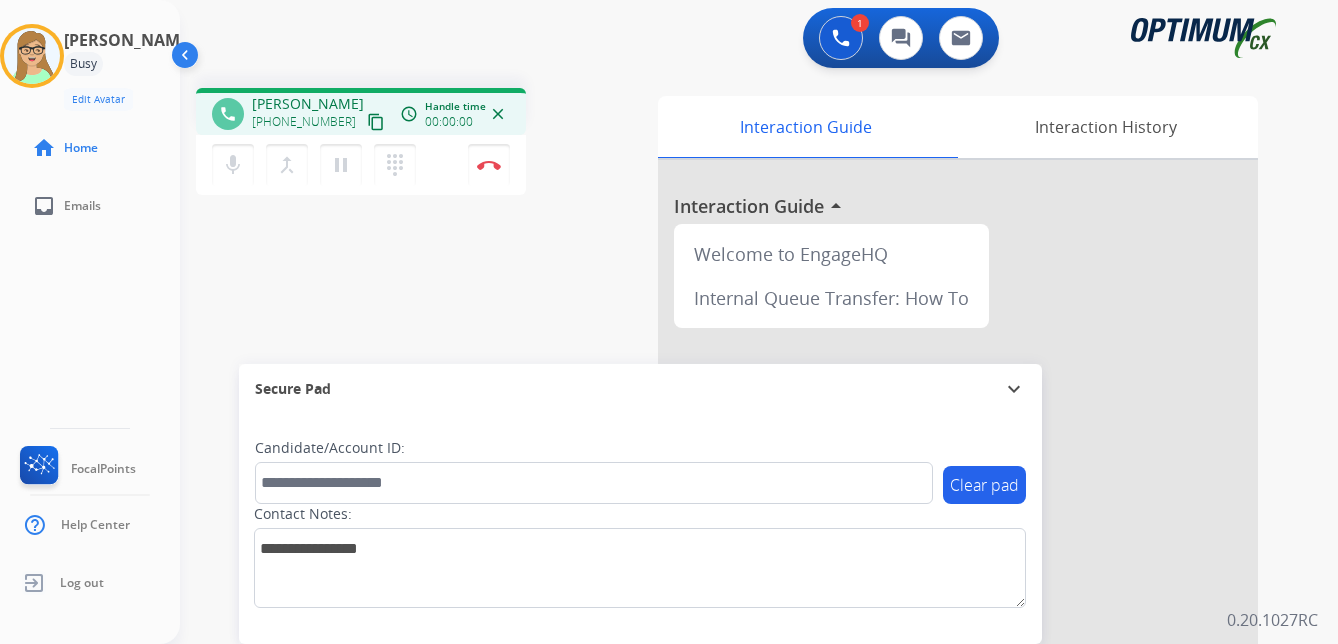 drag, startPoint x: 352, startPoint y: 118, endPoint x: 326, endPoint y: 126, distance: 27.202942 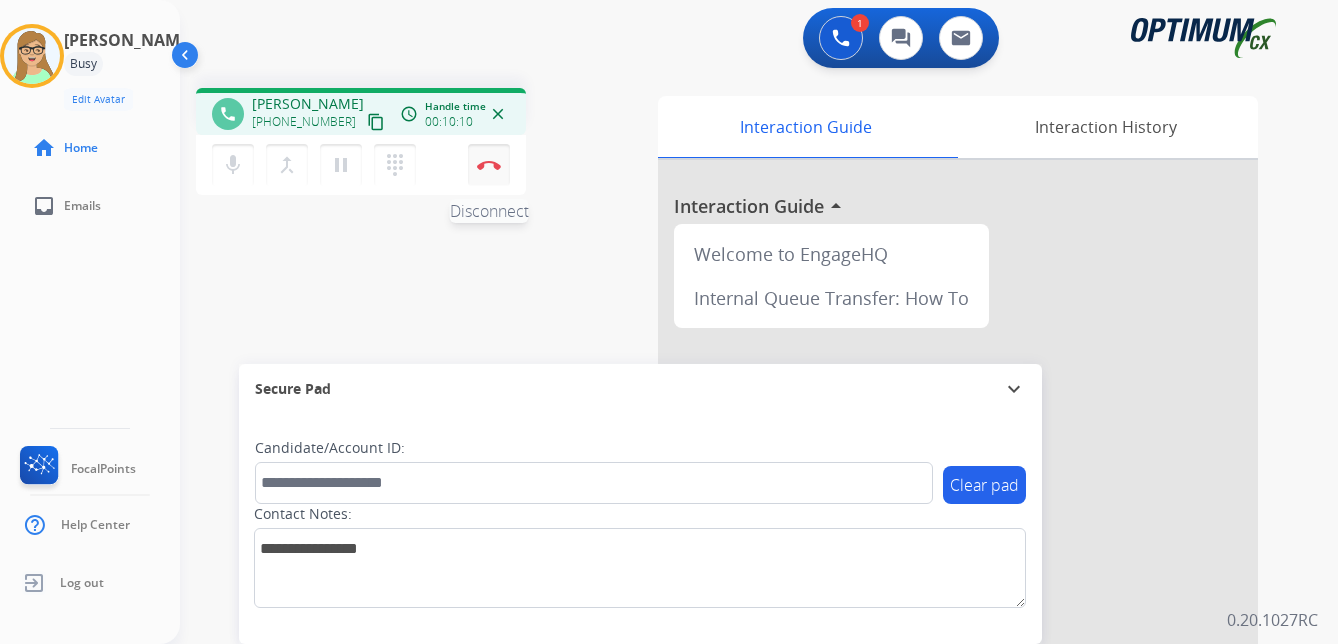 click at bounding box center (489, 165) 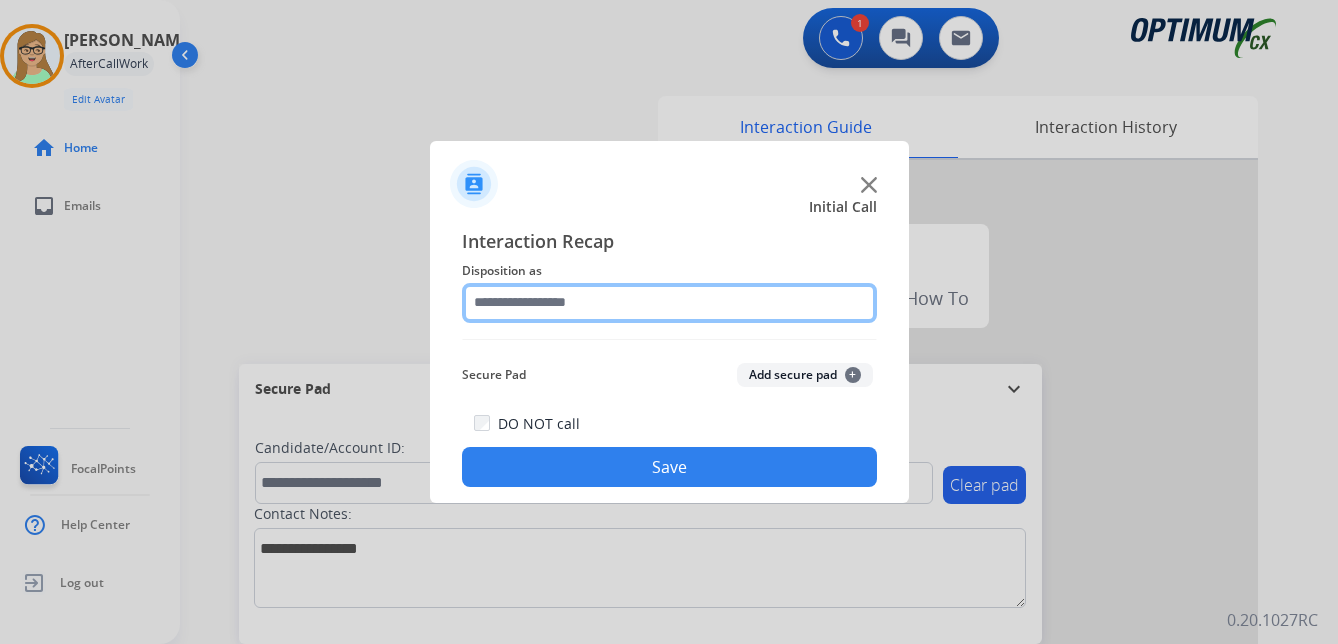 click 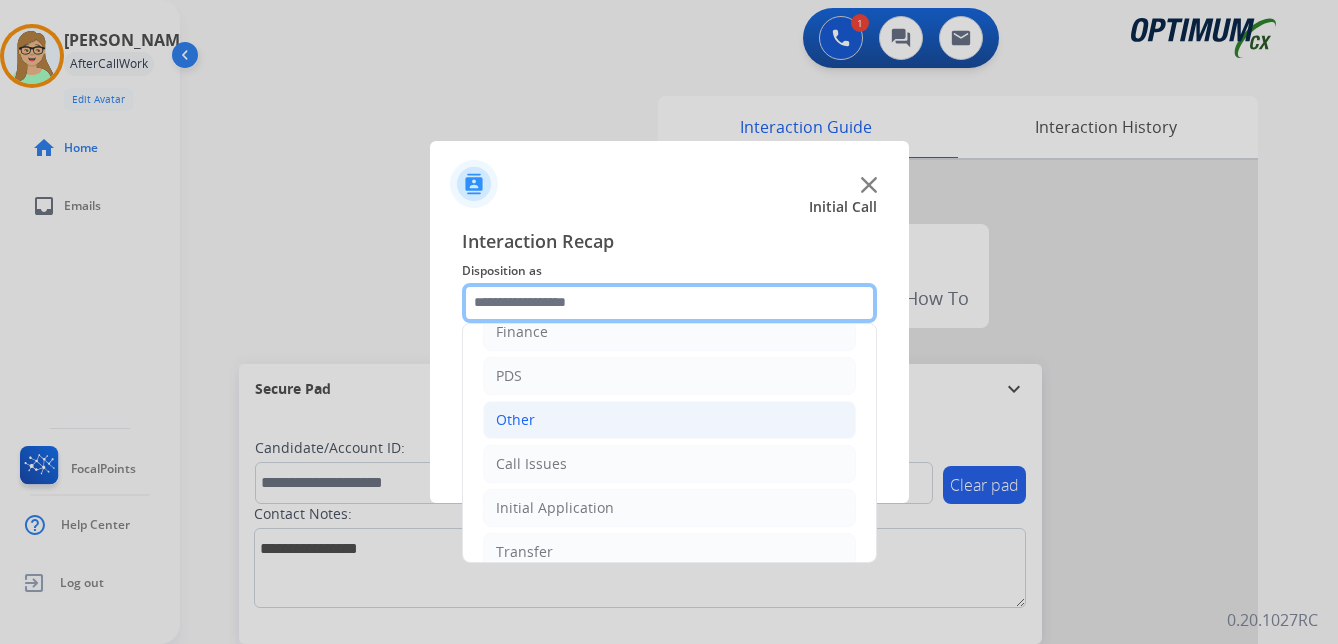 scroll, scrollTop: 136, scrollLeft: 0, axis: vertical 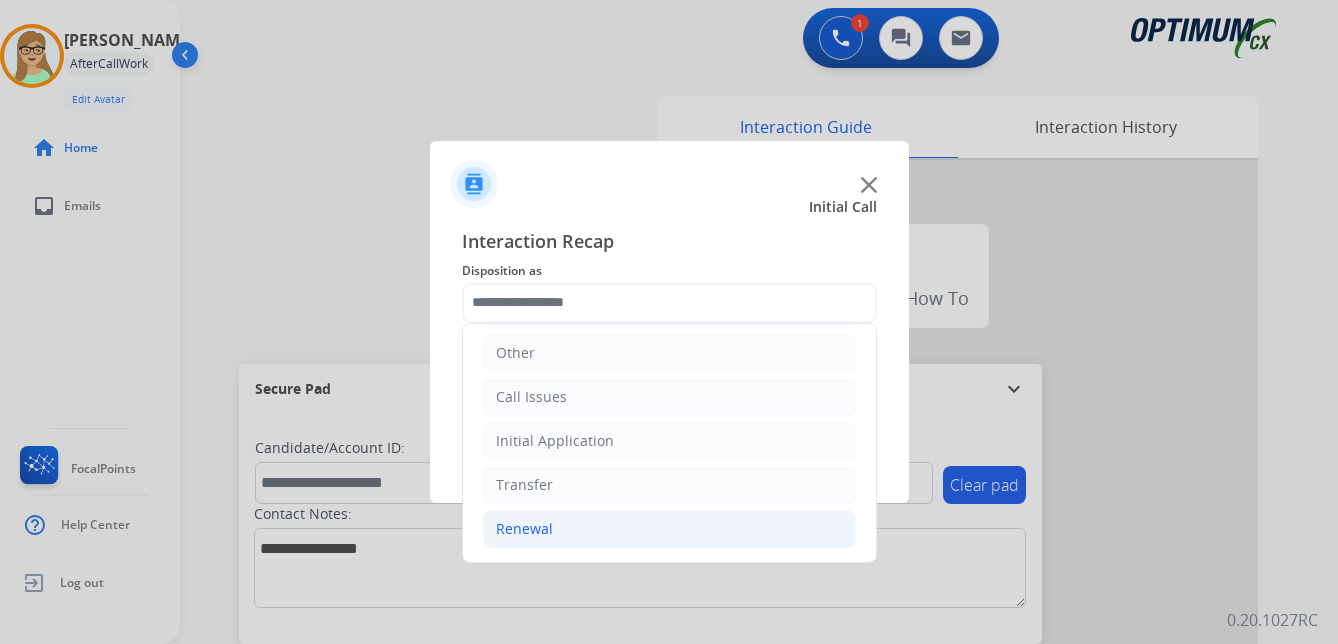 click on "Renewal" 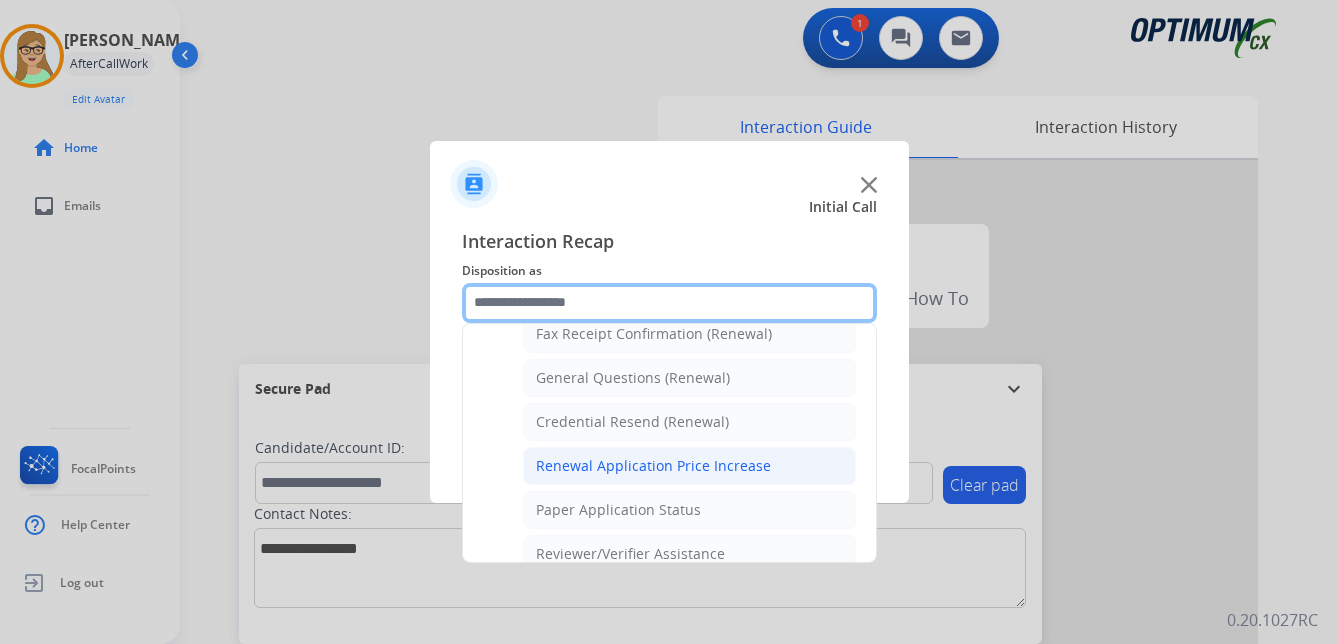 scroll, scrollTop: 536, scrollLeft: 0, axis: vertical 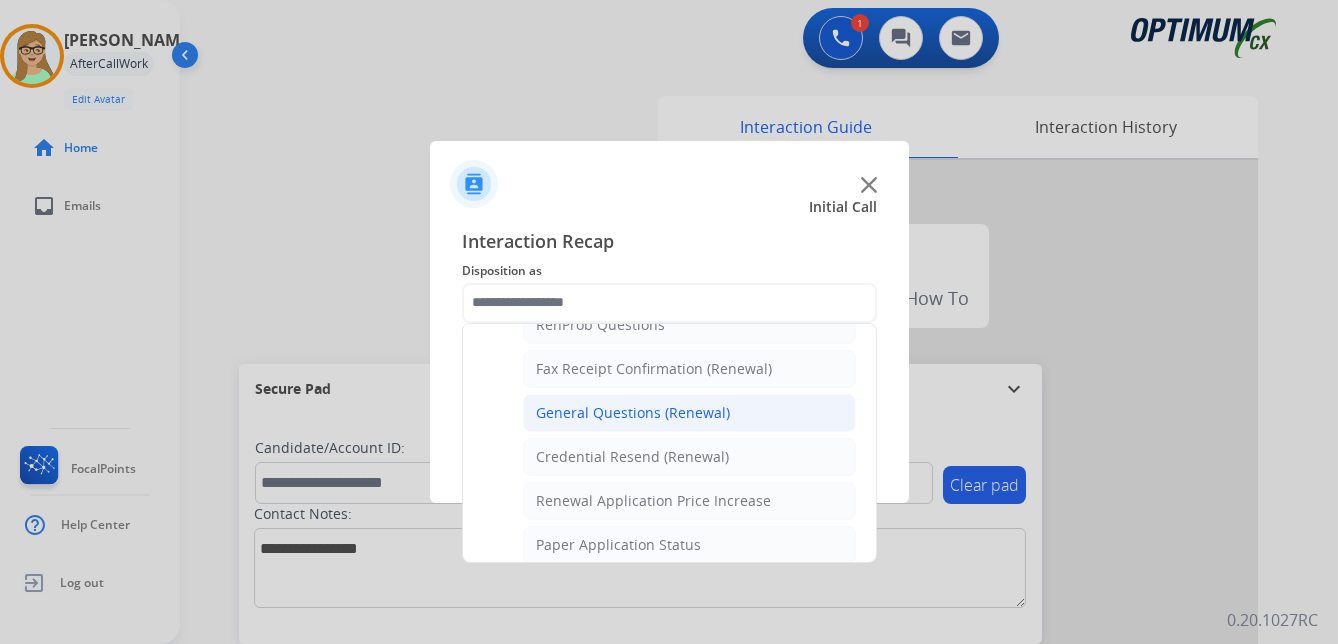 drag, startPoint x: 594, startPoint y: 414, endPoint x: 119, endPoint y: 512, distance: 485.00412 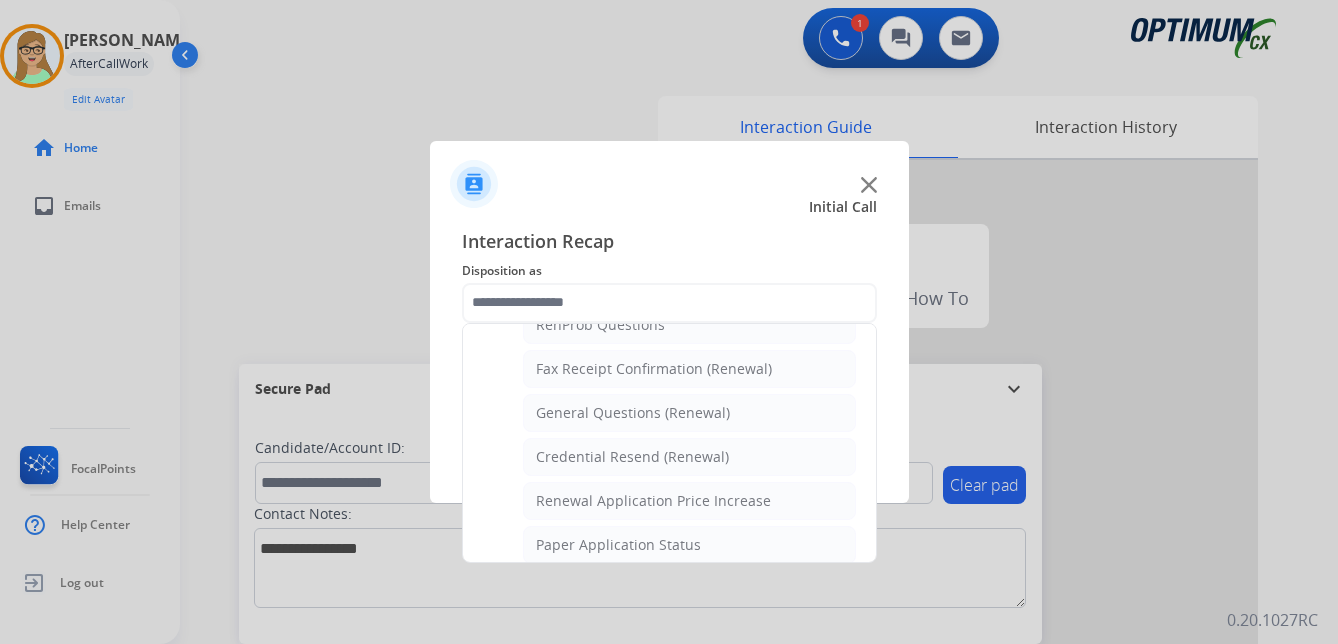 type on "**********" 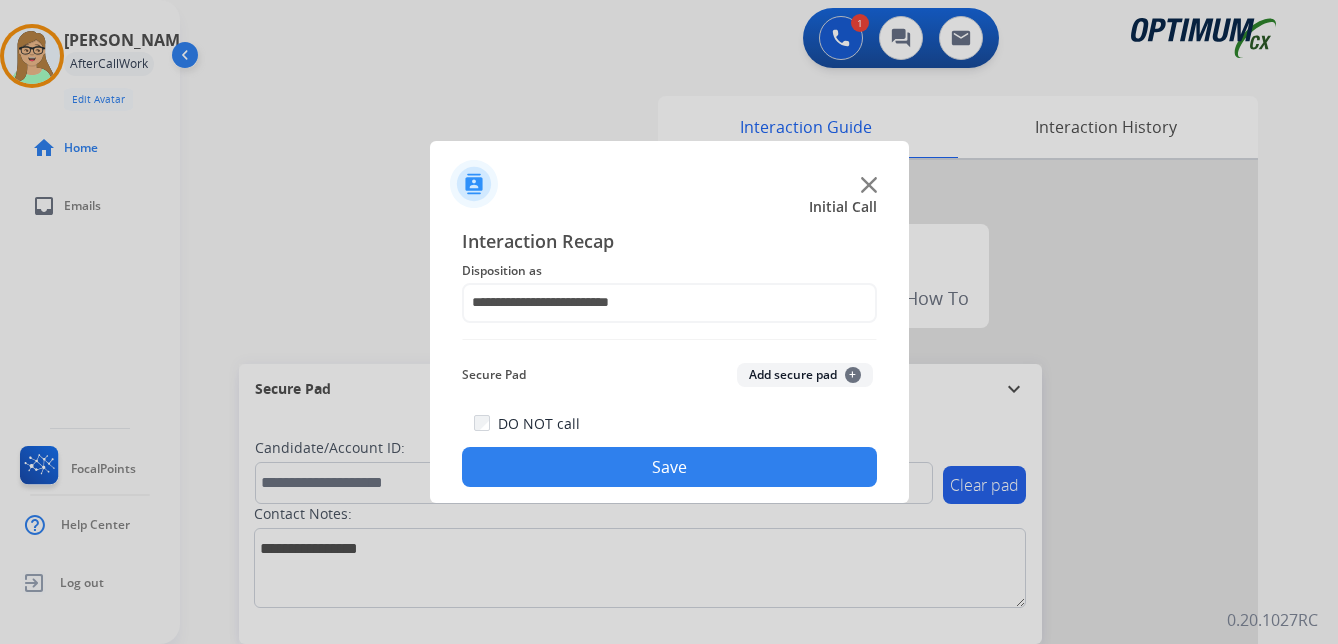 click on "Save" 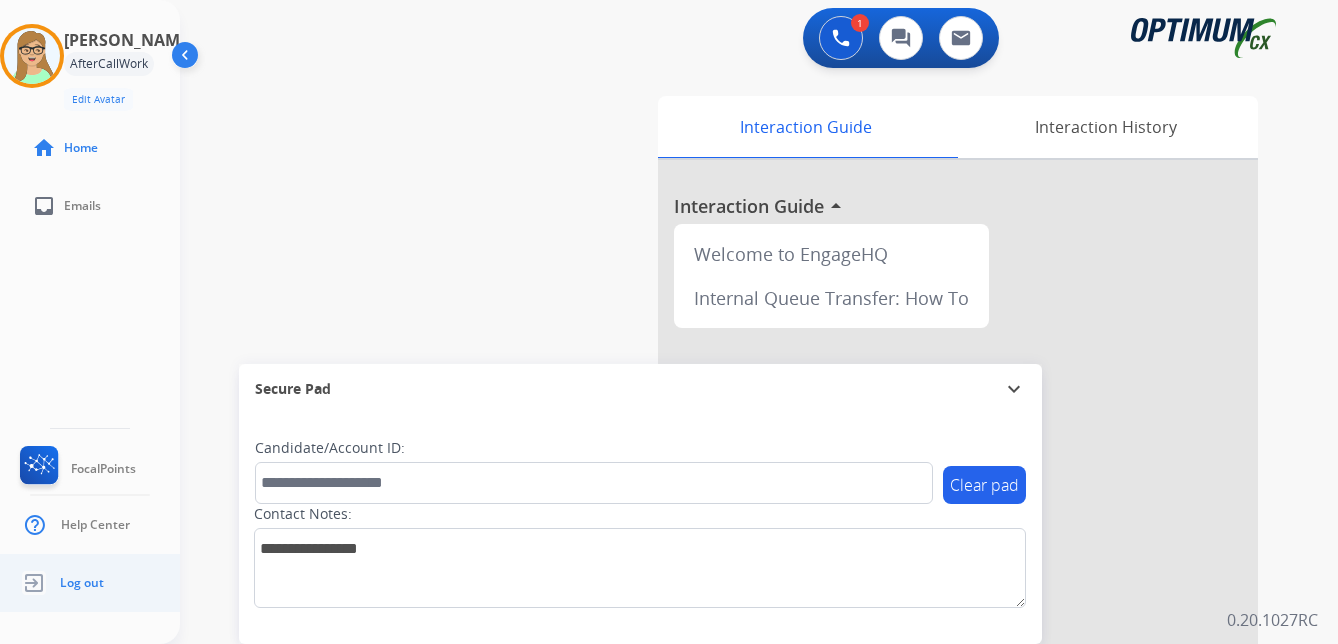 click on "Log out" 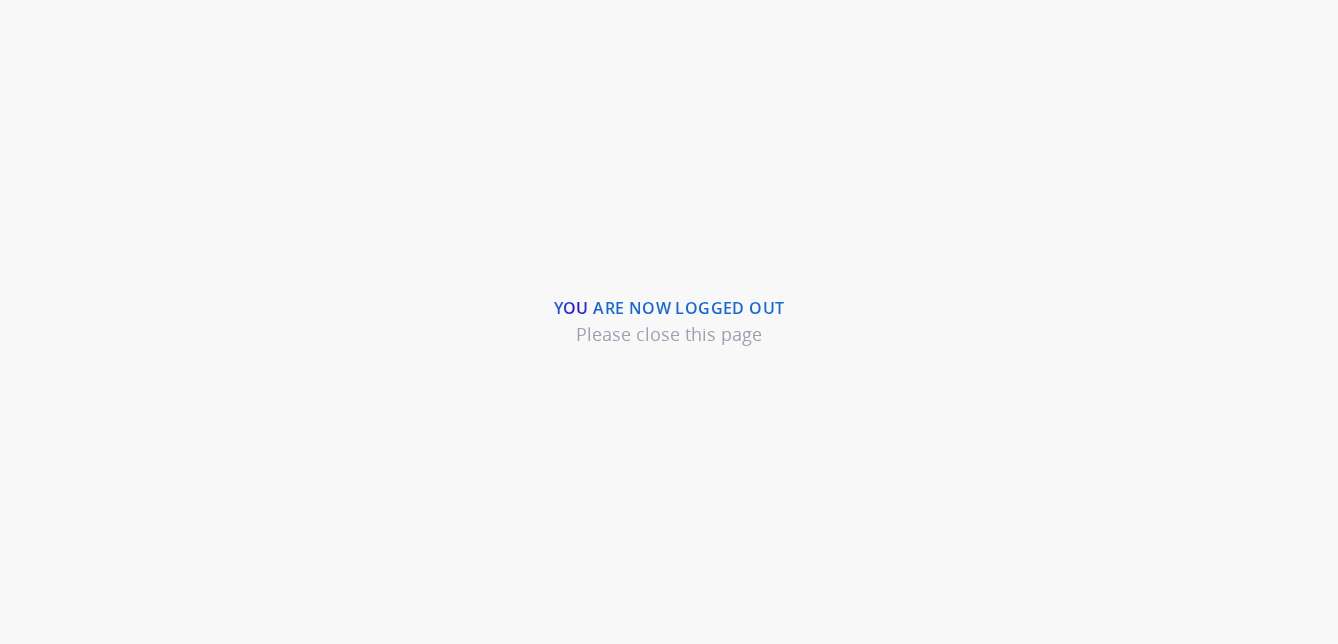 scroll, scrollTop: 0, scrollLeft: 0, axis: both 